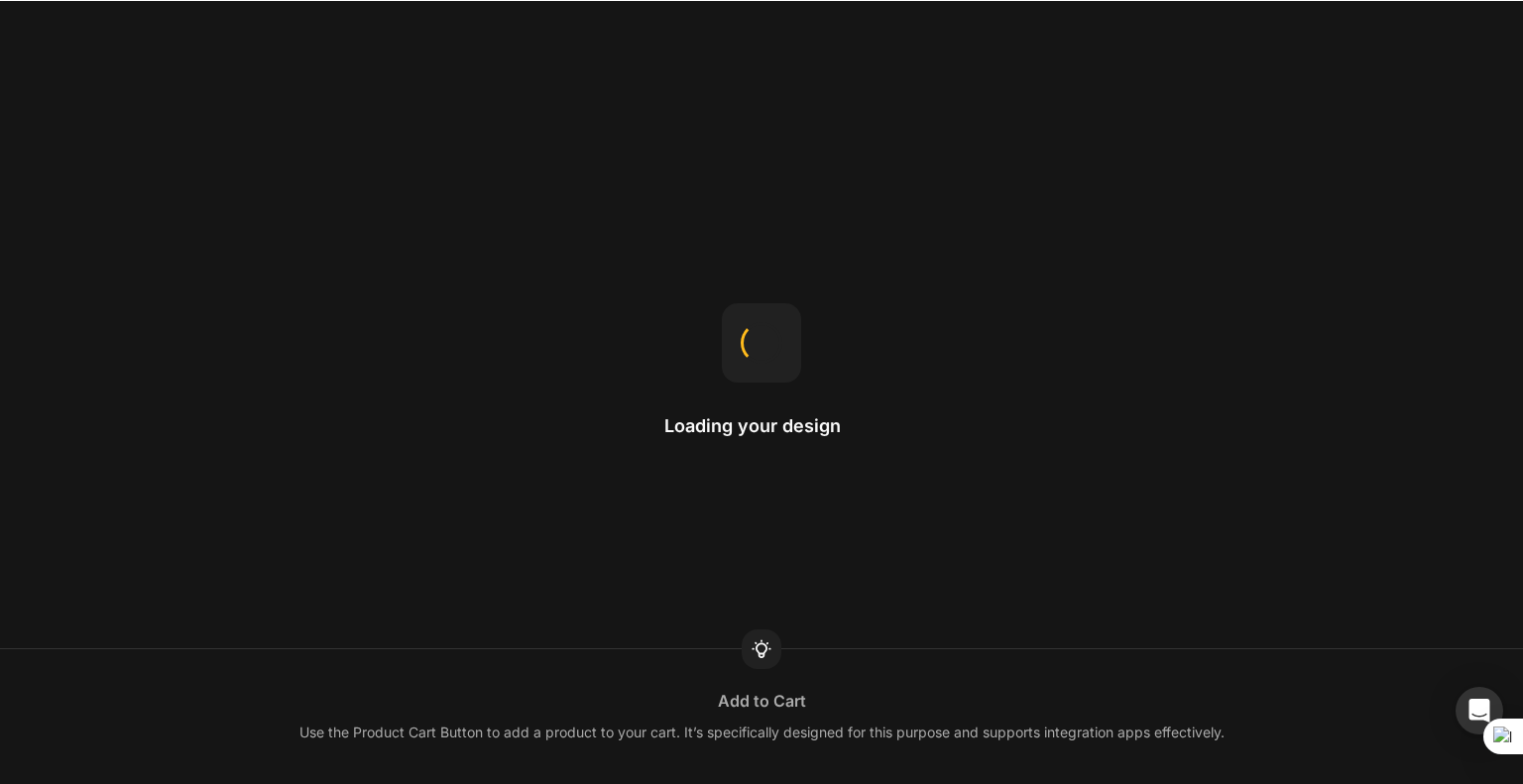 scroll, scrollTop: 0, scrollLeft: 0, axis: both 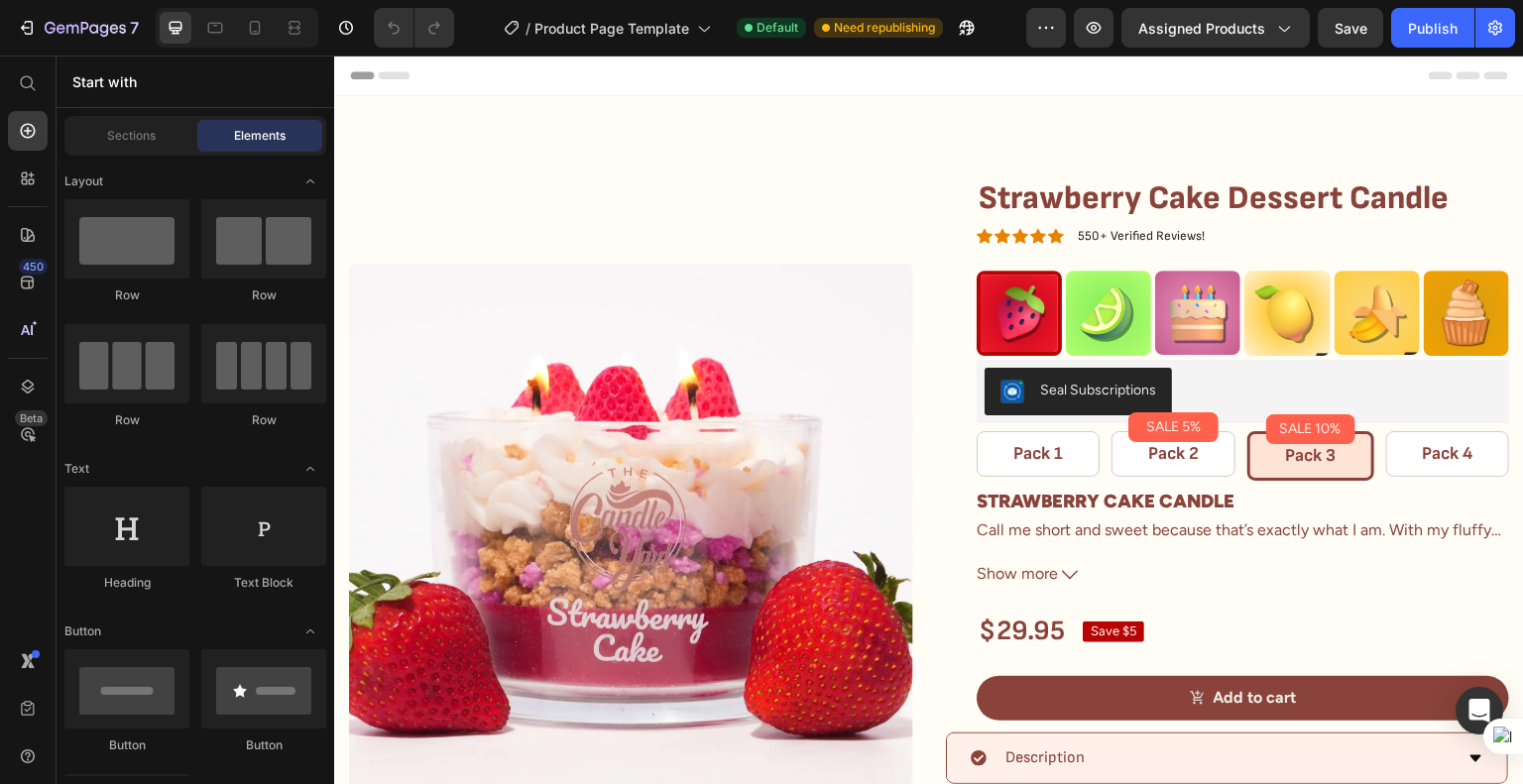 drag, startPoint x: 1522, startPoint y: 131, endPoint x: 1522, endPoint y: 212, distance: 81 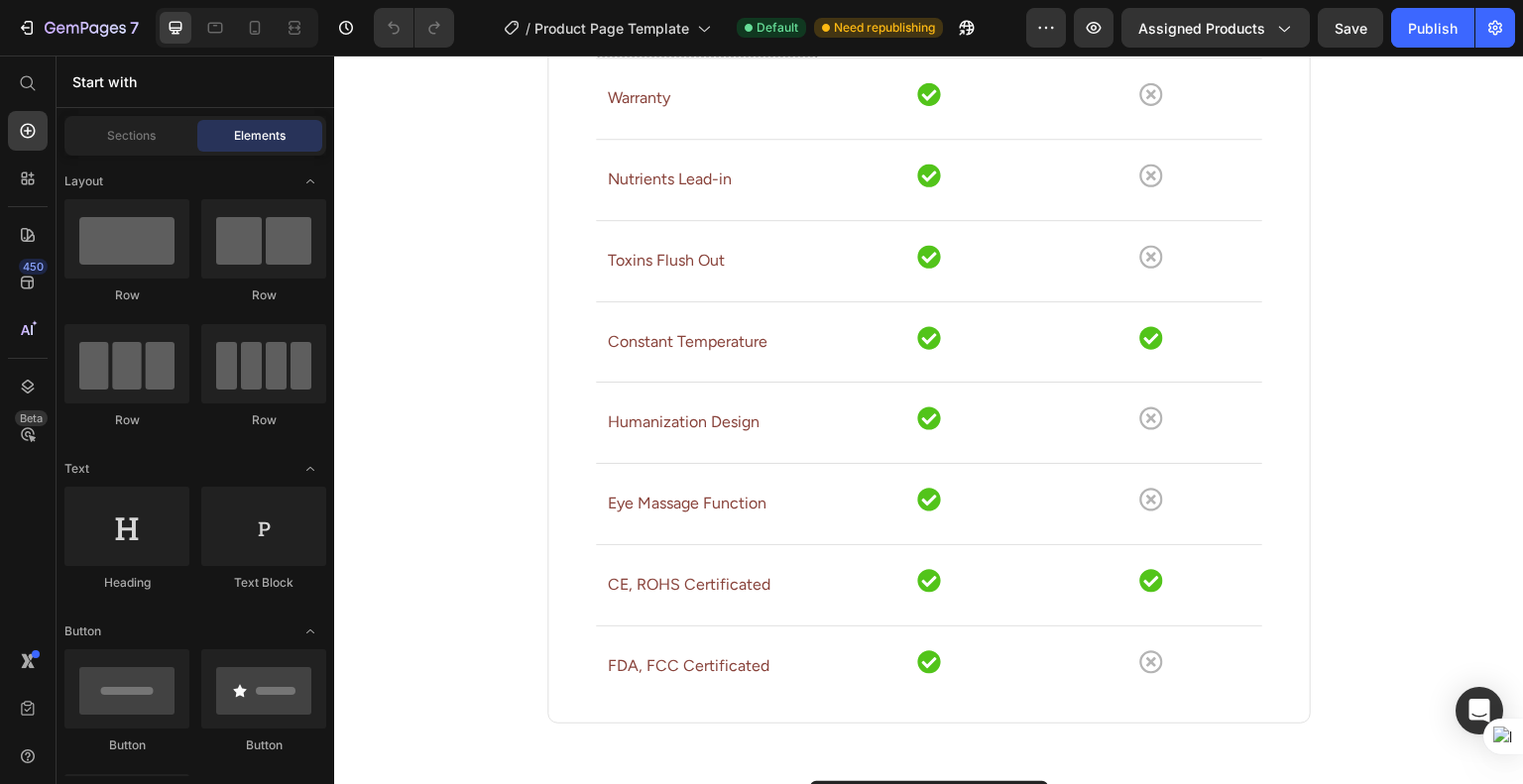 scroll, scrollTop: 1867, scrollLeft: 0, axis: vertical 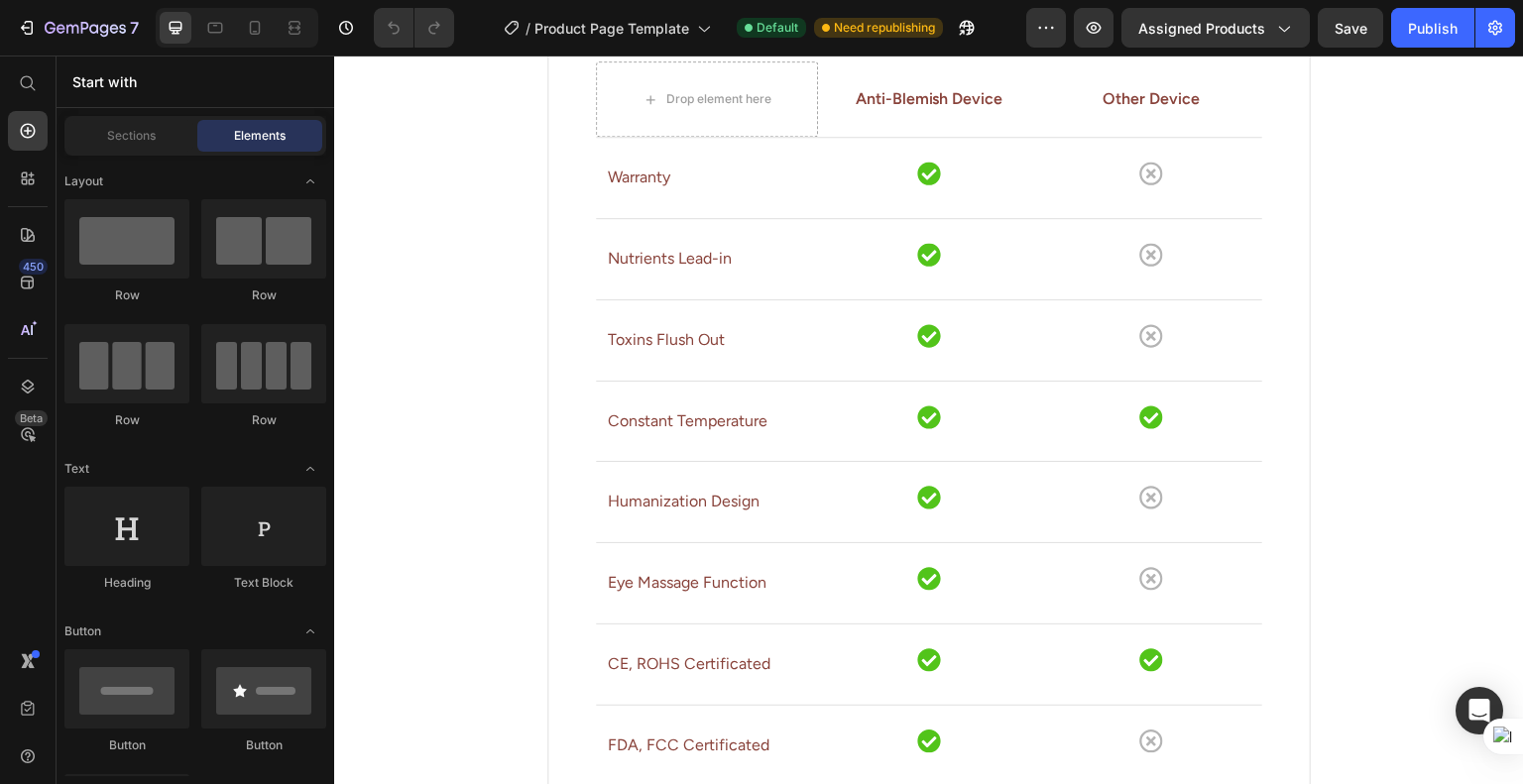 drag, startPoint x: 1522, startPoint y: 411, endPoint x: 1187, endPoint y: 428, distance: 335.43107 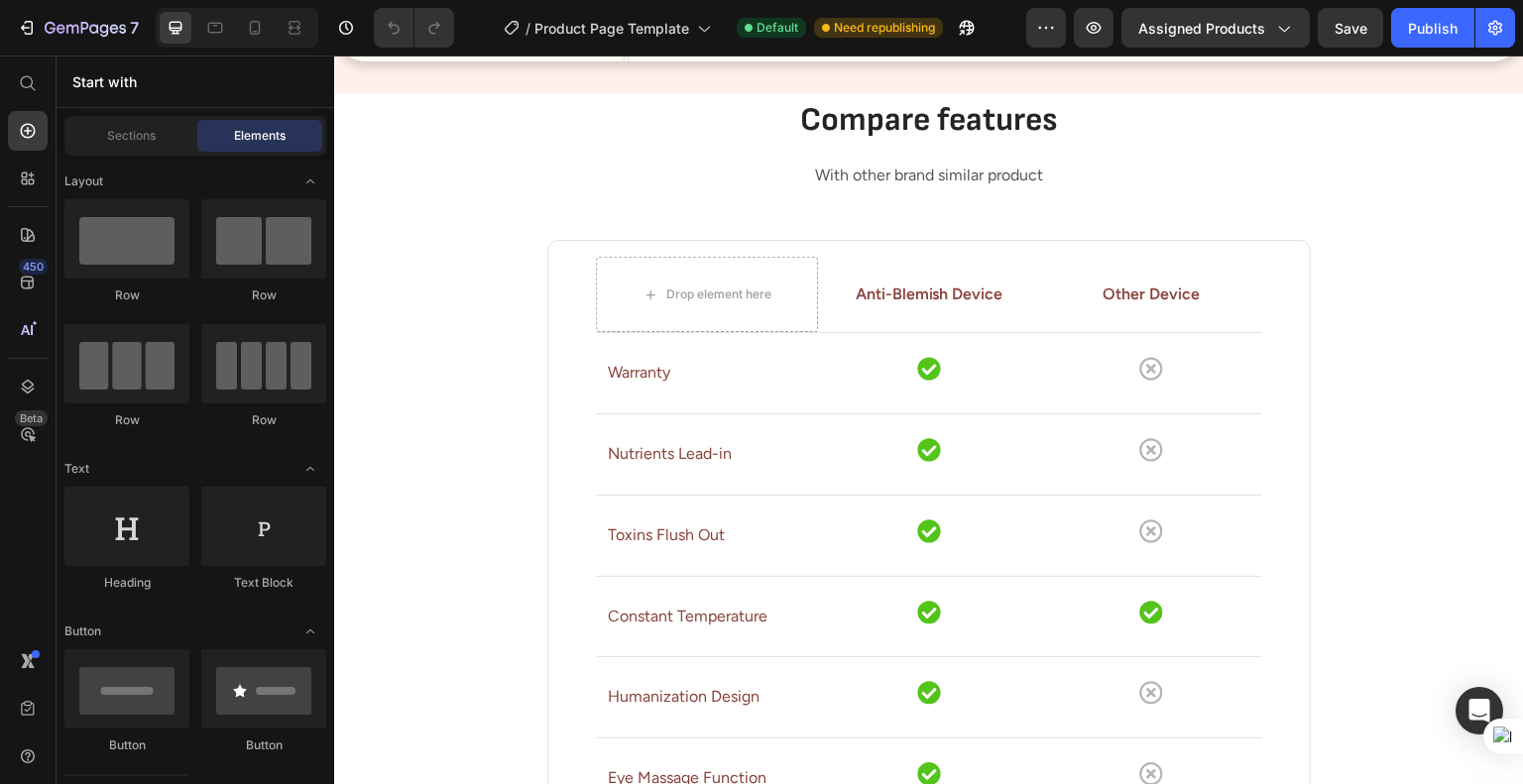 scroll, scrollTop: 1610, scrollLeft: 0, axis: vertical 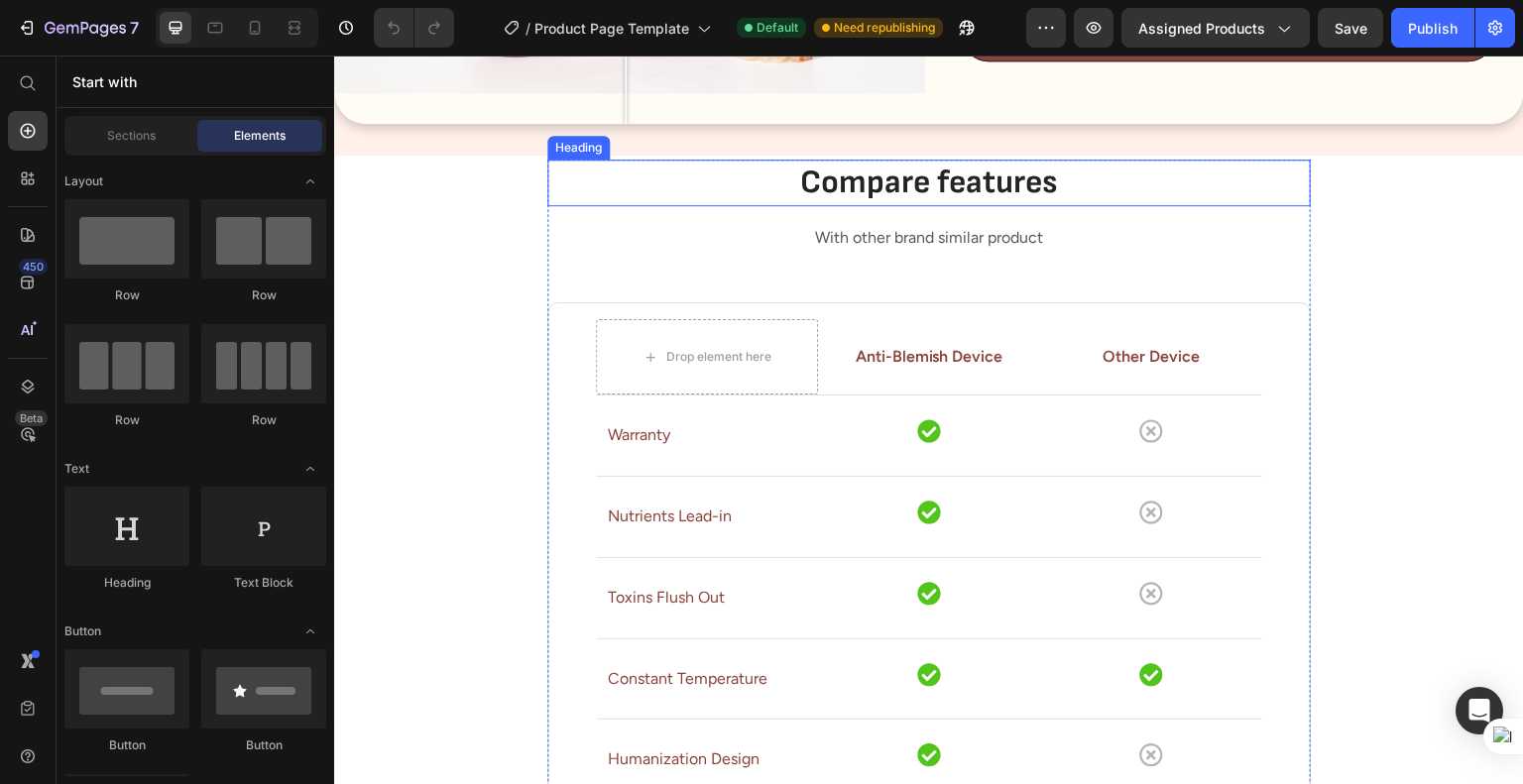click on "Compare features" at bounding box center [929, 182] 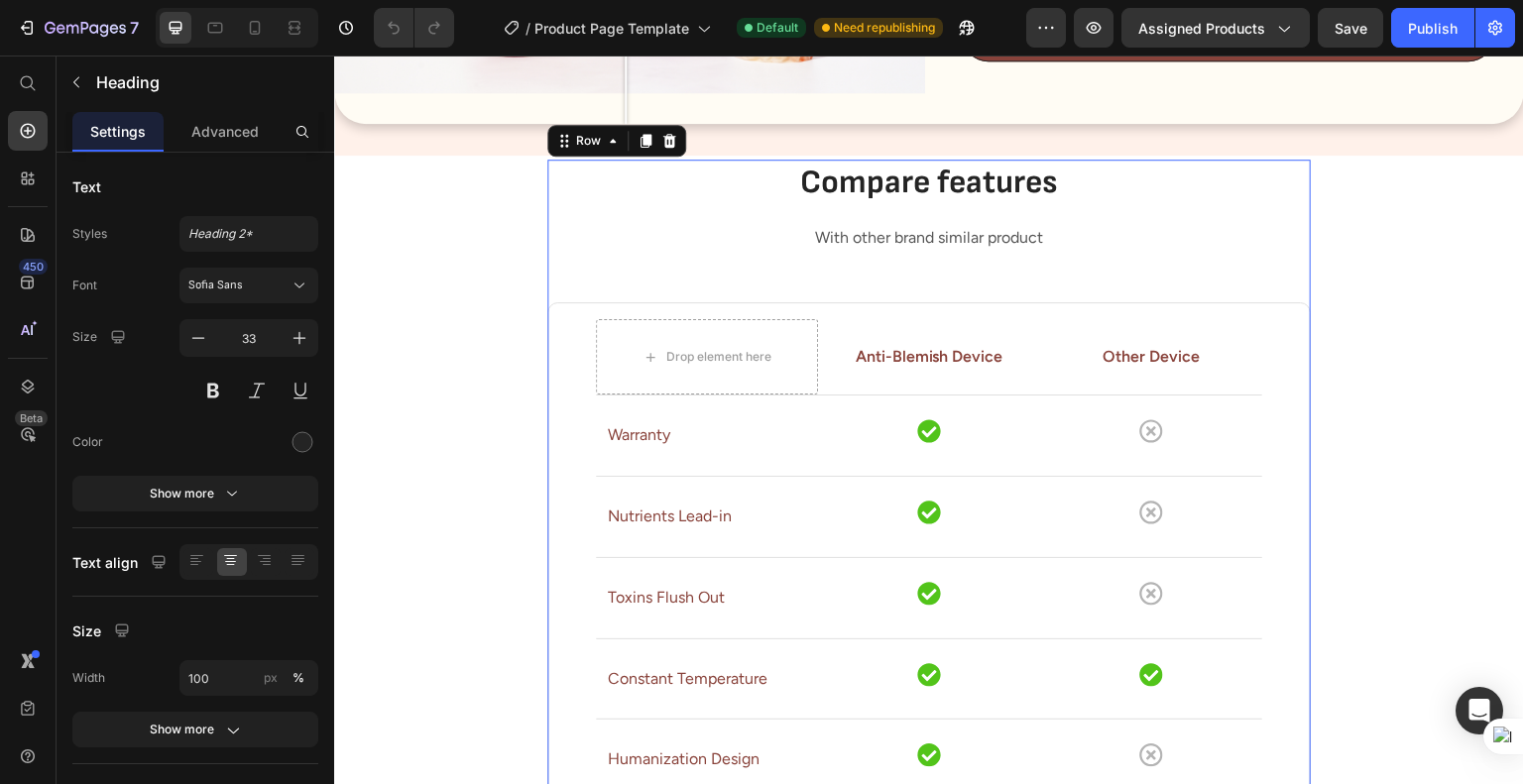 click on "Compare features Heading With other brand similar product Text block
Drop element here Anti-Blemish Device  Text block Other Device Text block Row Row Warranty Text block
Icon
Icon Row Row Nutrients Lead-in Text block
Icon
Icon Row Row Toxins Flush Out Text block
Icon
Icon Row Row Constant Temperature Text block
Icon
Icon Row Row Humanization Design Text block
Icon
Icon Row Row Eye Massage Function Text block
Icon
Icon Row Row CE, ROHS Certificated Text block
Icon
Icon Row Row FDA, FCC Certificated Text block
Icon
Icon Row Row Row Buy Now Button" at bounding box center [929, 664] 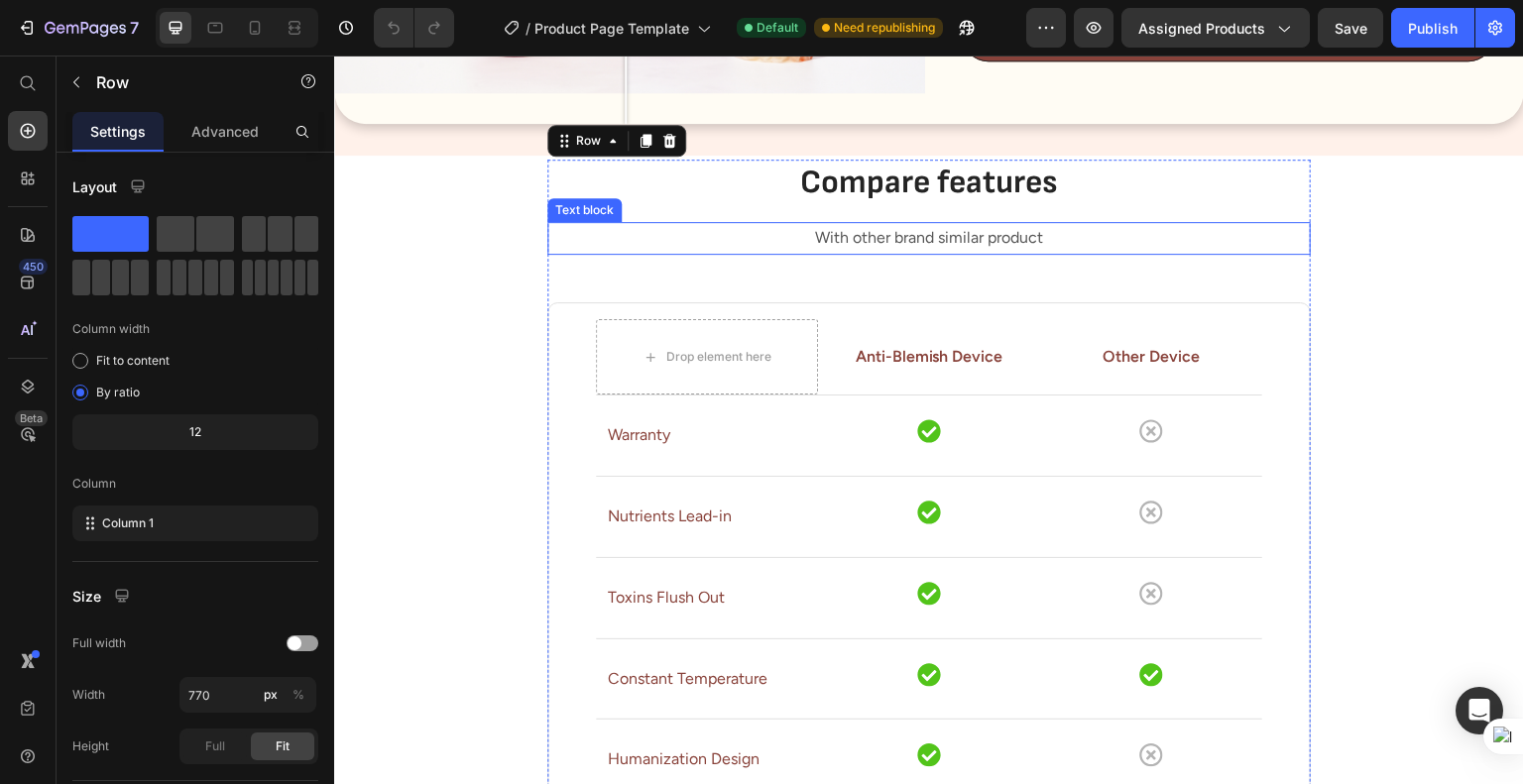 click on "With other brand similar product" at bounding box center [929, 238] 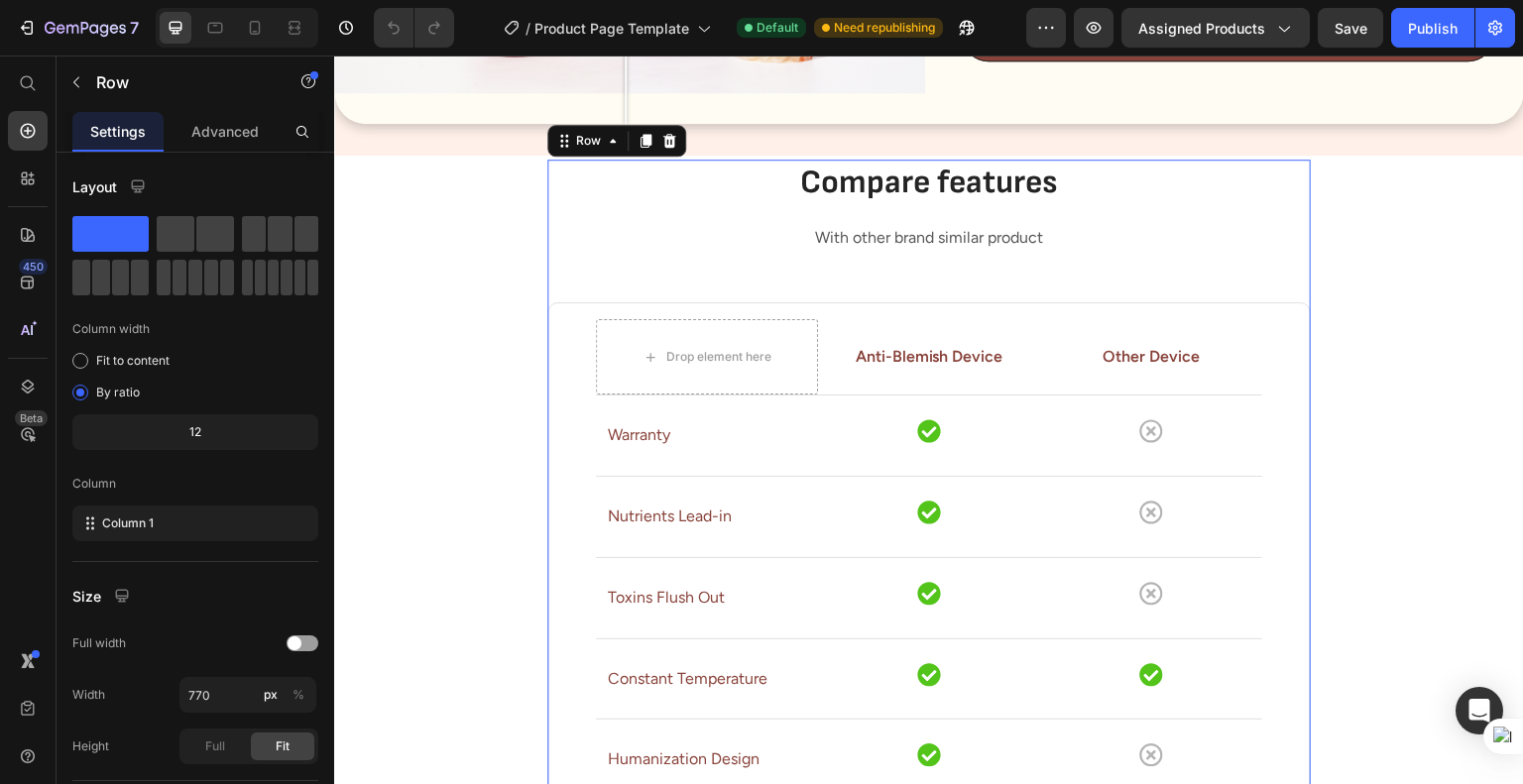click on "Compare features Heading With other brand similar product Text block
Drop element here Anti-Blemish Device  Text block Other Device Text block Row Row Warranty Text block
Icon
Icon Row Row Nutrients Lead-in Text block
Icon
Icon Row Row Toxins Flush Out Text block
Icon
Icon Row Row Constant Temperature Text block
Icon
Icon Row Row Humanization Design Text block
Icon
Icon Row Row Eye Massage Function Text block
Icon
Icon Row Row CE, ROHS Certificated Text block
Icon
Icon Row Row FDA, FCC Certificated Text block
Icon
Icon Row Row Row Buy Now Button" at bounding box center (929, 664) 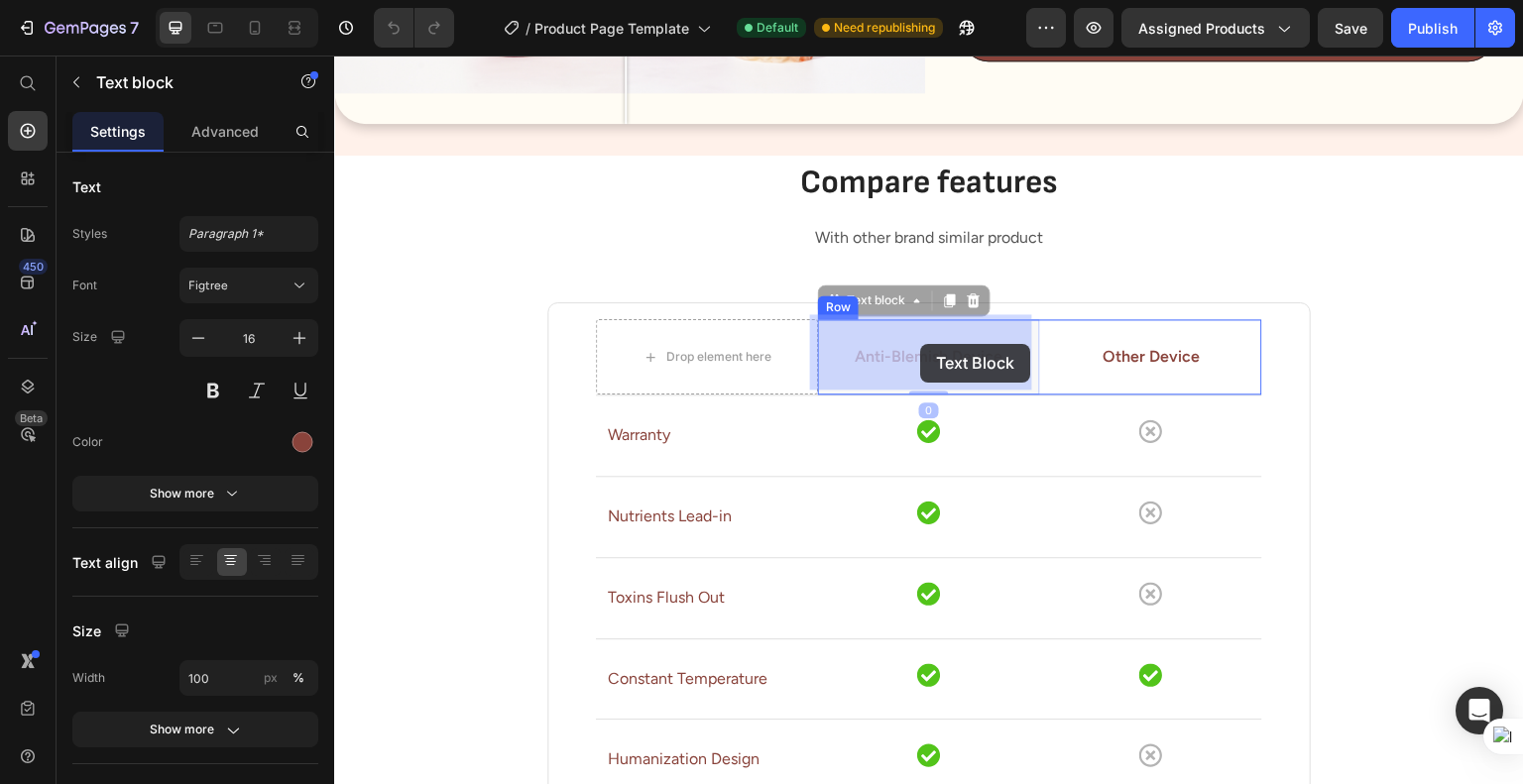 drag, startPoint x: 920, startPoint y: 323, endPoint x: 920, endPoint y: 344, distance: 21 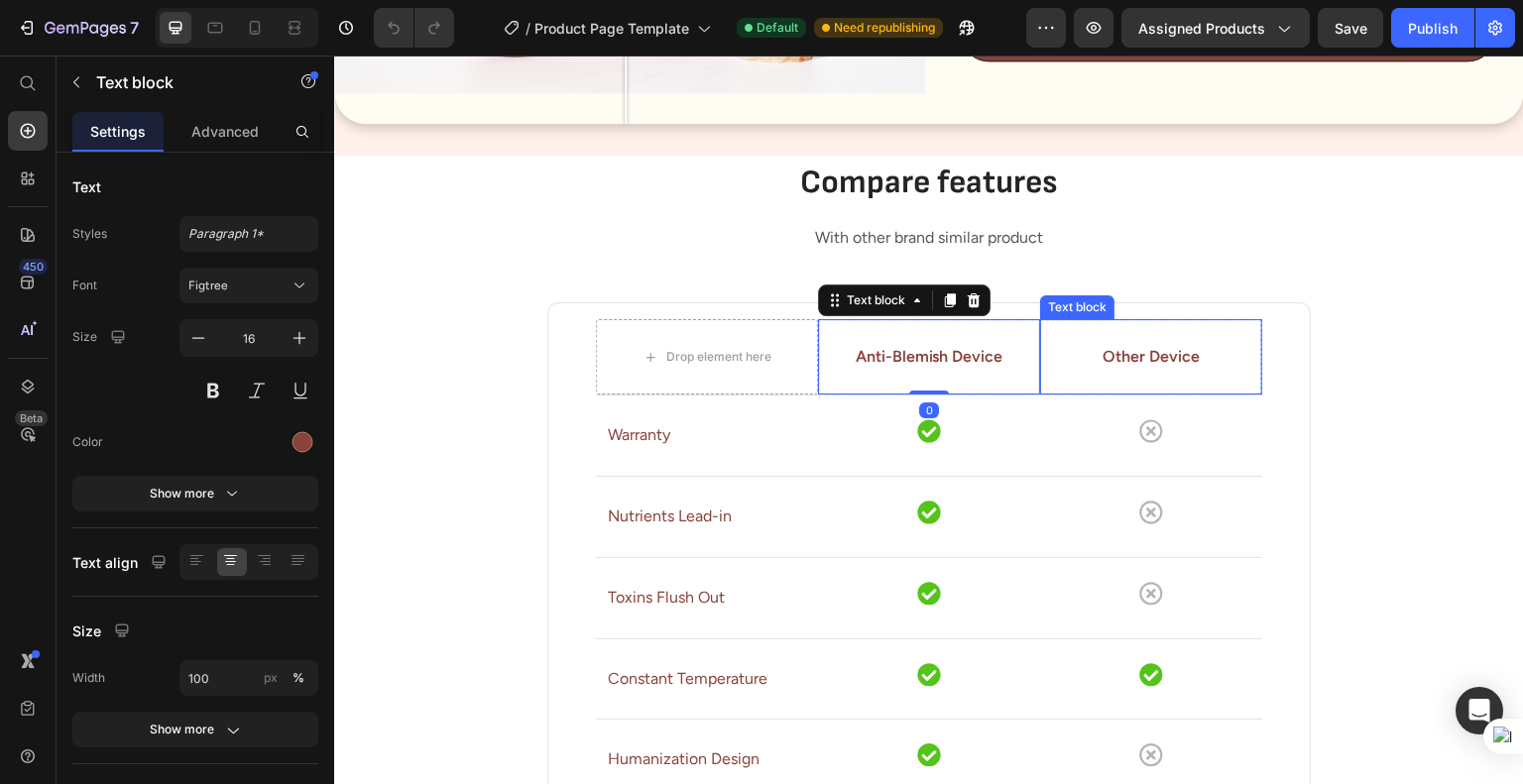 click on "Compare features Heading With other brand similar product Text block
Drop element here Anti-Blemish Device  Text block   0 Other Device Text block Row Row Warranty Text block
Icon
Icon Row Row Nutrients Lead-in Text block
Icon
Icon Row Row Toxins Flush Out Text block
Icon
Icon Row Row Constant Temperature Text block
Icon
Icon Row Row Humanization Design Text block
Icon
Icon Row Row Eye Massage Function Text block
Icon
Icon Row Row CE, ROHS Certificated Text block
Icon
Icon Row Row FDA, FCC Certificated Text block
Icon
Icon Row Row Row Buy Now Button" at bounding box center [929, 664] 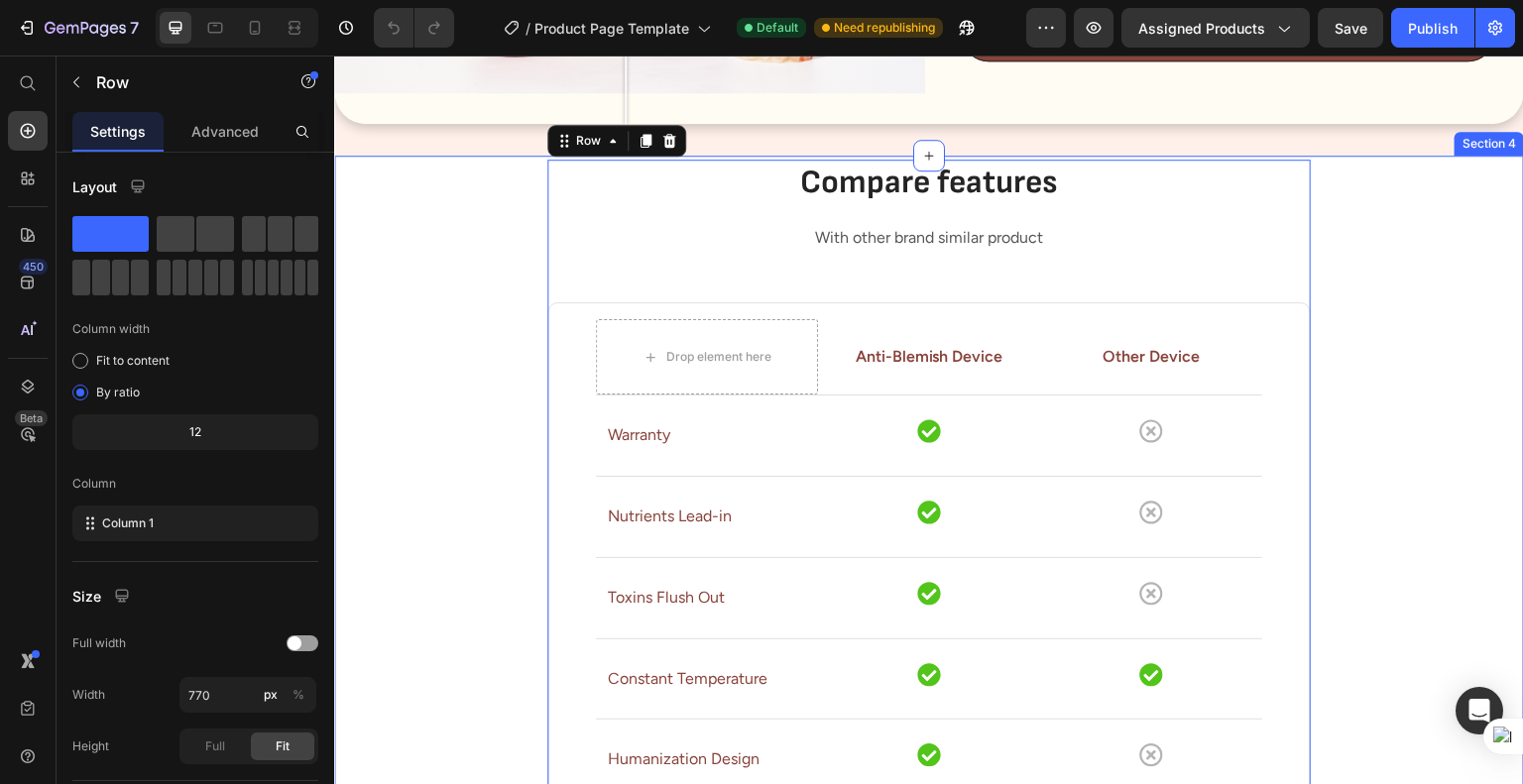 click on "Compare features Heading With other brand similar product Text block
Drop element here Anti-Blemish Device  Text block Other Device Text block Row Row Warranty Text block
Icon
Icon Row Row Nutrients Lead-in Text block
Icon
Icon Row Row Toxins Flush Out Text block
Icon
Icon Row Row Constant Temperature Text block
Icon
Icon Row Row Humanization Design Text block
Icon
Icon Row Row Eye Massage Function Text block
Icon
Icon Row Row CE, ROHS Certificated Text block
Icon
Icon Row Row FDA, FCC Certificated Text block
Icon
Icon Row Row Row Buy Now Button Row   0" at bounding box center (929, 664) 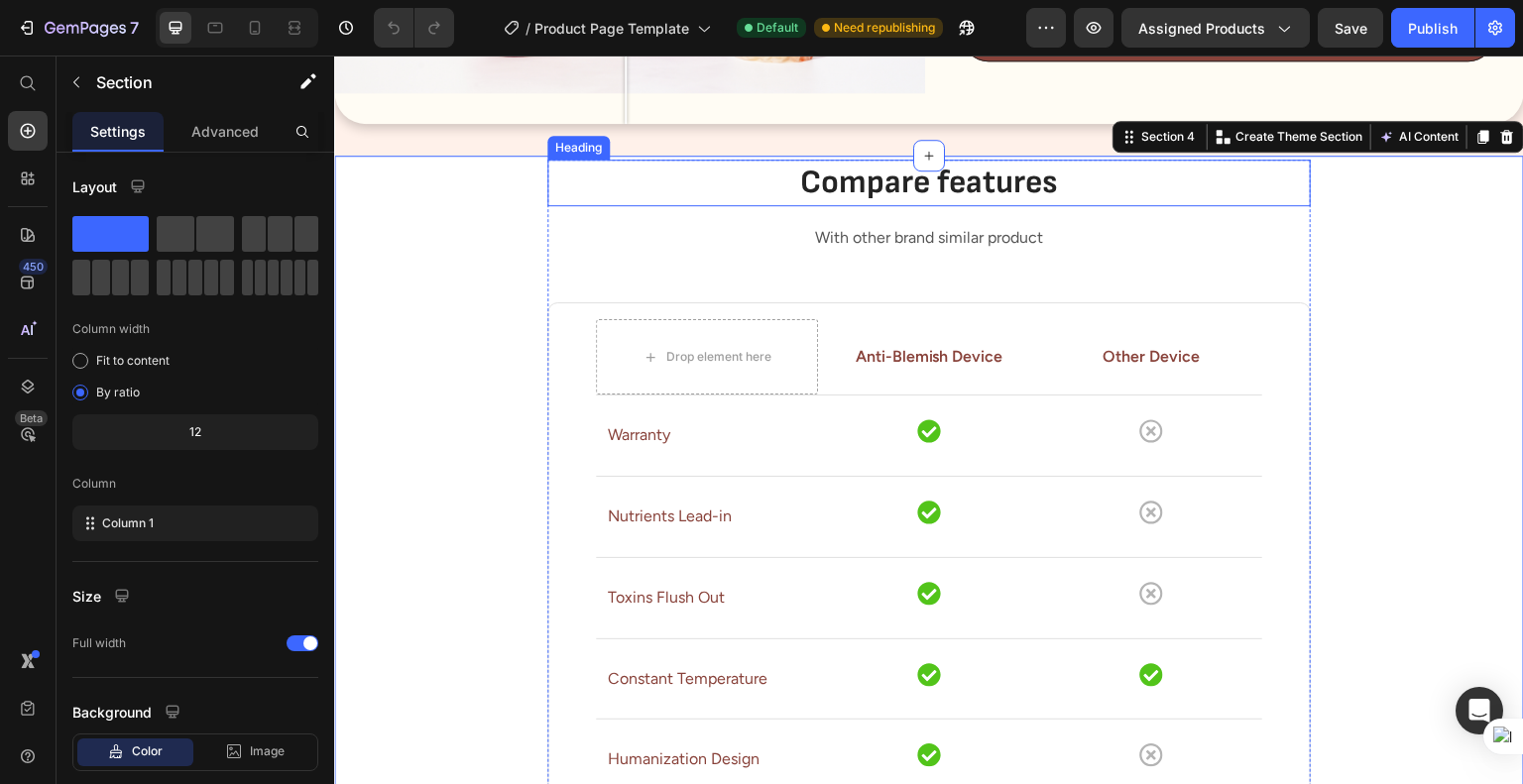 click on "Compare features" at bounding box center (929, 182) 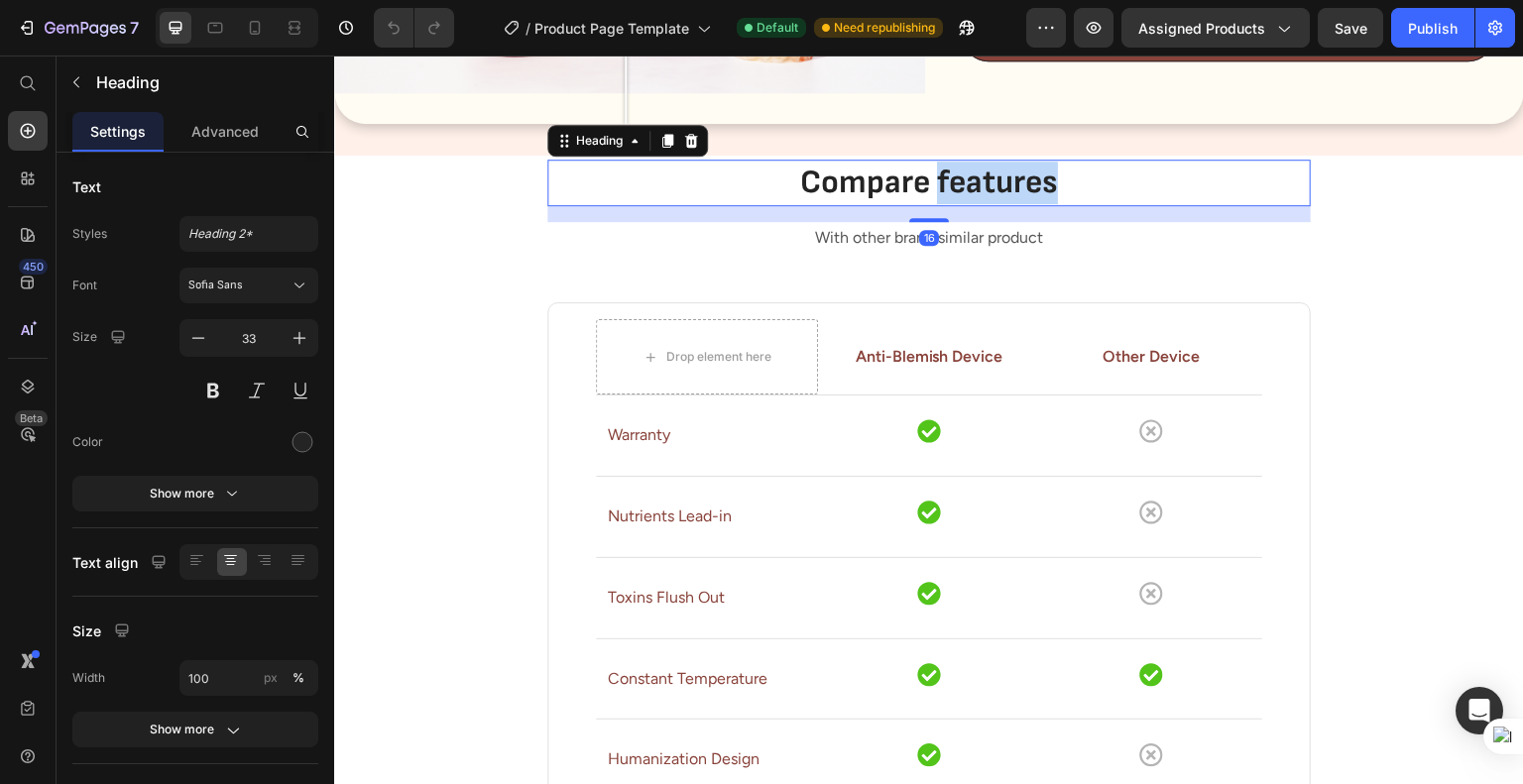 click on "Compare features" at bounding box center [929, 182] 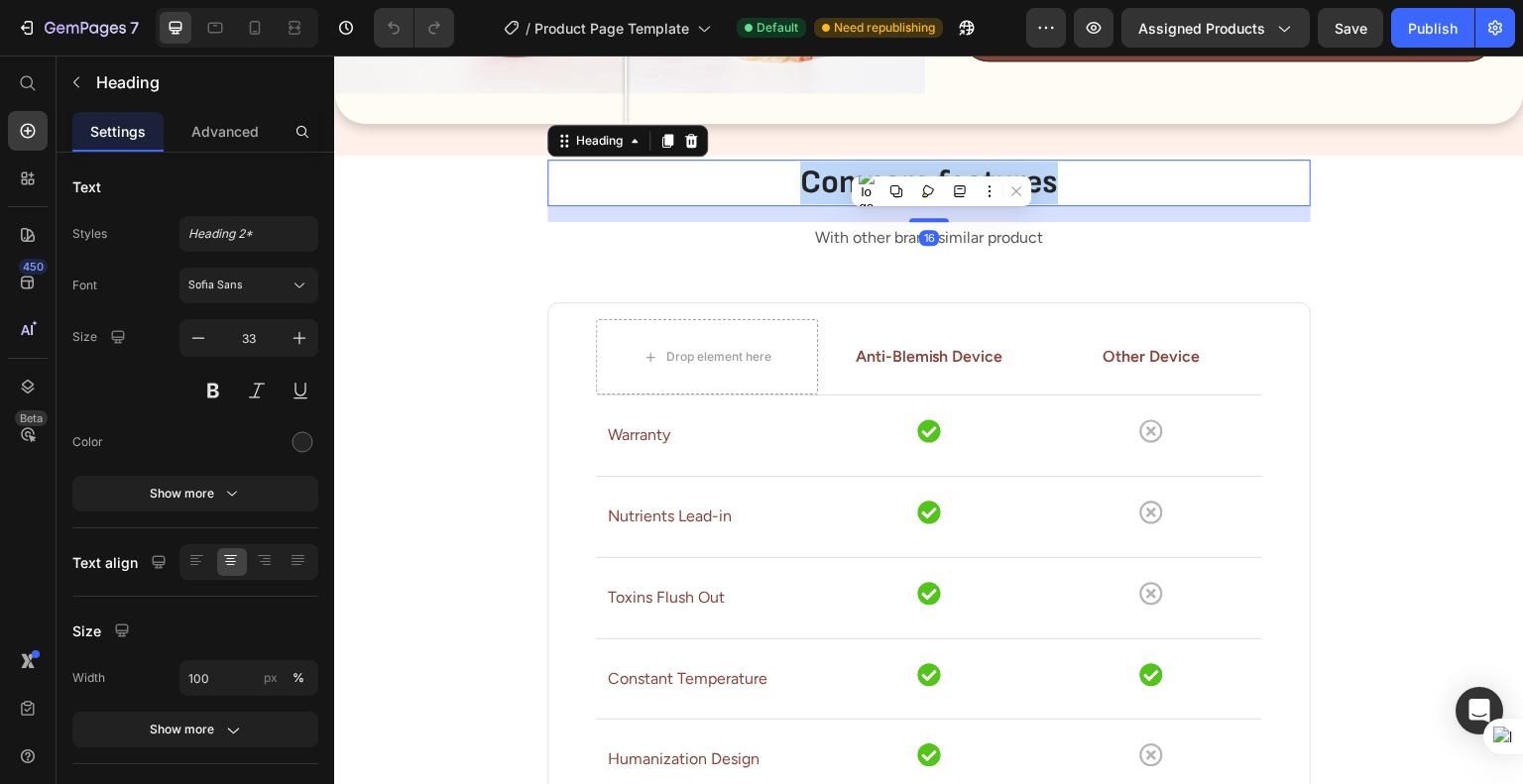 click on "Compare features" at bounding box center (929, 182) 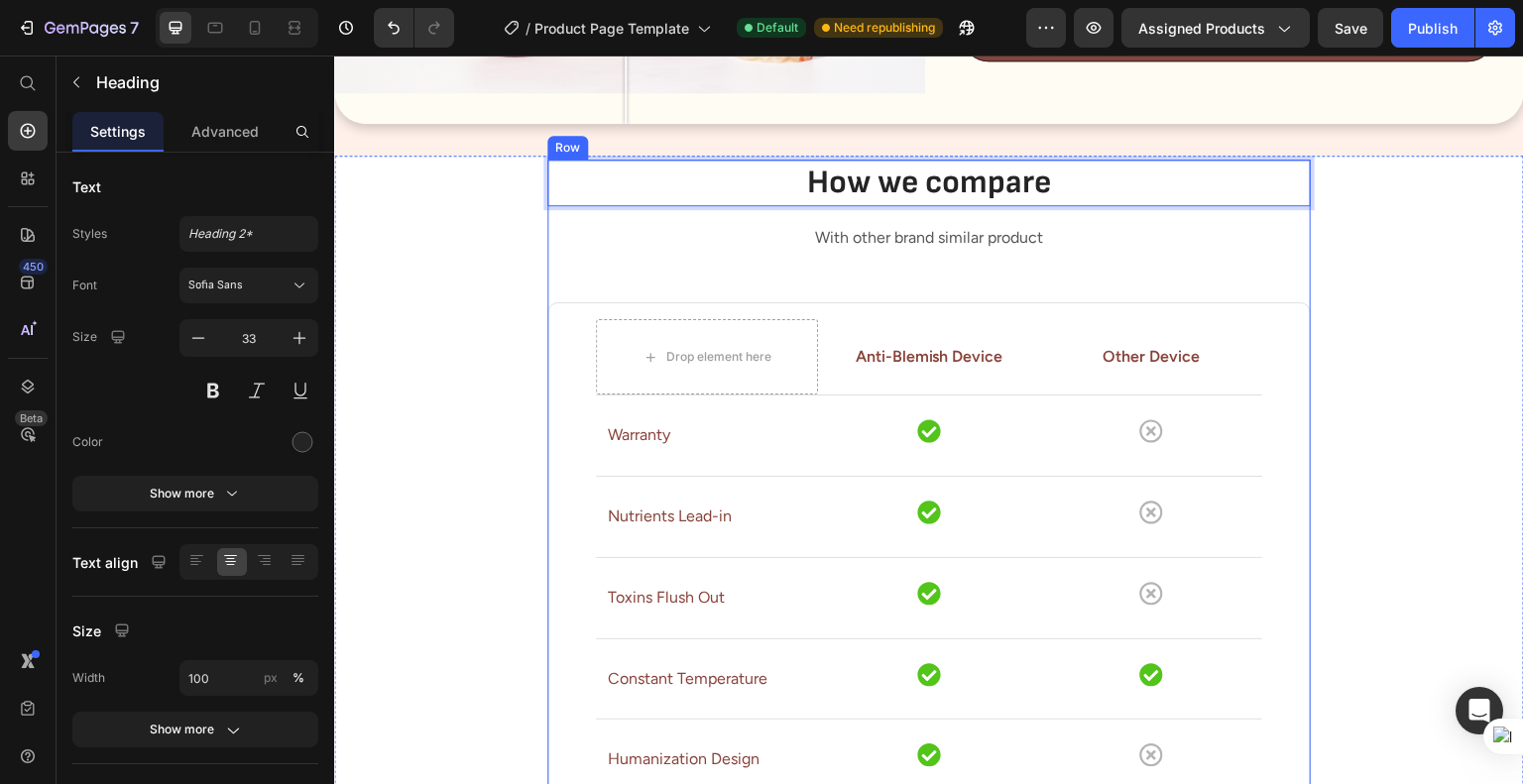 click on "With other brand similar product" at bounding box center (929, 238) 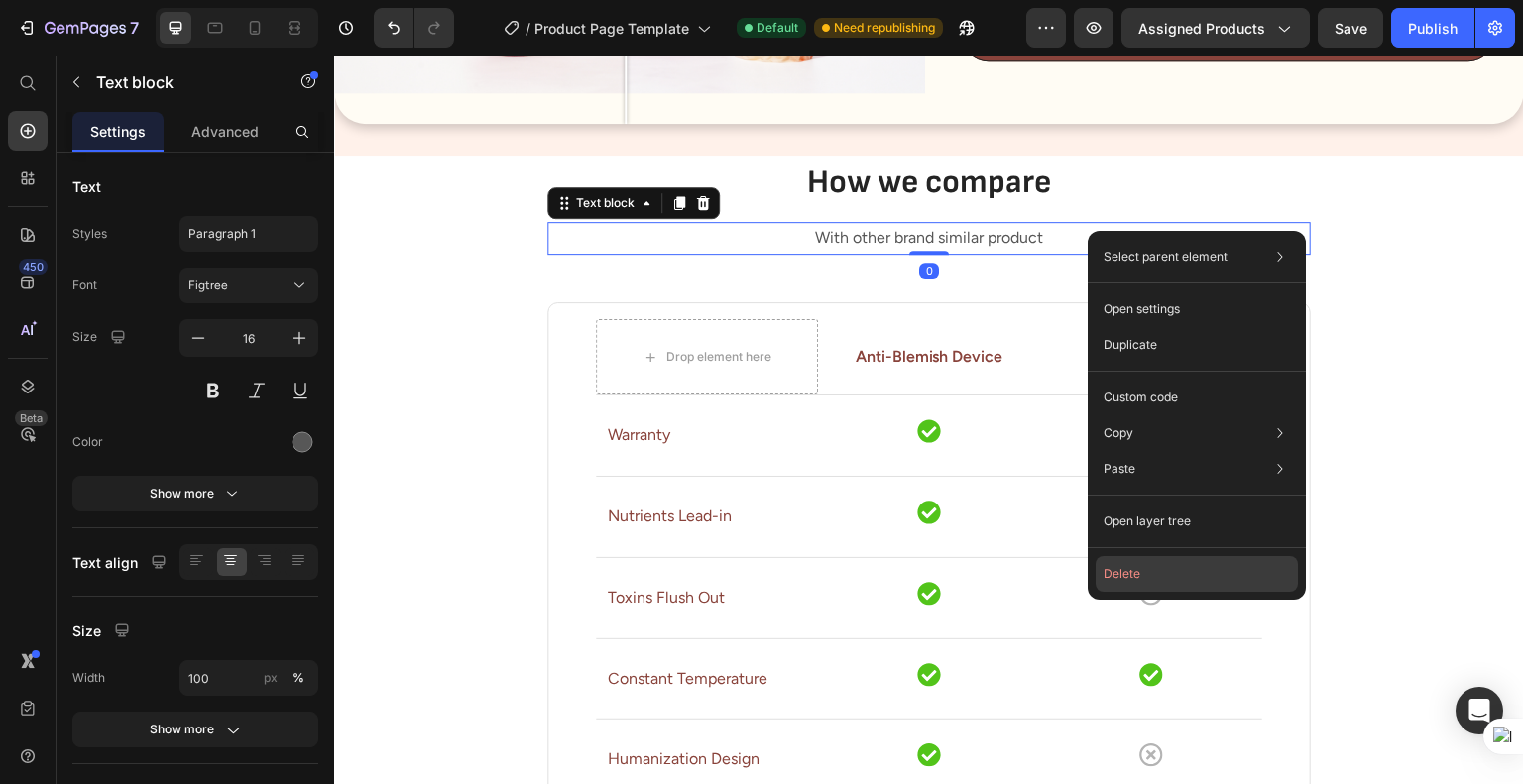 click on "Delete" 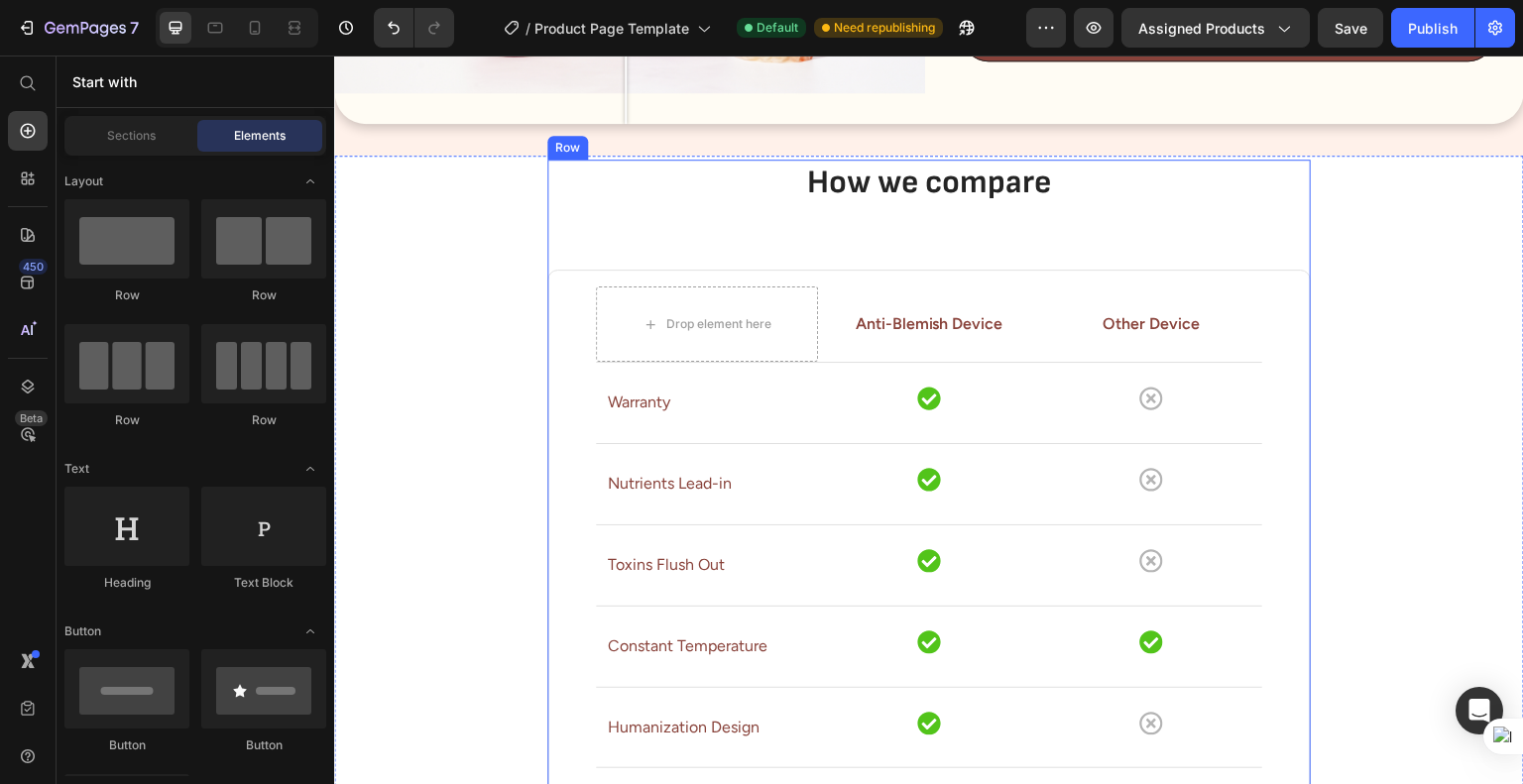 click on "How we compare Heading
Drop element here Anti-Blemish Device  Text block Other Device Text block Row Row Warranty Text block
Icon
Icon Row Row Nutrients Lead-in Text block
Icon
Icon Row Row Toxins Flush Out Text block
Icon
Icon Row Row Constant Temperature Text block
Icon
Icon Row Row Humanization Design Text block
Icon
Icon Row Row Eye Massage Function Text block
Icon
Icon Row Row CE, ROHS Certificated Text block
Icon
Icon Row Row FDA, FCC Certificated Text block
Icon
Icon Row Row Row Buy Now Button" at bounding box center [929, 647] 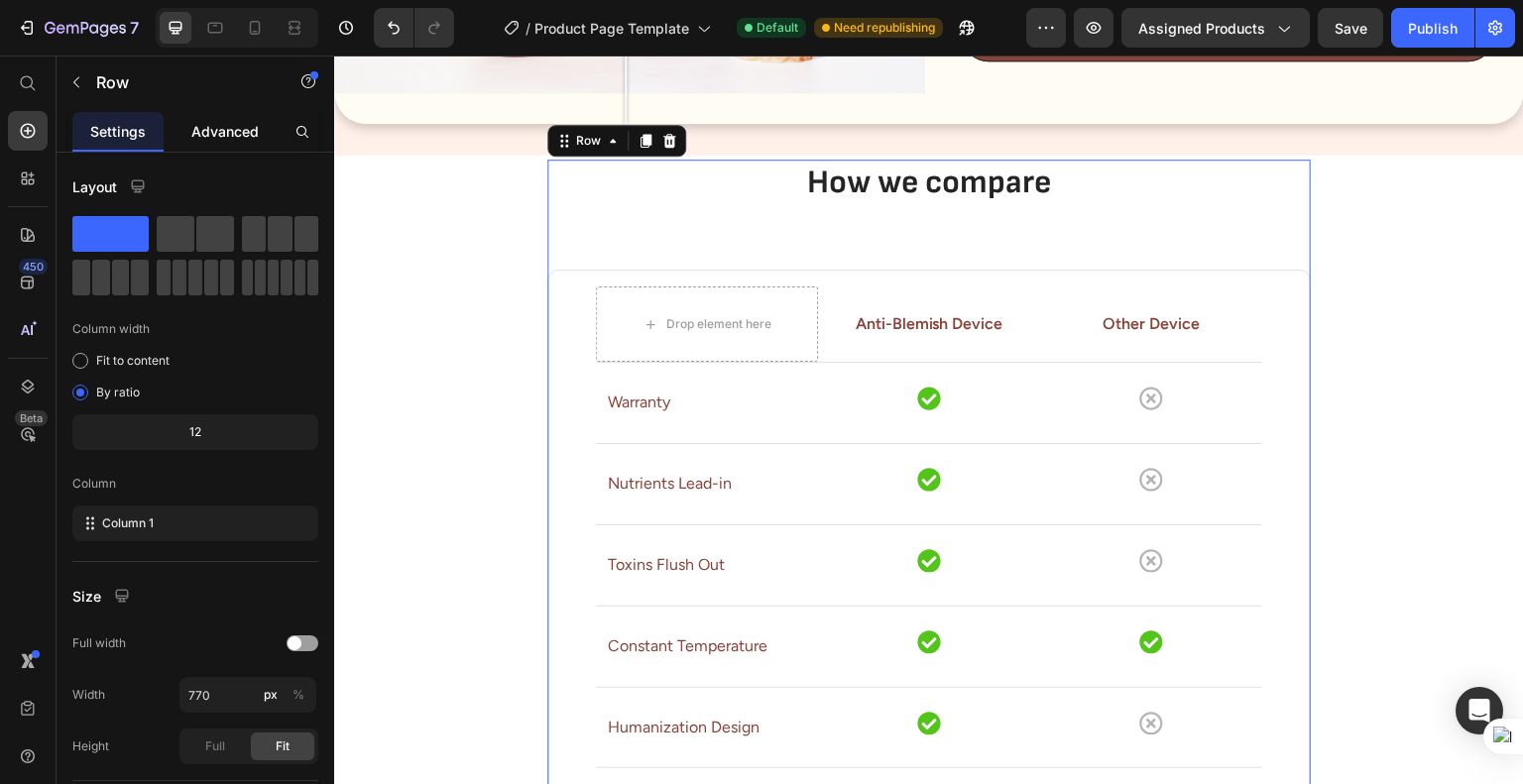 click on "Advanced" 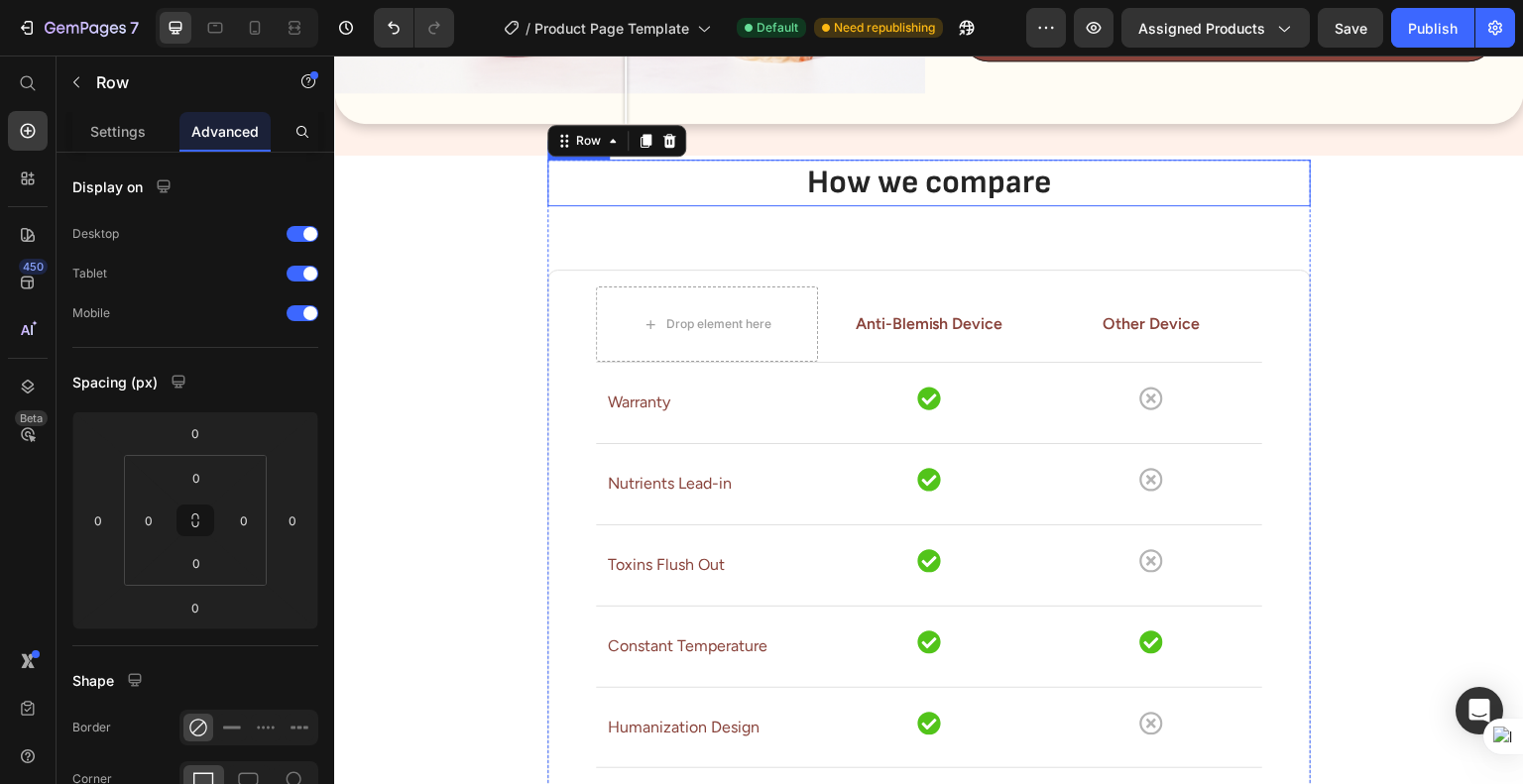 click on "How we compare" at bounding box center (929, 182) 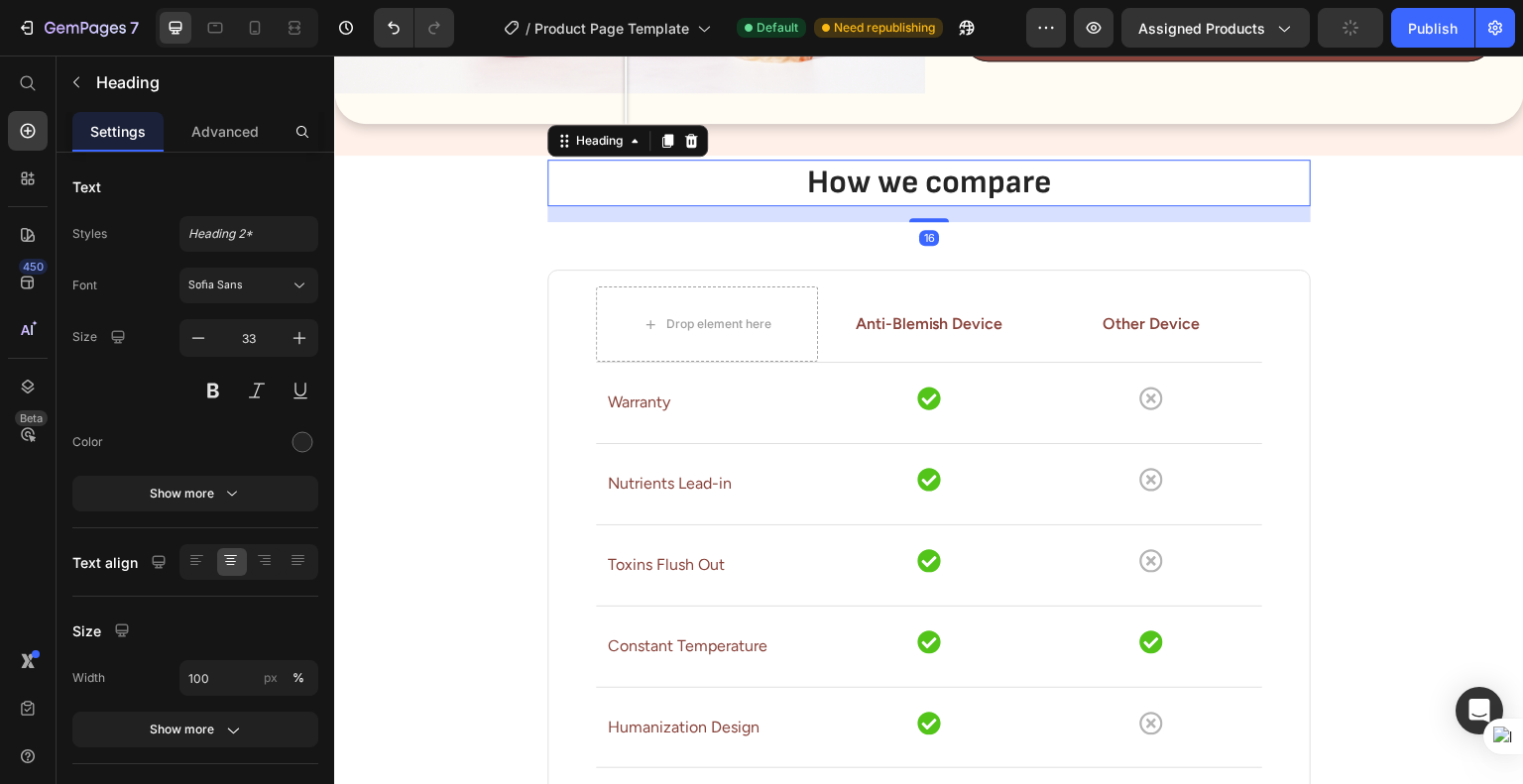 click on "How we compare Heading   16
Drop element here Anti-Blemish Device  Text block Other Device Text block Row Row Warranty Text block
Icon
Icon Row Row Nutrients Lead-in Text block
Icon
Icon Row Row Toxins Flush Out Text block
Icon
Icon Row Row Constant Temperature Text block
Icon
Icon Row Row Humanization Design Text block
Icon
Icon Row Row Eye Massage Function Text block
Icon
Icon Row Row CE, ROHS Certificated Text block
Icon
Icon Row Row FDA, FCC Certificated Text block
Icon
Icon Row Row Row Buy Now Button" at bounding box center [929, 647] 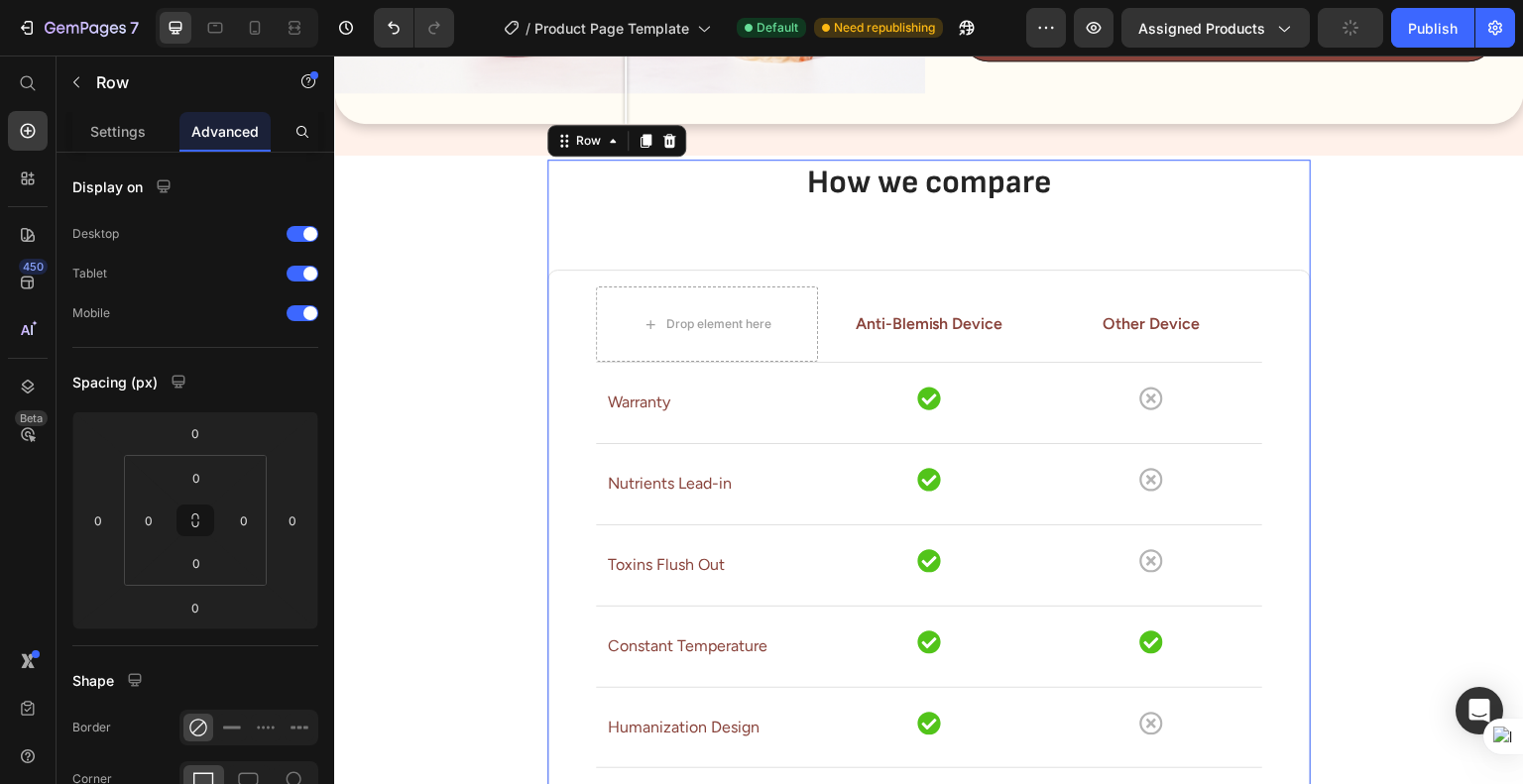 click on "How we compare" at bounding box center (929, 182) 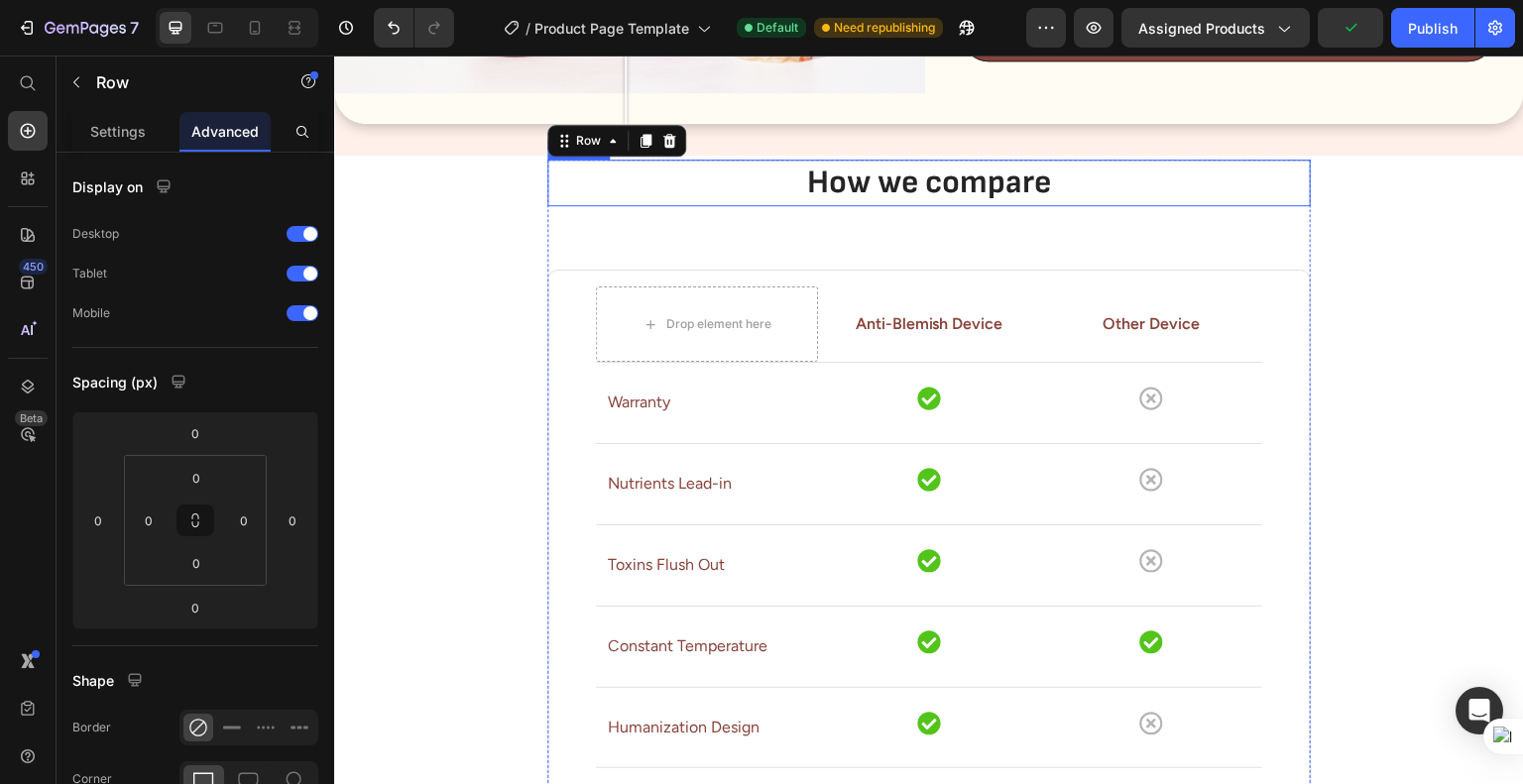 click on "How we compare" at bounding box center (929, 182) 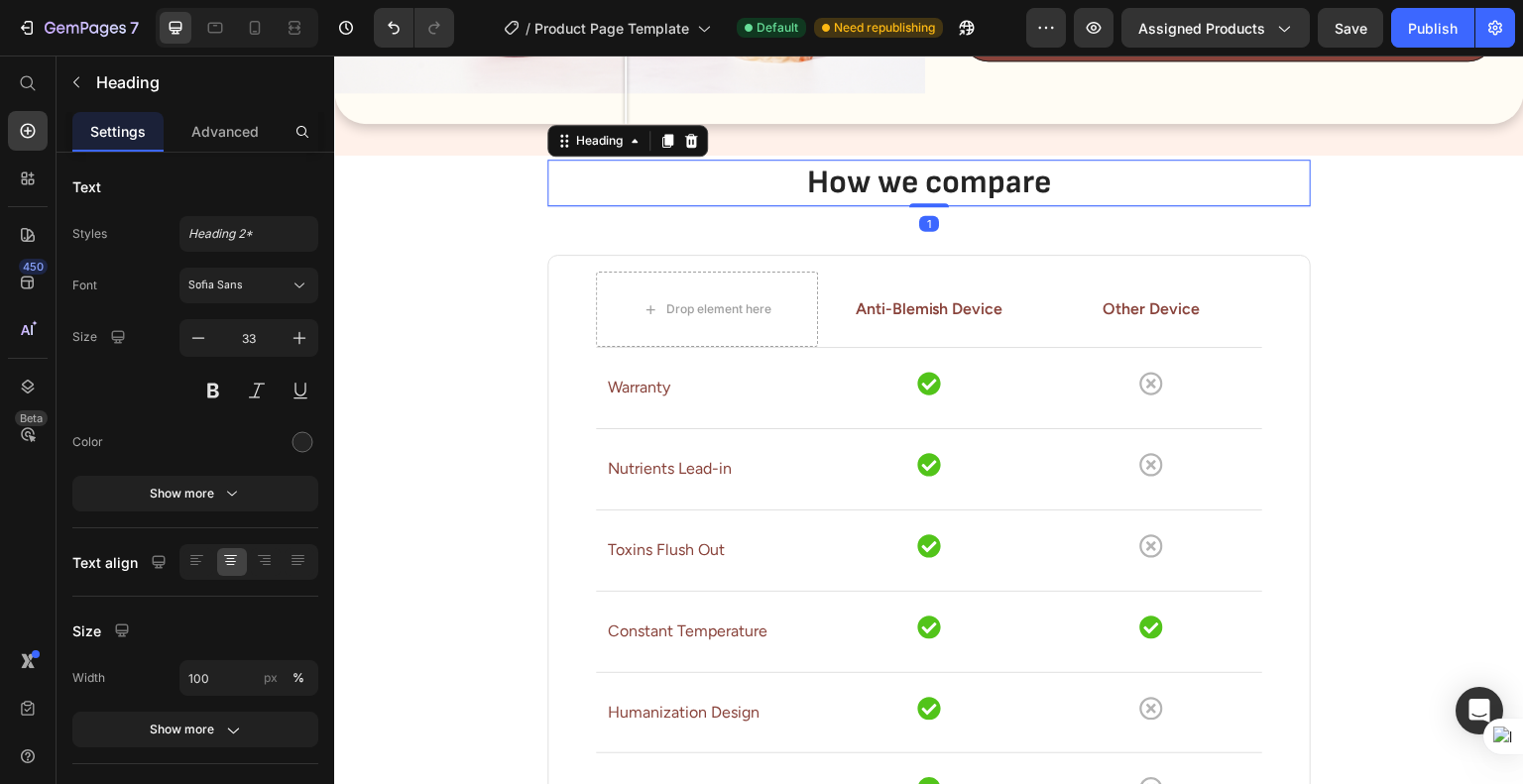 drag, startPoint x: 917, startPoint y: 212, endPoint x: 920, endPoint y: 189, distance: 23.194827 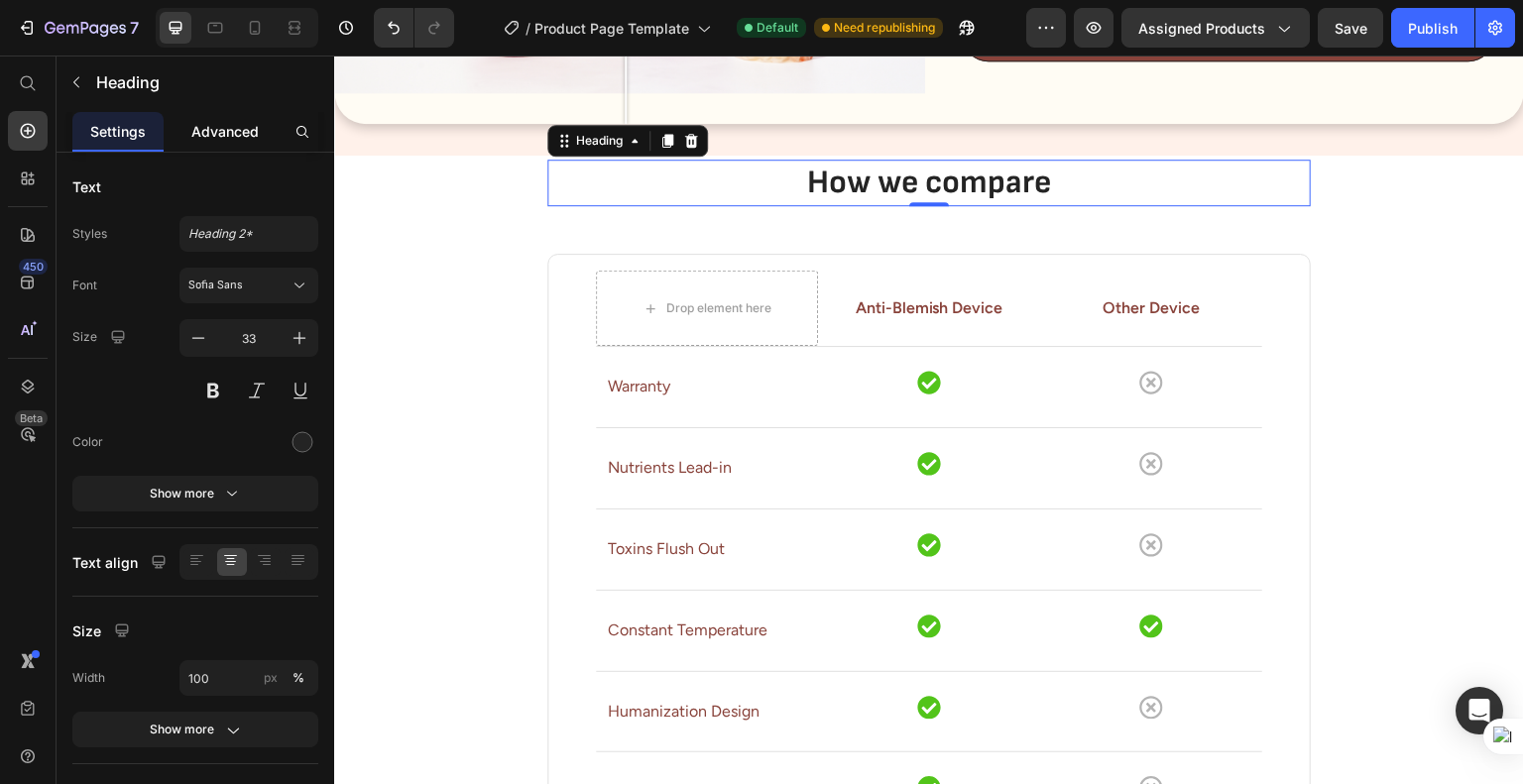 click on "Advanced" at bounding box center (225, 131) 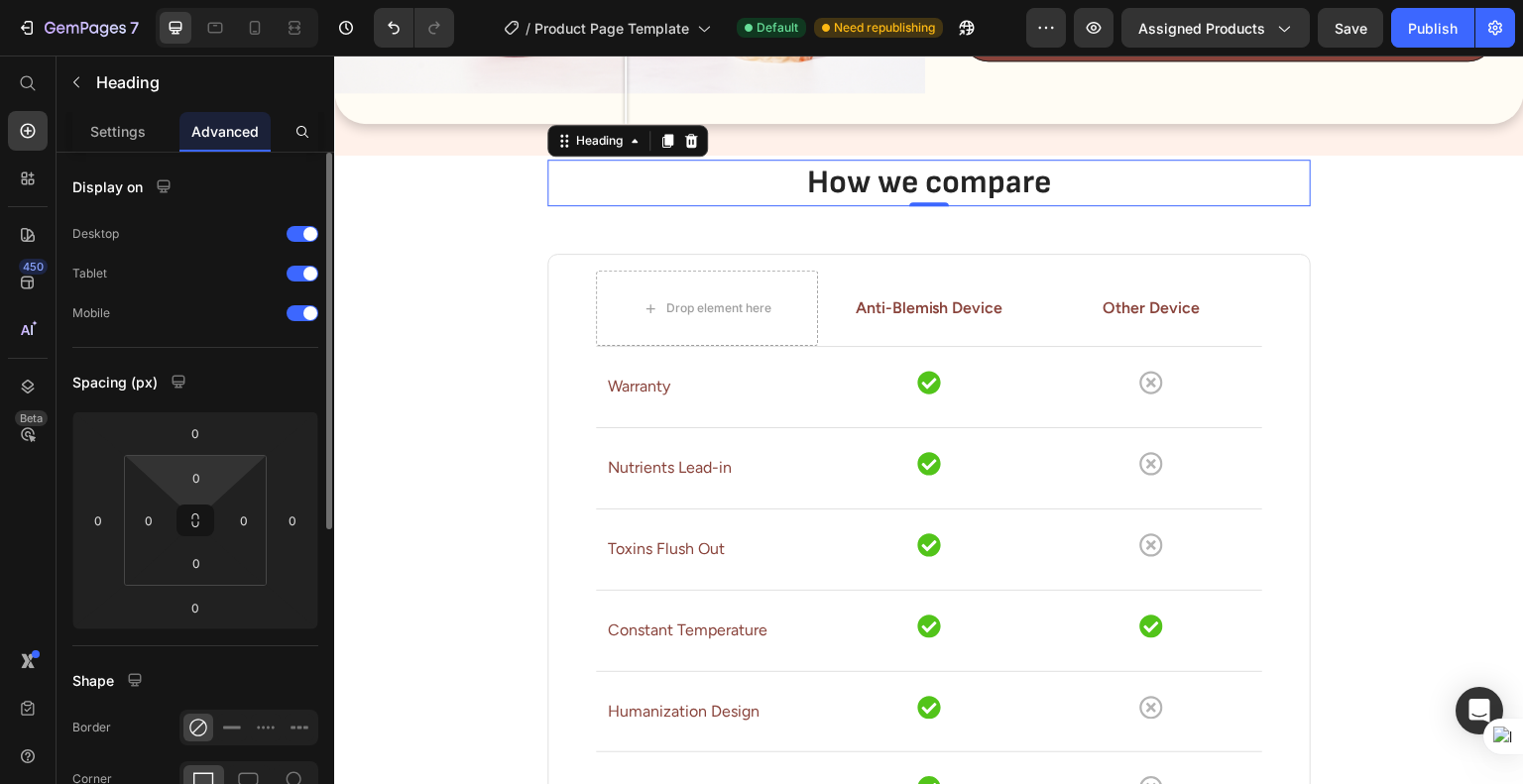 drag, startPoint x: 220, startPoint y: 474, endPoint x: 225, endPoint y: 460, distance: 14.866069 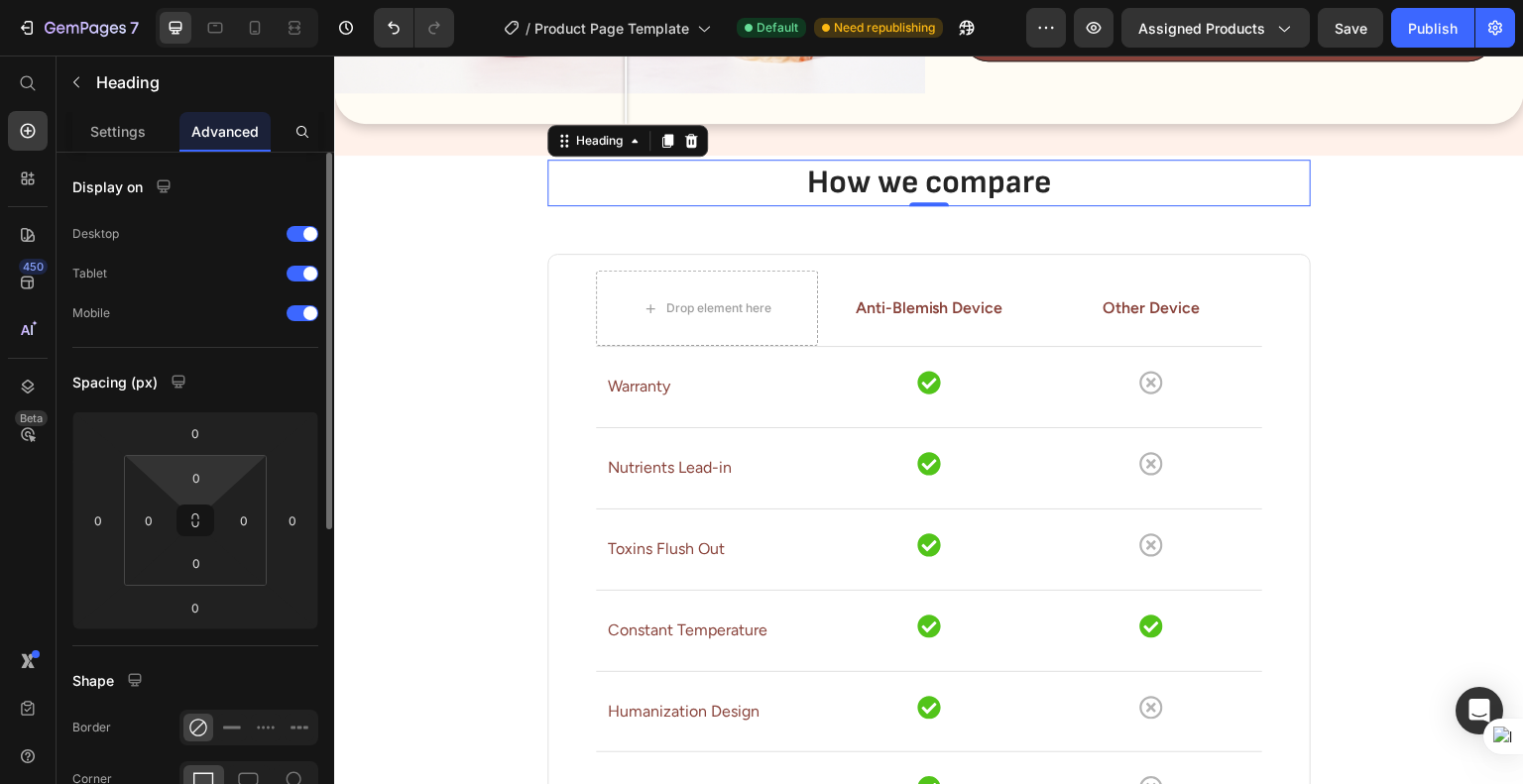 click on "0 0 0 0" at bounding box center (195, 520) 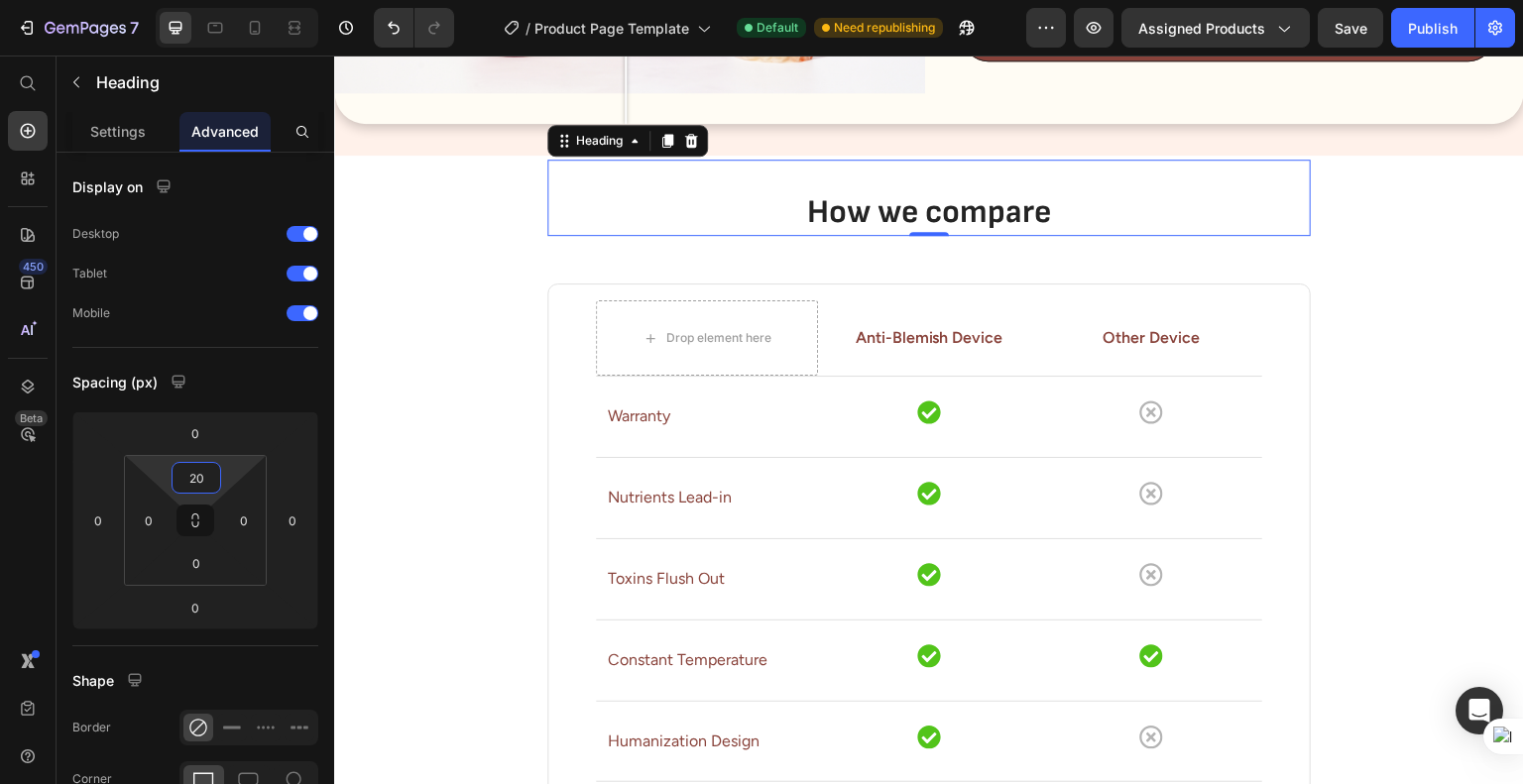 type on "18" 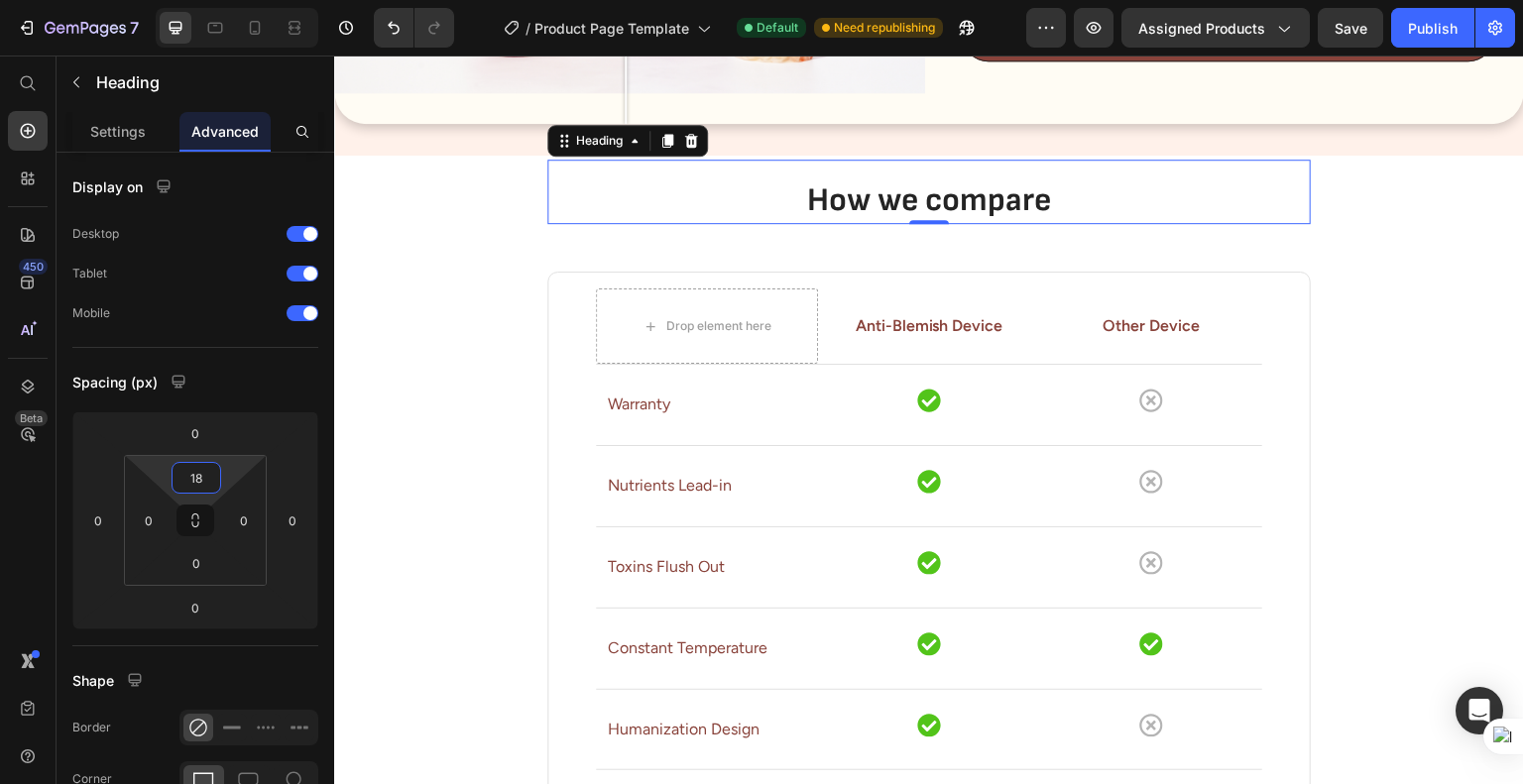 drag, startPoint x: 226, startPoint y: 460, endPoint x: 233, endPoint y: 451, distance: 11.401754 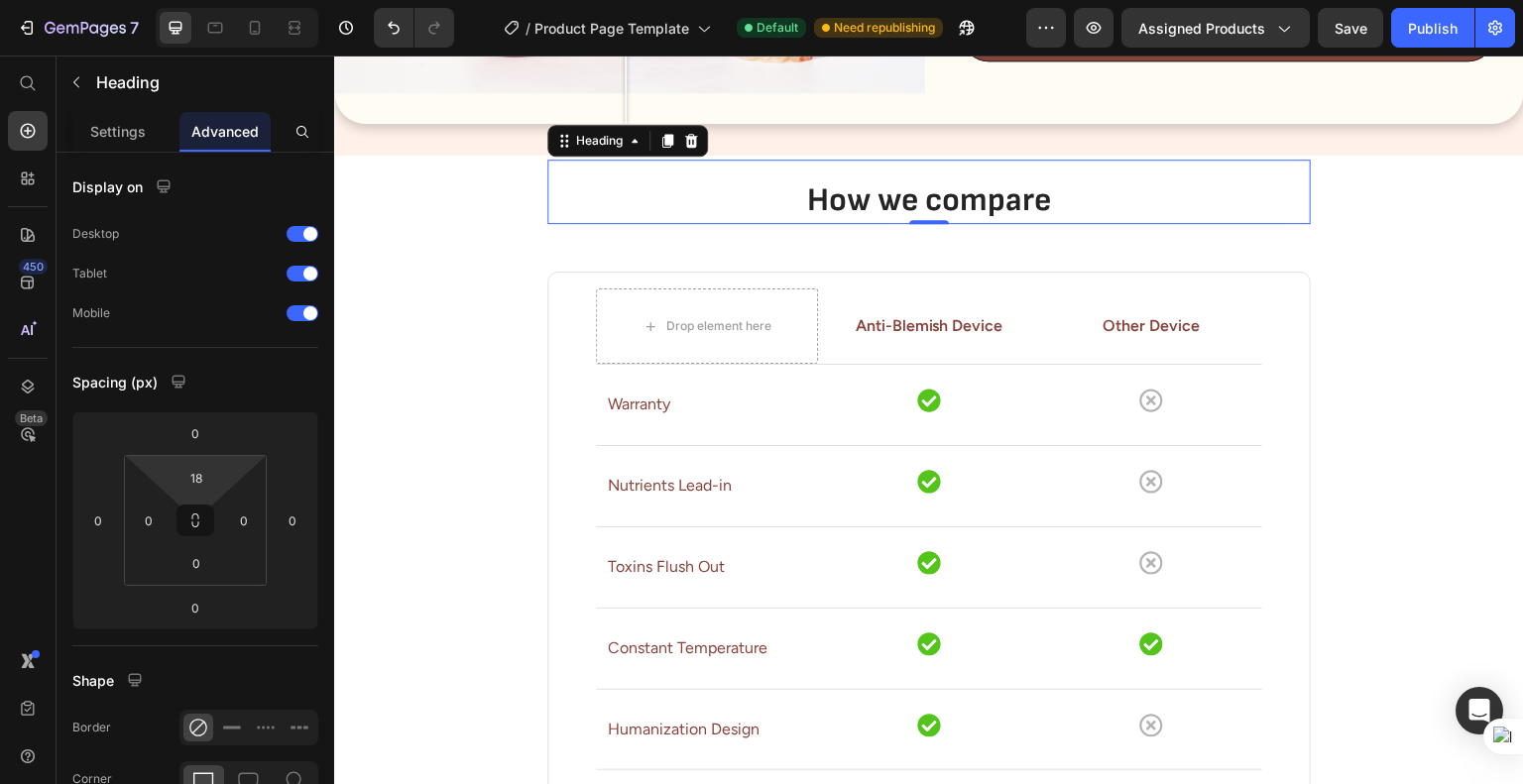 drag, startPoint x: 1522, startPoint y: 343, endPoint x: 1187, endPoint y: 410, distance: 341.6343 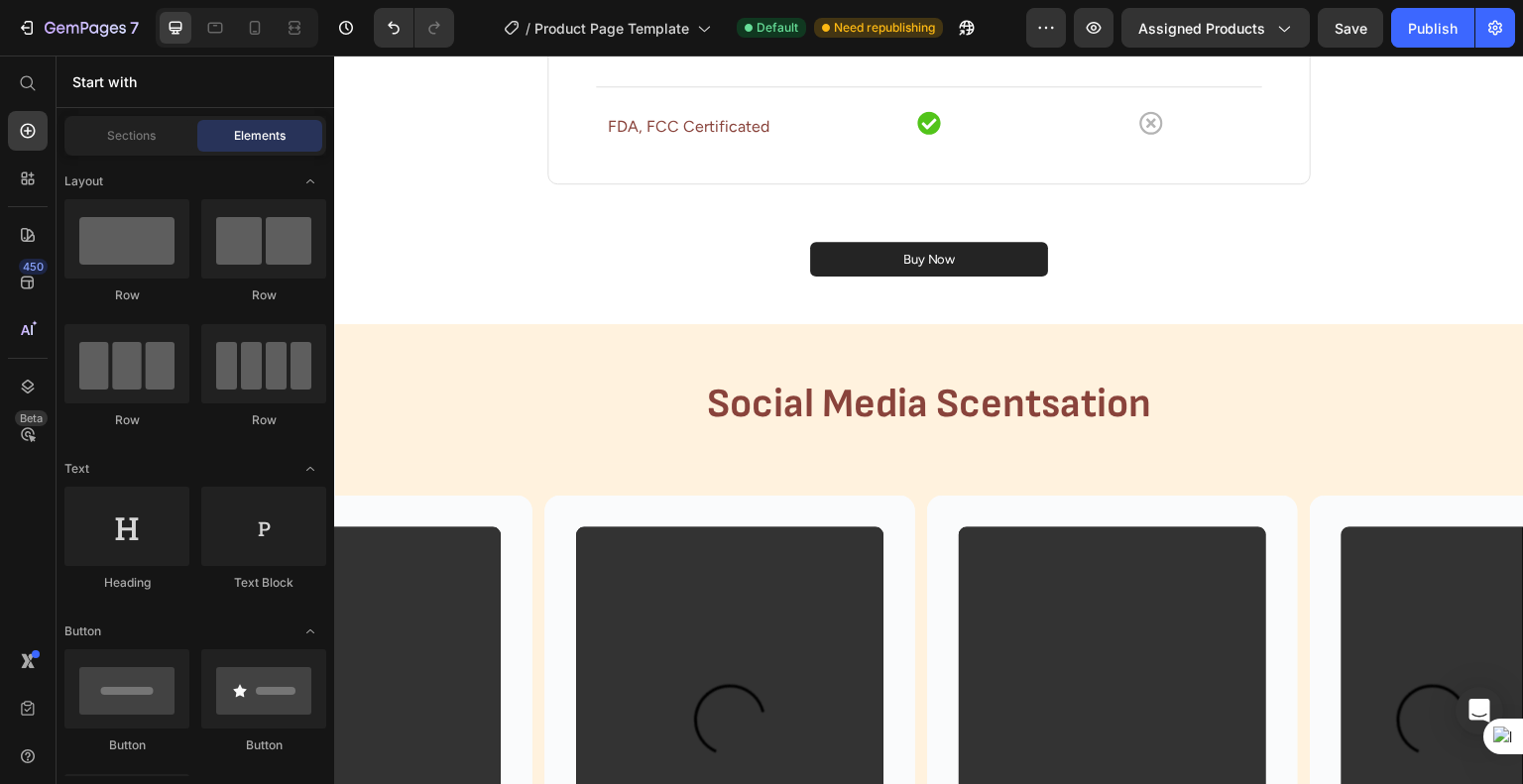 scroll, scrollTop: 2243, scrollLeft: 0, axis: vertical 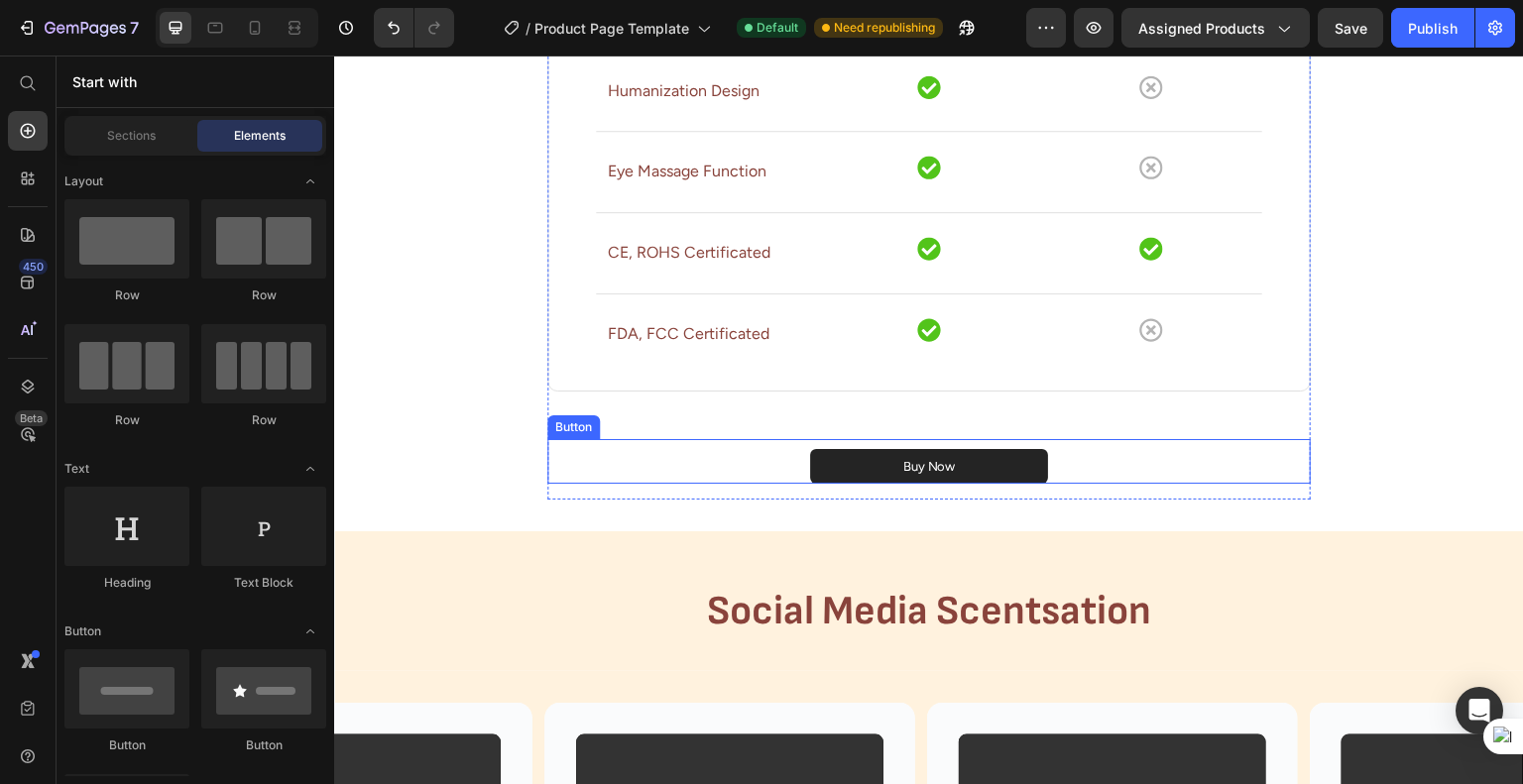 click on "Buy Now Button" at bounding box center [929, 462] 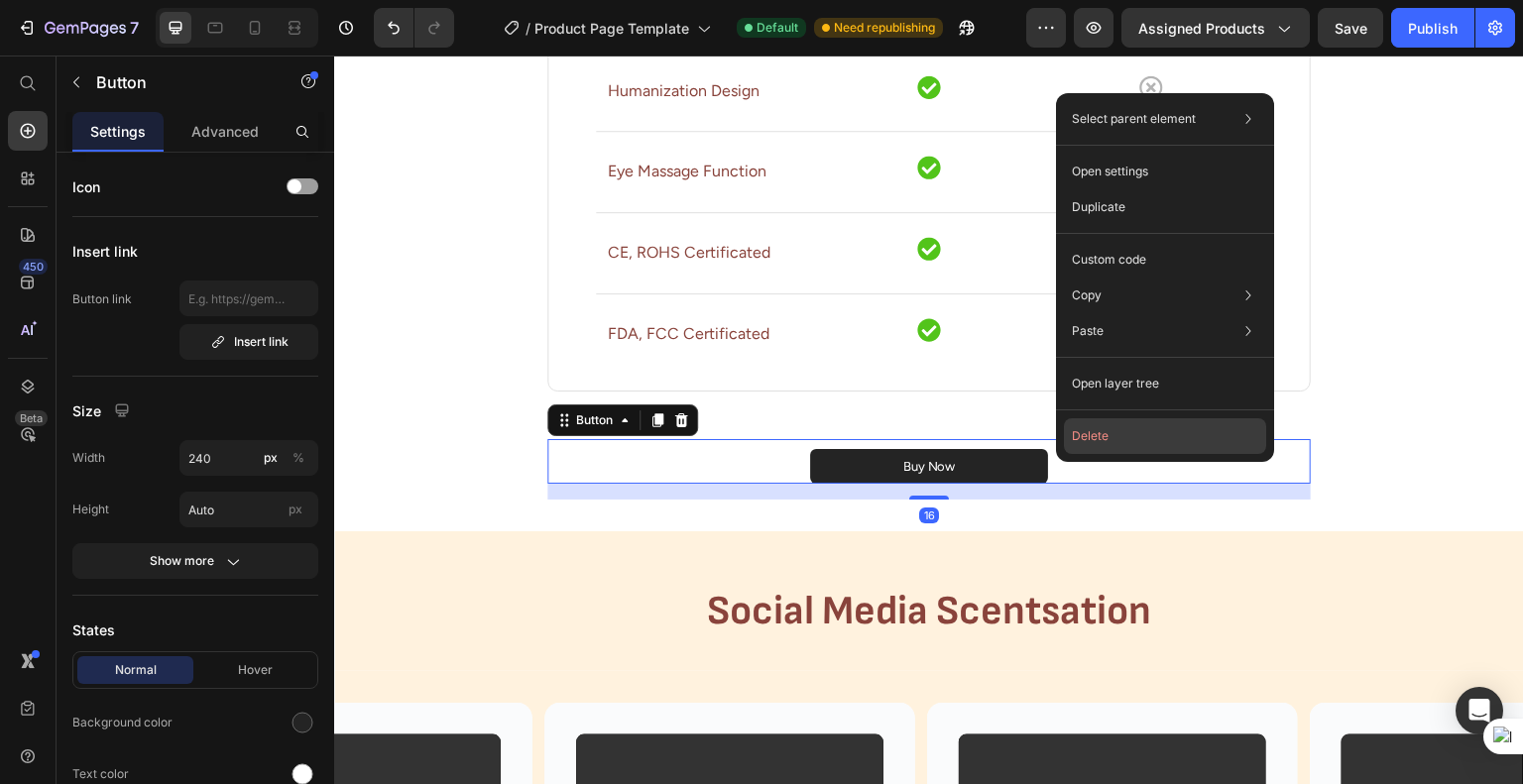 click on "Delete" 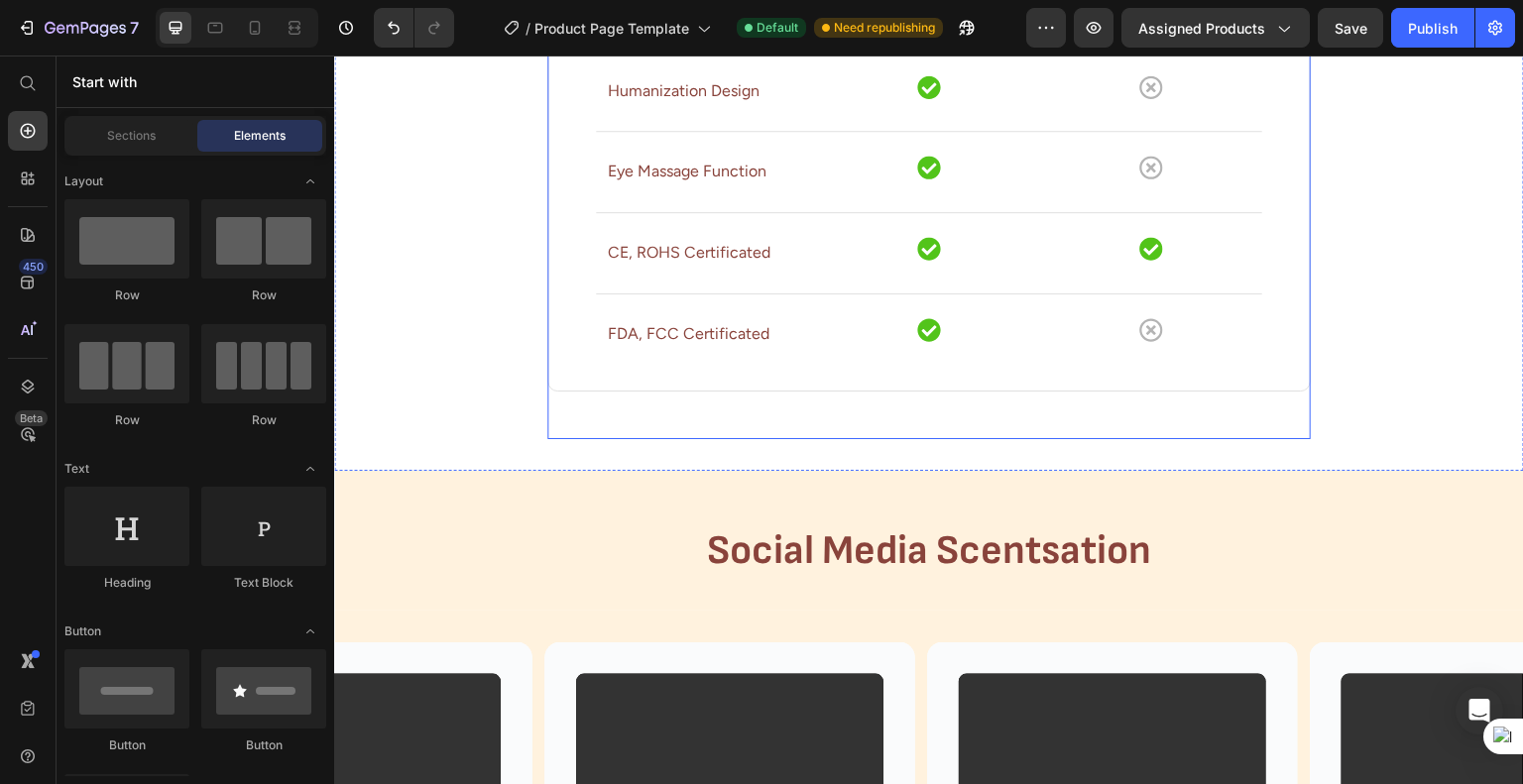 click on "How we compare Heading
Drop element here Anti-Blemish Device  Text block Other Device Text block Row Row Warranty Text block
Icon
Icon Row Row Nutrients Lead-in Text block
Icon
Icon Row Row Toxins Flush Out Text block
Icon
Icon Row Row Constant Temperature Text block
Icon
Icon Row Row Humanization Design Text block
Icon
Icon Row Row Eye Massage Function Text block
Icon
Icon Row Row CE, ROHS Certificated Text block
Icon
Icon Row Row FDA, FCC Certificated Text block
Icon
Icon Row Row Row" at bounding box center [929, -21] 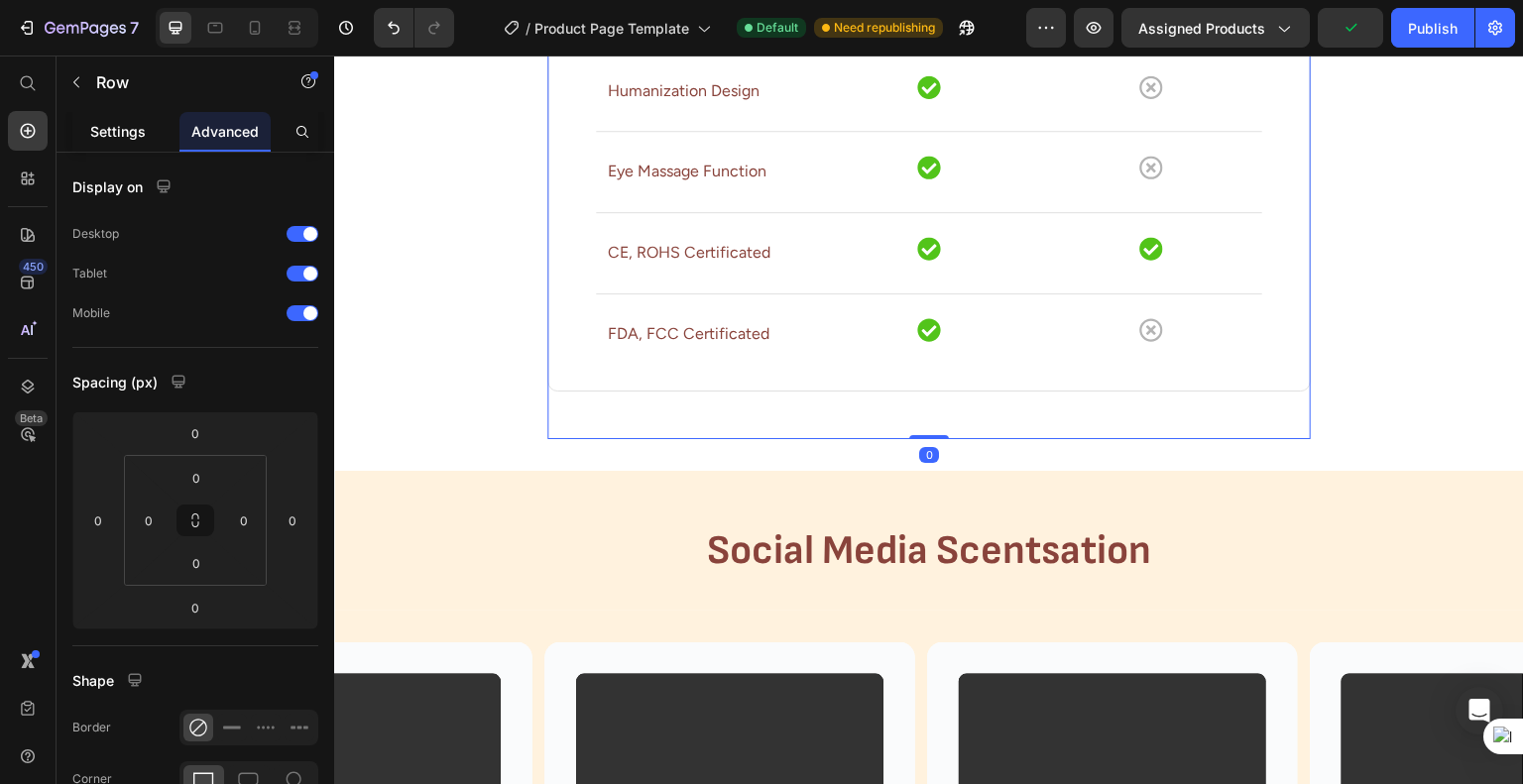 click on "Settings" at bounding box center (118, 131) 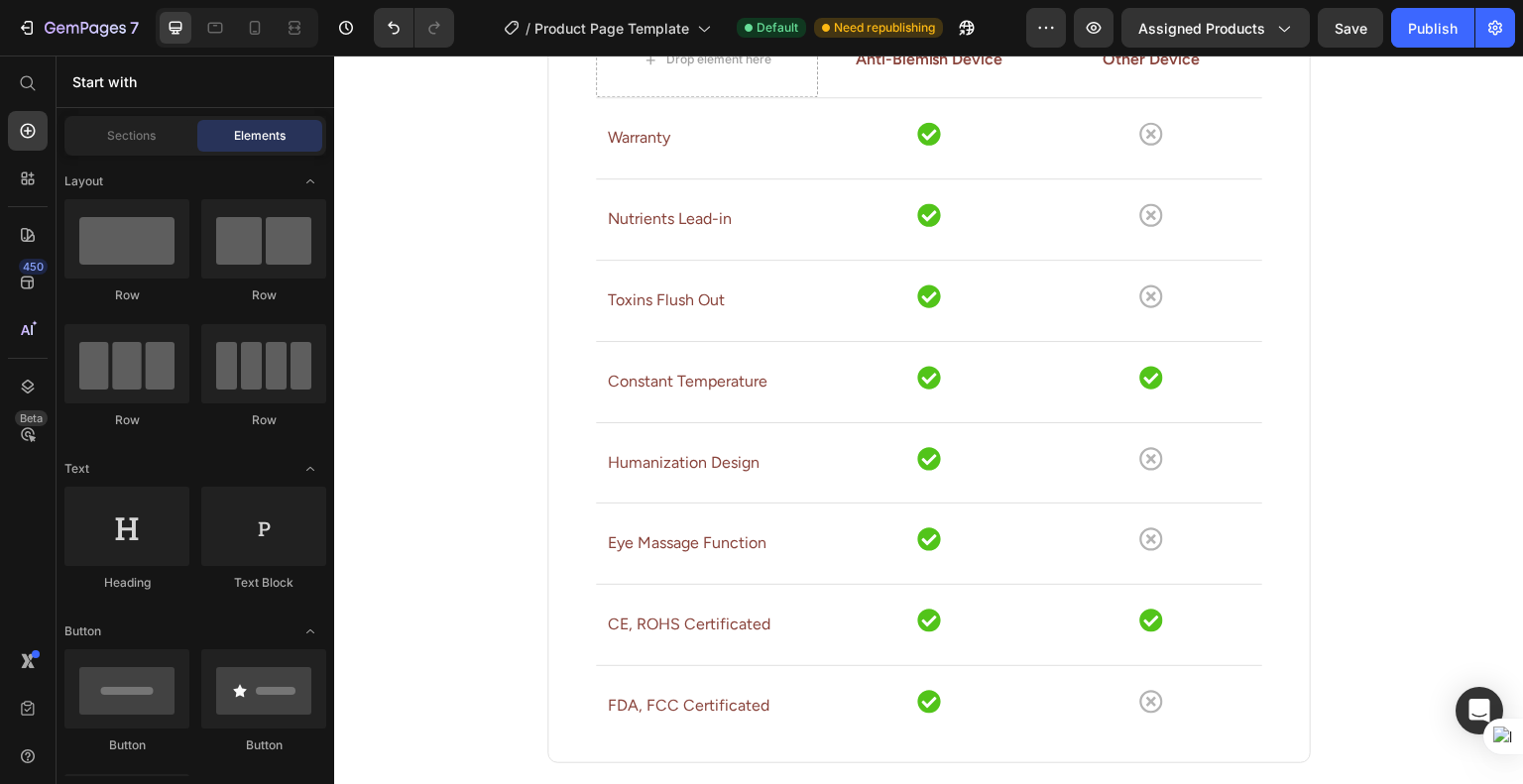 scroll, scrollTop: 1695, scrollLeft: 0, axis: vertical 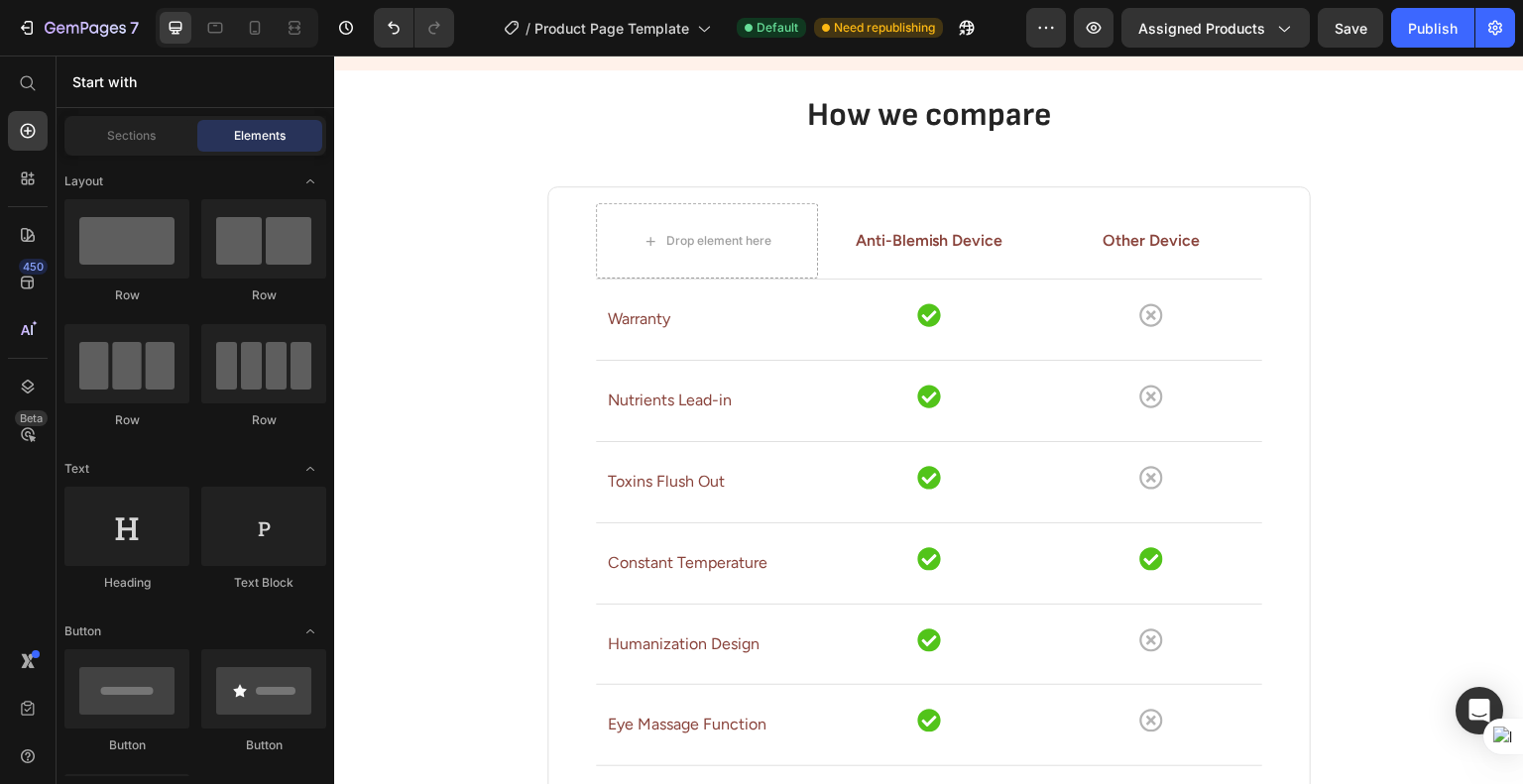 drag, startPoint x: 1517, startPoint y: 461, endPoint x: 1856, endPoint y: 433, distance: 340.1544 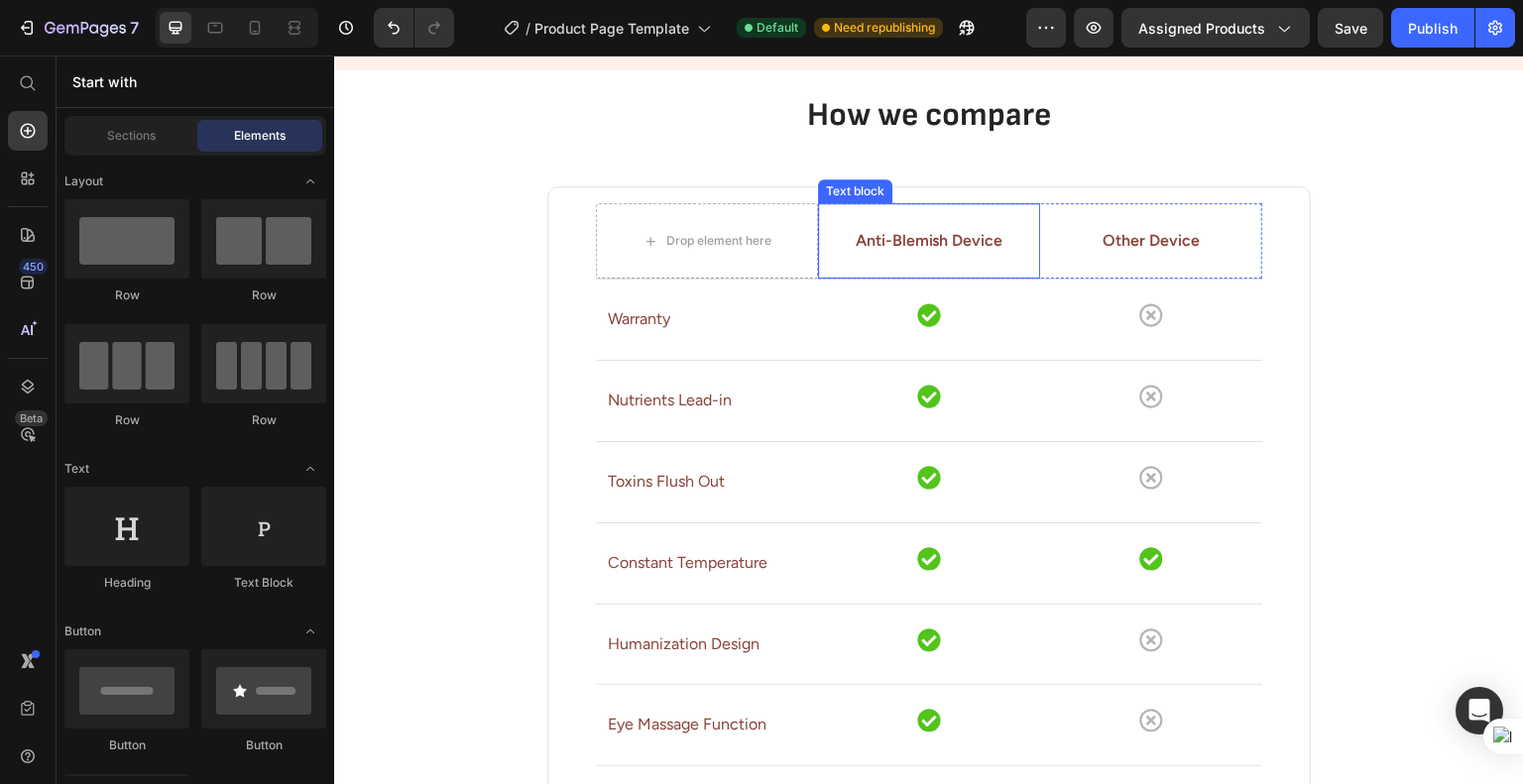 click on "Anti-Blemish Device" at bounding box center (929, 241) 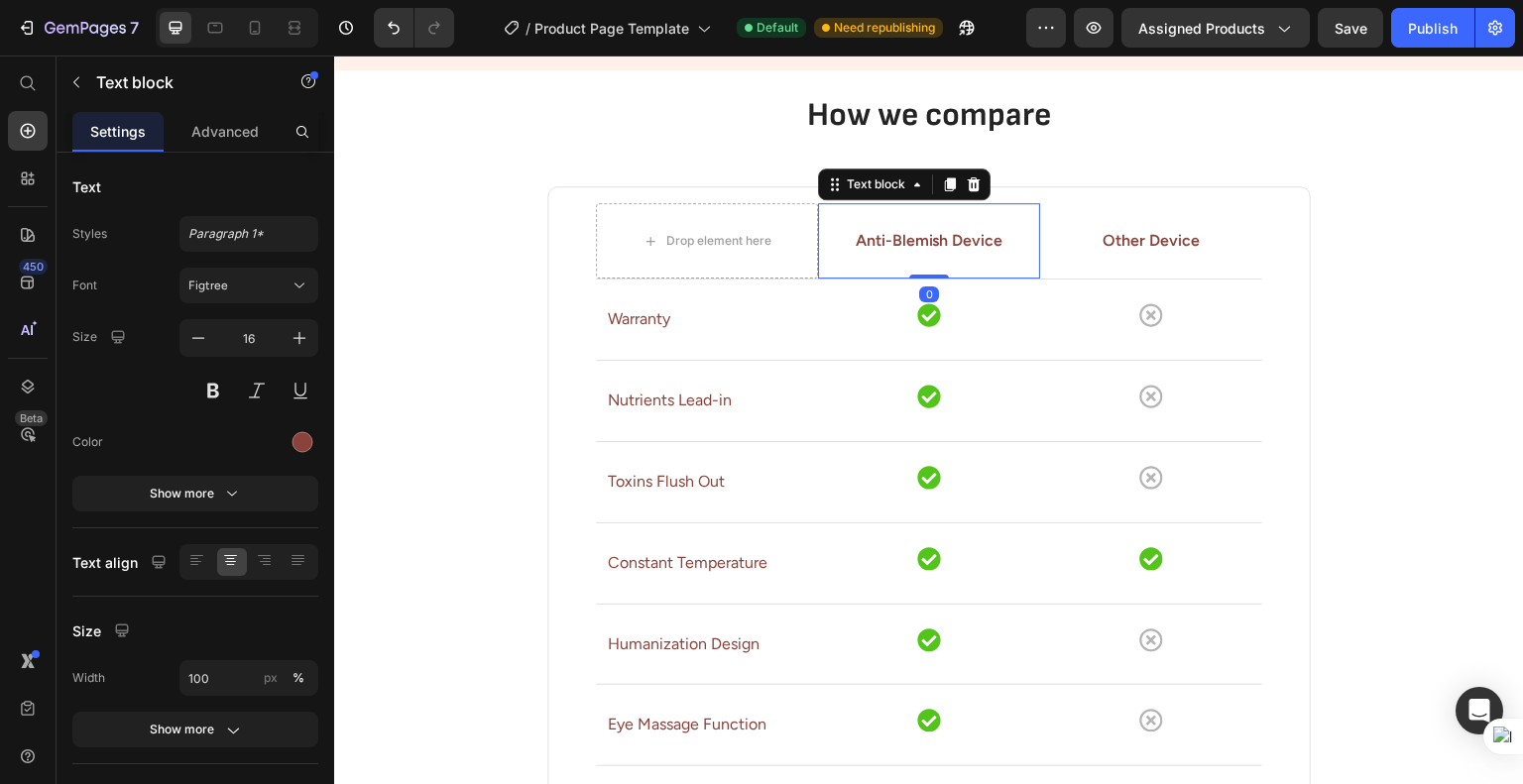 click on "Anti-Blemish Device" at bounding box center (929, 241) 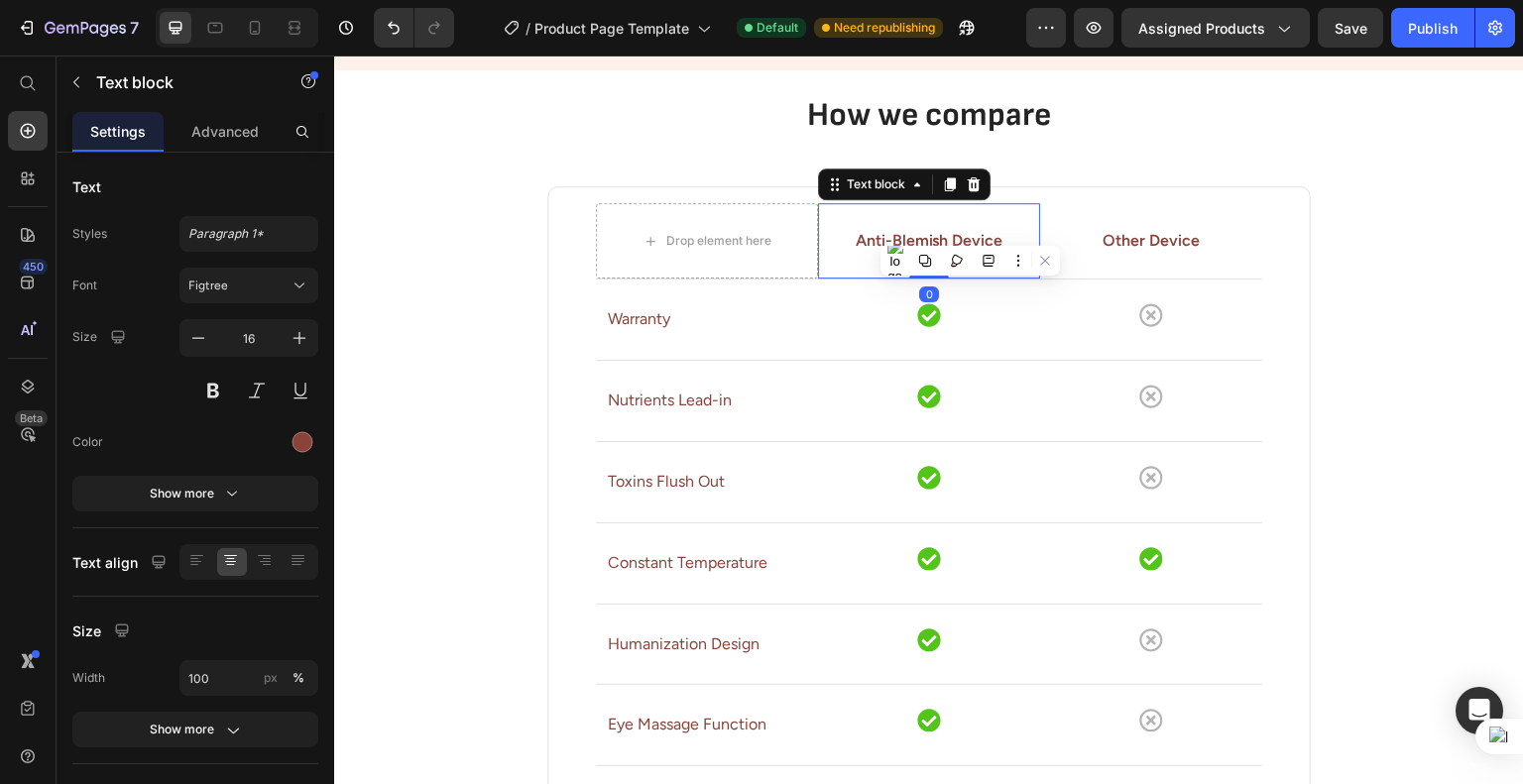 click on "Anti-Blemish Device" at bounding box center [929, 241] 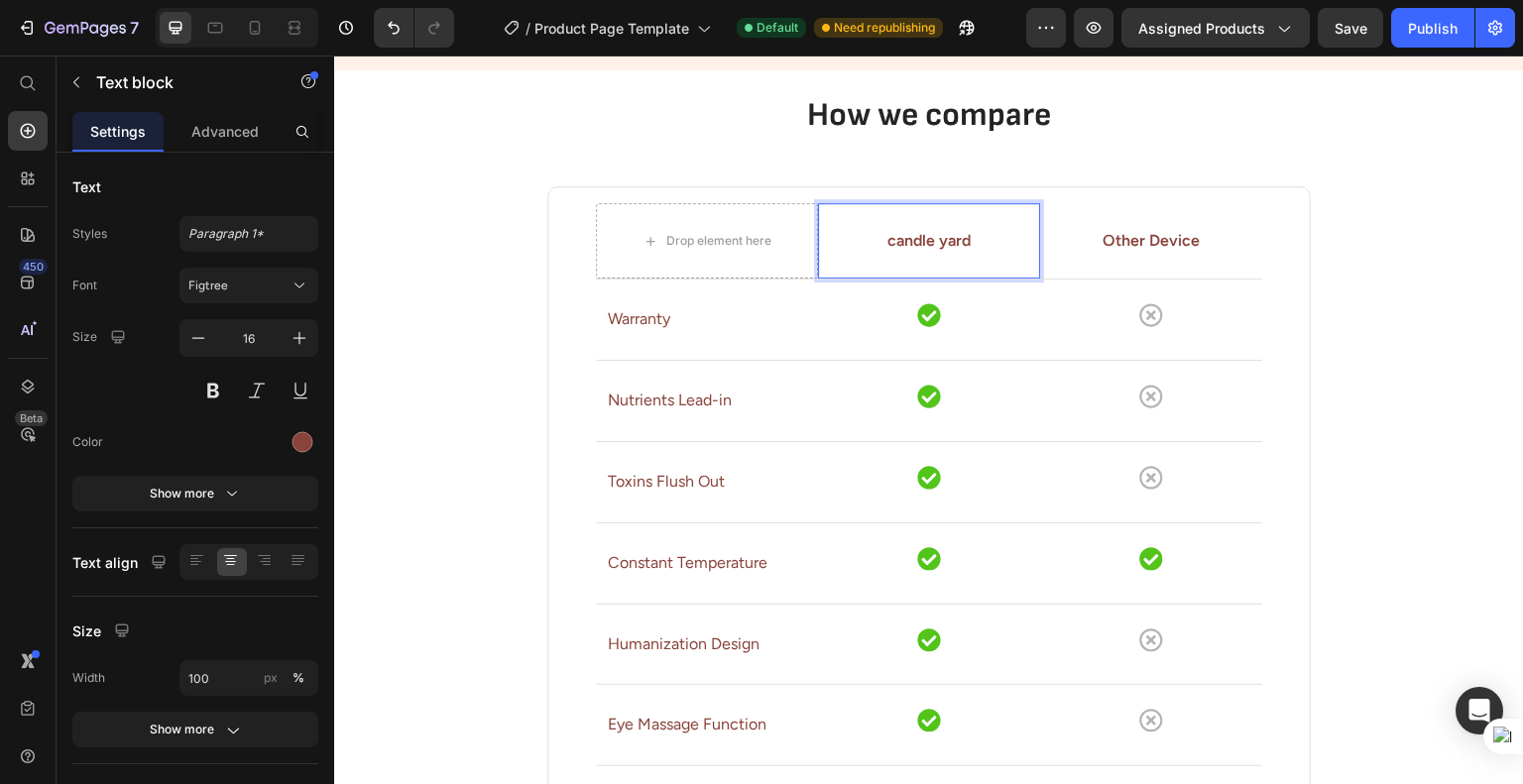 click on "candle yard" at bounding box center [929, 241] 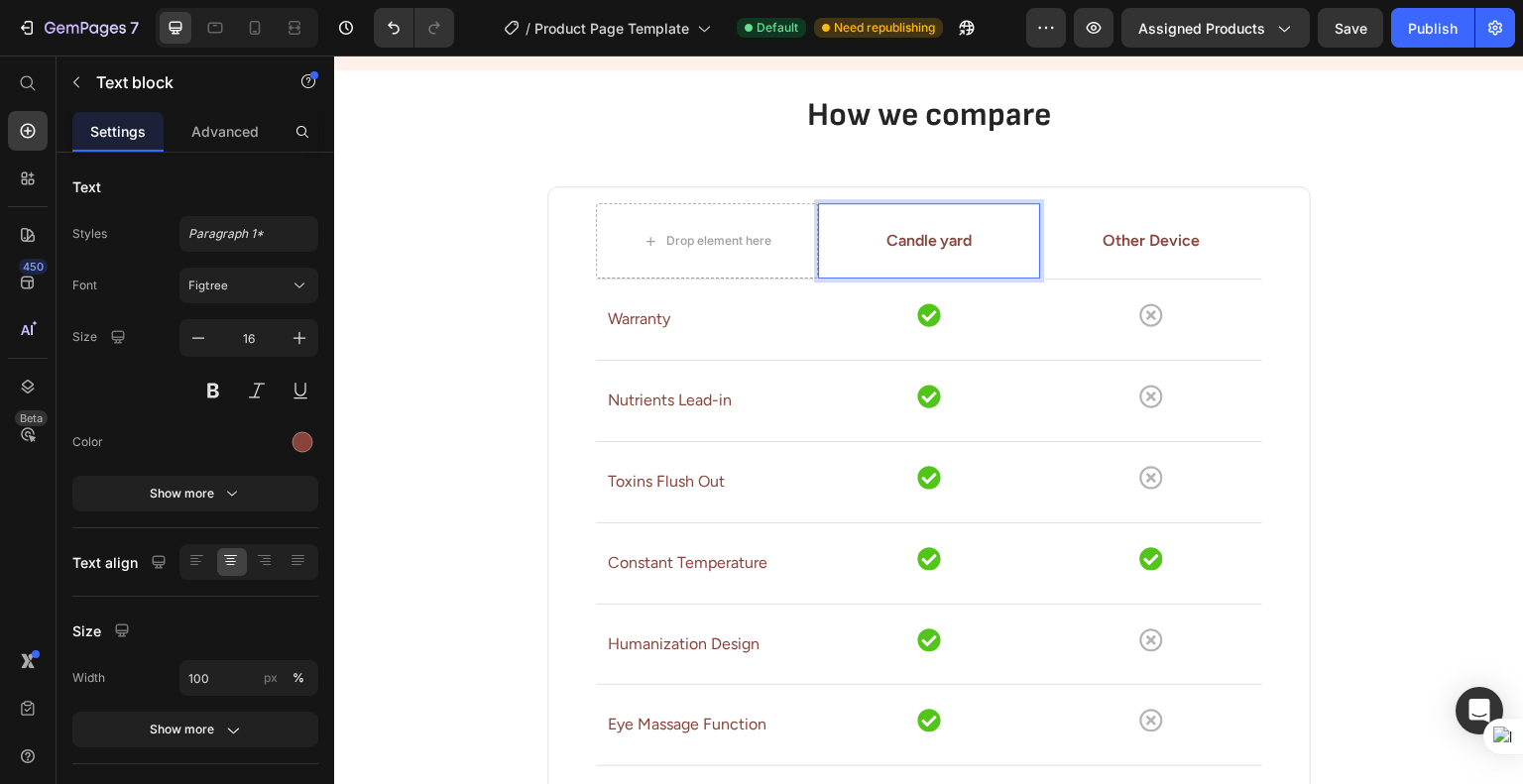 click on "Candle yard" at bounding box center [929, 241] 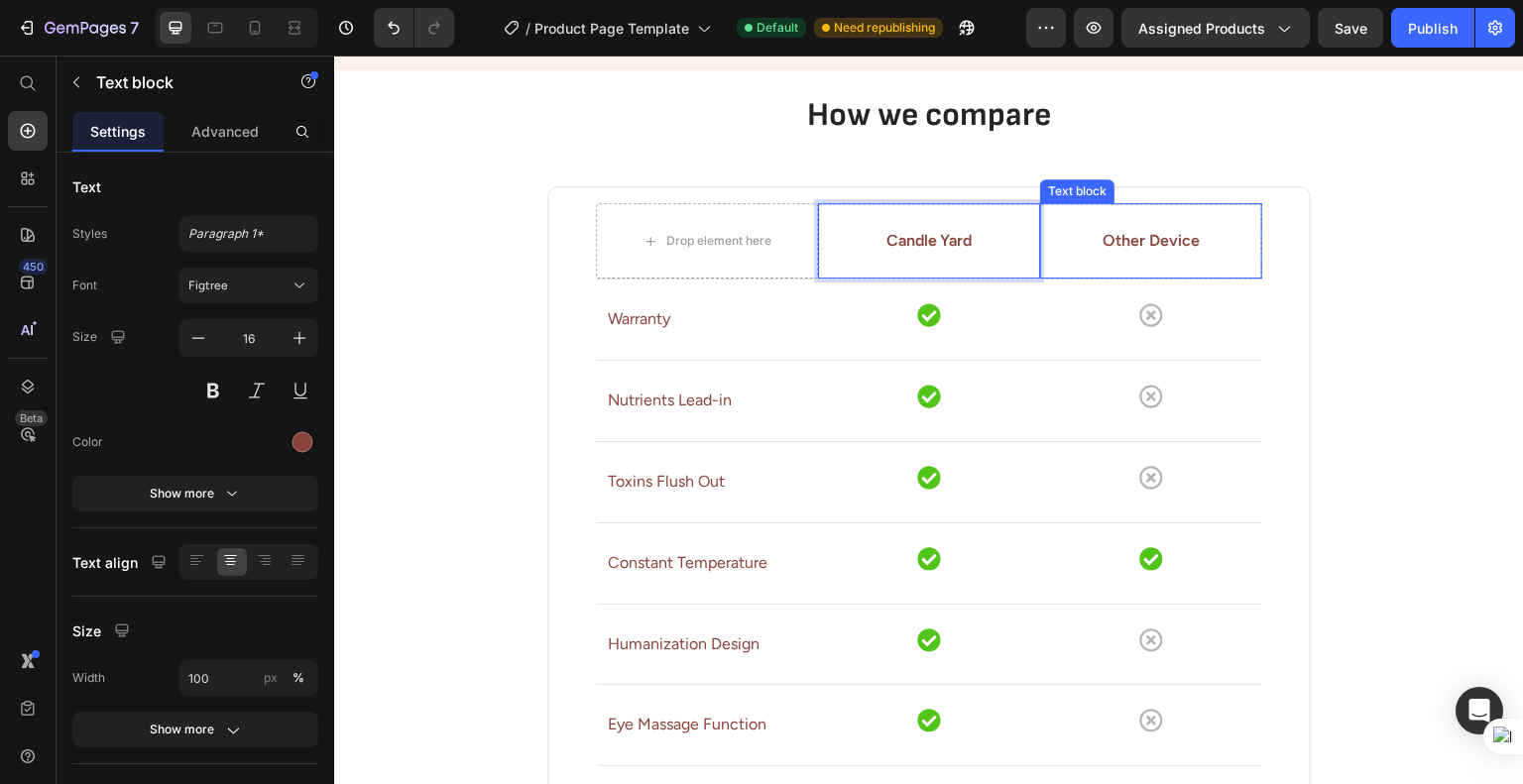 click on "Other Device" at bounding box center (1151, 241) 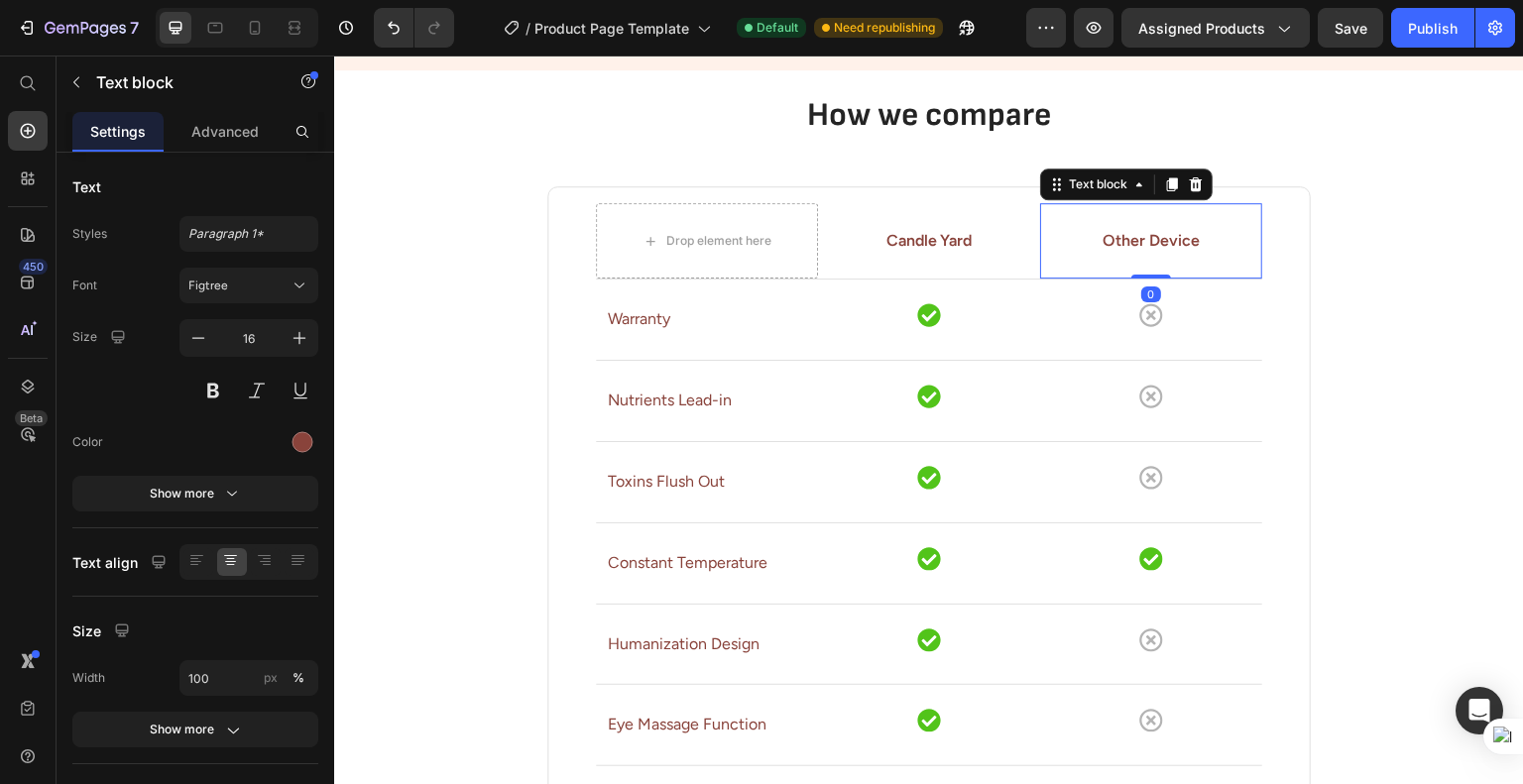 click on "Other Device" at bounding box center [1151, 241] 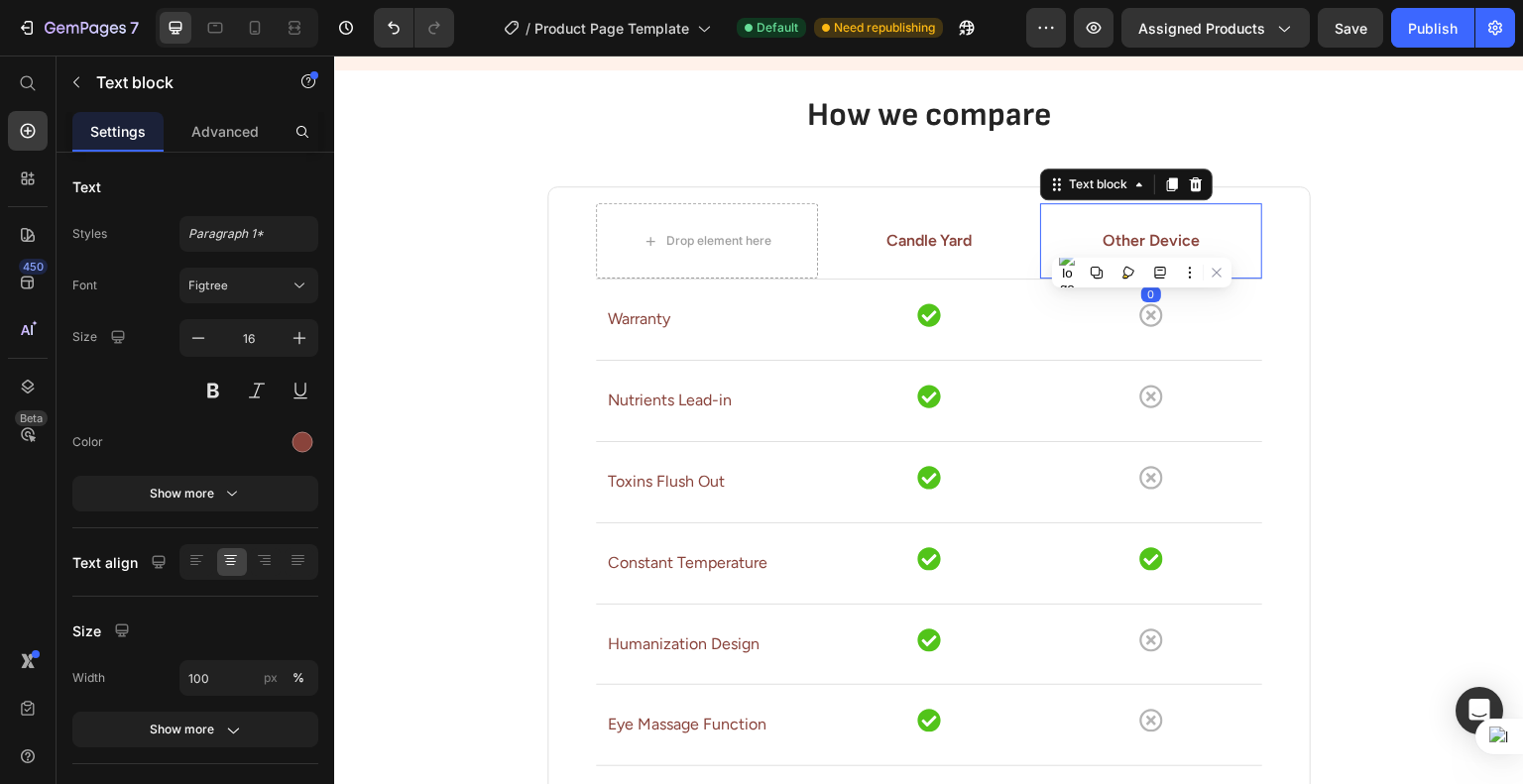 click on "Other Device" at bounding box center [1151, 241] 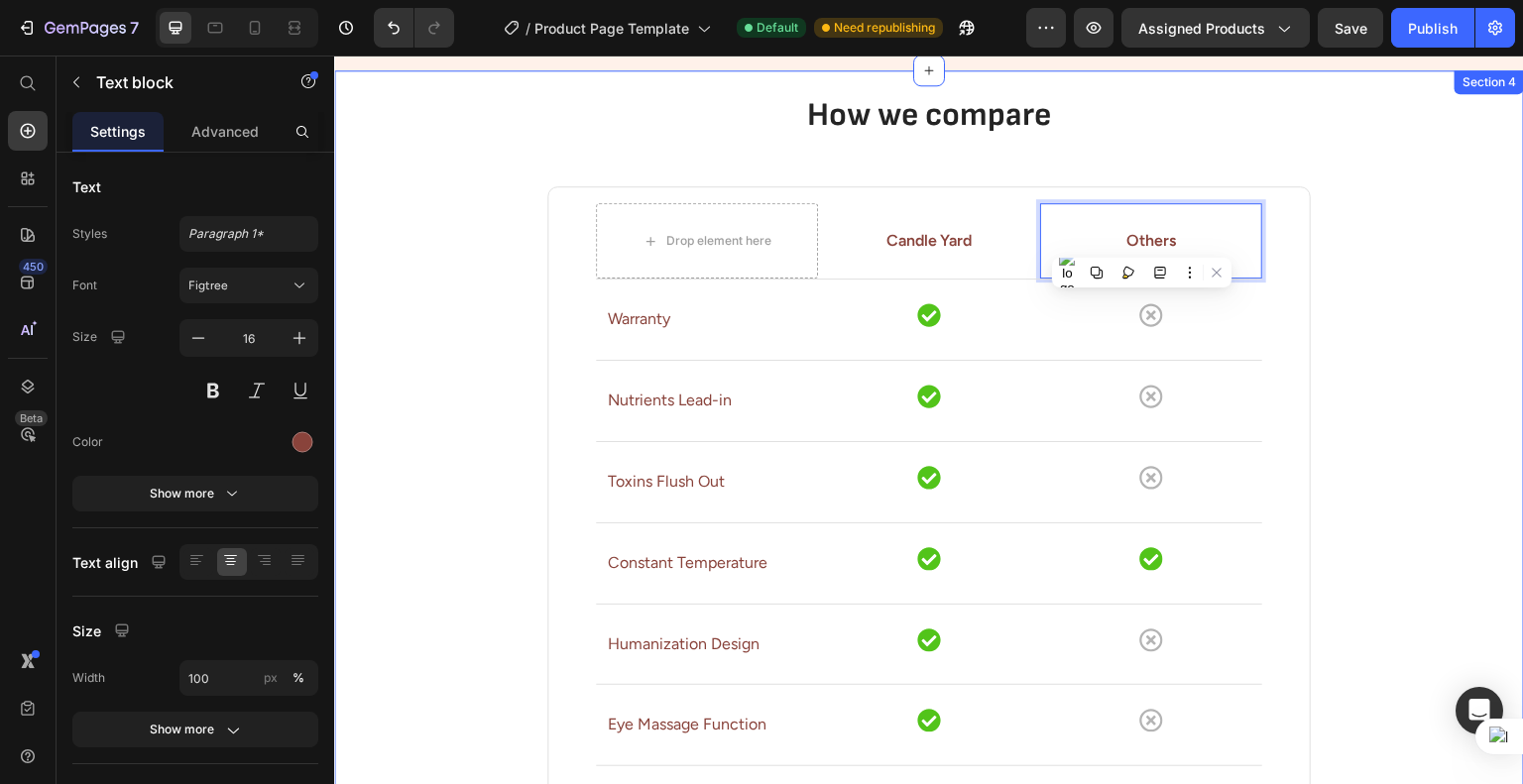 click on "How we compare Heading
Drop element here Candle Yard  Text block Others Text block   0 Row Row Warranty Text block
Icon
Icon Row Row Nutrients Lead-in Text block
Icon
Icon Row Row Toxins Flush Out Text block
Icon
Icon Row Row Constant Temperature Text block
Icon
Icon Row Row Humanization Design Text block
Icon
Icon Row Row Eye Massage Function Text block
Icon
Icon Row Row CE, ROHS Certificated Text block
Icon
Icon Row Row FDA, FCC Certificated Text block
Icon
Icon Row Row Row Row" at bounding box center (929, 532) 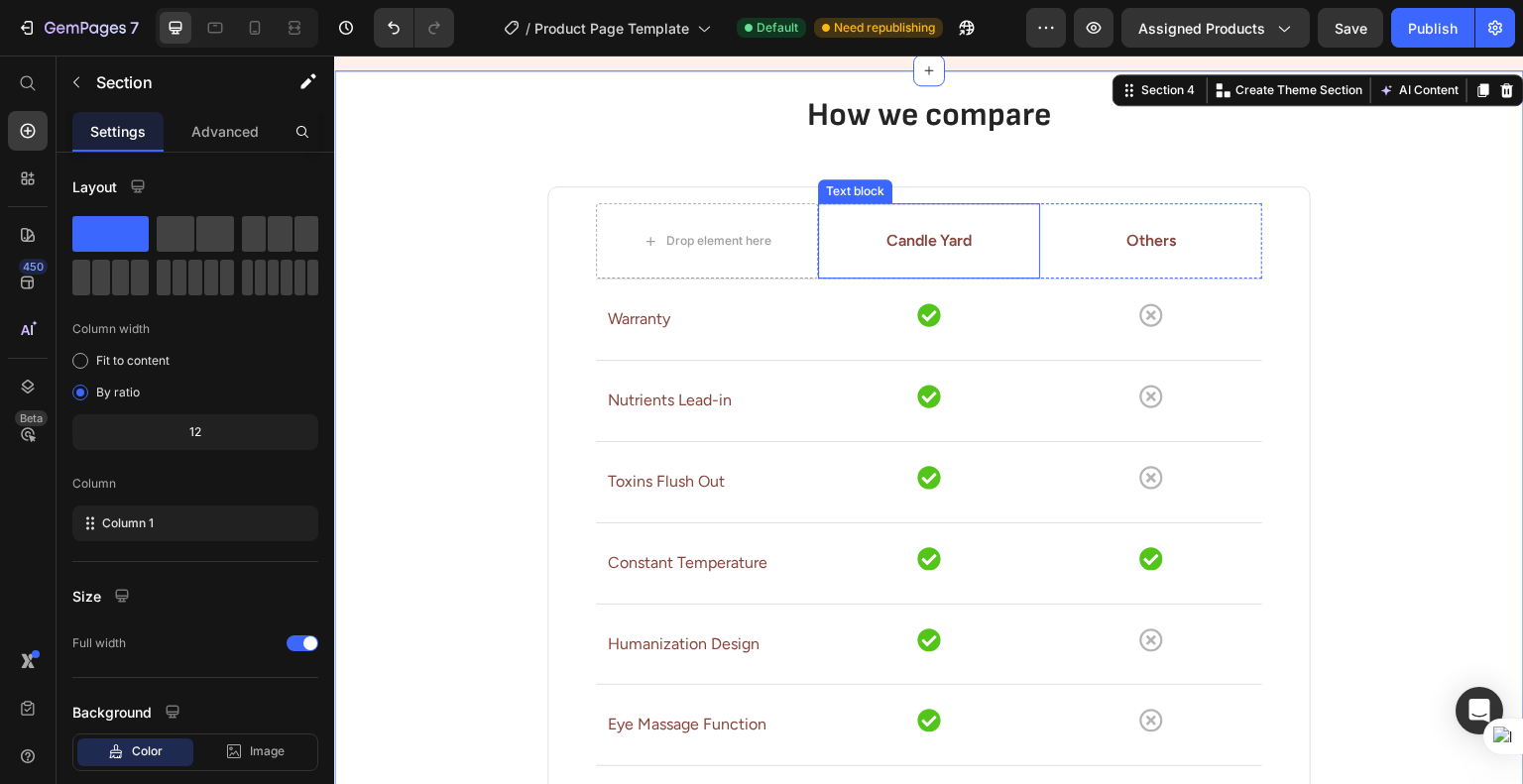 click on "Candle Yard  Text block" at bounding box center (929, 241) 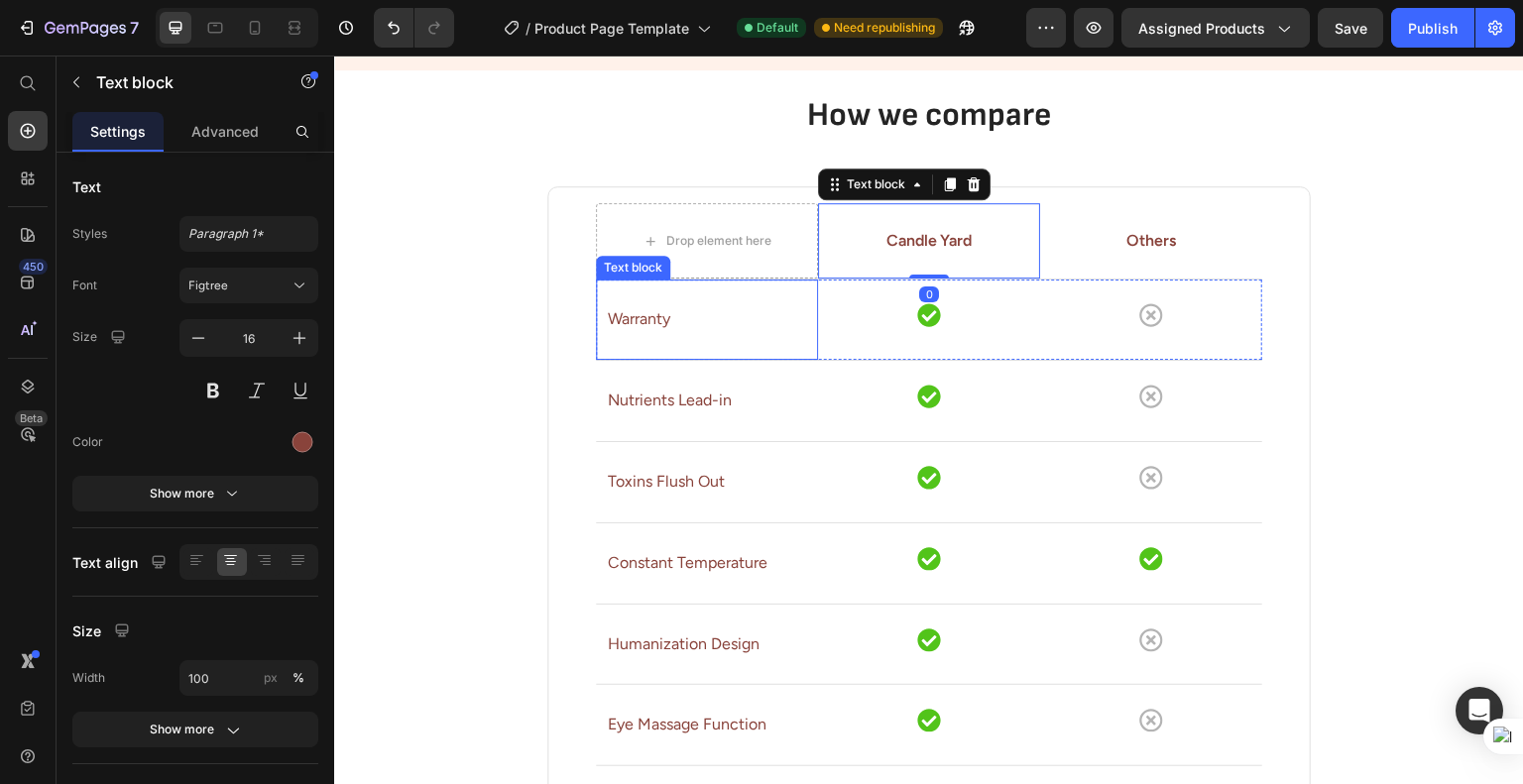 click on "Warranty" at bounding box center [707, 319] 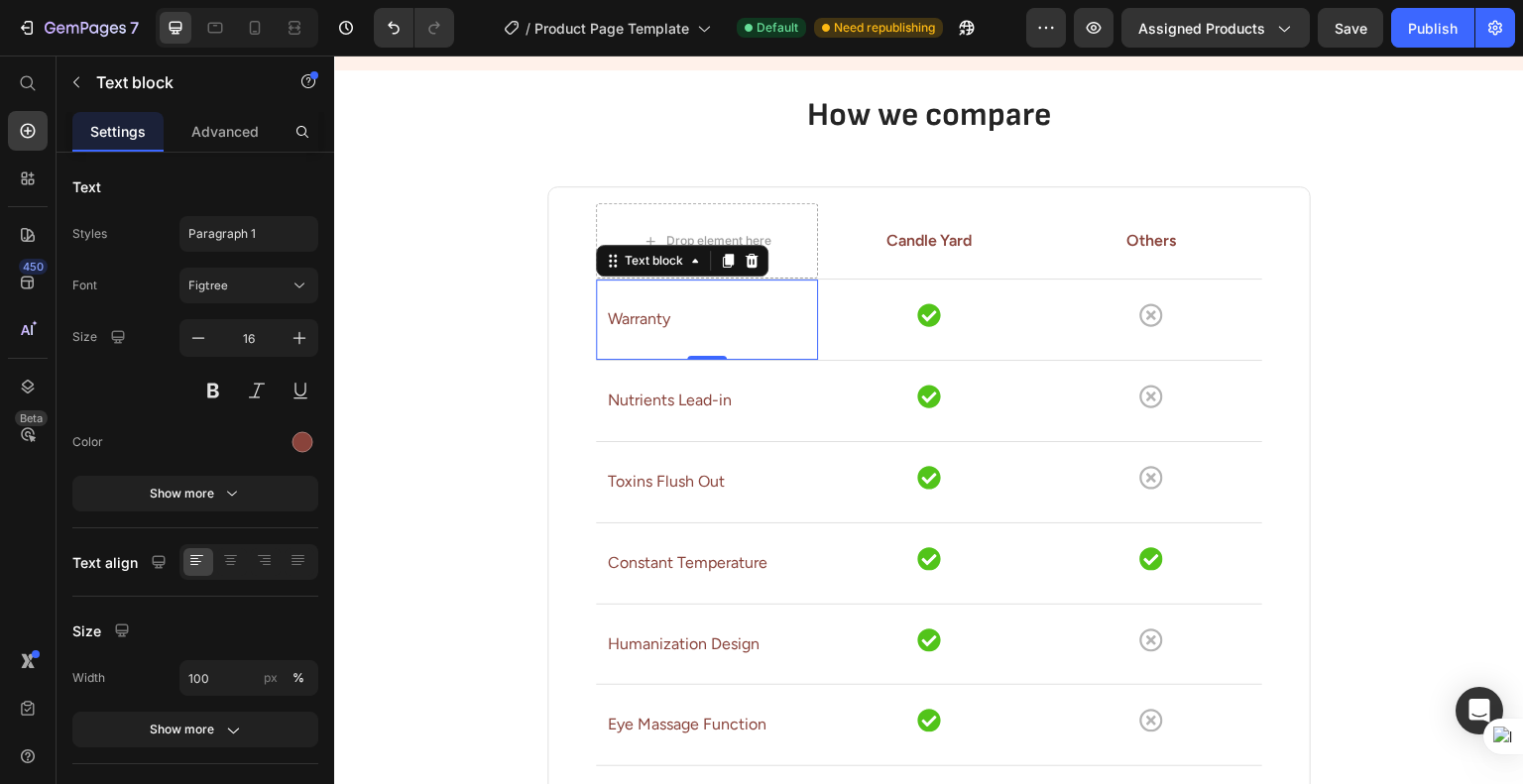 click on "Warranty" at bounding box center [707, 319] 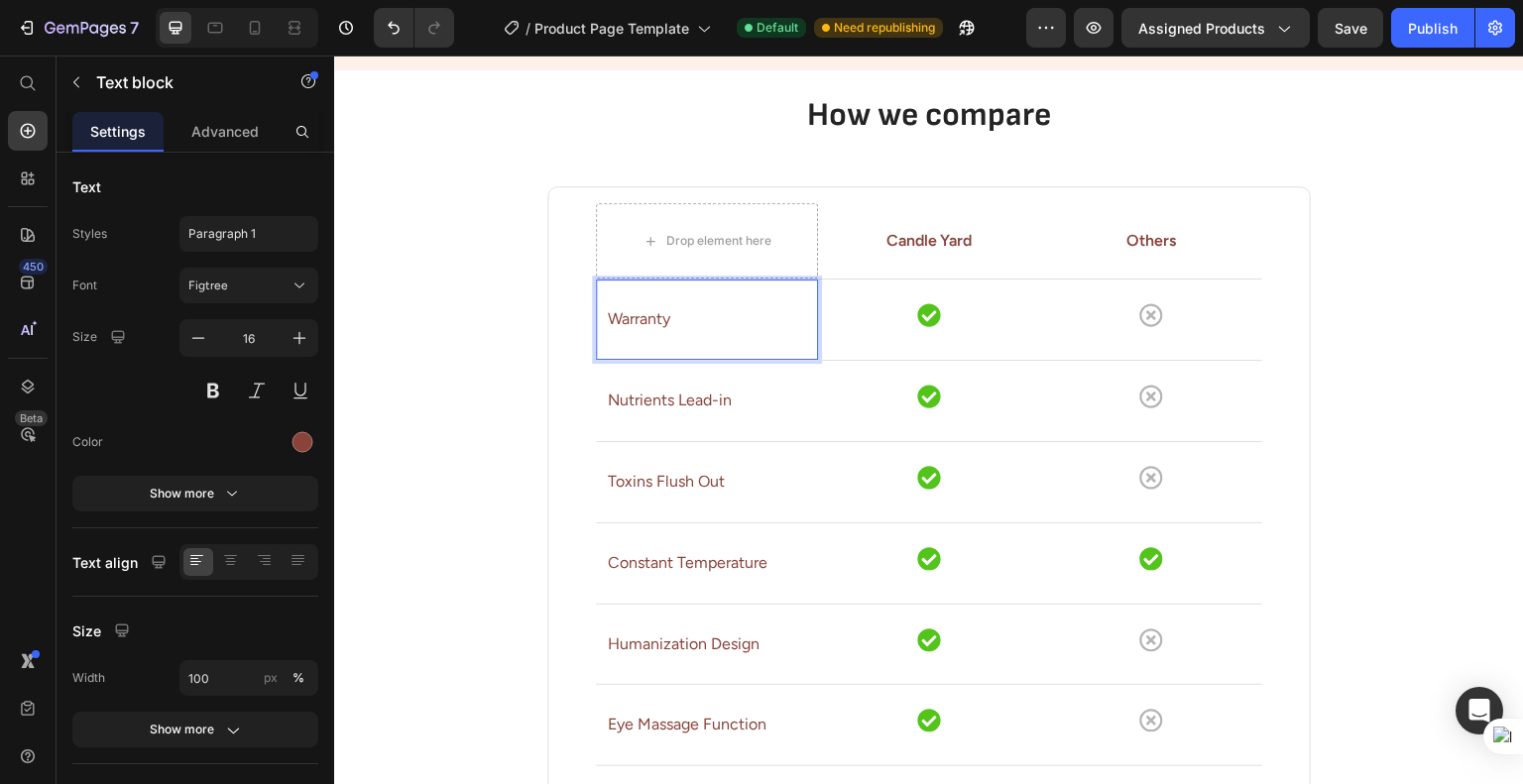 click on "Warranty" at bounding box center (707, 319) 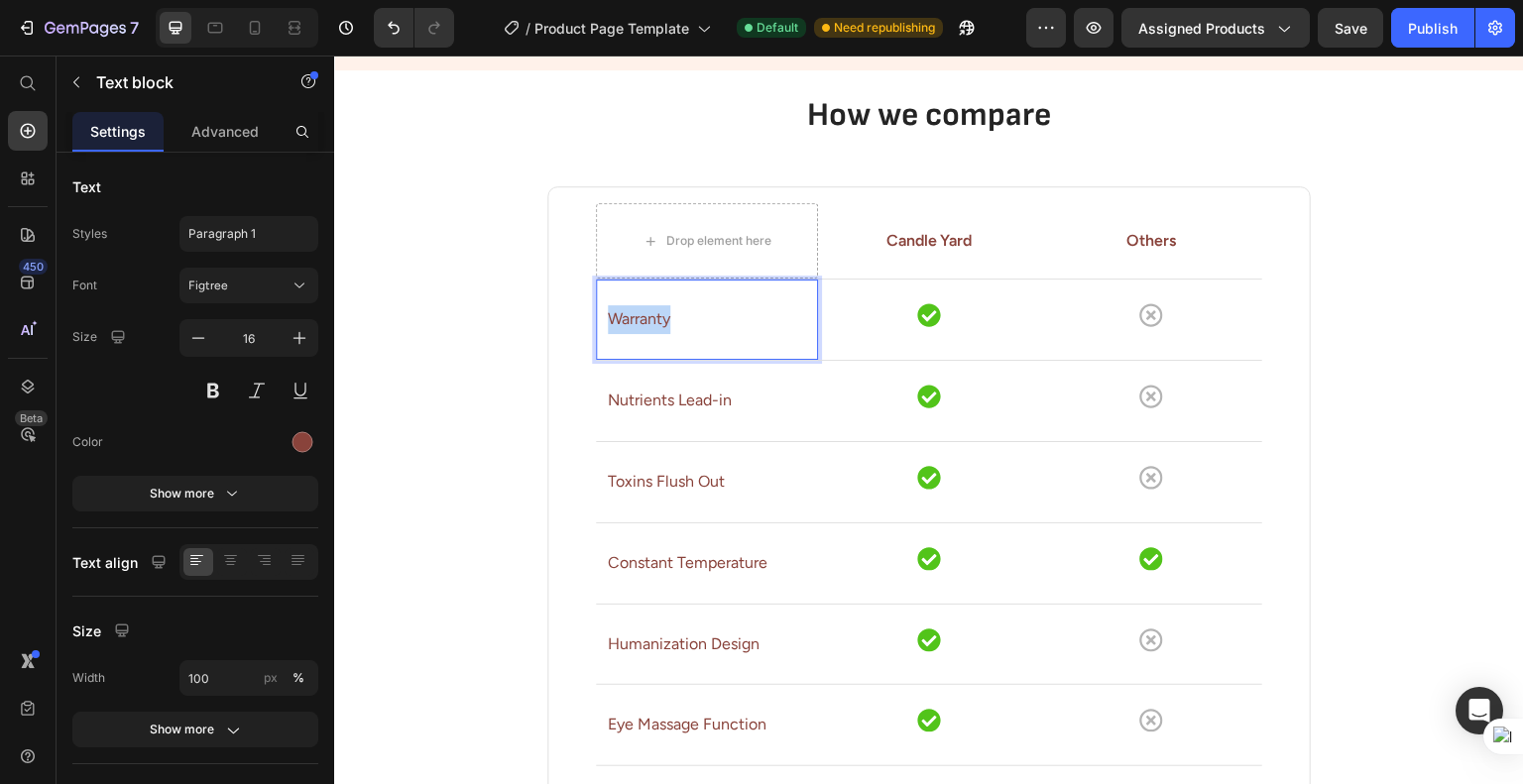 click on "Warranty" at bounding box center [707, 319] 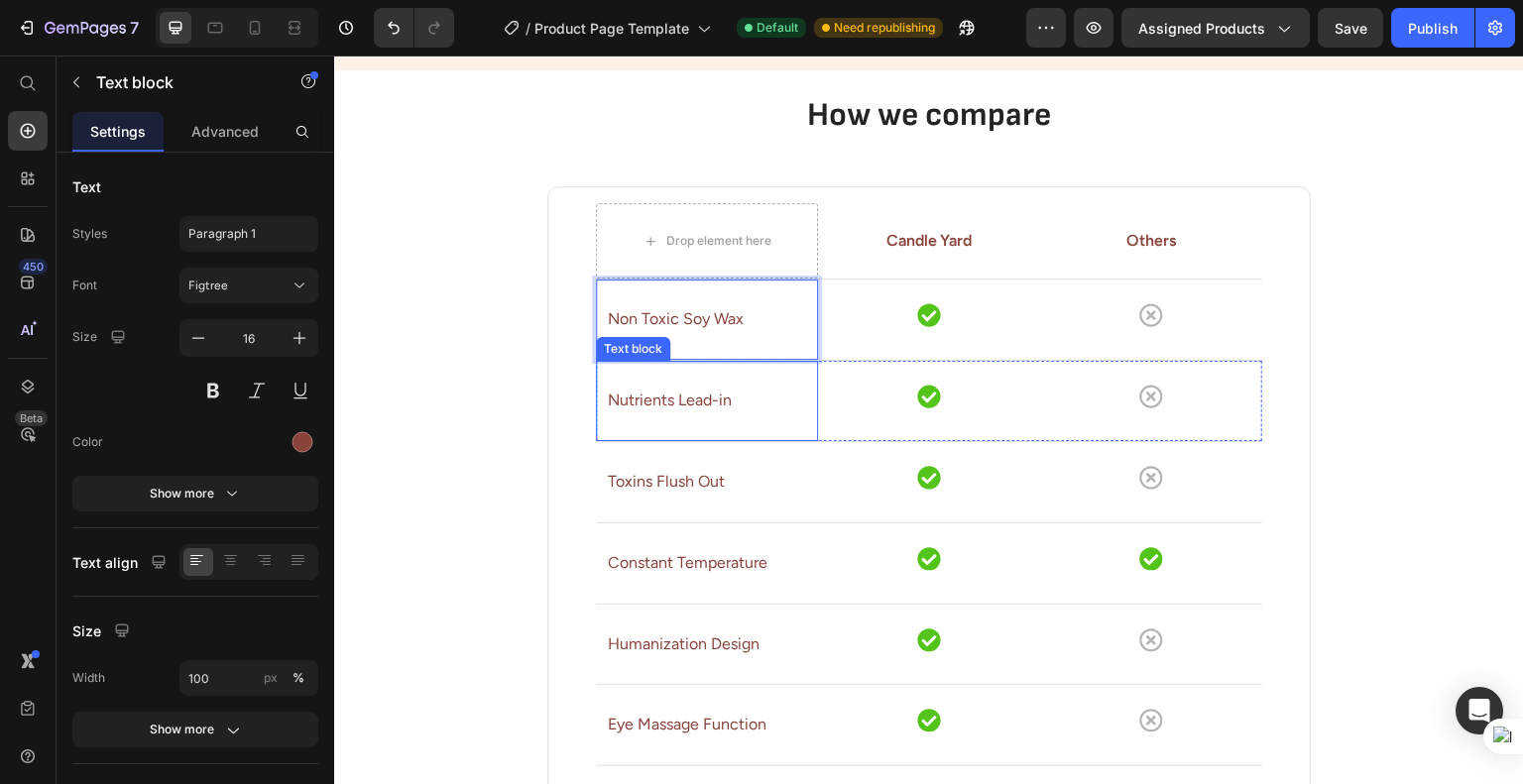 click on "Nutrients Lead-in" at bounding box center (707, 400) 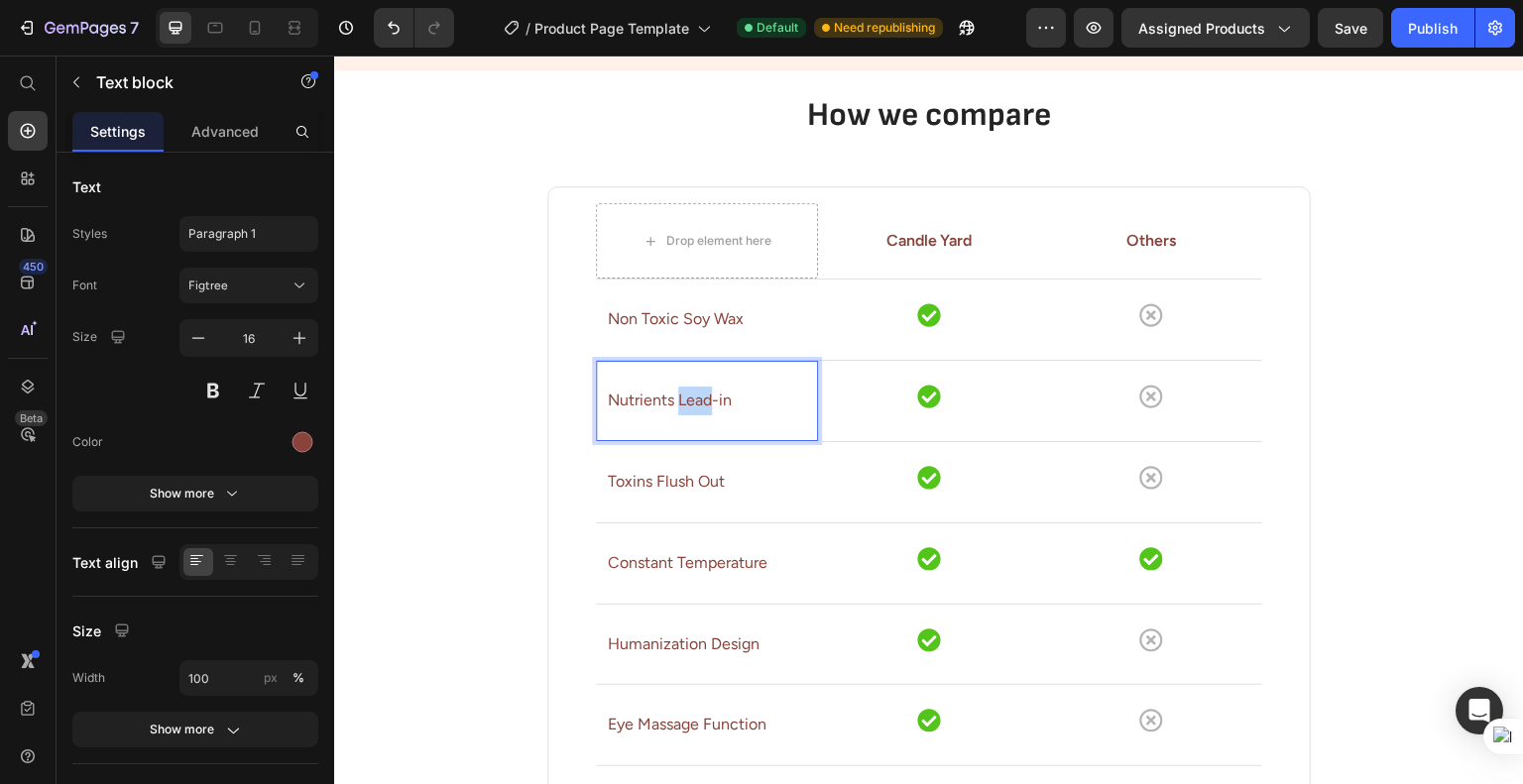 click on "Nutrients Lead-in" at bounding box center [707, 400] 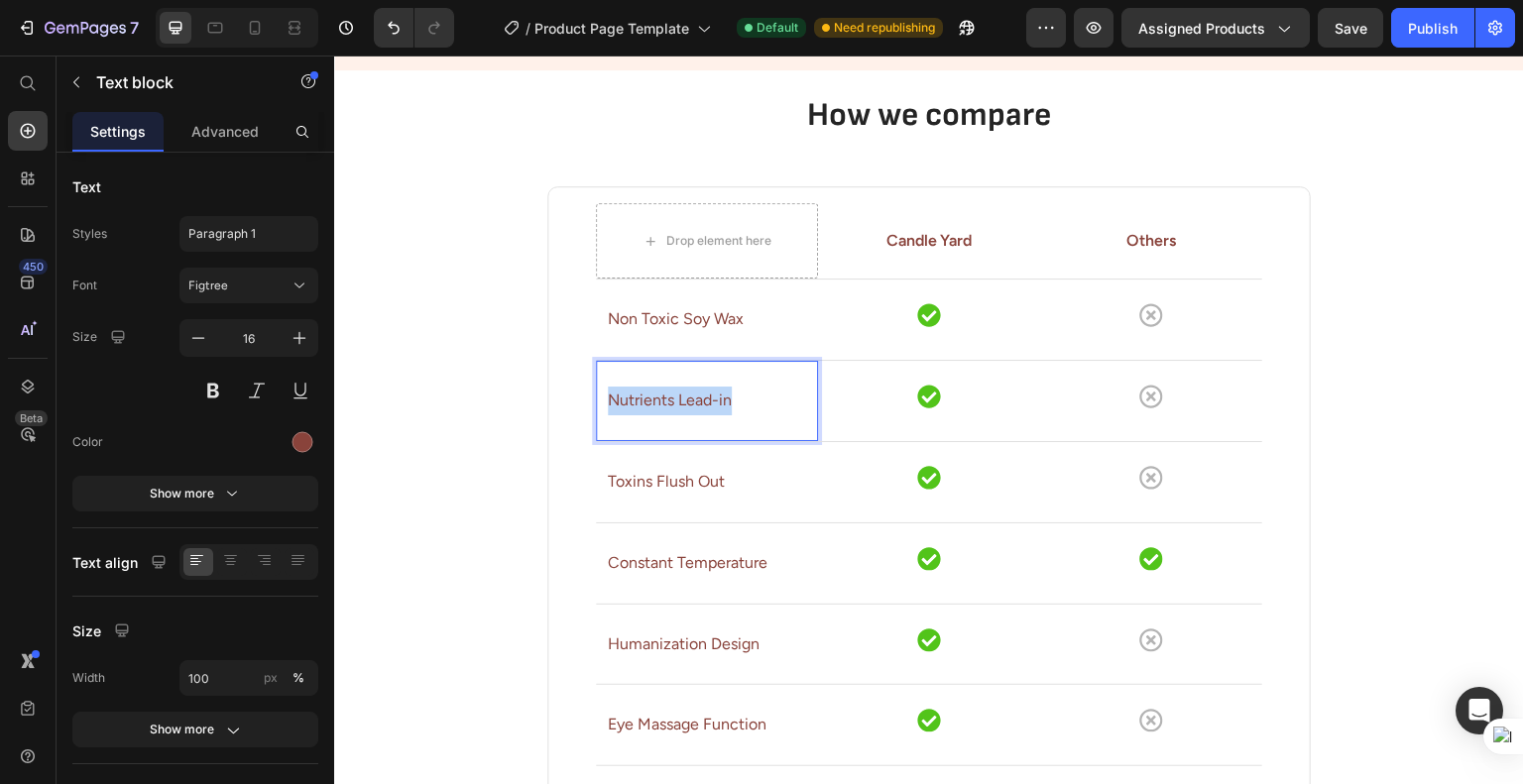 click on "Nutrients Lead-in" at bounding box center [707, 400] 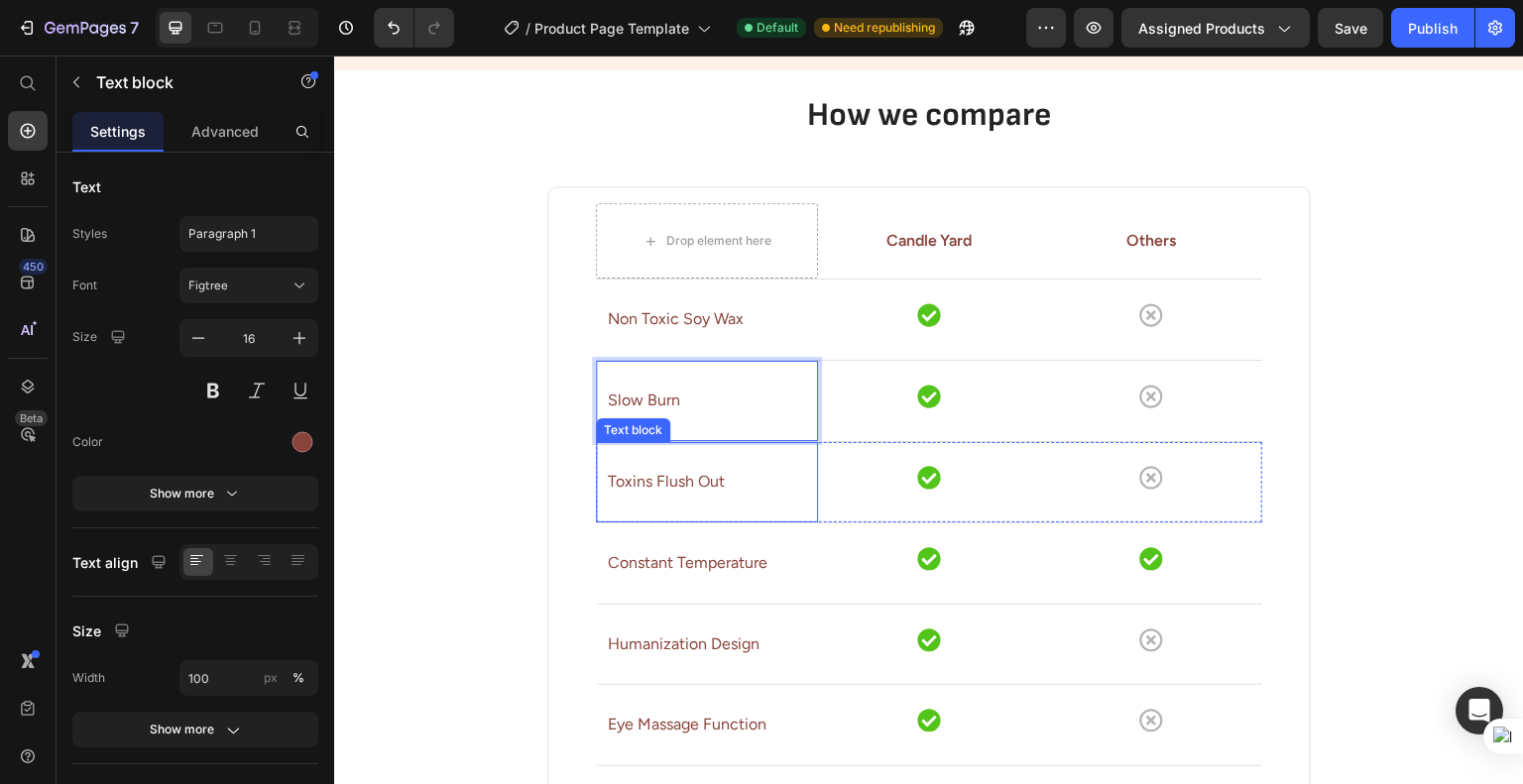 click on "Toxins Flush Out" at bounding box center [707, 482] 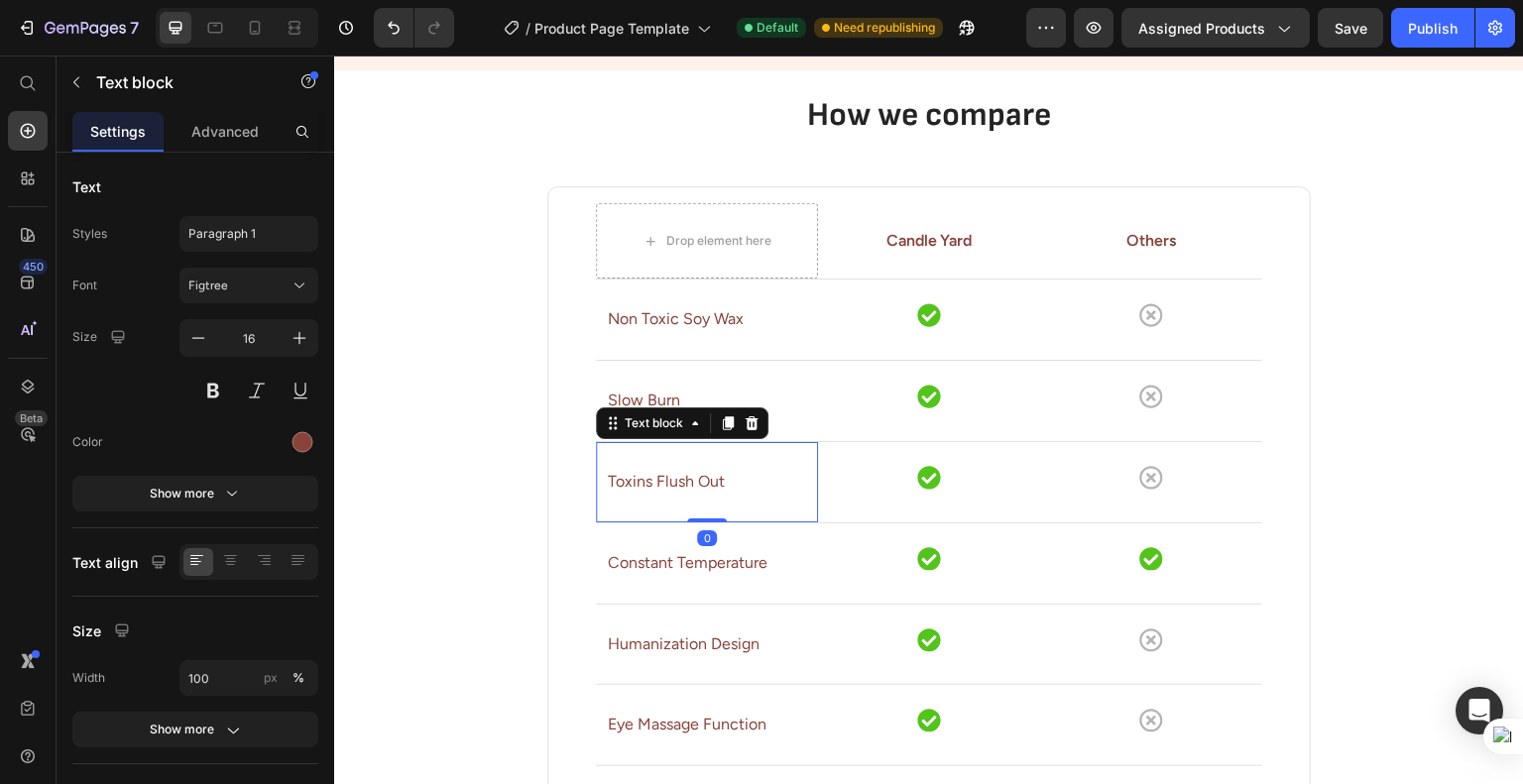 click on "Toxins Flush Out" at bounding box center [707, 482] 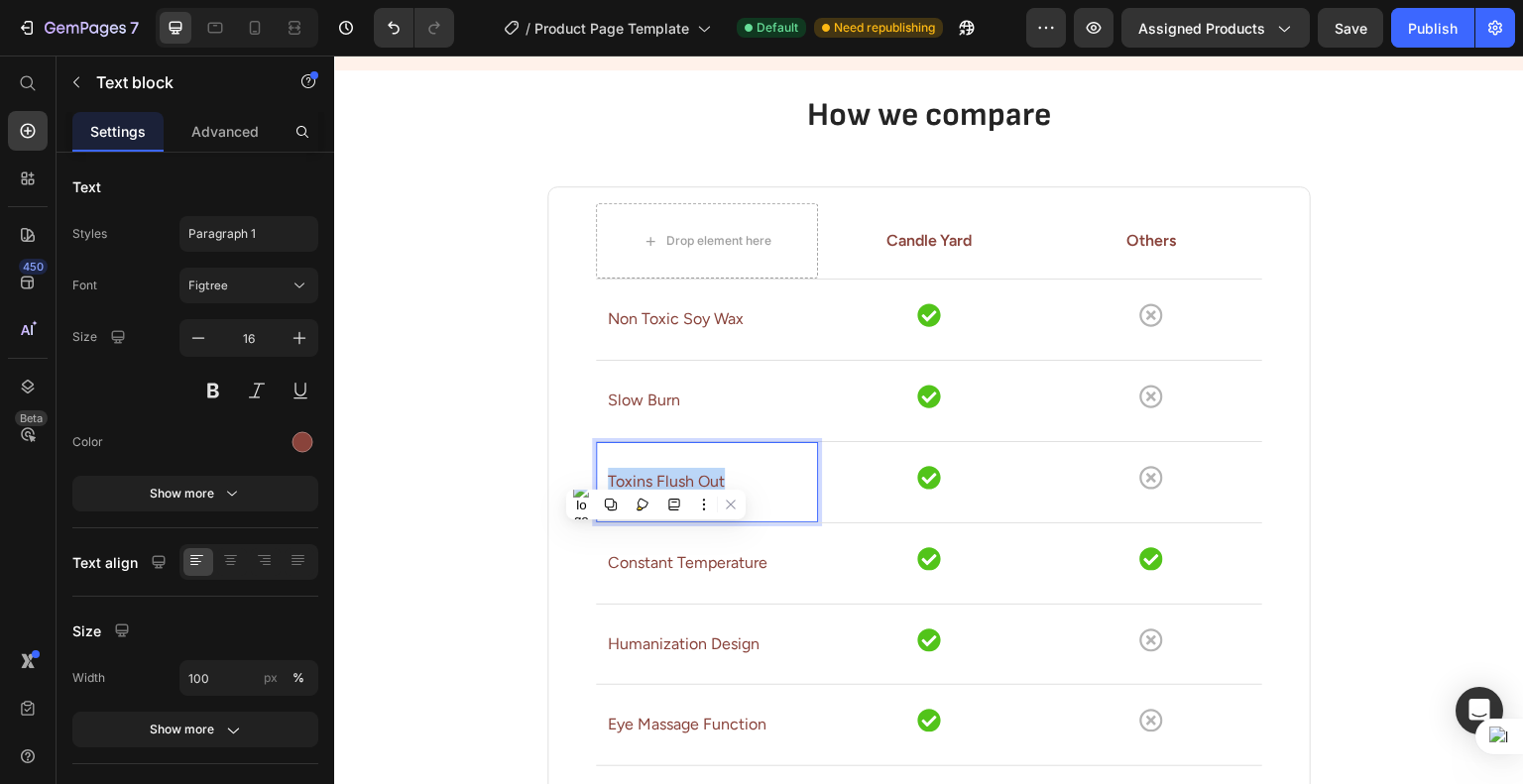 click on "Toxins Flush Out" at bounding box center [707, 482] 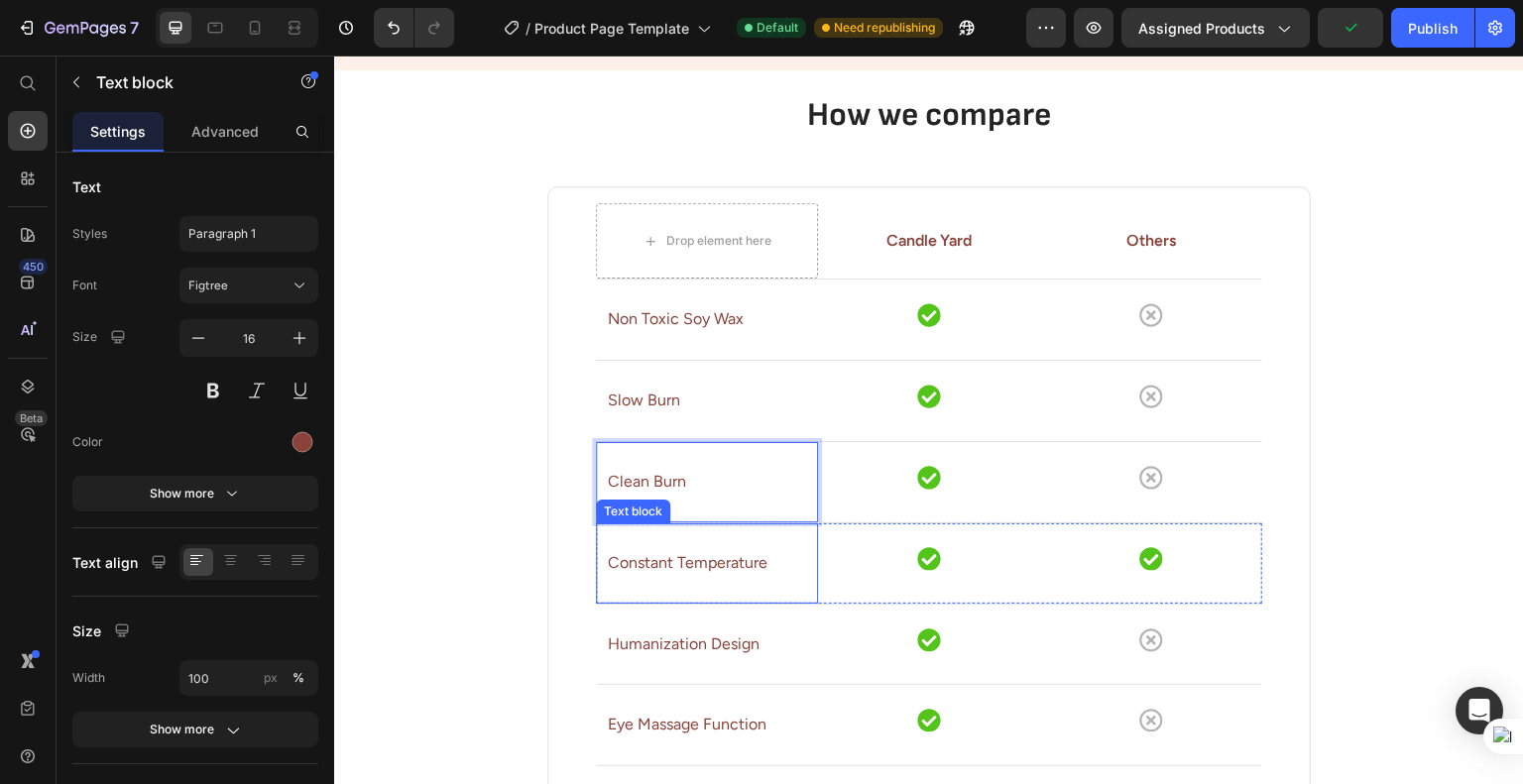 click on "Constant Temperature" at bounding box center [707, 563] 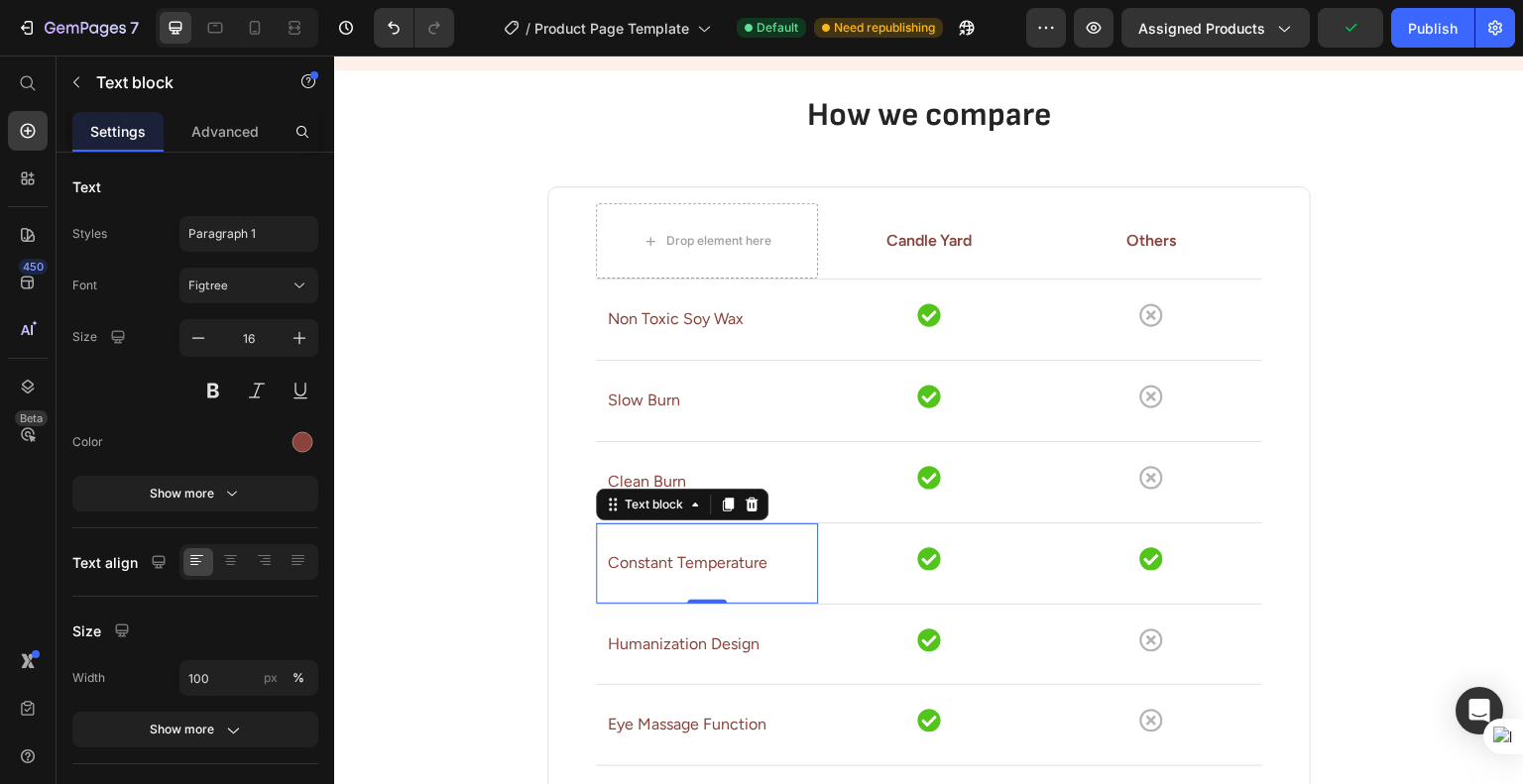 click on "Constant Temperature" at bounding box center [707, 563] 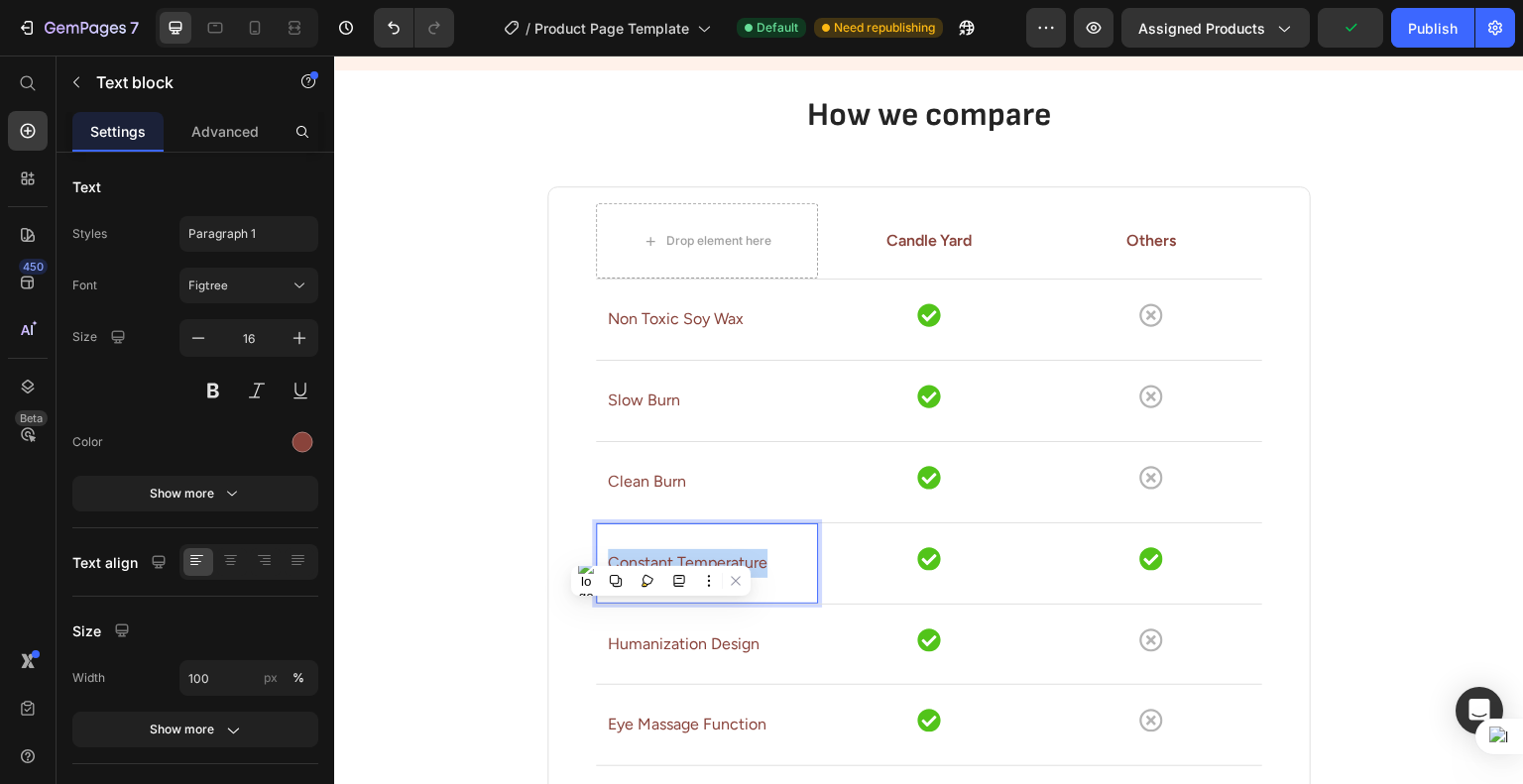 click on "Constant Temperature" at bounding box center [707, 563] 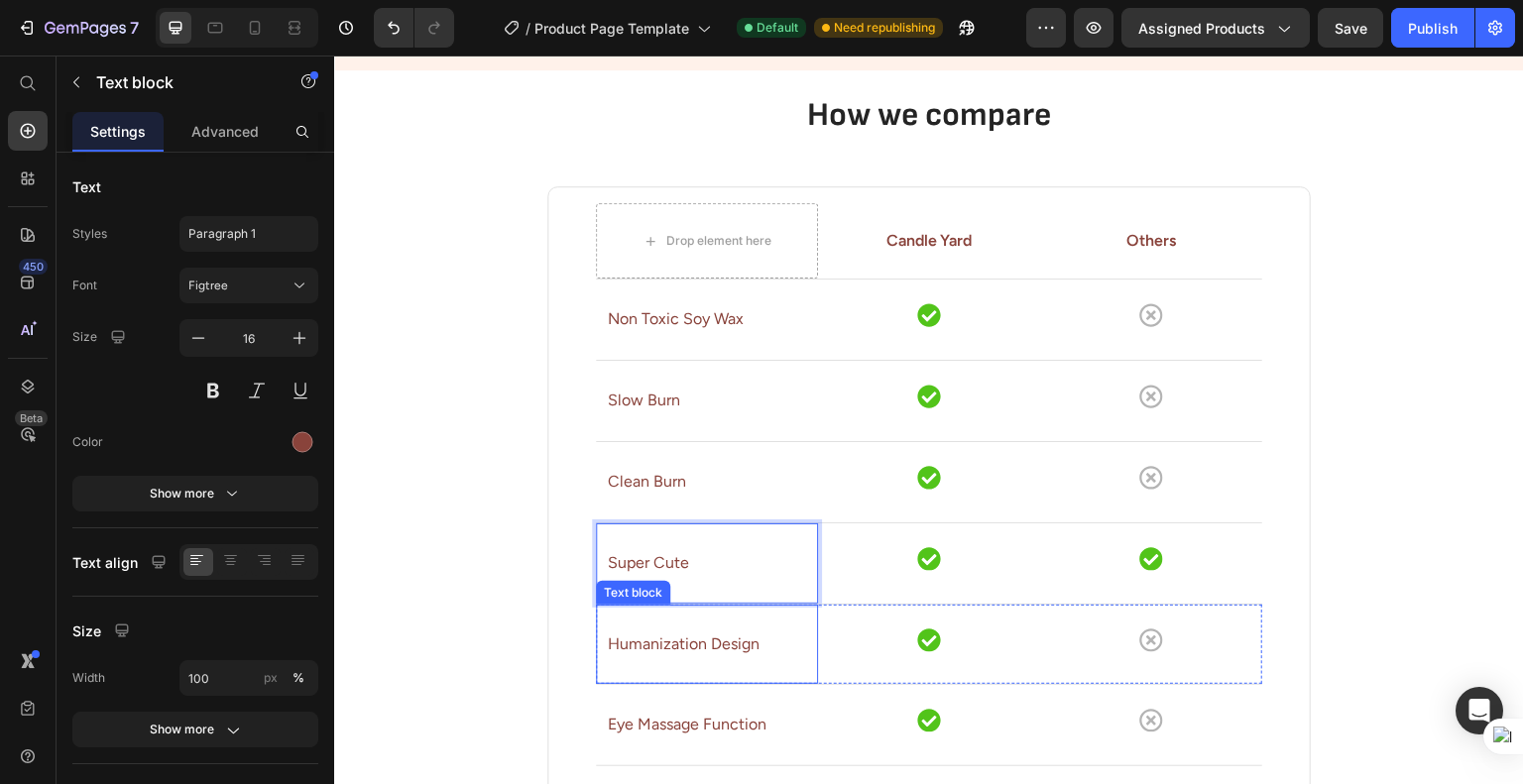 click on "Humanization Design" at bounding box center (707, 644) 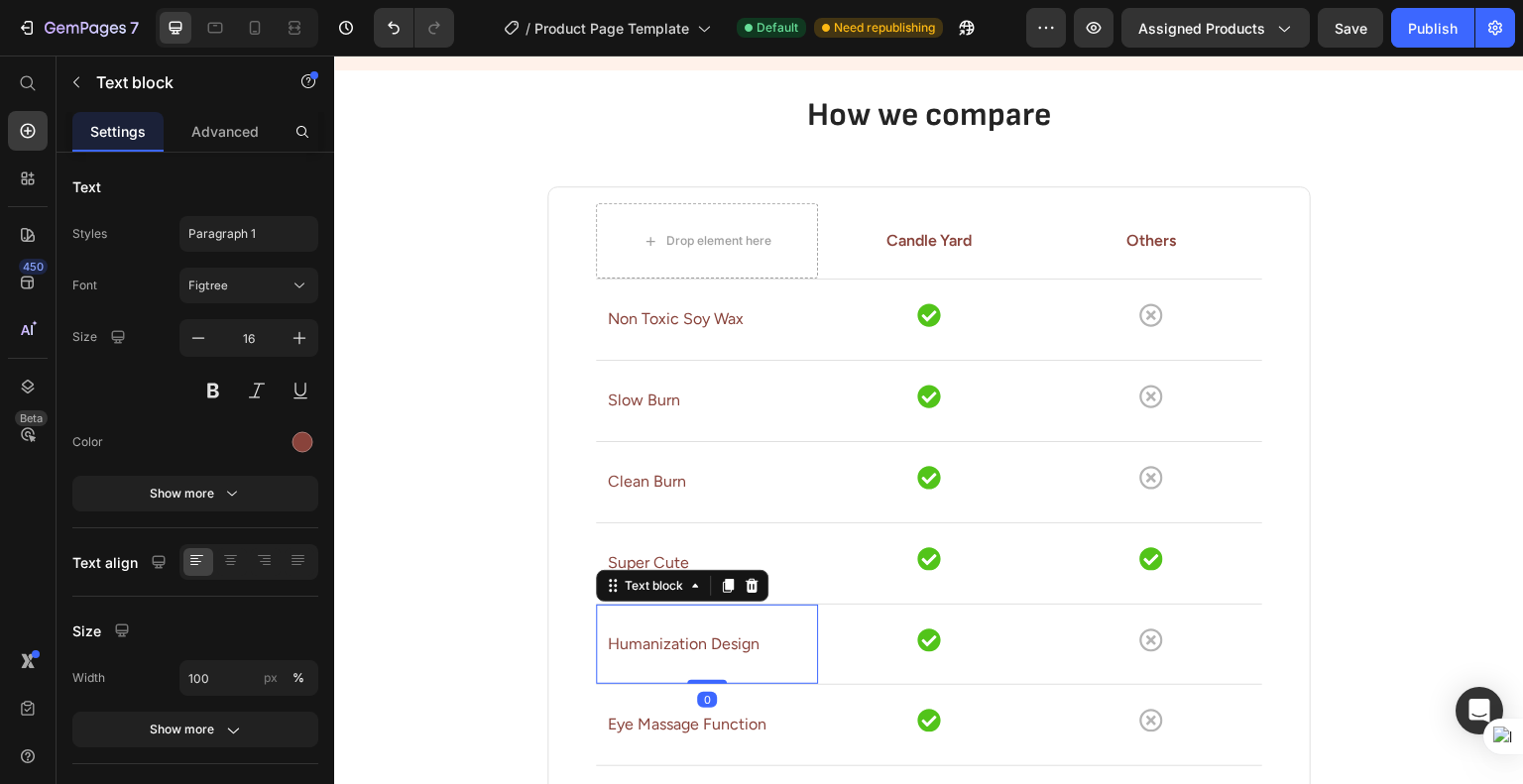 click on "Humanization Design" at bounding box center (707, 644) 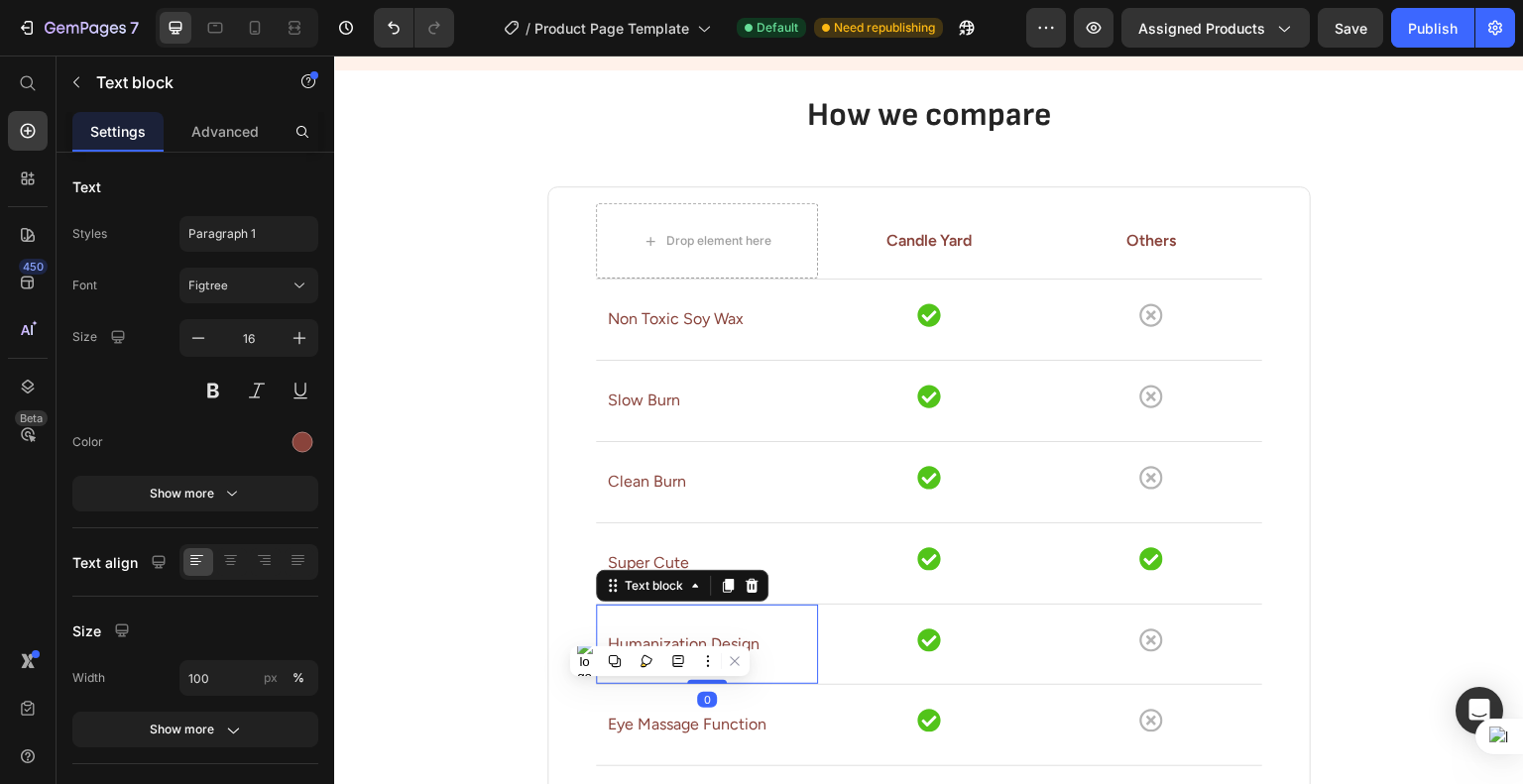 click on "Humanization Design" at bounding box center [707, 644] 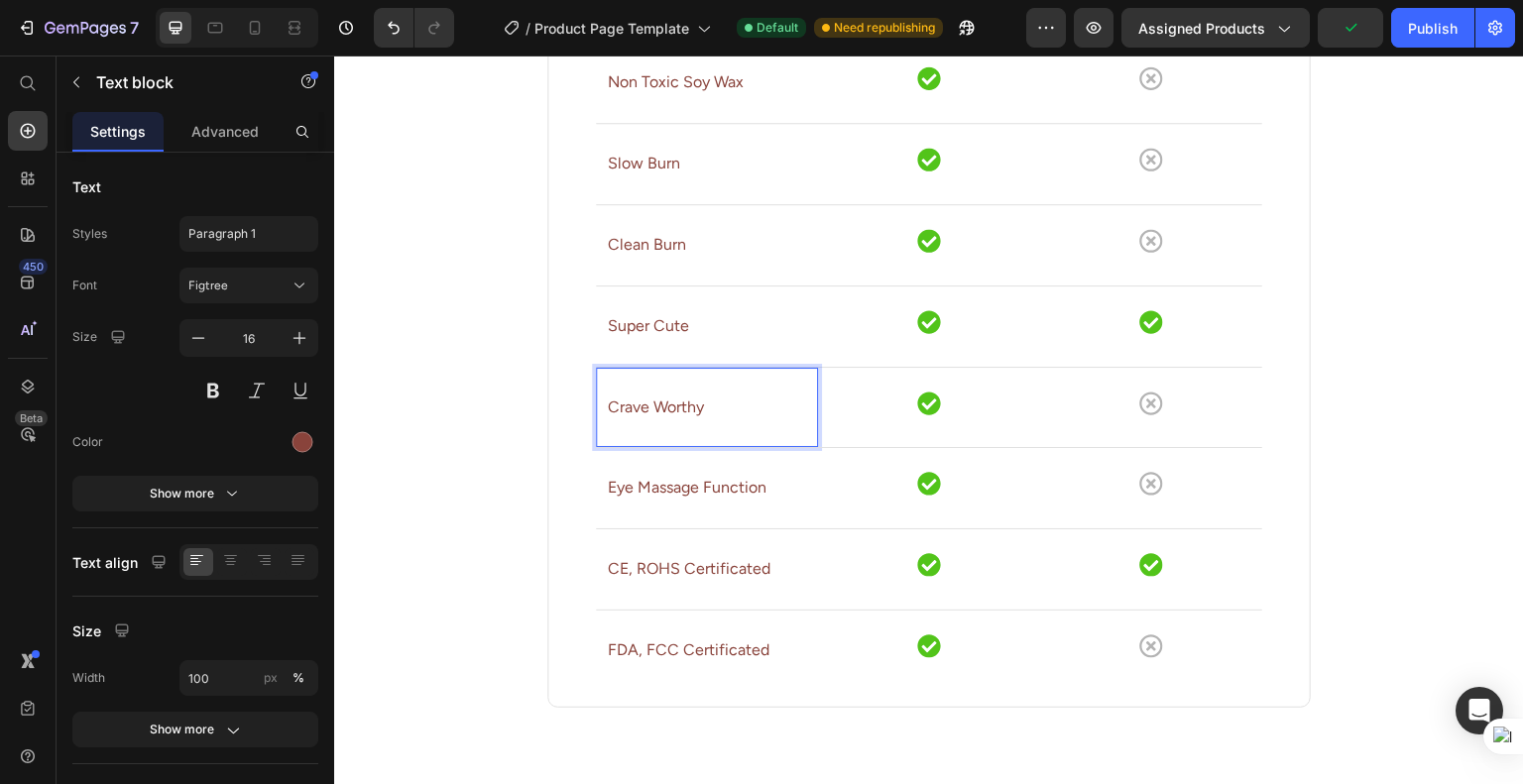 scroll, scrollTop: 1992, scrollLeft: 0, axis: vertical 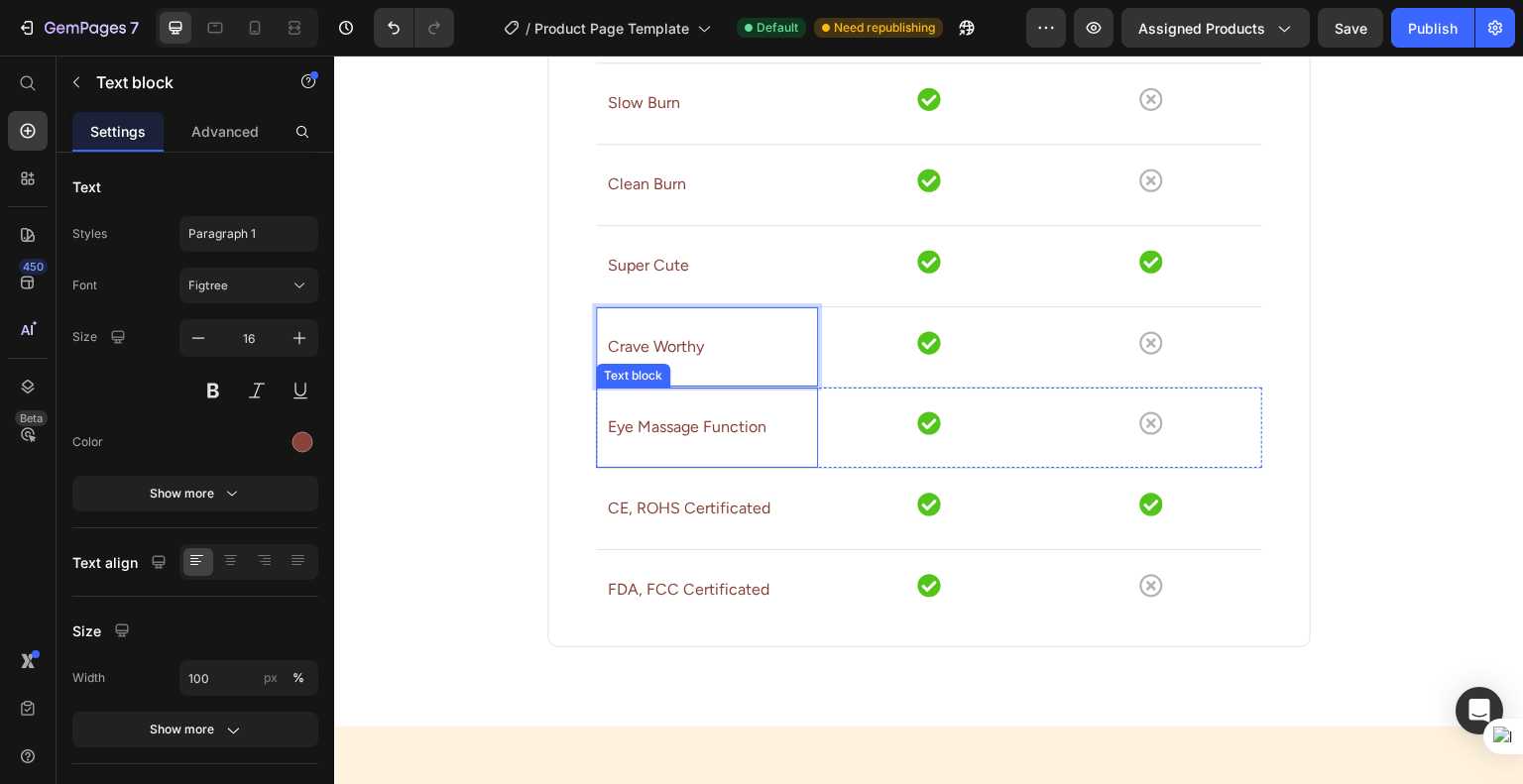 click on "Eye Massage Function" at bounding box center [707, 427] 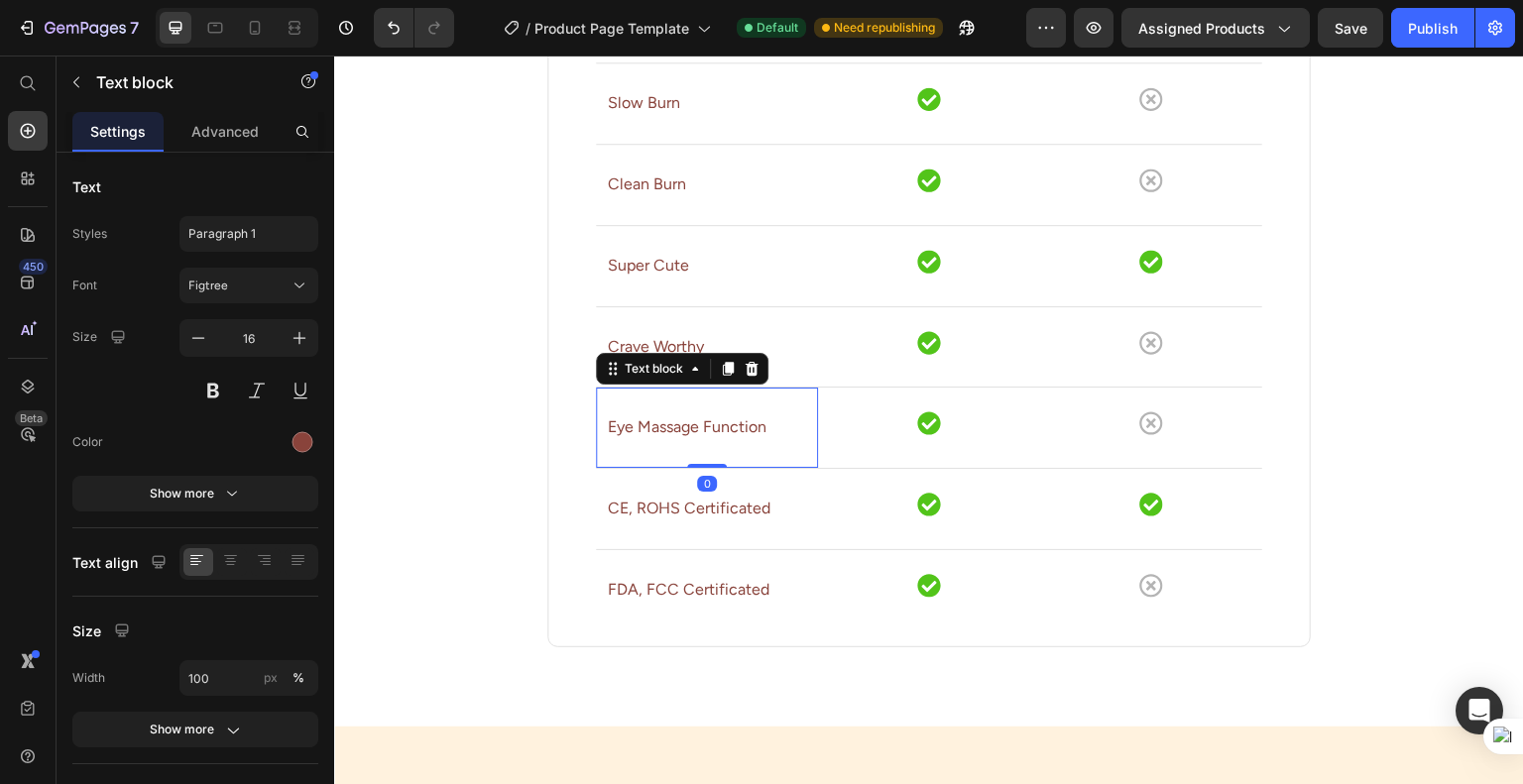 click on "Eye Massage Function" at bounding box center (707, 427) 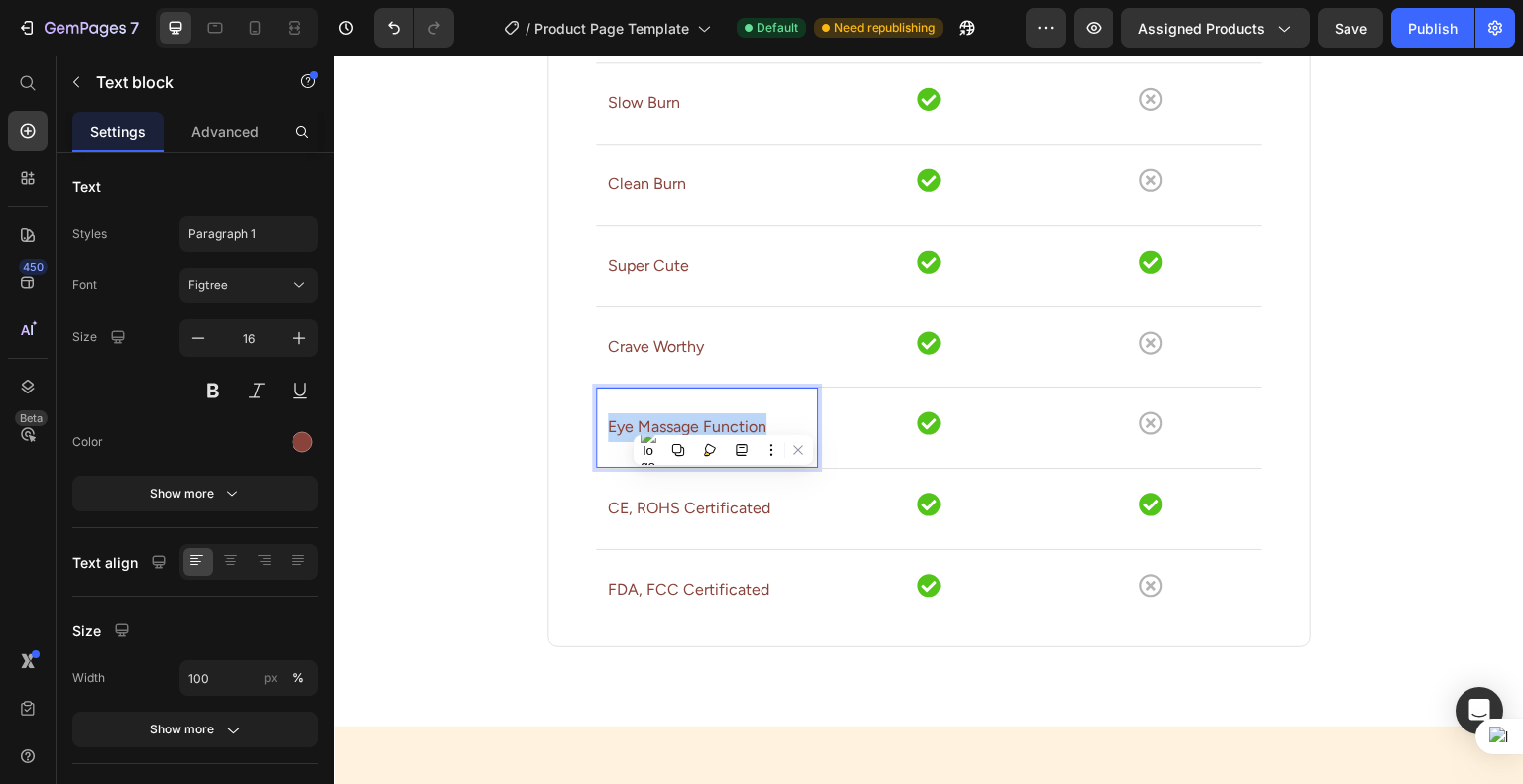 click on "Eye Massage Function" at bounding box center (707, 427) 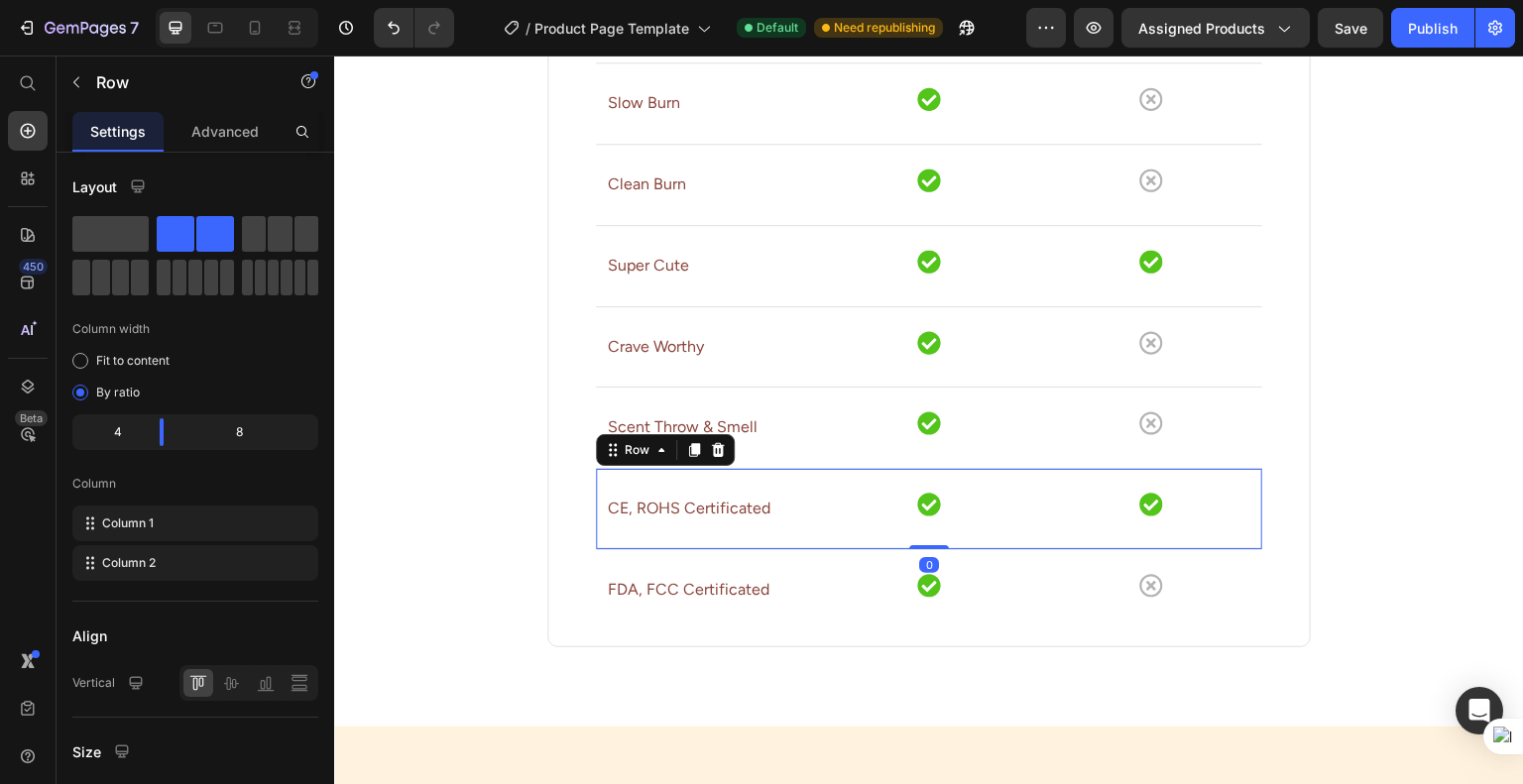 click on "Icon
Icon Row" at bounding box center (1040, 508) 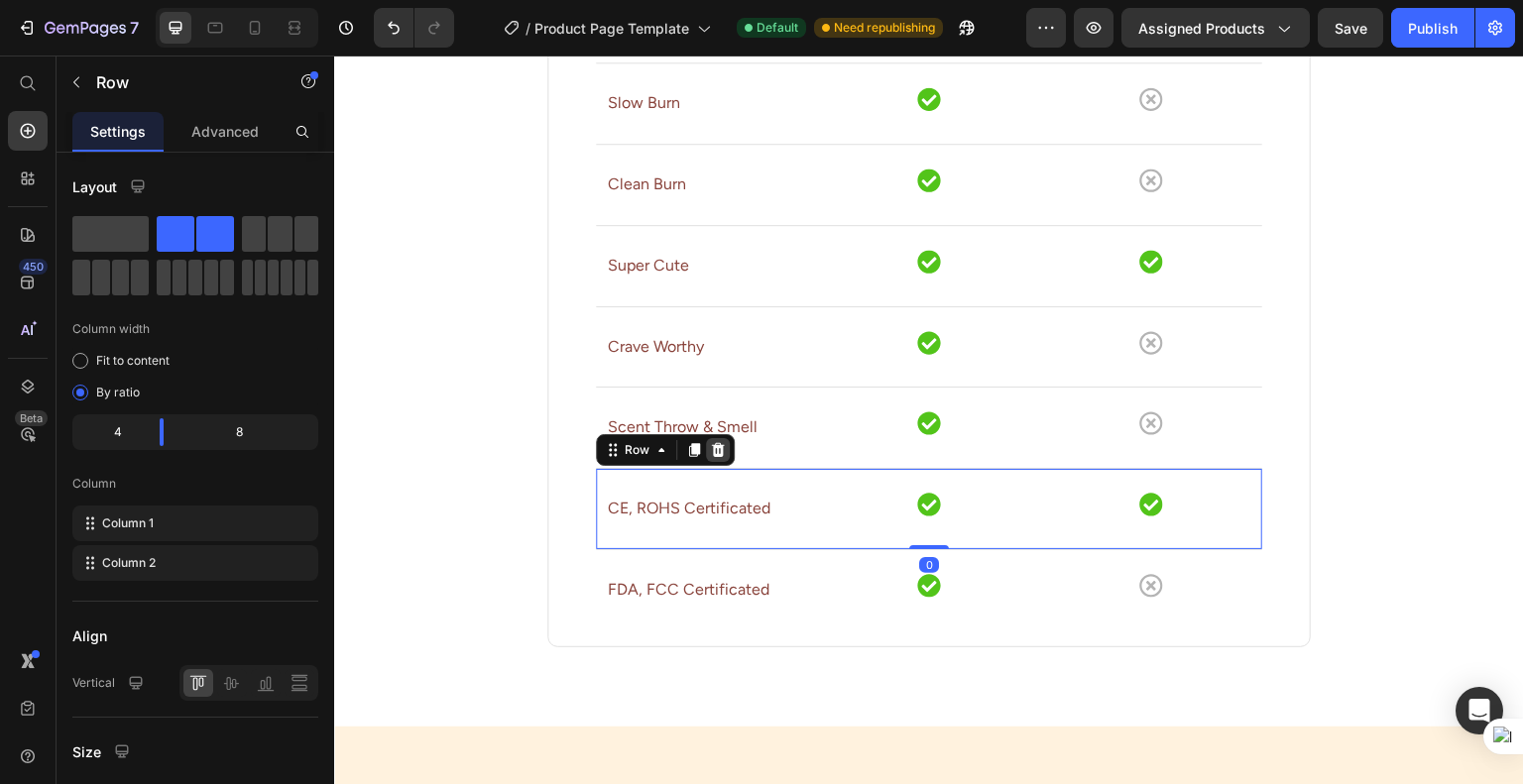 click 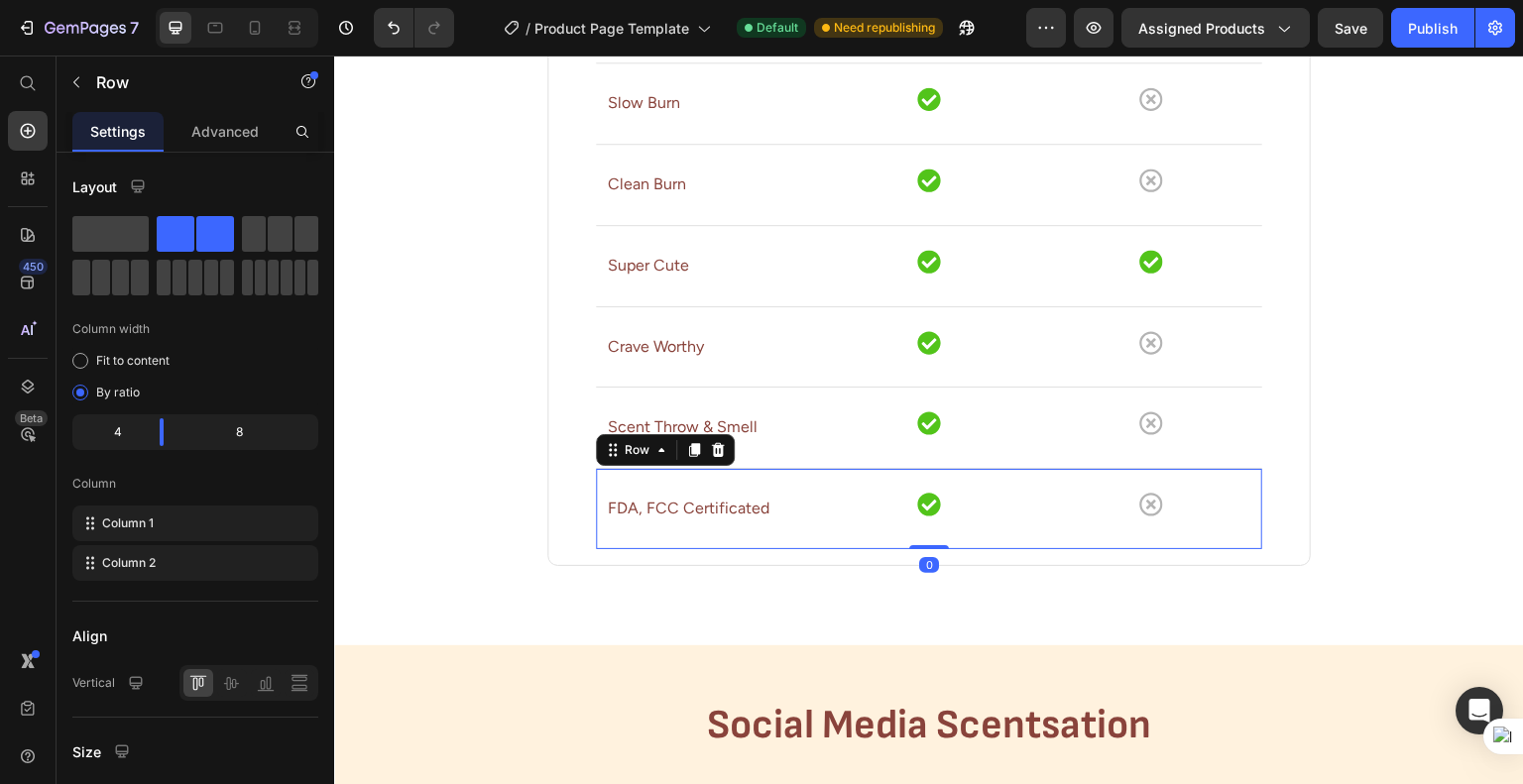 click on "Icon
Icon Row" at bounding box center [1040, 508] 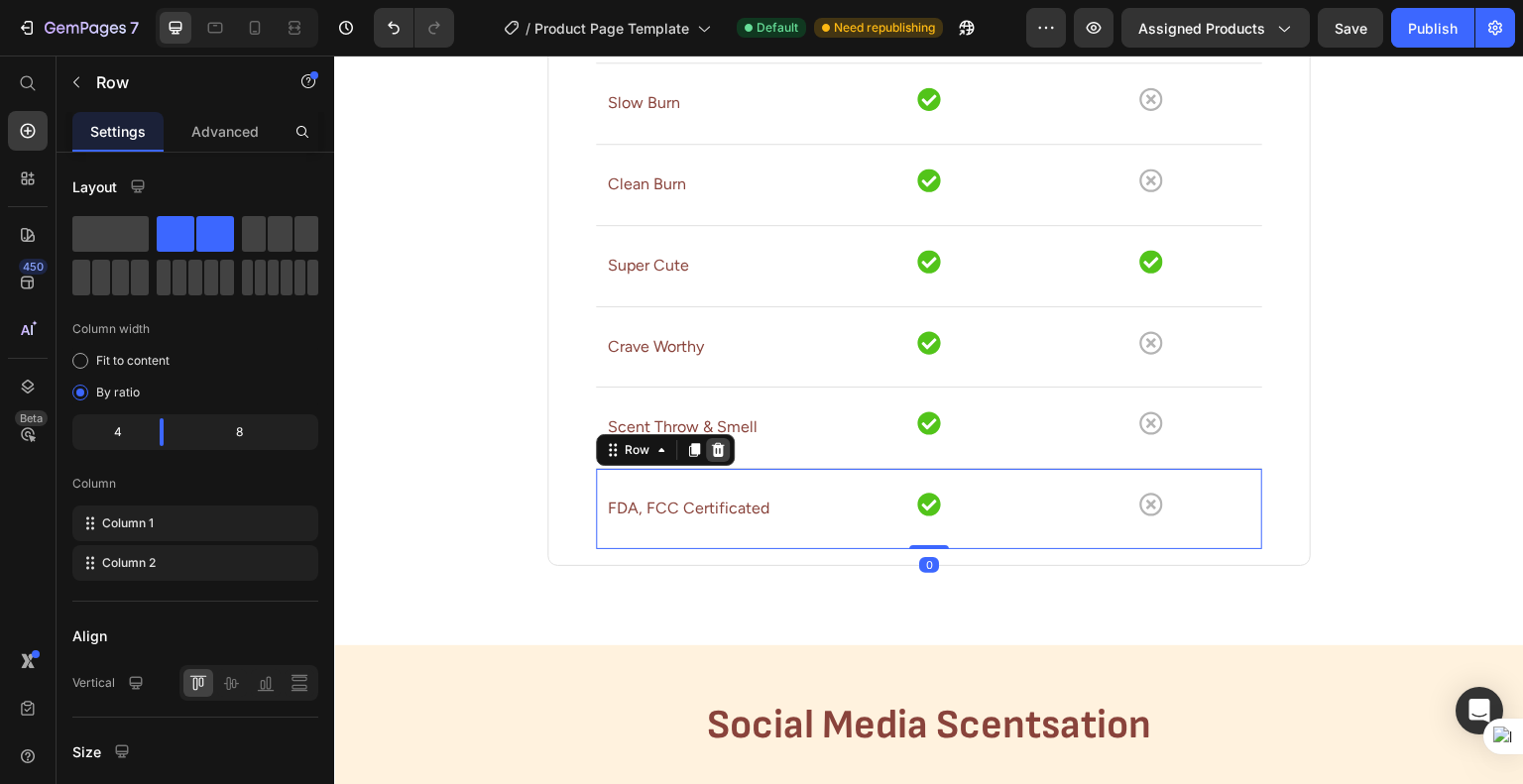 click at bounding box center (718, 450) 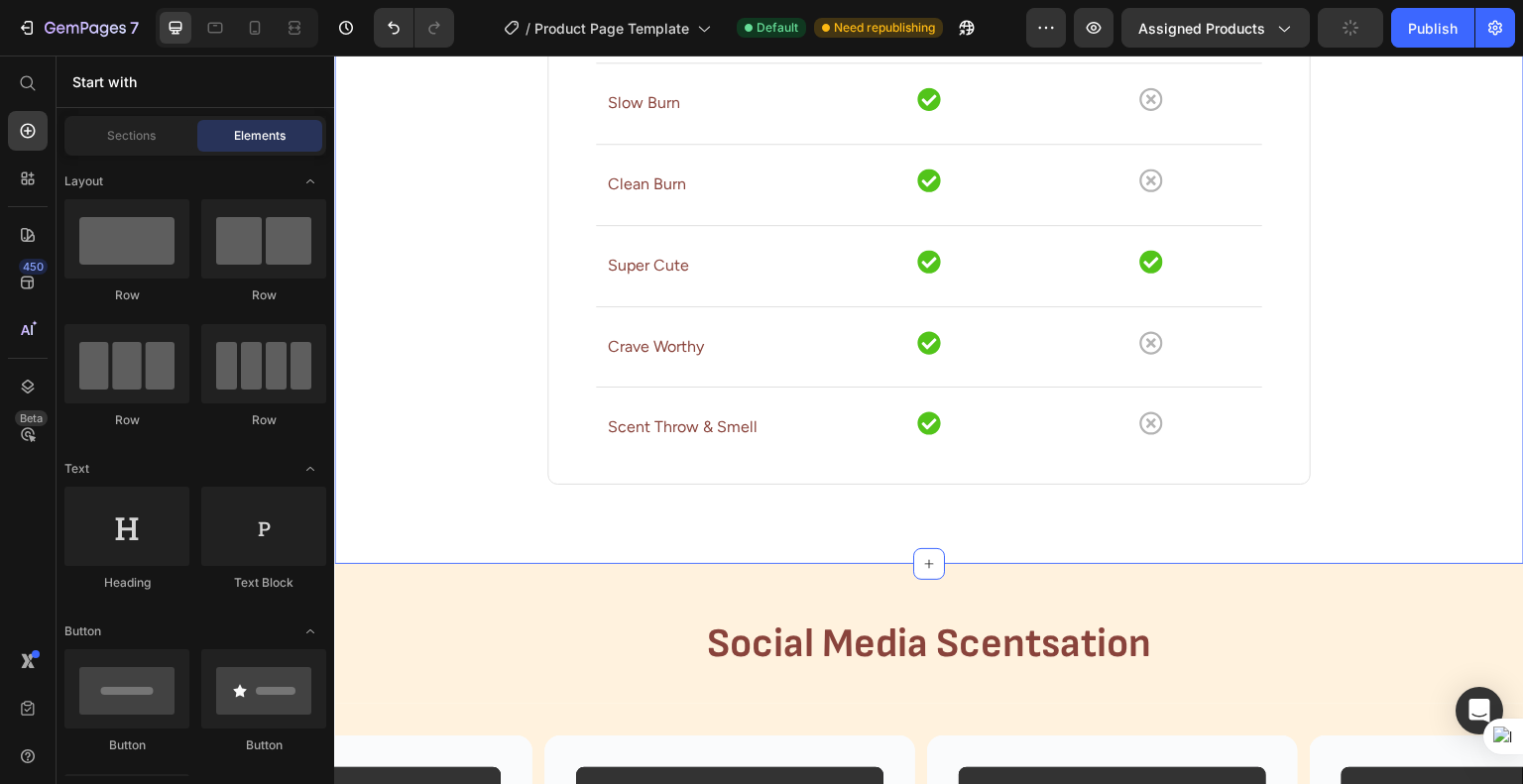 click on "How we compare Heading
Drop element here Candle Yard  Text block Others Text block Row Row Non Toxic Soy Wax Text block
Icon
Icon Row Row Slow Burn  Text block
Icon
Icon Row Row Clean Burn Text block
Icon
Icon Row Row Super Cute Text block
Icon
Icon Row Row Crave Worthy  Text block
Icon
Icon Row Row Scent Throw & Smell Text block
Icon
Icon Row Row Row Row" at bounding box center [929, 155] 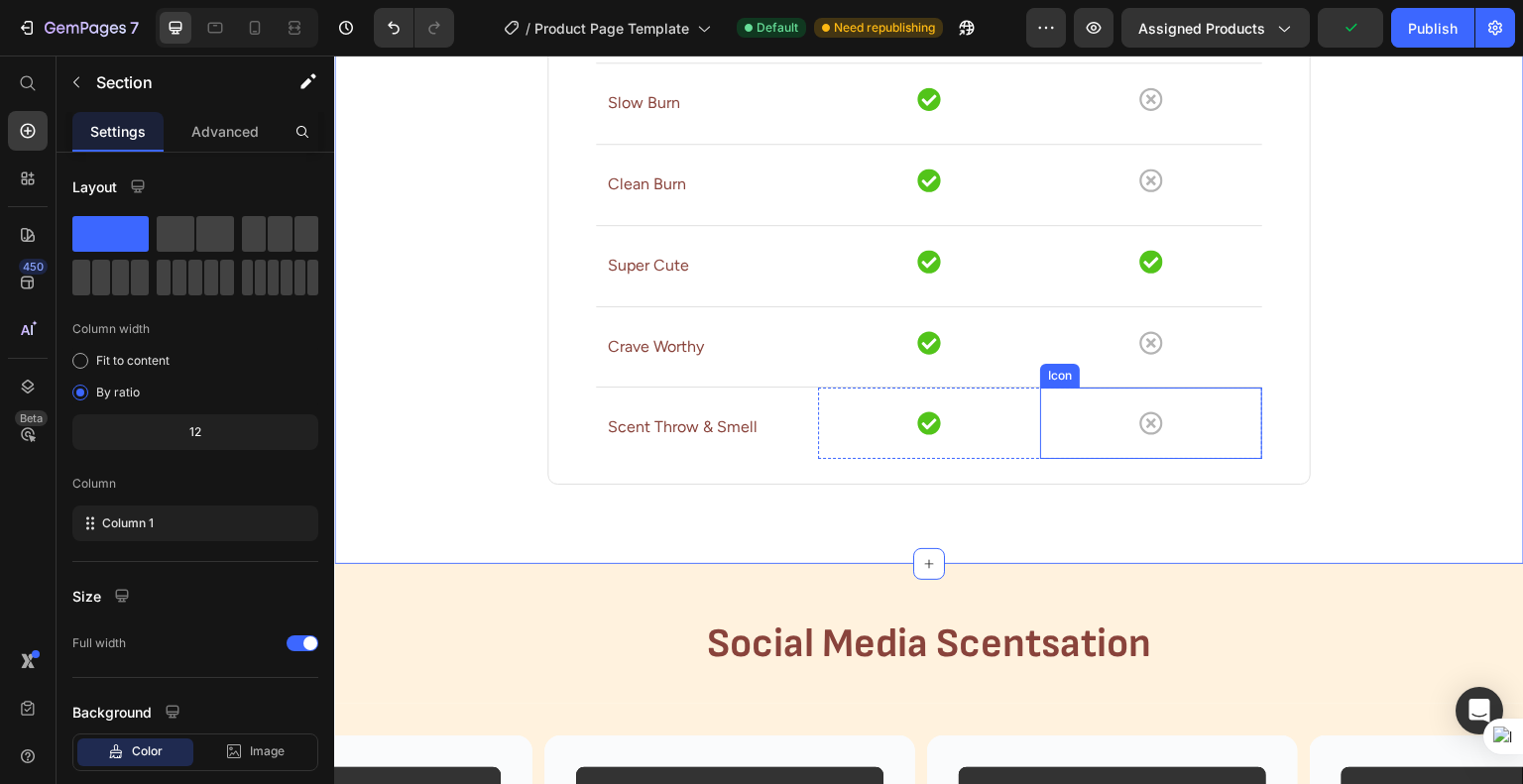 drag, startPoint x: 1168, startPoint y: 429, endPoint x: 1217, endPoint y: 440, distance: 50.219518 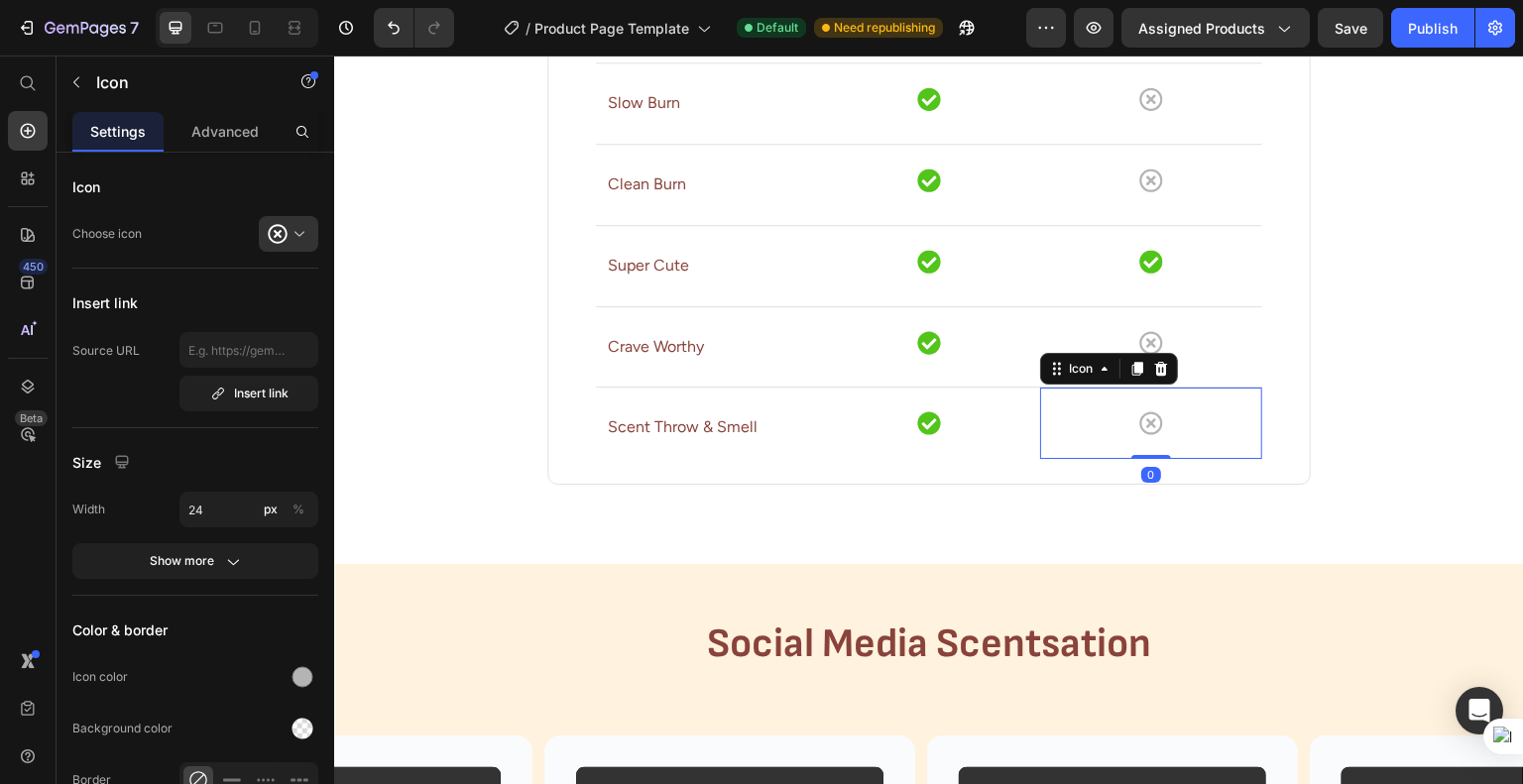 drag, startPoint x: 1522, startPoint y: 410, endPoint x: 1522, endPoint y: 392, distance: 18 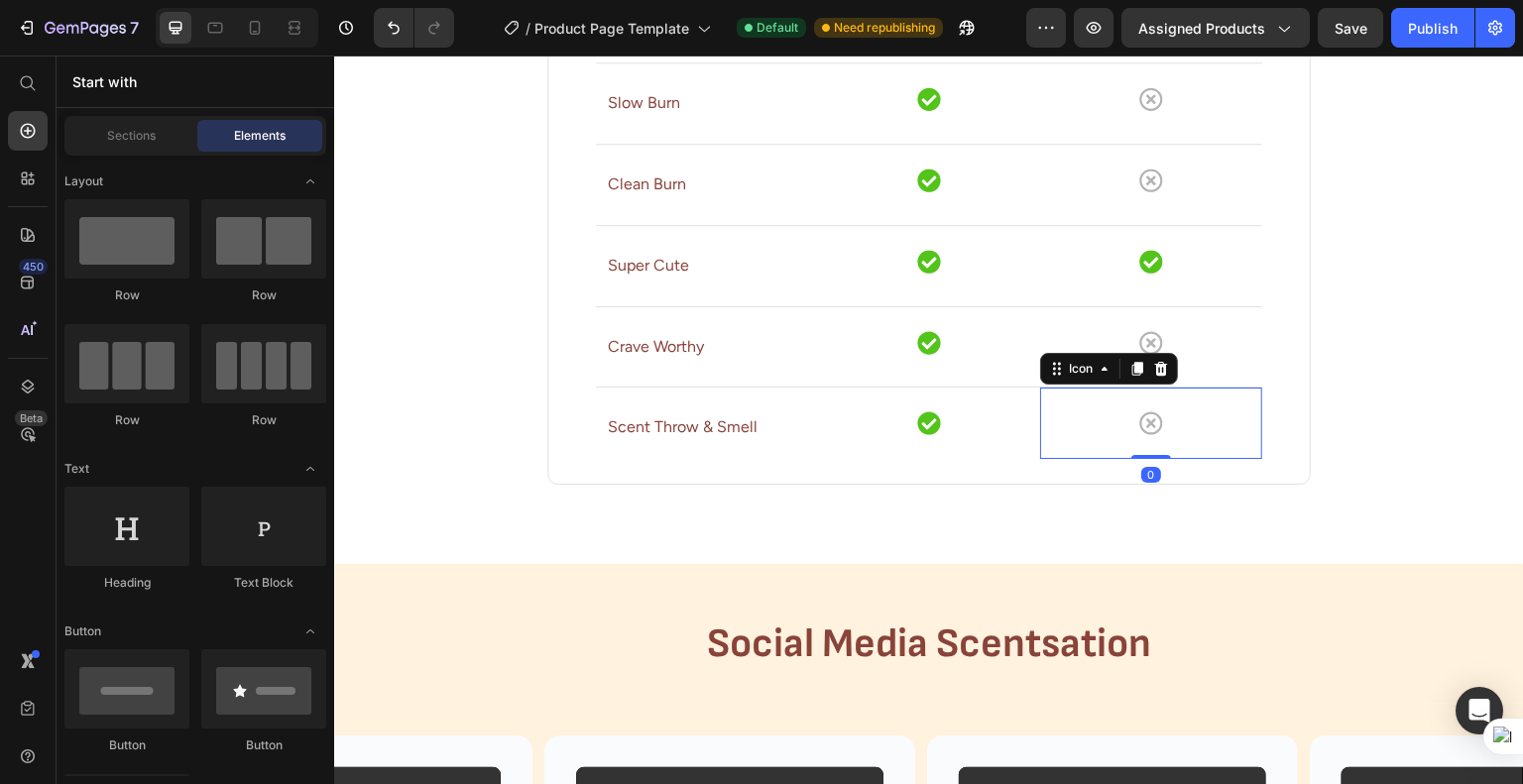 scroll, scrollTop: 1951, scrollLeft: 0, axis: vertical 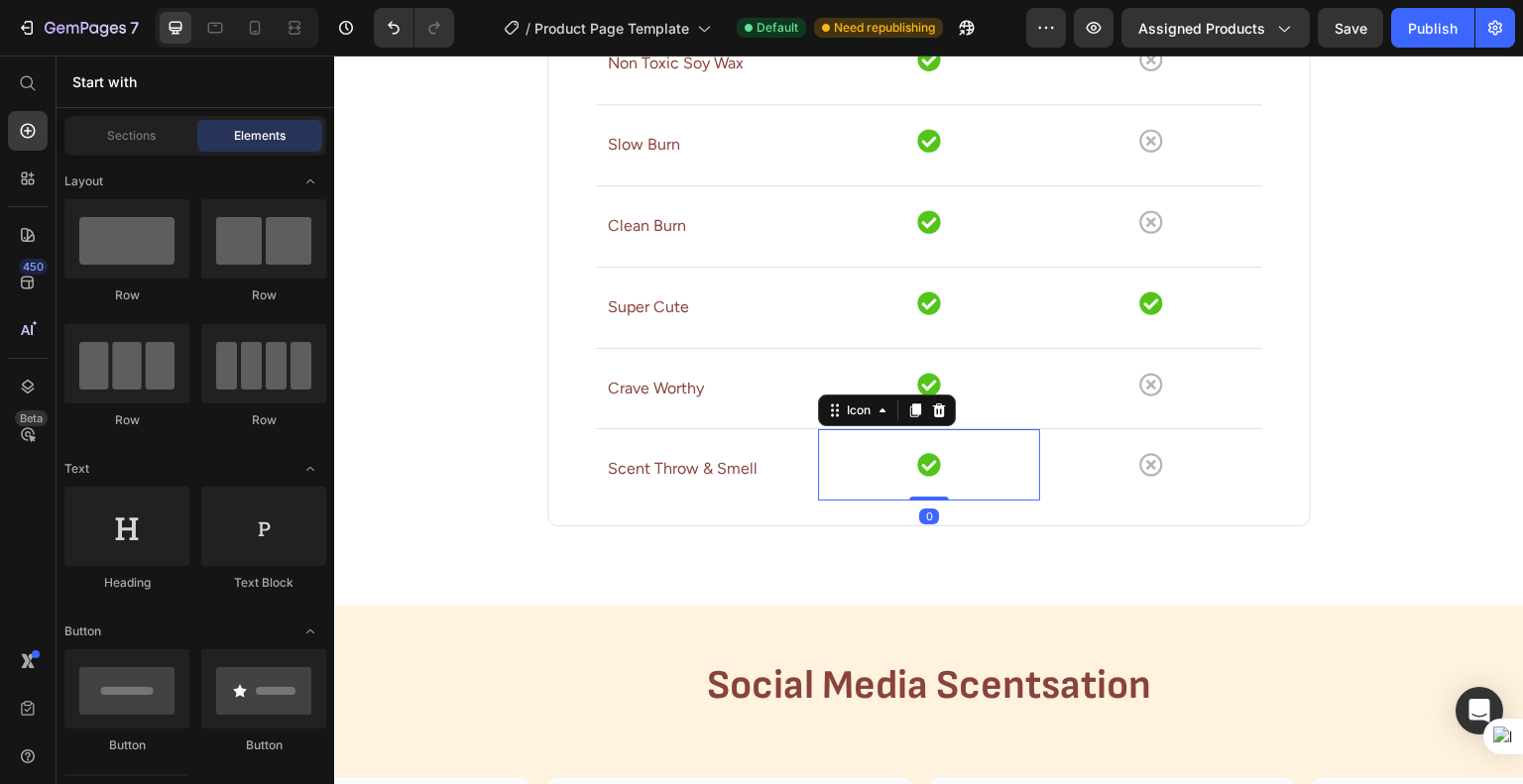 click on "Icon   0" at bounding box center (929, 465) 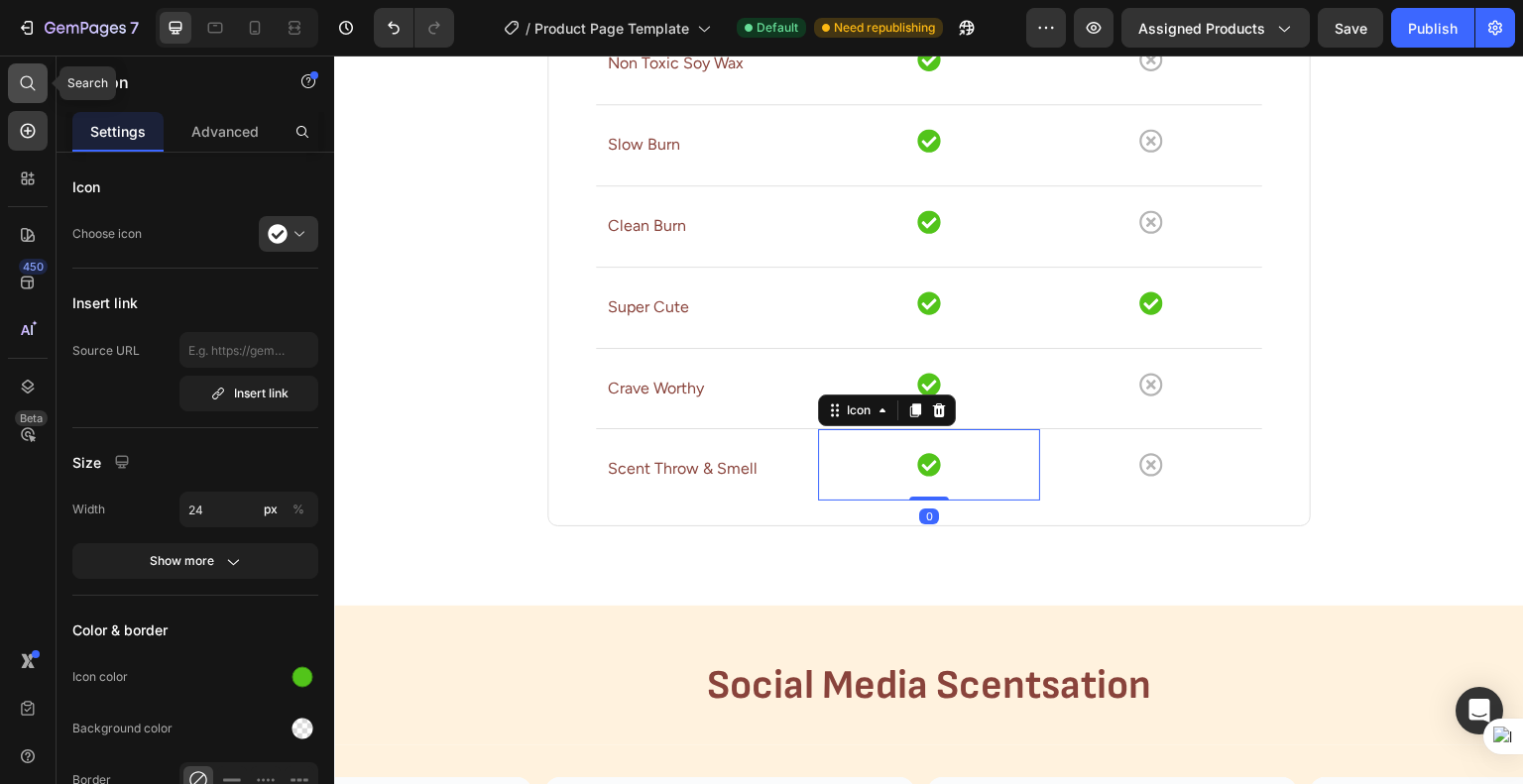 click 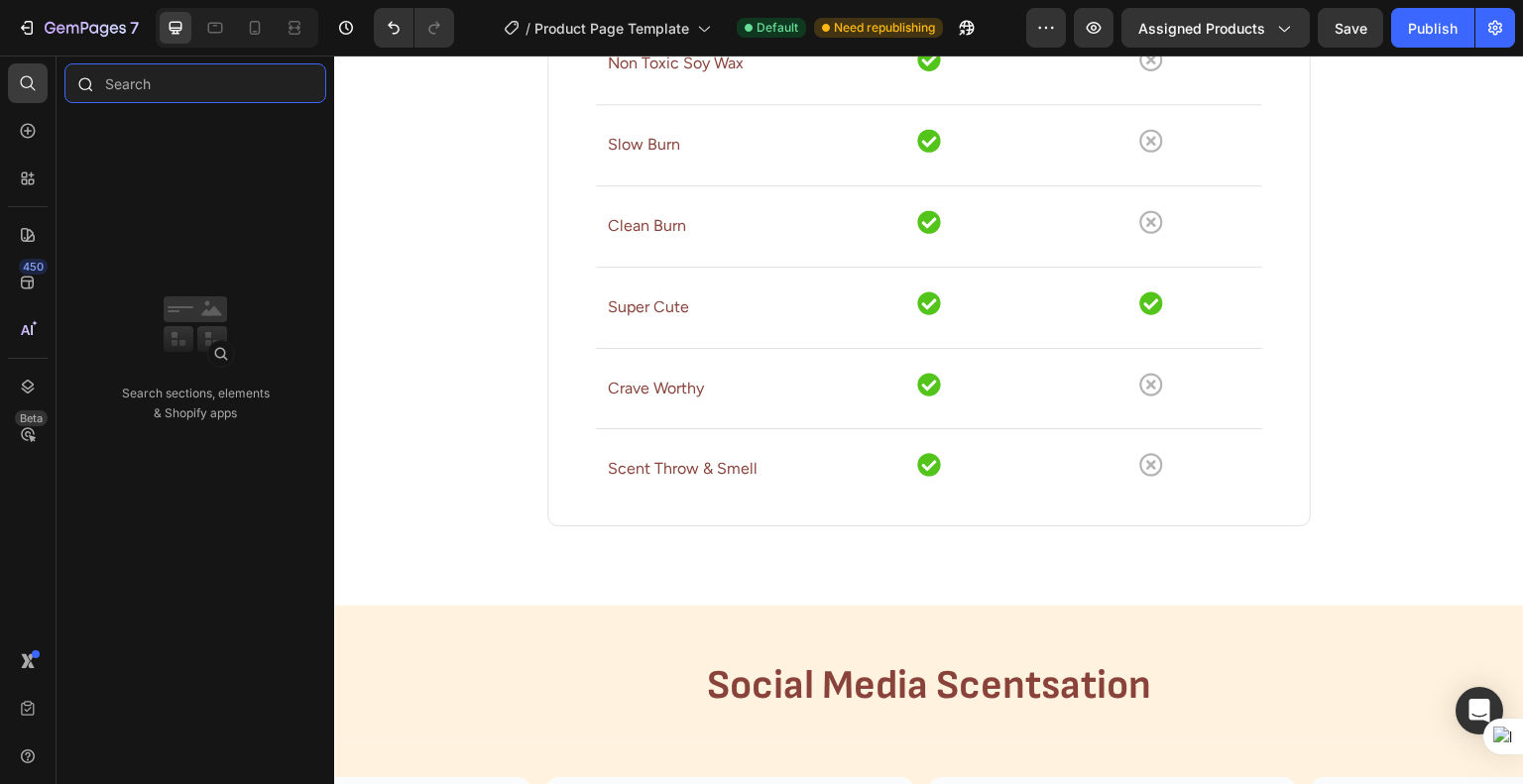 click at bounding box center [195, 83] 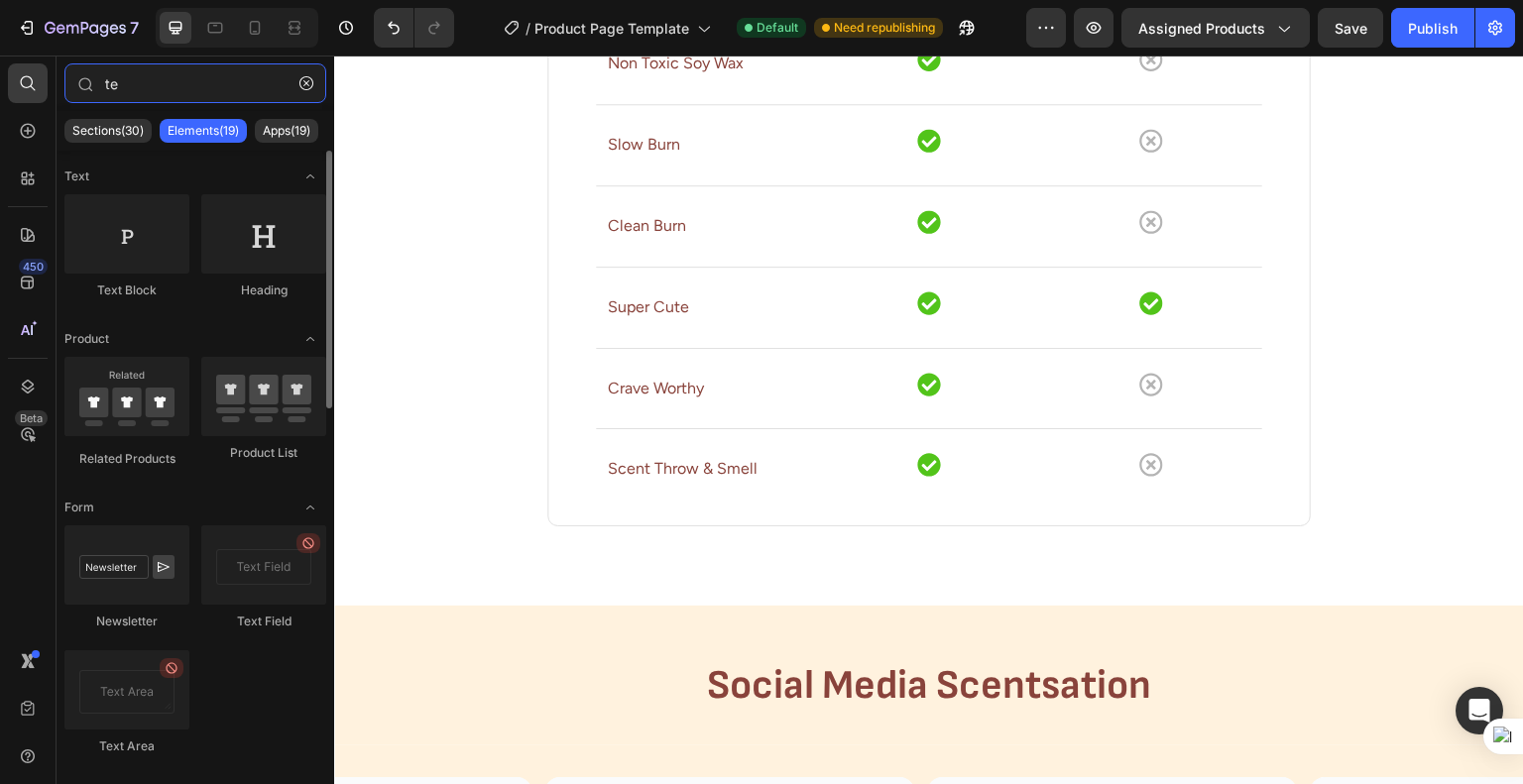type on "te" 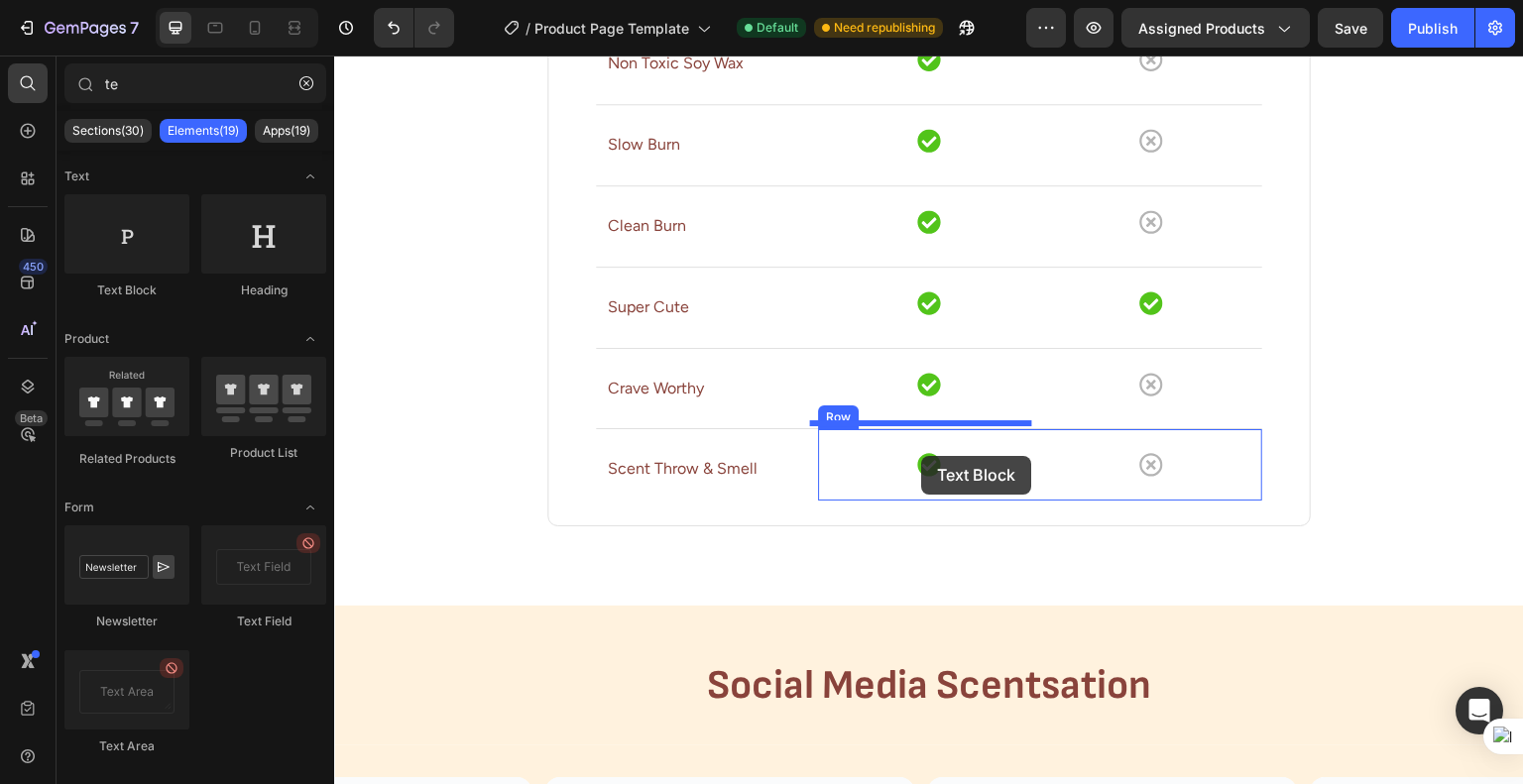 drag, startPoint x: 608, startPoint y: 331, endPoint x: 921, endPoint y: 456, distance: 337.03709 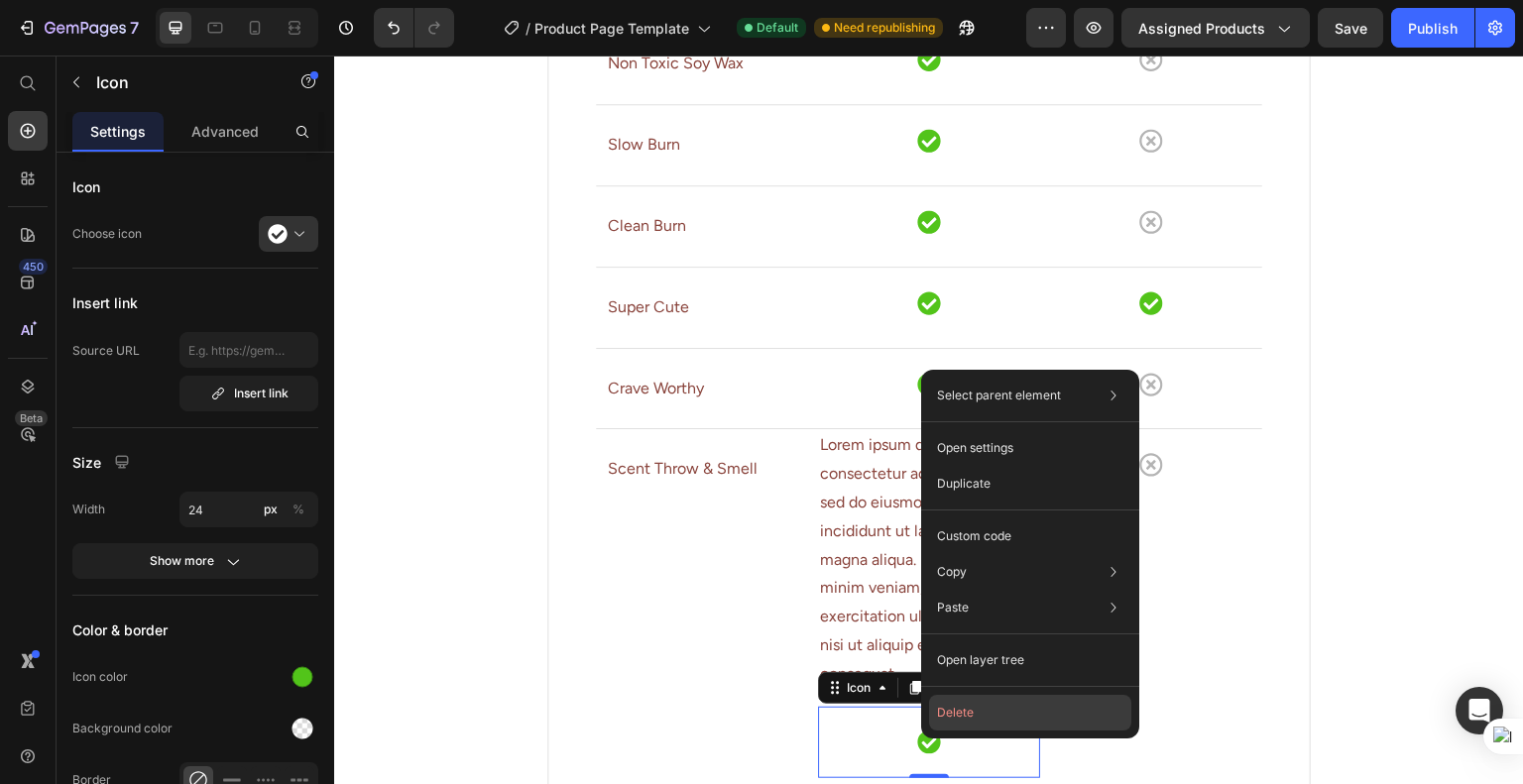 drag, startPoint x: 1005, startPoint y: 705, endPoint x: 607, endPoint y: 544, distance: 429.33087 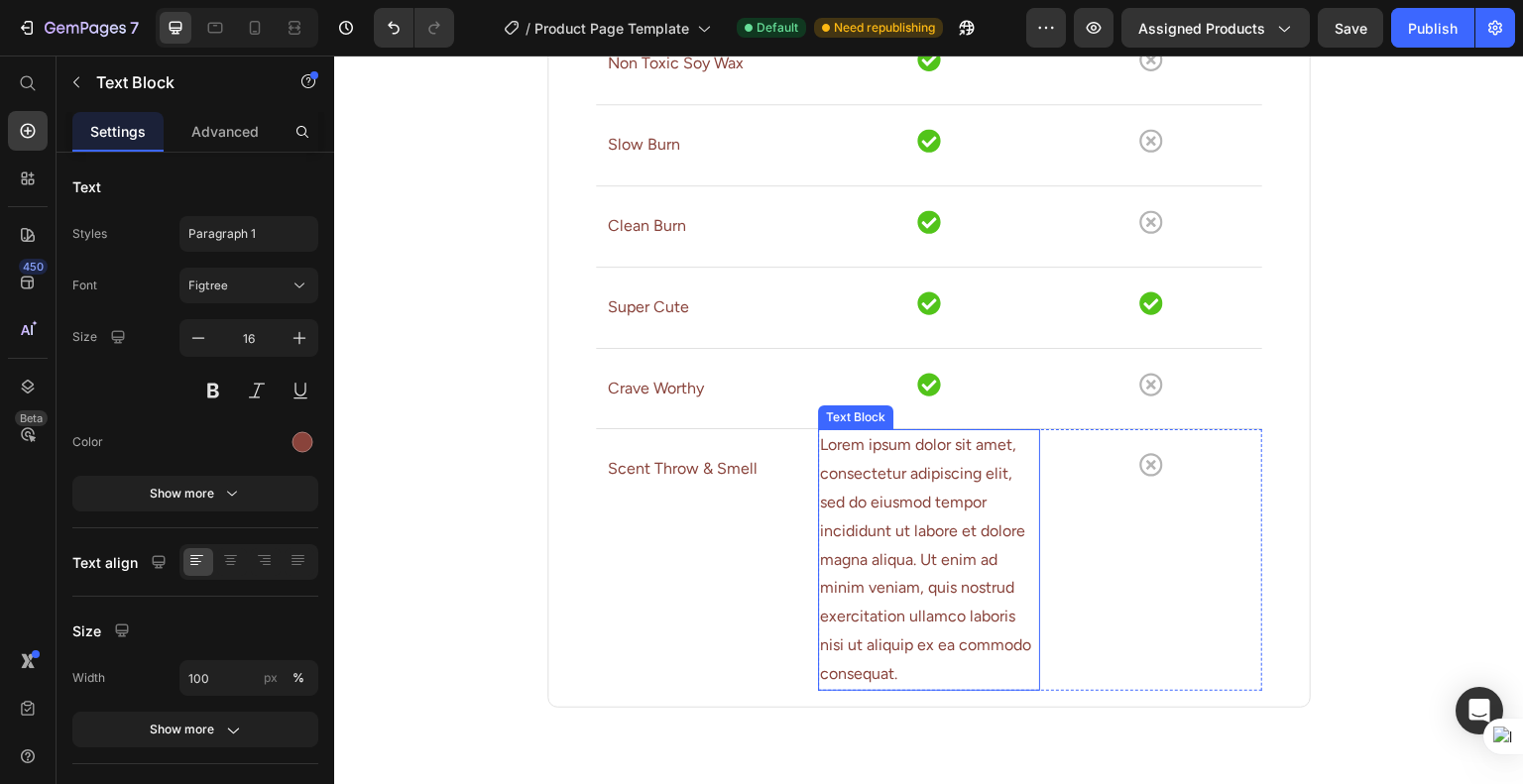 click on "Lorem ipsum dolor sit amet, consectetur adipiscing elit, sed do eiusmod tempor incididunt ut labore et dolore magna aliqua. Ut enim ad minim veniam, quis nostrud exercitation ullamco laboris nisi ut aliquip ex ea commodo consequat." at bounding box center [929, 559] 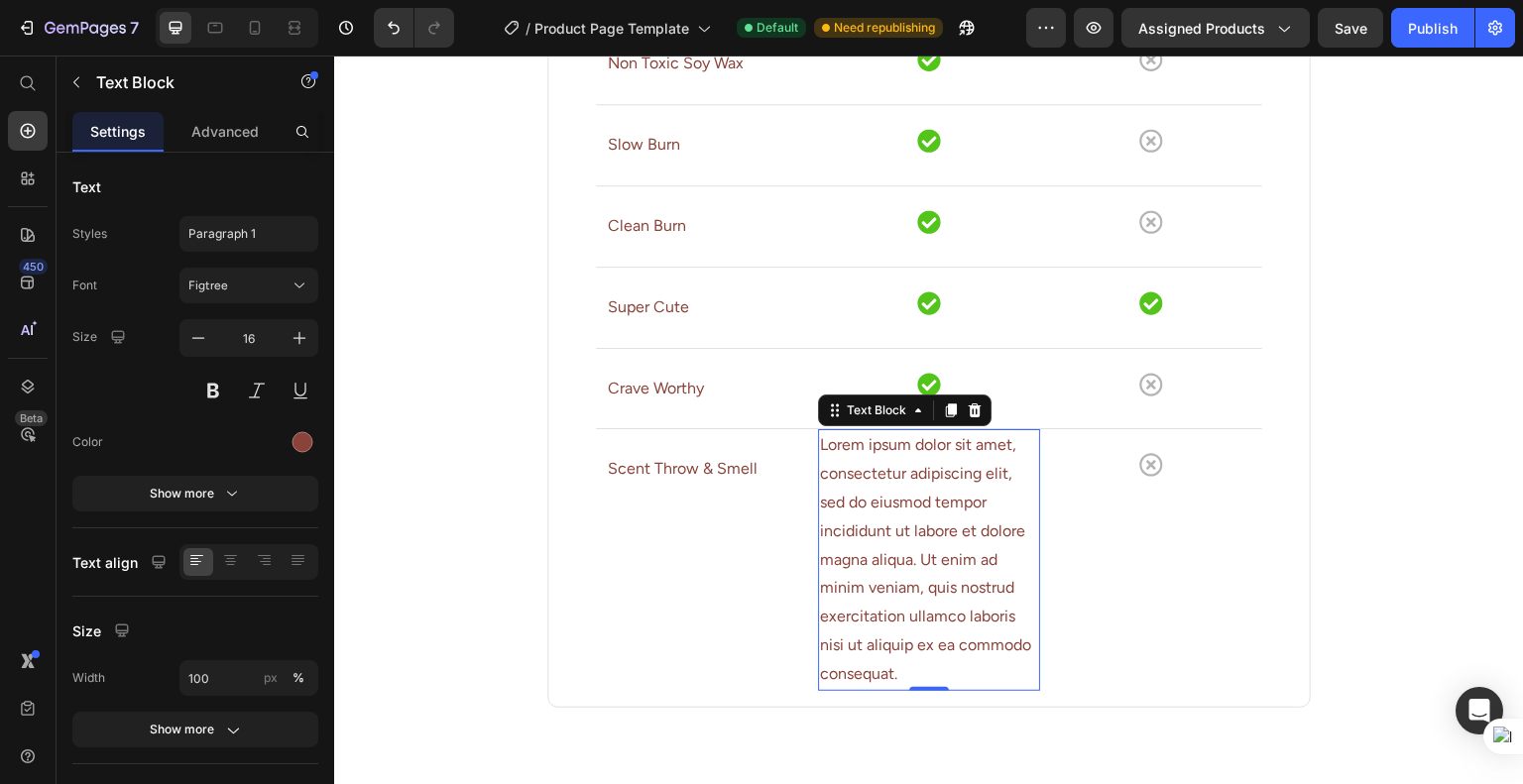 click on "Lorem ipsum dolor sit amet, consectetur adipiscing elit, sed do eiusmod tempor incididunt ut labore et dolore magna aliqua. Ut enim ad minim veniam, quis nostrud exercitation ullamco laboris nisi ut aliquip ex ea commodo consequat." at bounding box center [929, 559] 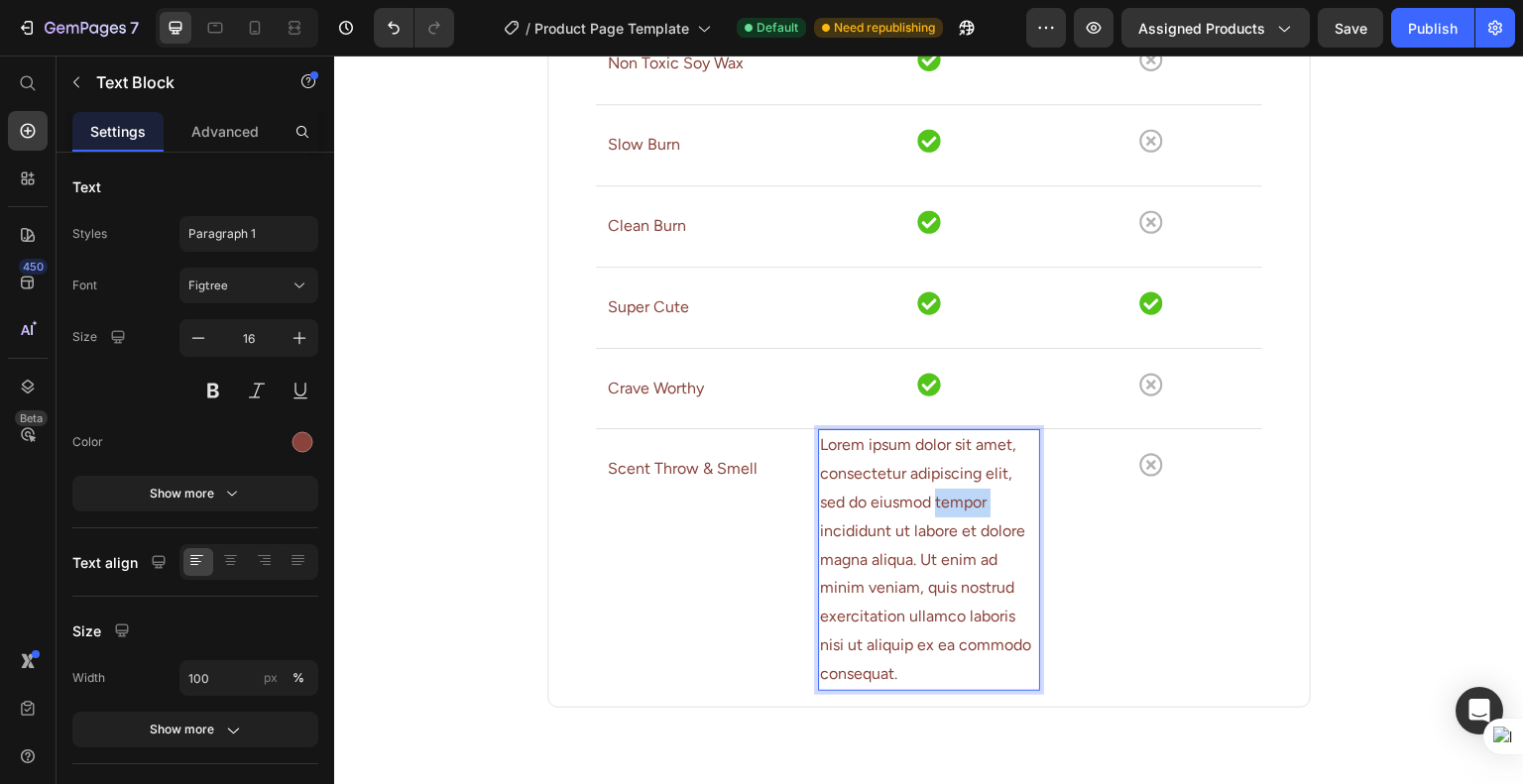 click on "Lorem ipsum dolor sit amet, consectetur adipiscing elit, sed do eiusmod tempor incididunt ut labore et dolore magna aliqua. Ut enim ad minim veniam, quis nostrud exercitation ullamco laboris nisi ut aliquip ex ea commodo consequat." at bounding box center [929, 559] 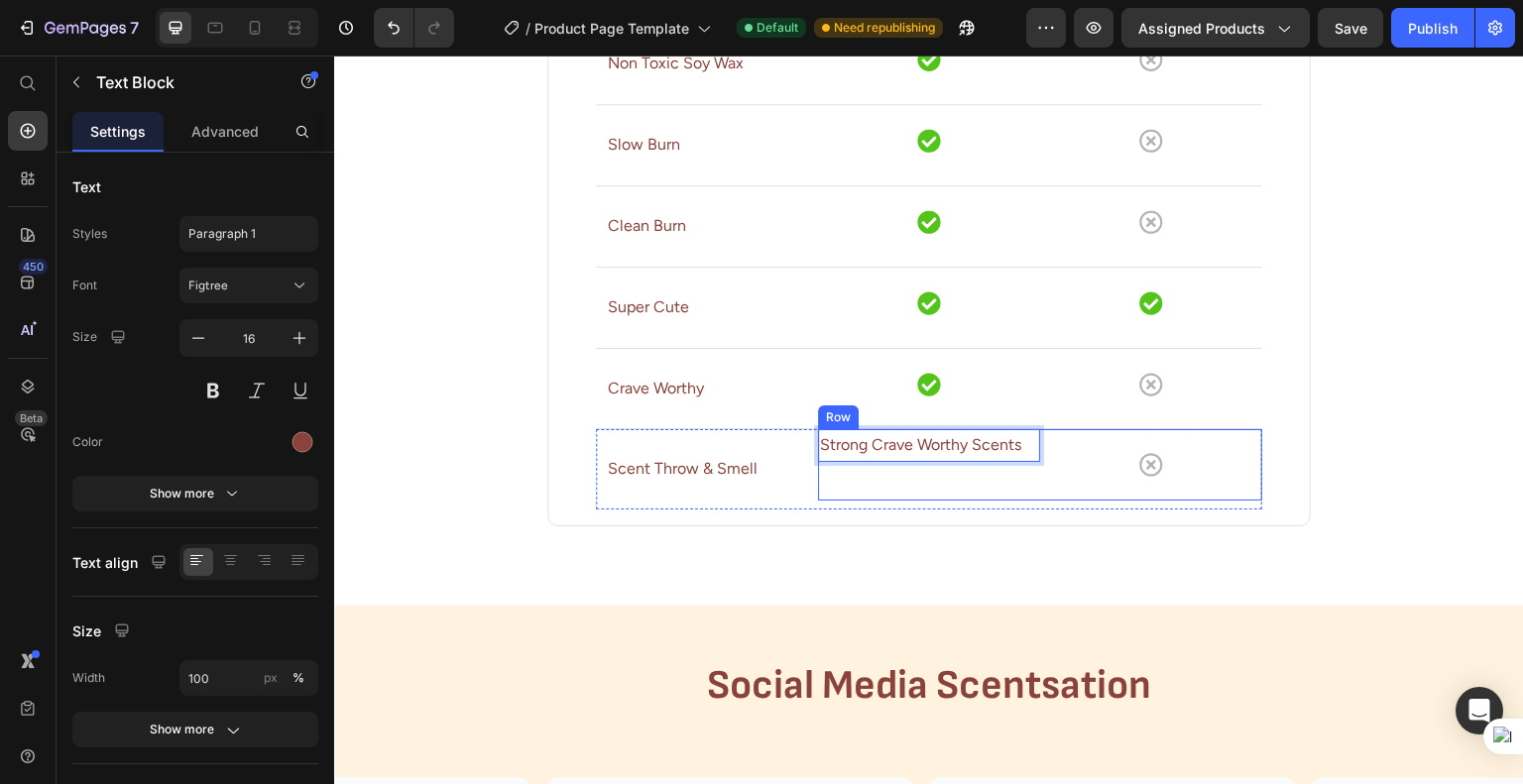 click on "Strong Crave Worthy Scents Text Block   0" at bounding box center (929, 465) 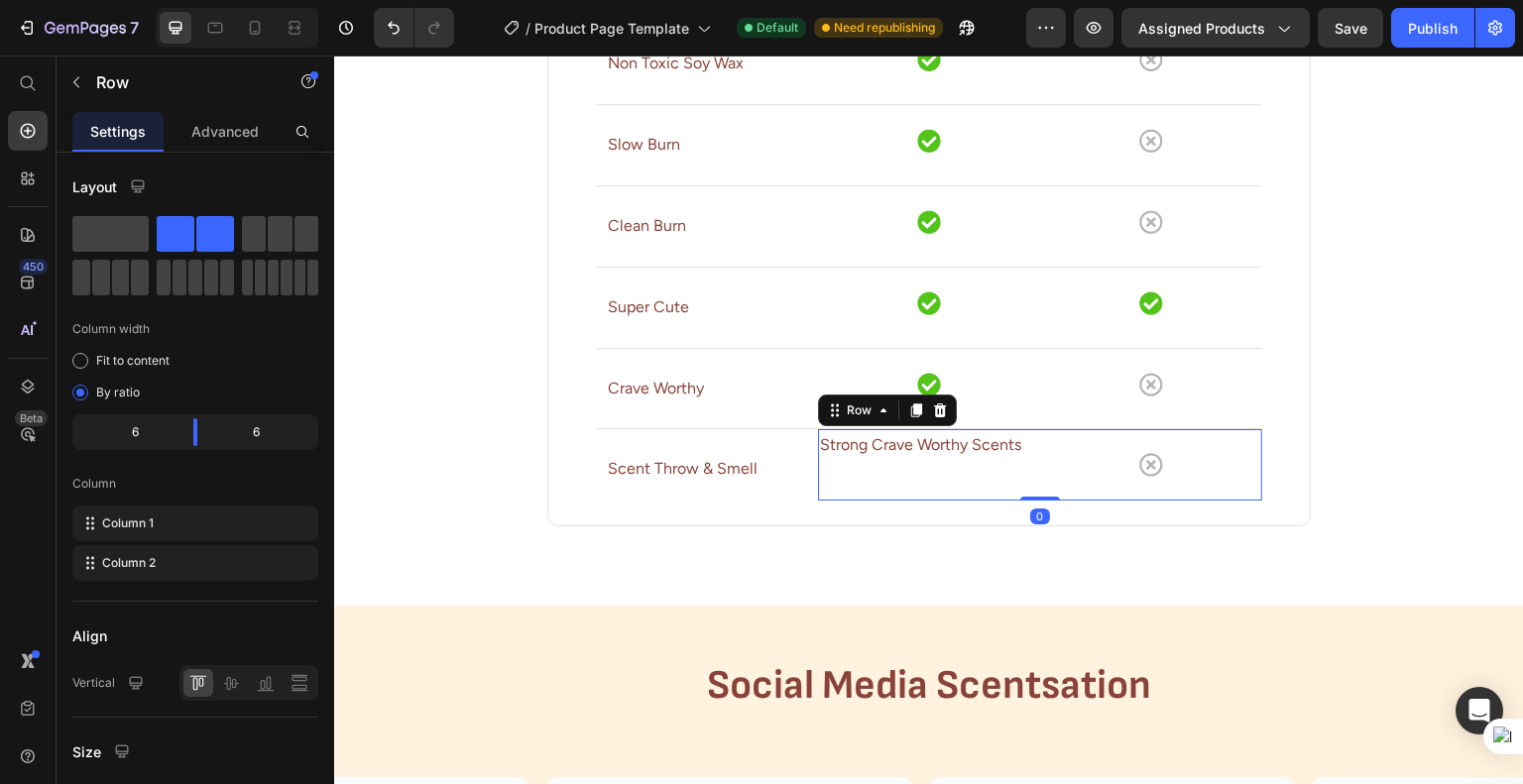 click on "Scent Throw & Smell Text block" at bounding box center [707, 469] 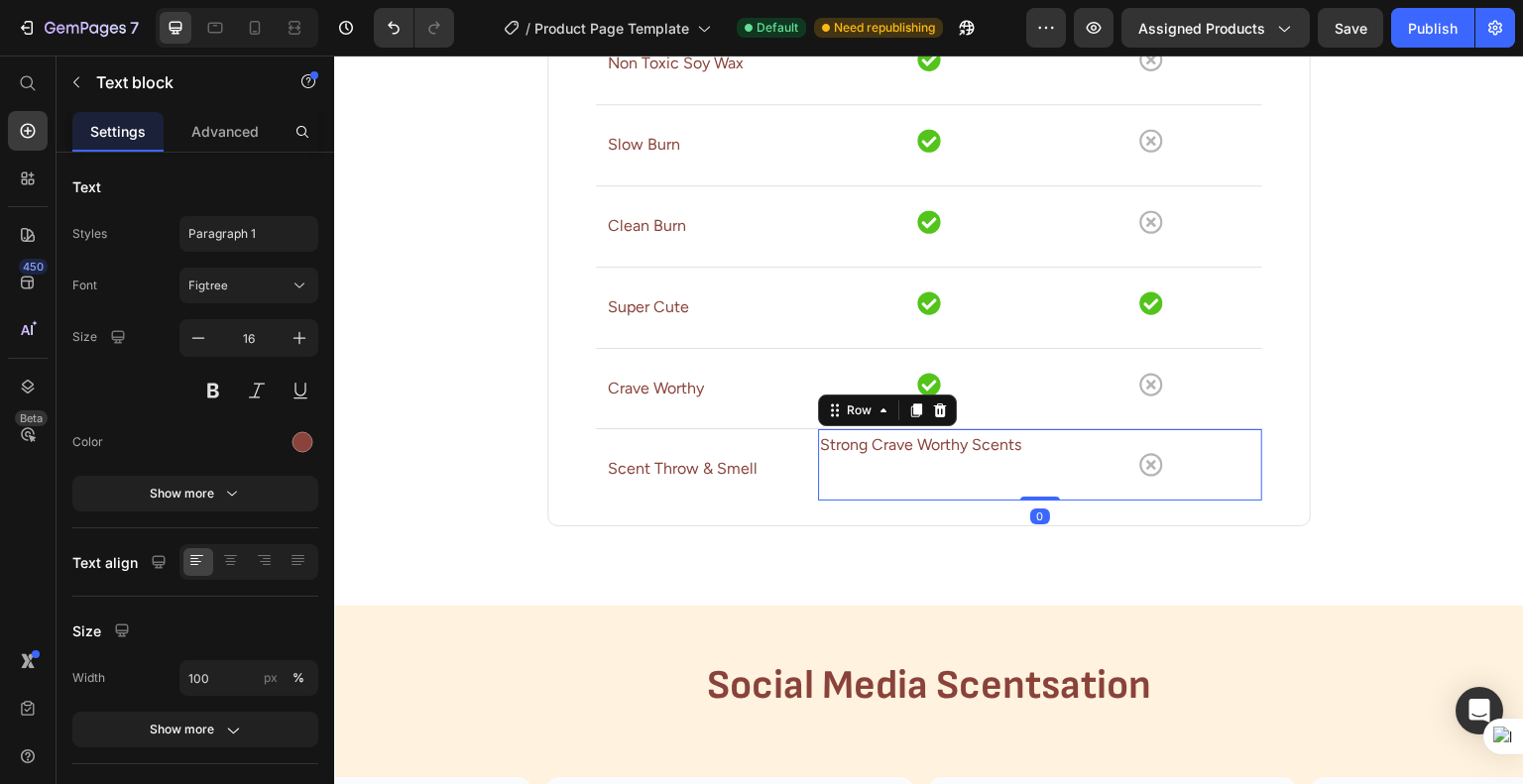 click on "Strong Crave Worthy Scents Text Block" at bounding box center [929, 465] 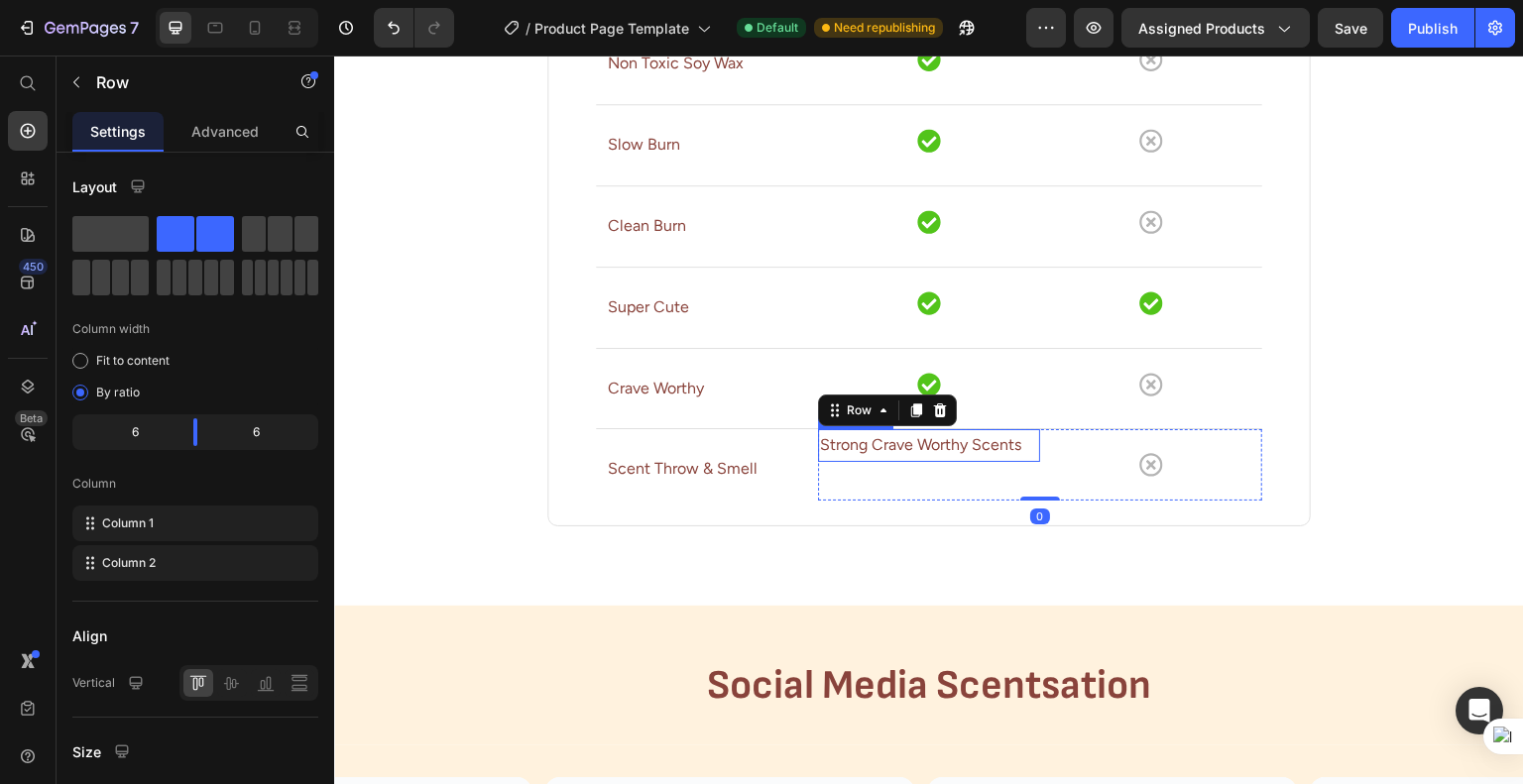 click on "Strong Crave Worthy Scents" at bounding box center (929, 445) 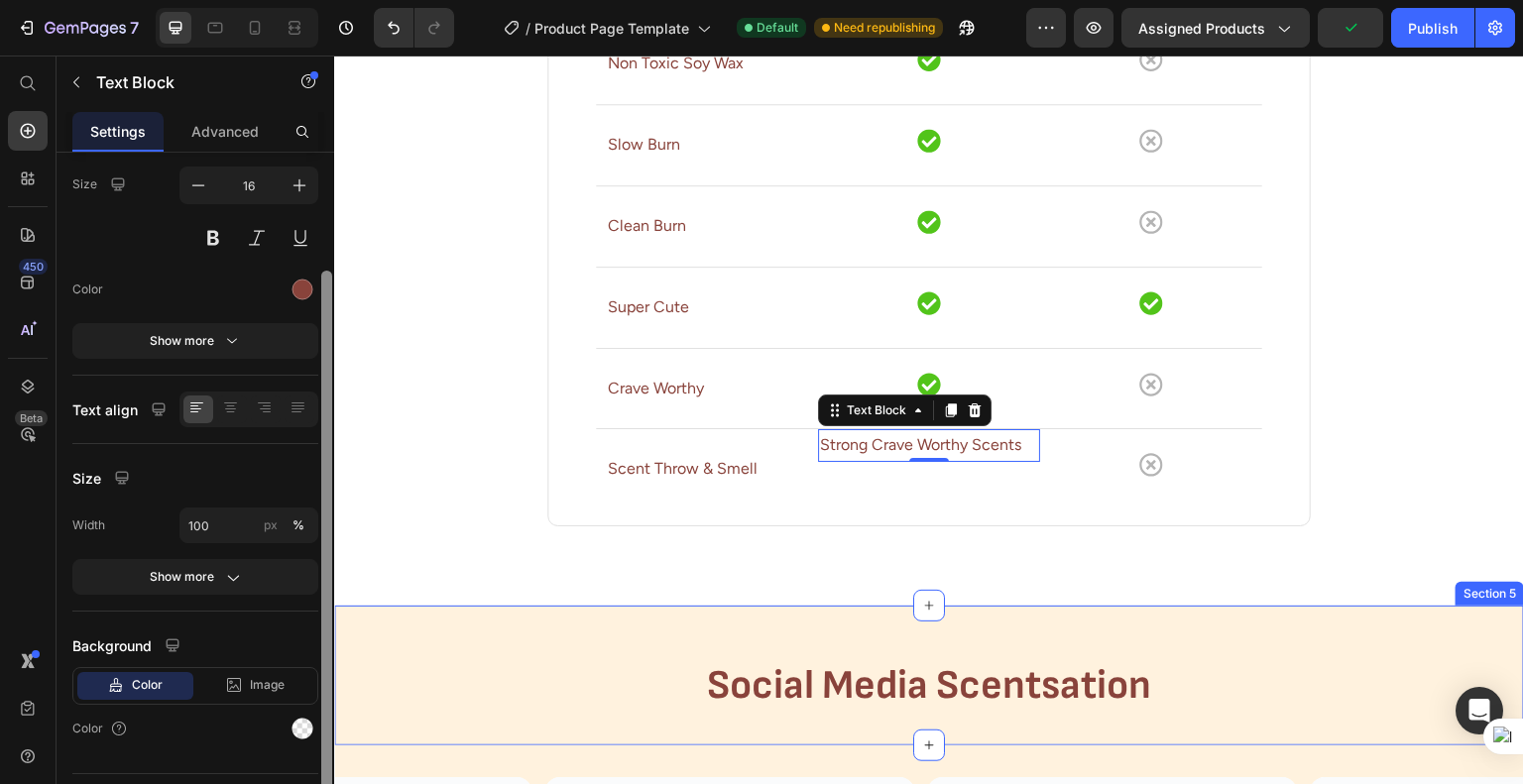 drag, startPoint x: 660, startPoint y: 585, endPoint x: 336, endPoint y: 713, distance: 348.36762 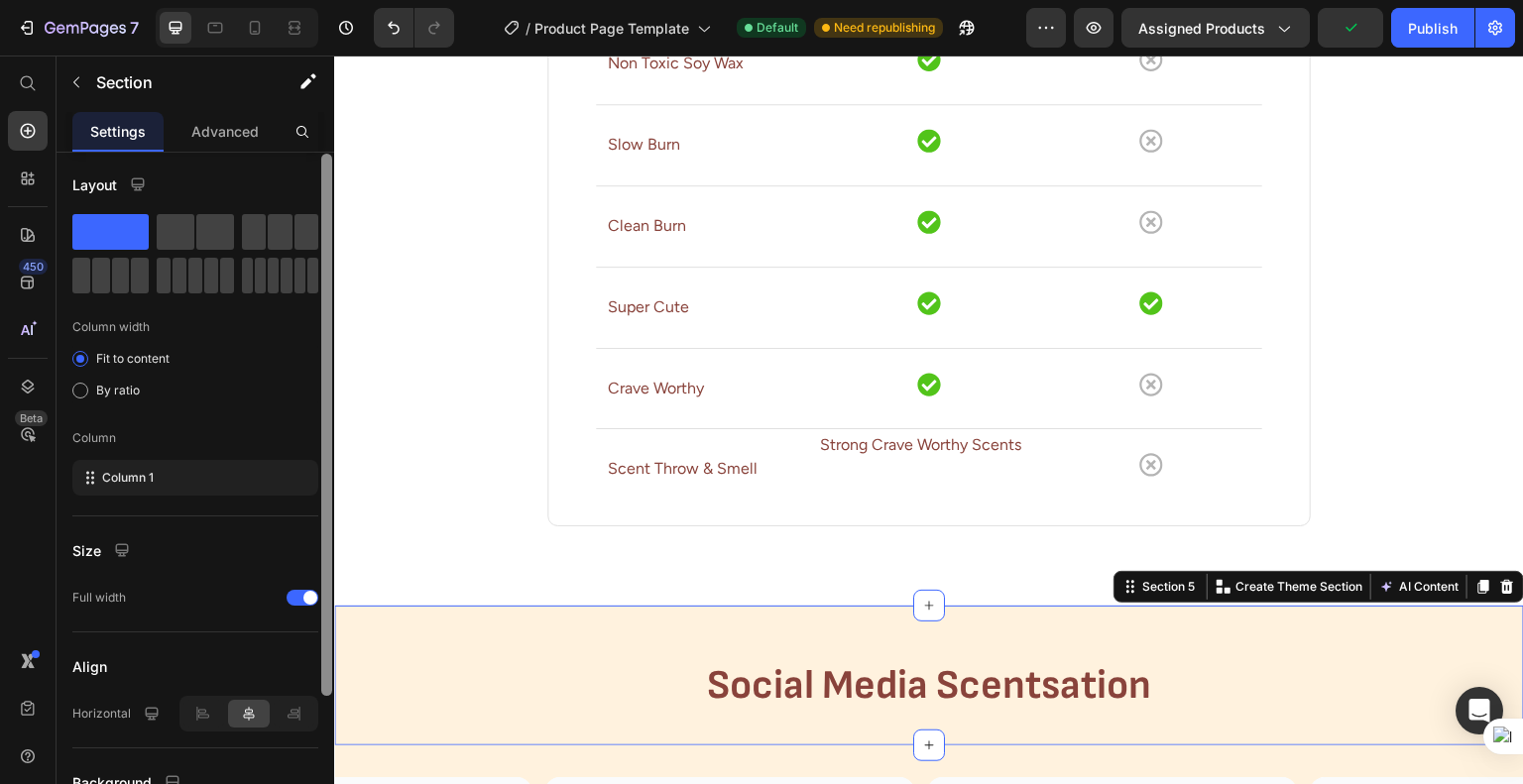 scroll, scrollTop: 182, scrollLeft: 0, axis: vertical 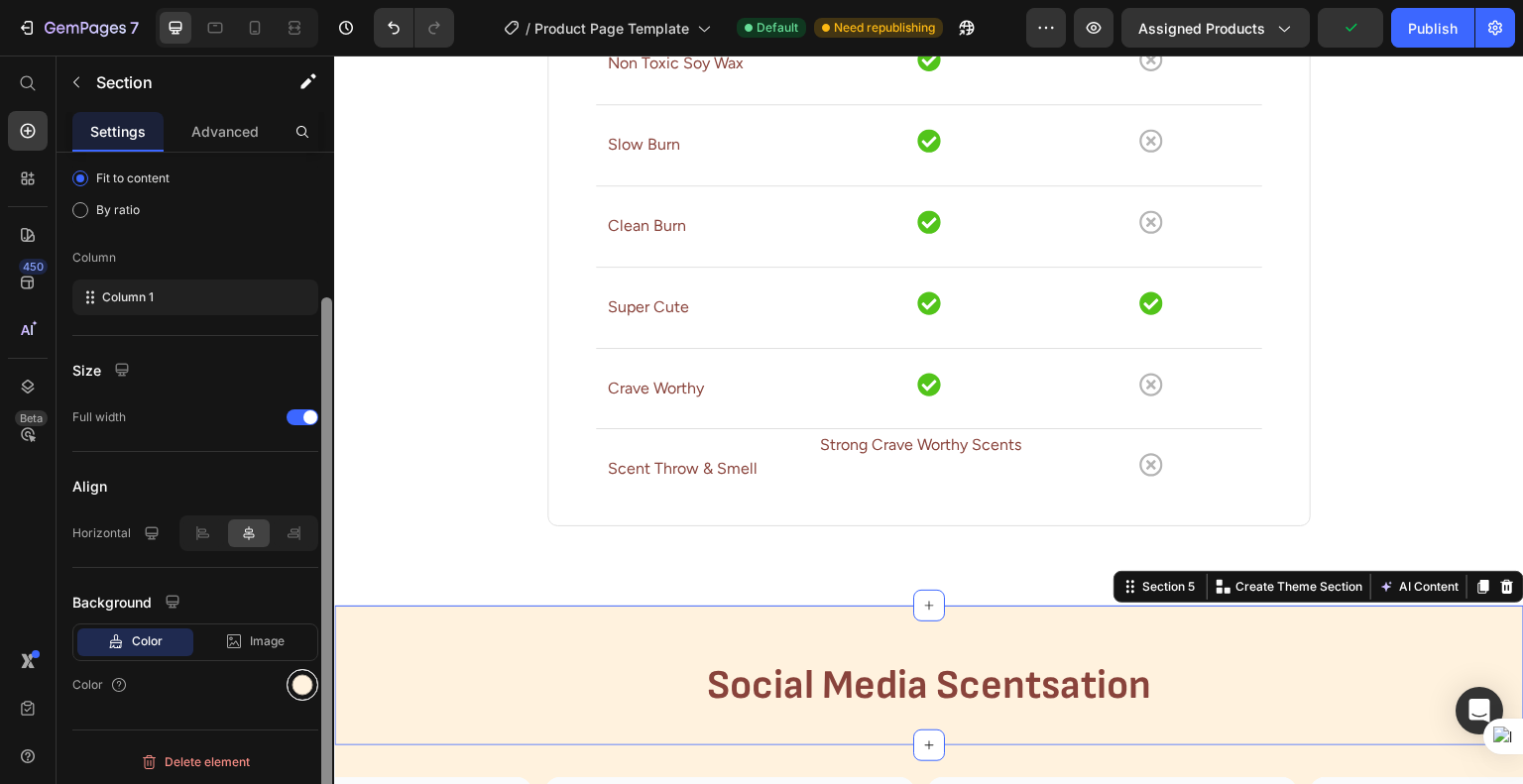 click at bounding box center [302, 685] 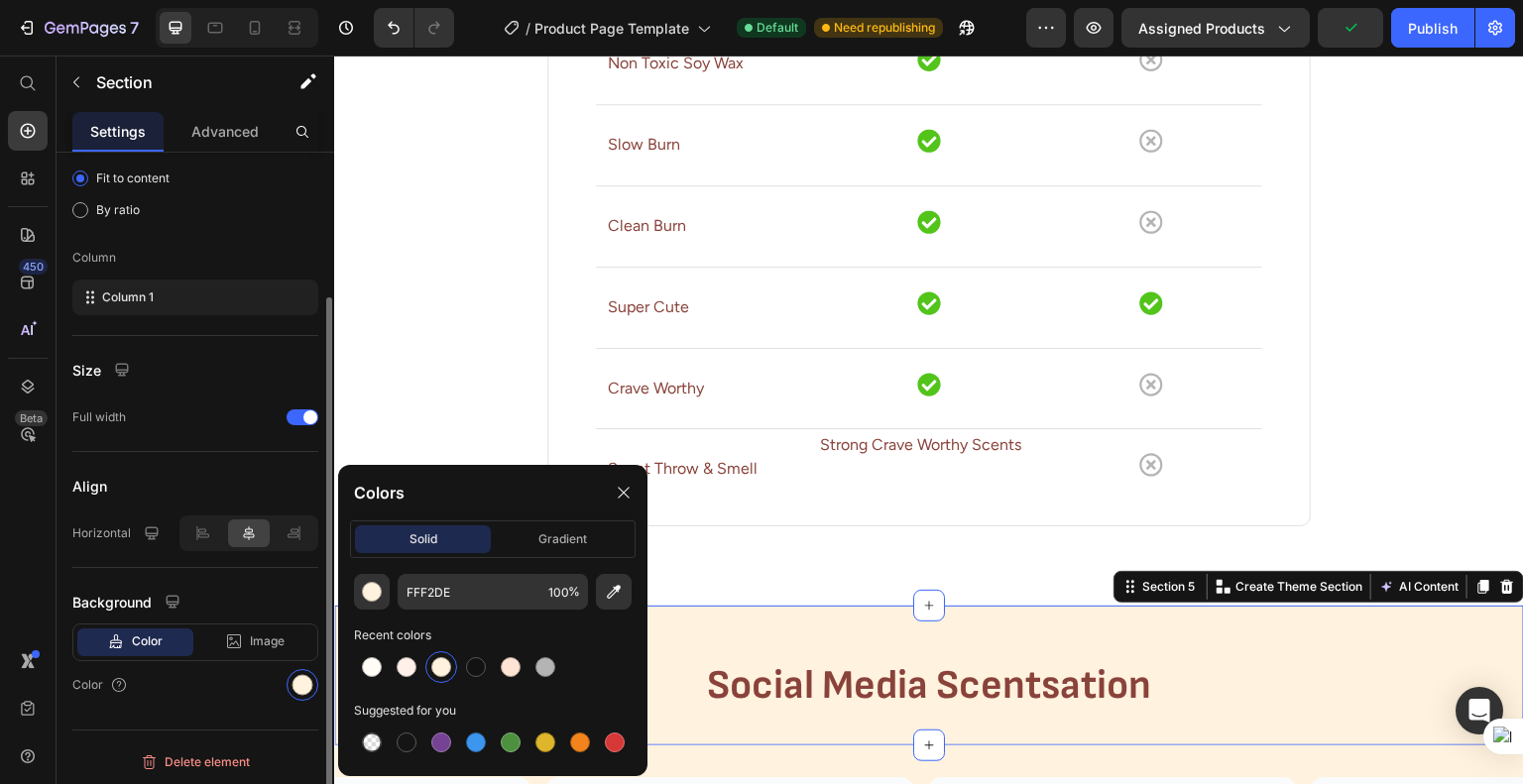 click on "Background" at bounding box center (195, 602) 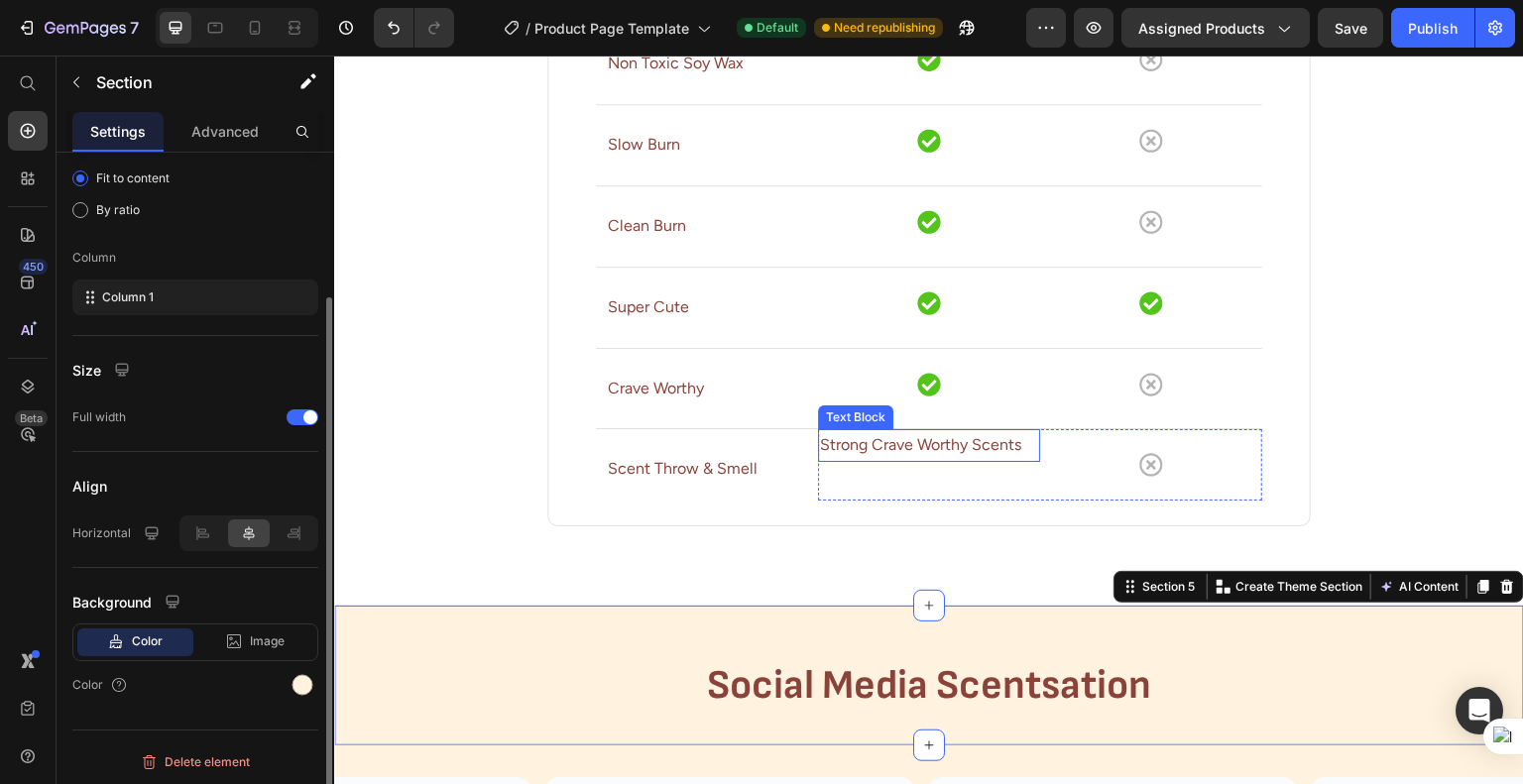 click on "Strong Crave Worthy Scents" at bounding box center [929, 445] 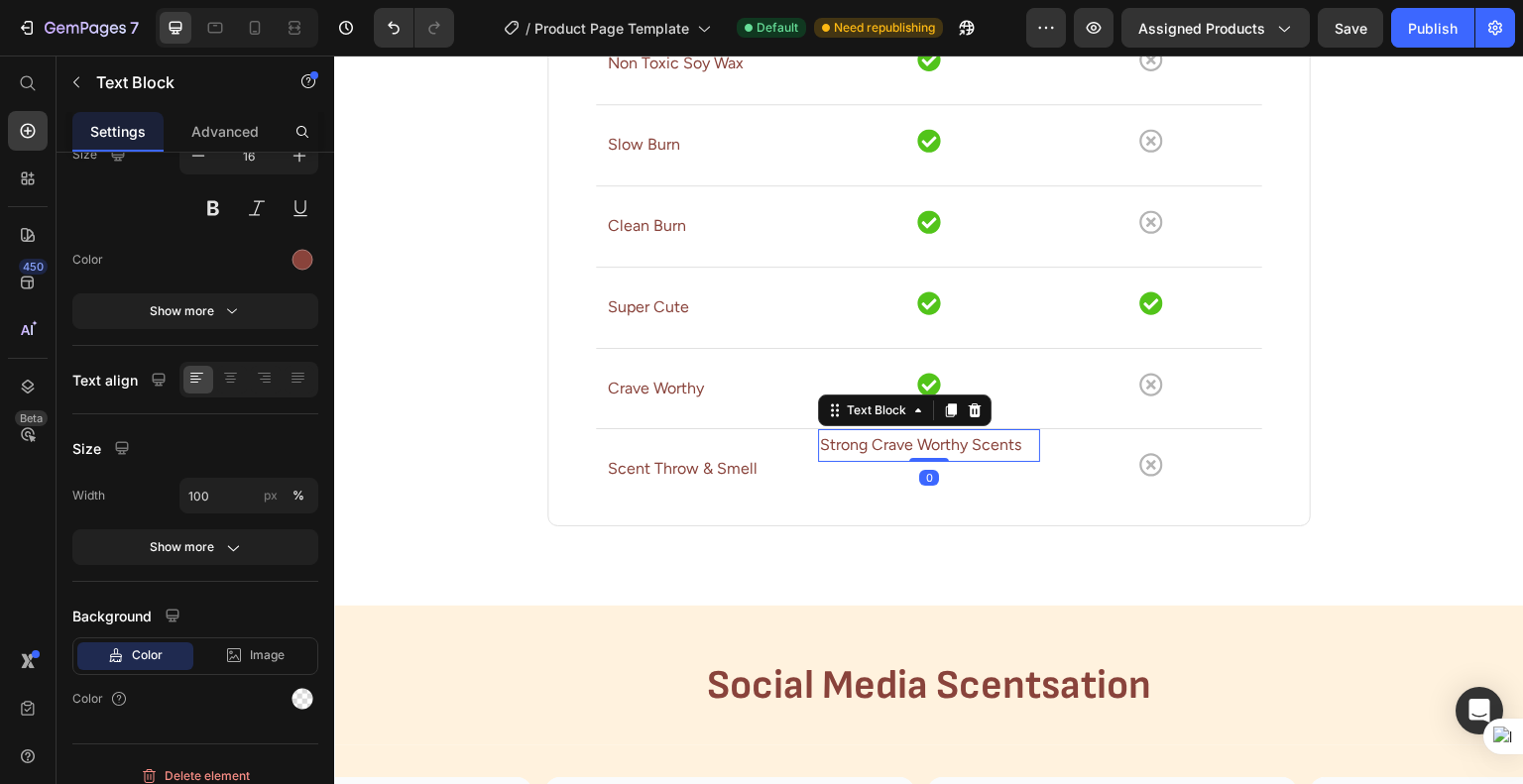 scroll, scrollTop: 0, scrollLeft: 0, axis: both 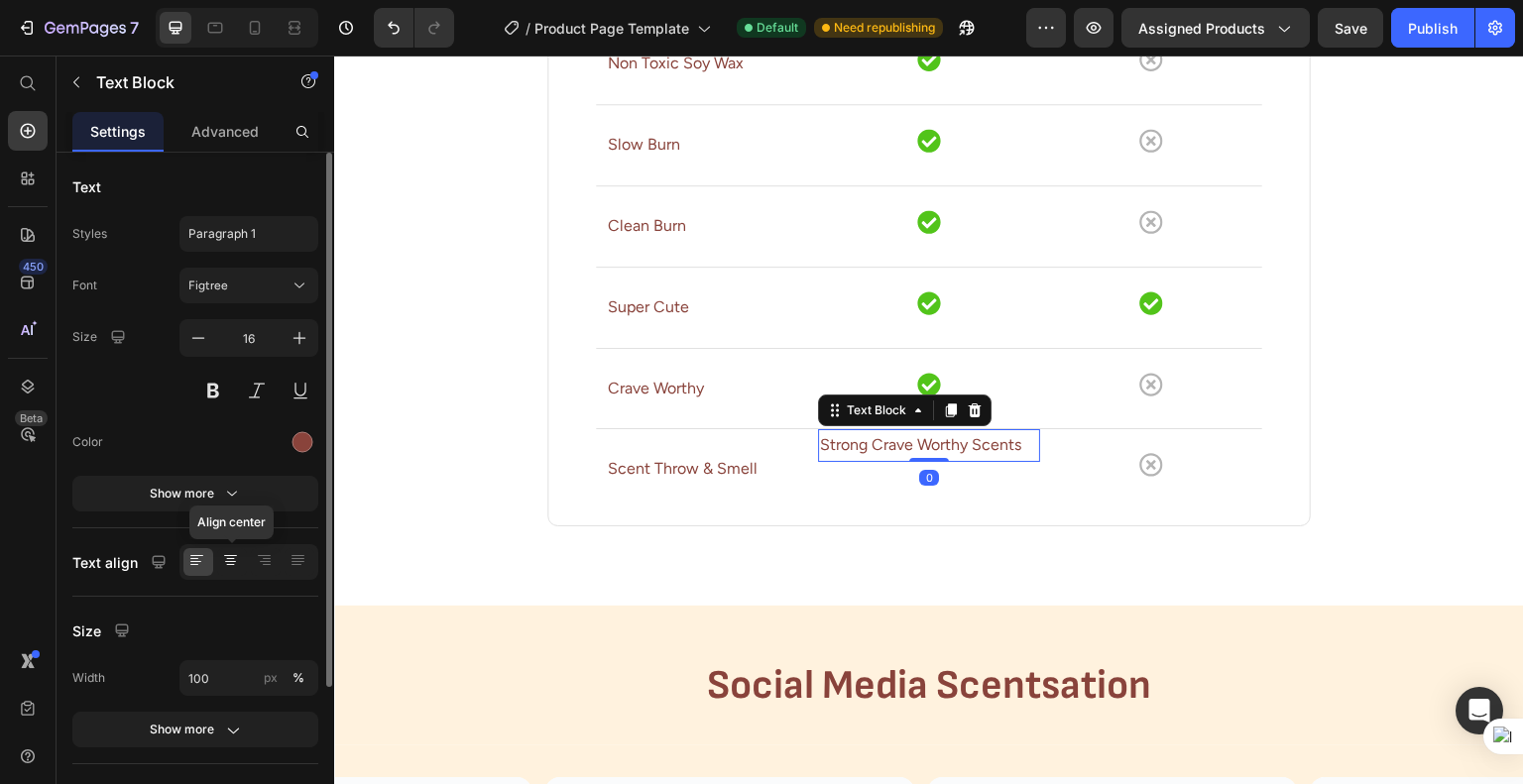 click 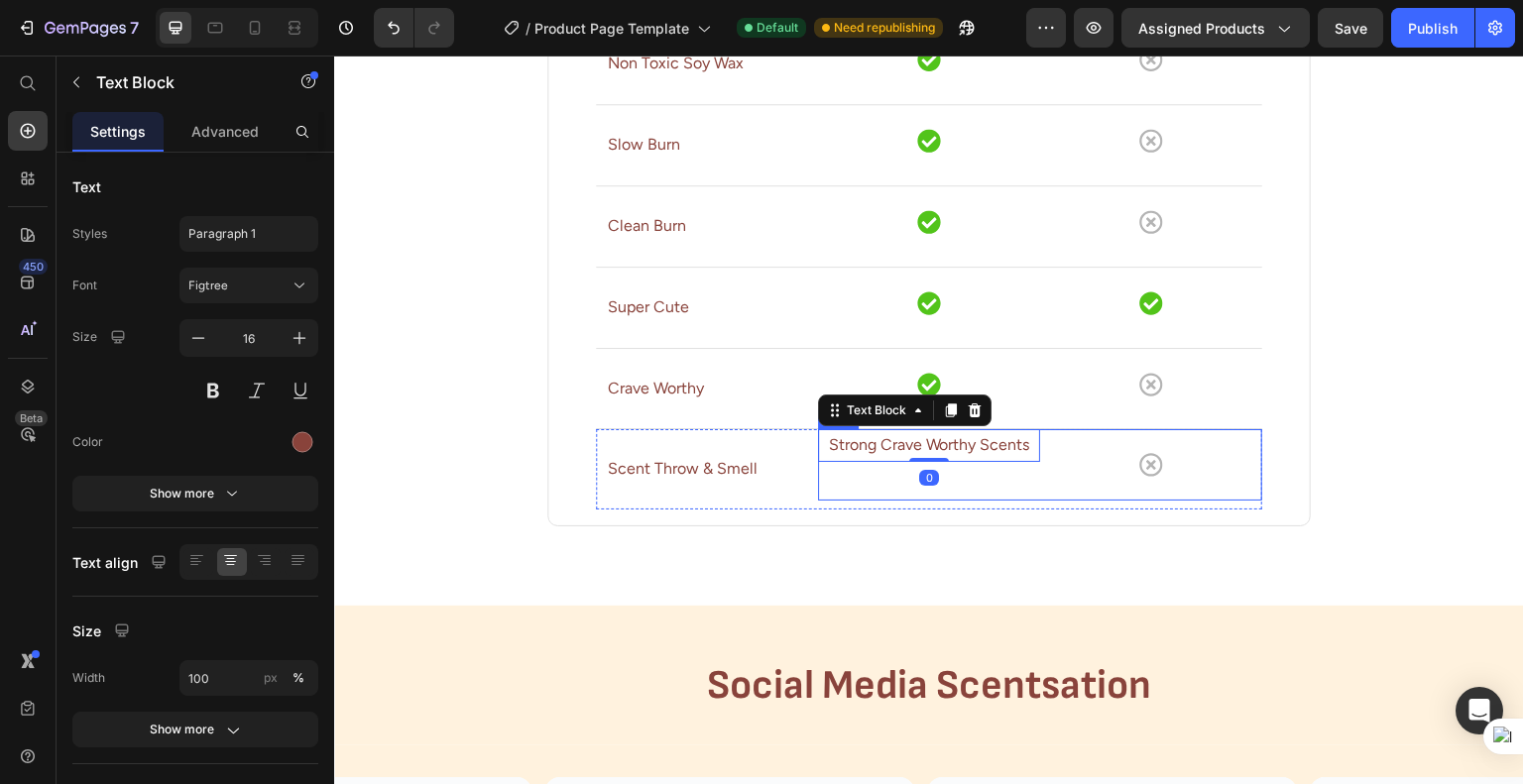 click on "Strong Crave Worthy Scents Text Block   0" at bounding box center [929, 465] 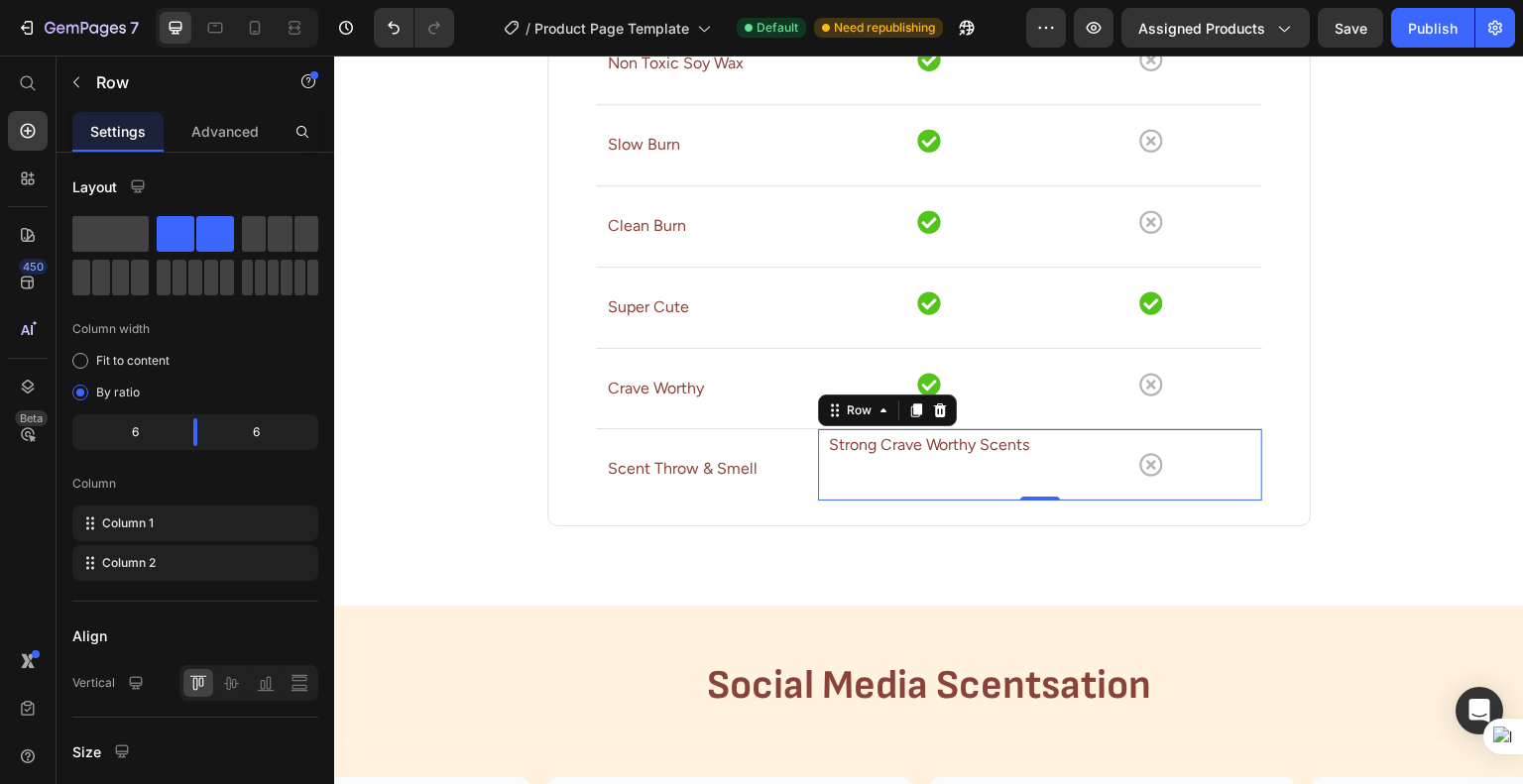 click on "Strong Crave Worthy Scents Text Block" at bounding box center (929, 465) 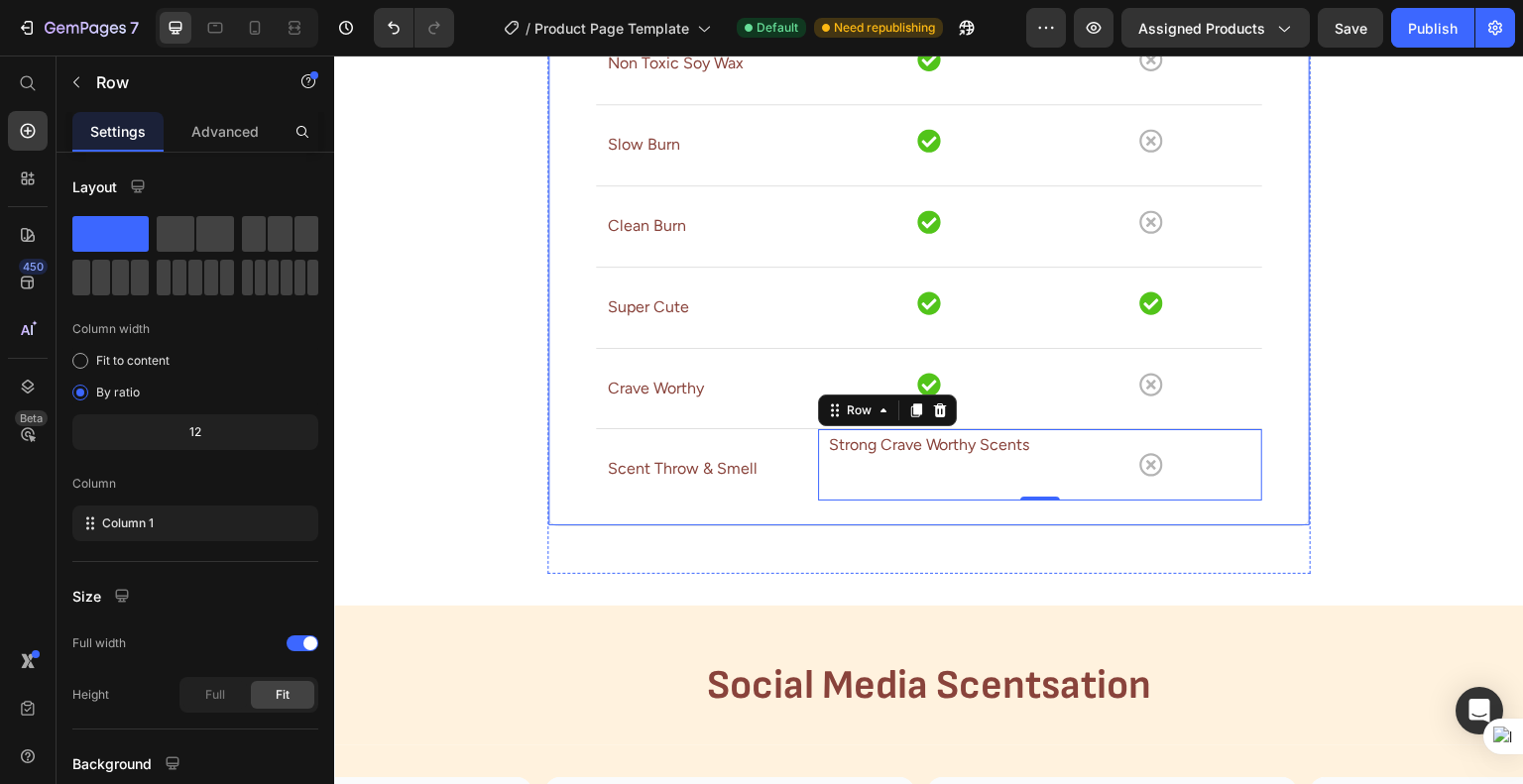 click on "Drop element here Candle Yard  Text block Others Text block Row Row Non Toxic Soy Wax Text block
Icon
Icon Row Row Slow Burn  Text block
Icon
Icon Row Row Clean Burn Text block
Icon
Icon Row Row Super Cute Text block
Icon
Icon Row Row Crave Worthy  Text block
Icon
Icon Row Row Scent Throw & Smell Text block Strong Crave Worthy Scents Text Block Row   0 Row Row" at bounding box center (929, 228) 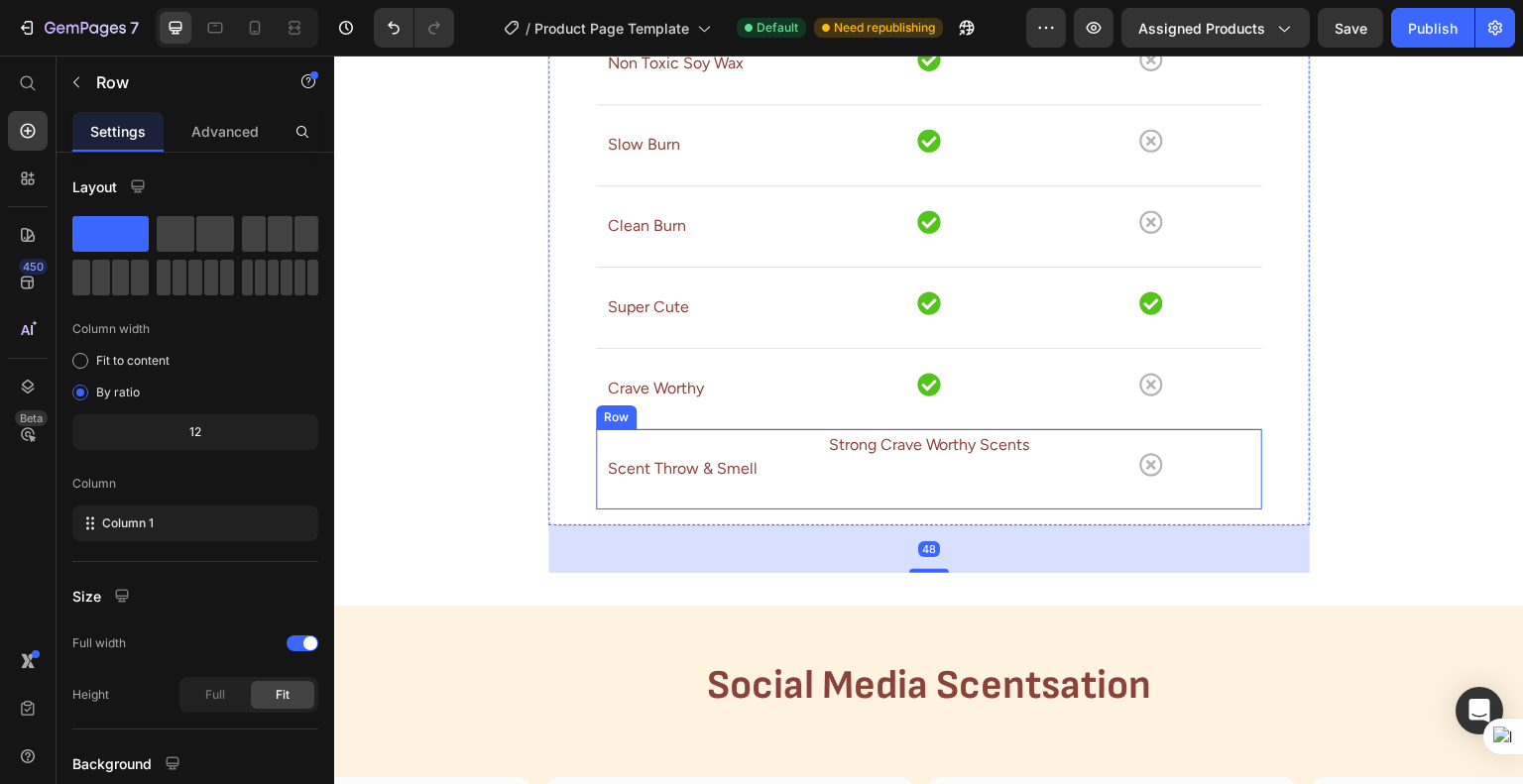 click on "Strong Crave Worthy Scents Text Block
Icon Row" at bounding box center [1040, 469] 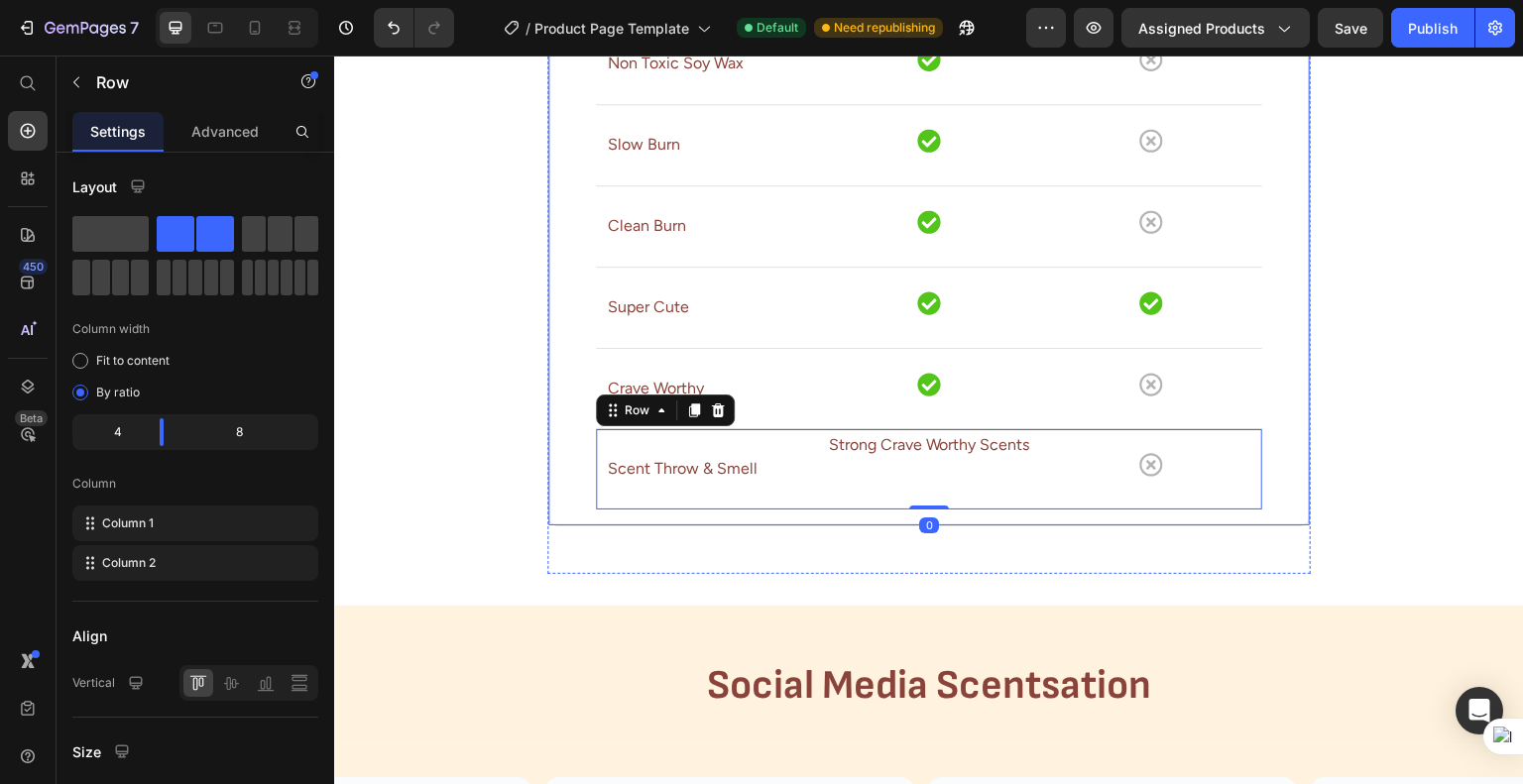 click on "Drop element here Candle Yard  Text block Others Text block Row Row Non Toxic Soy Wax Text block
Icon
Icon Row Row Slow Burn  Text block
Icon
Icon Row Row Clean Burn Text block
Icon
Icon Row Row Super Cute Text block
Icon
Icon Row Row Crave Worthy  Text block
Icon
Icon Row Row Scent Throw & Smell Text block Strong Crave Worthy Scents Text Block
Icon Row Row   0 Row" at bounding box center (929, 228) 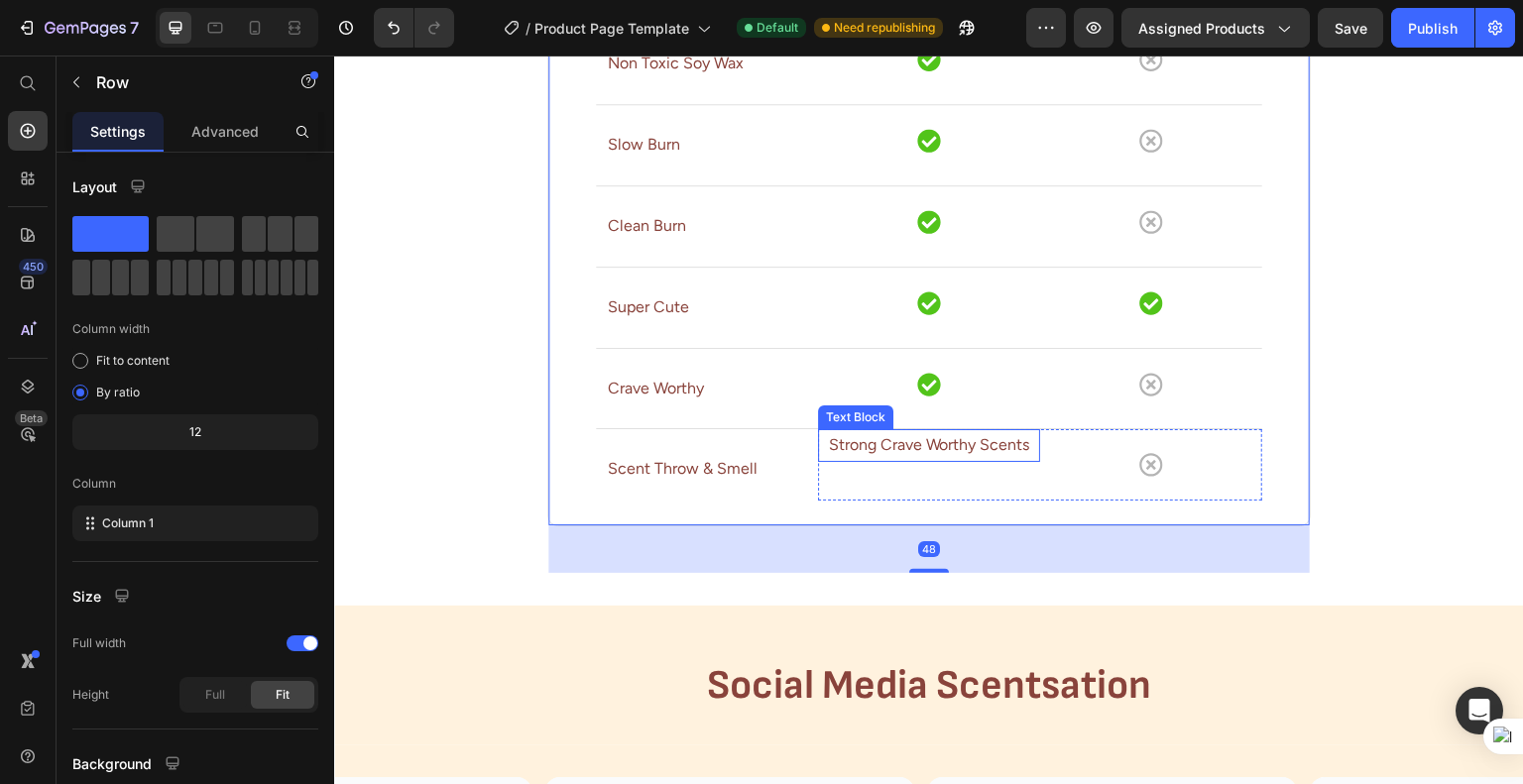 click on "Drop element here Candle Yard  Text block Others Text block Row Row Non Toxic Soy Wax Text block
Icon
Icon Row Row Slow Burn  Text block
Icon
Icon Row Row Clean Burn Text block
Icon
Icon Row Row Super Cute Text block
Icon
Icon Row Row Crave Worthy  Text block
Icon
Icon Row Row Scent Throw & Smell Text block Strong Crave Worthy Scents Text Block
Icon Row Row" at bounding box center (929, 228) 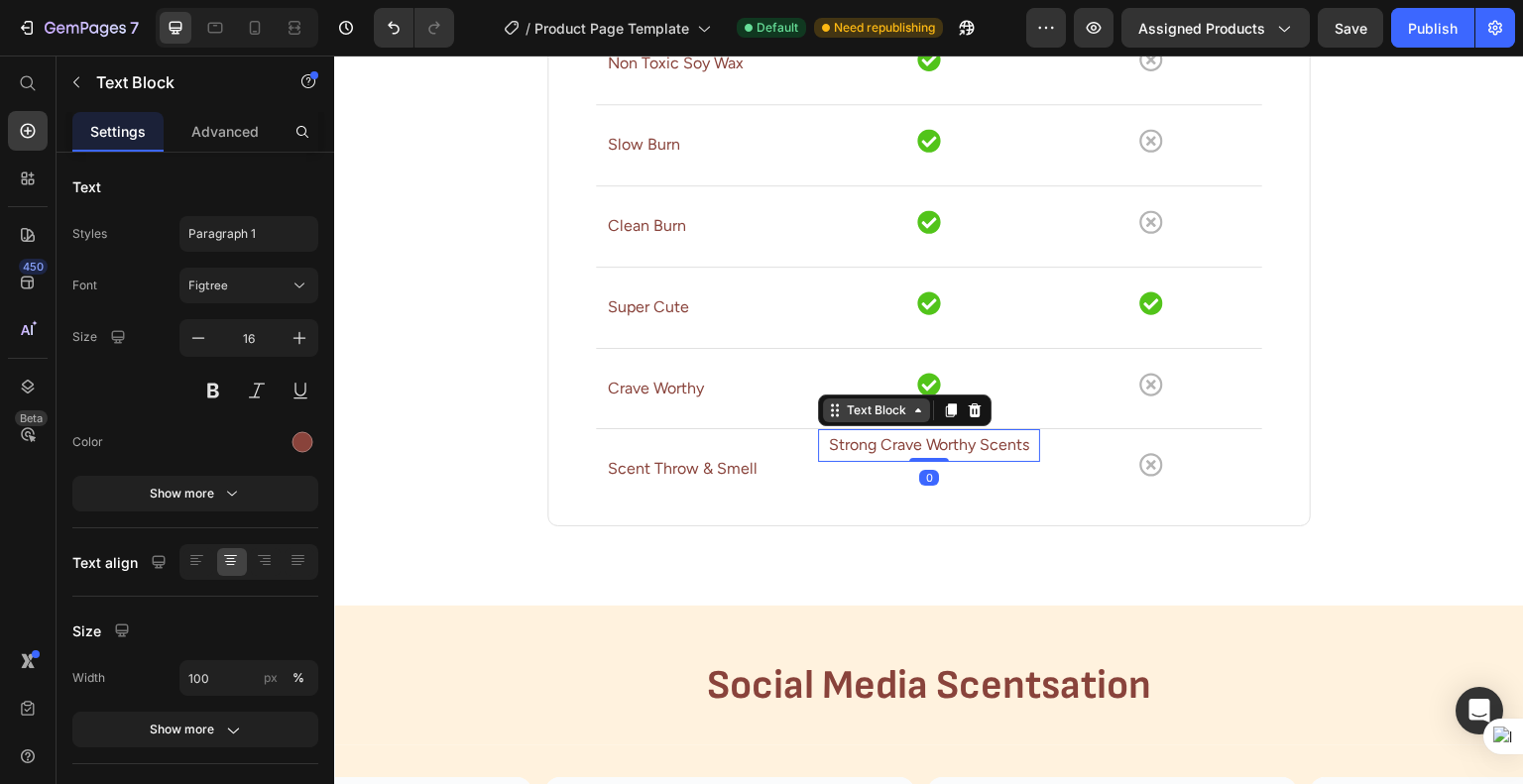 click on "Text Block" at bounding box center (877, 410) 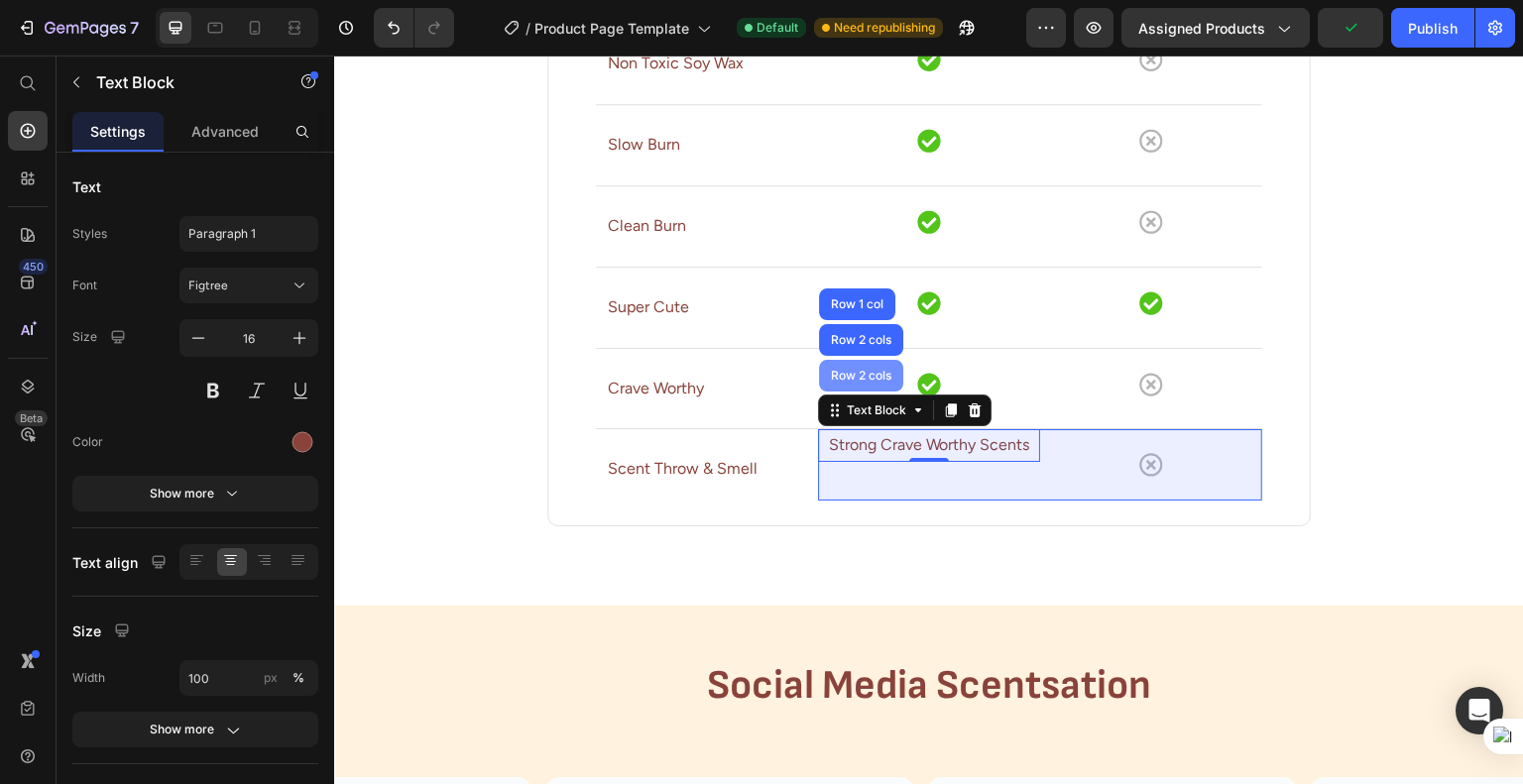 click on "Row 2 cols" at bounding box center (861, 376) 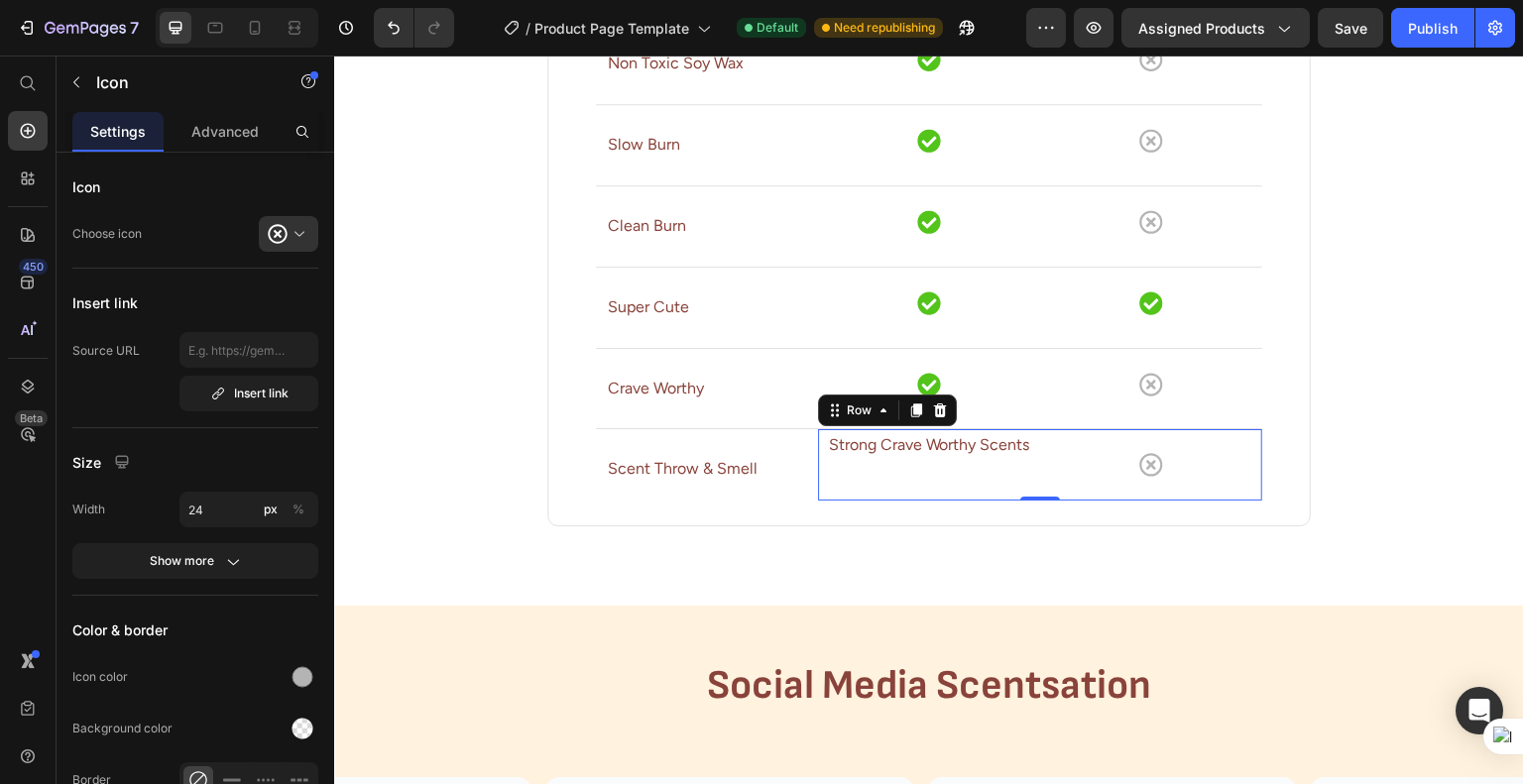 click on "Icon" at bounding box center (1151, 465) 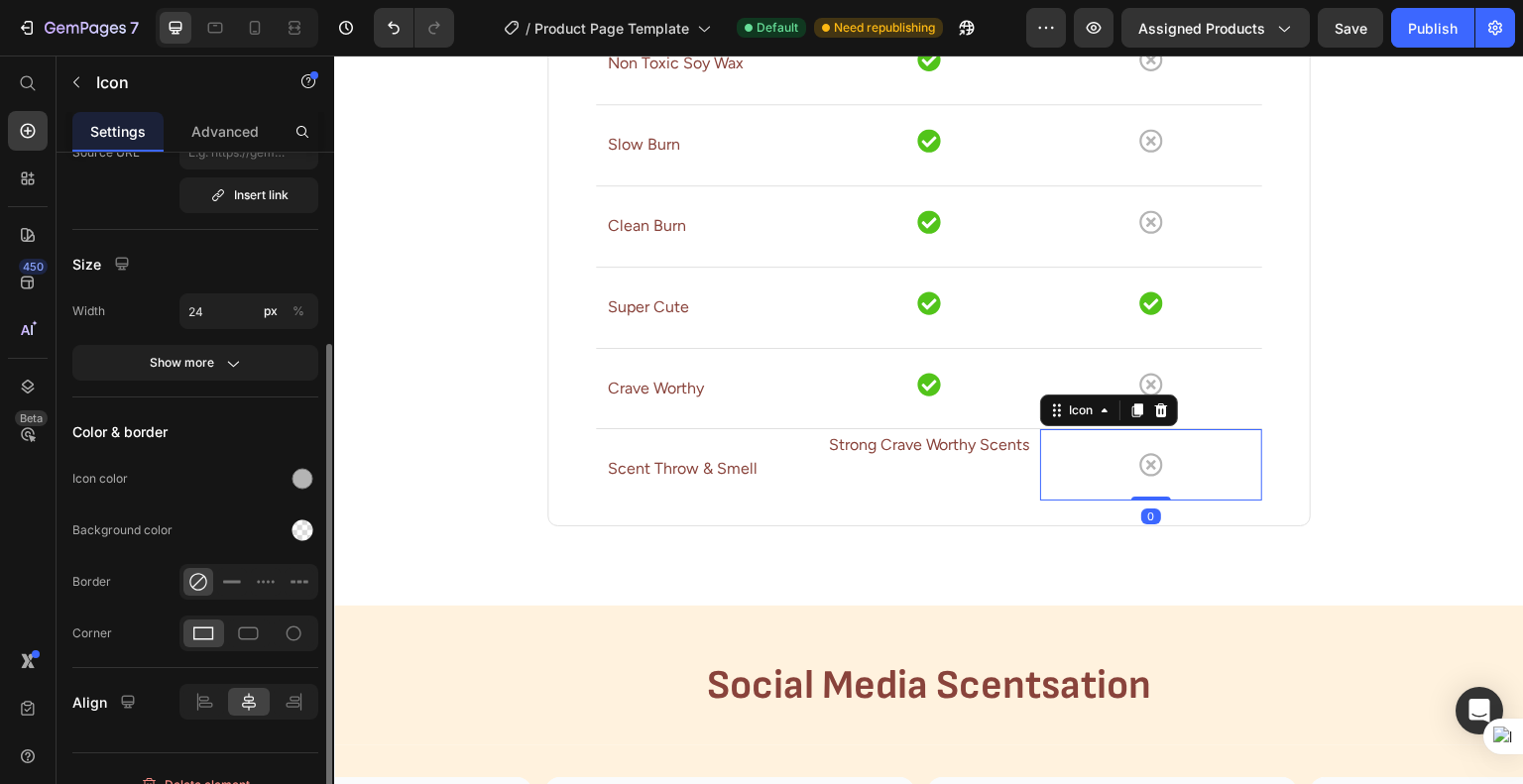 scroll, scrollTop: 222, scrollLeft: 0, axis: vertical 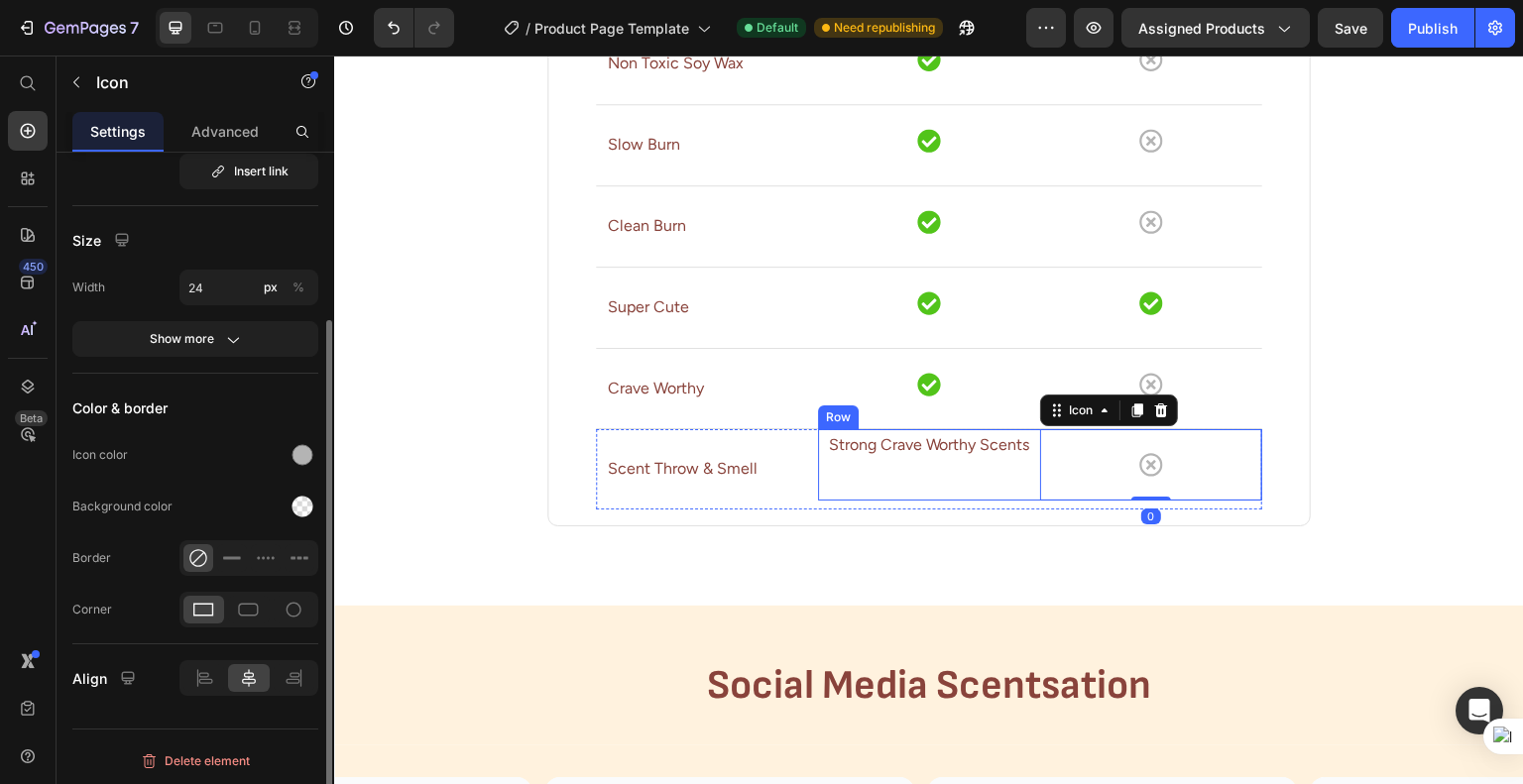 click on "Strong Crave Worthy Scents Text Block" at bounding box center [929, 465] 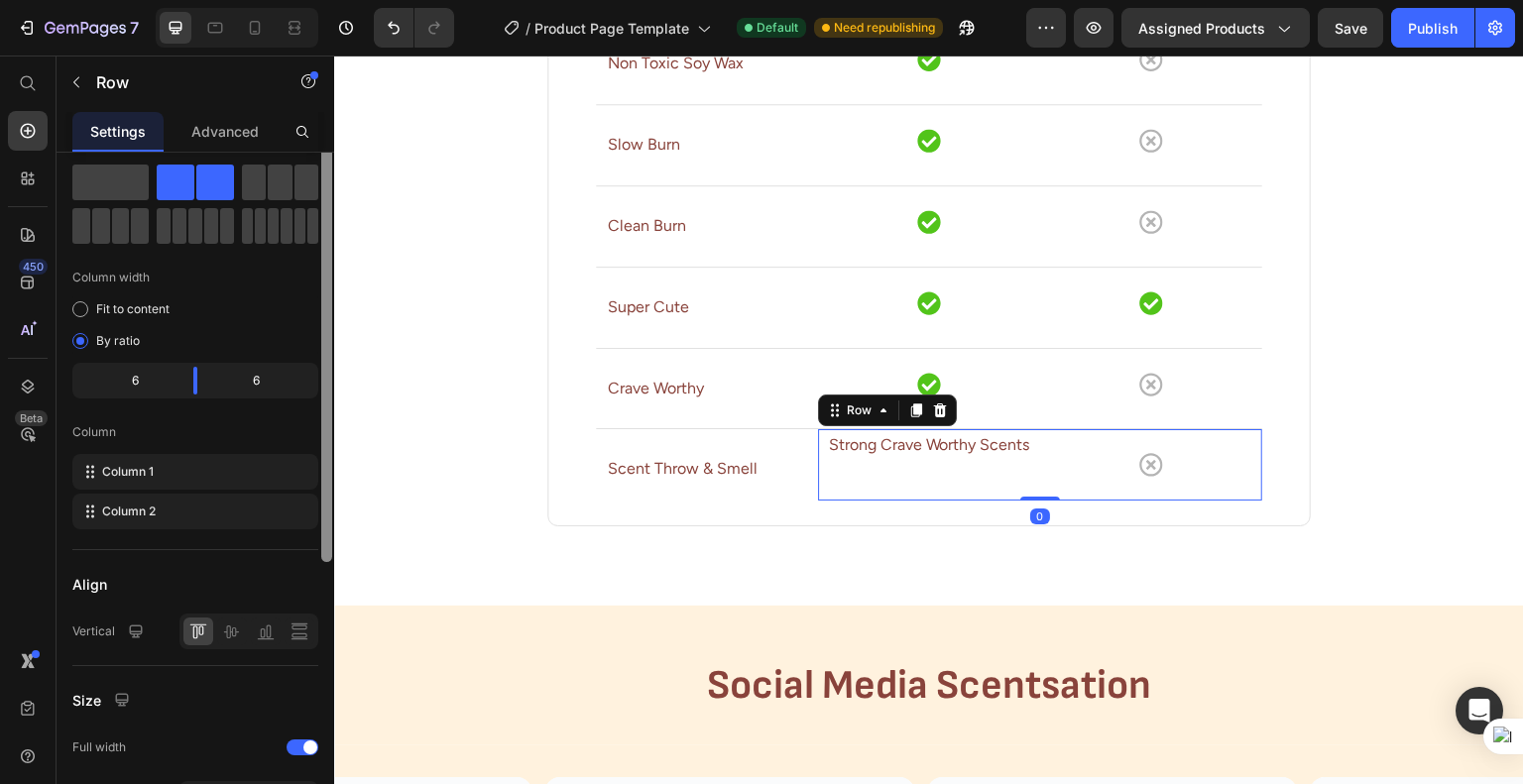 scroll, scrollTop: 86, scrollLeft: 0, axis: vertical 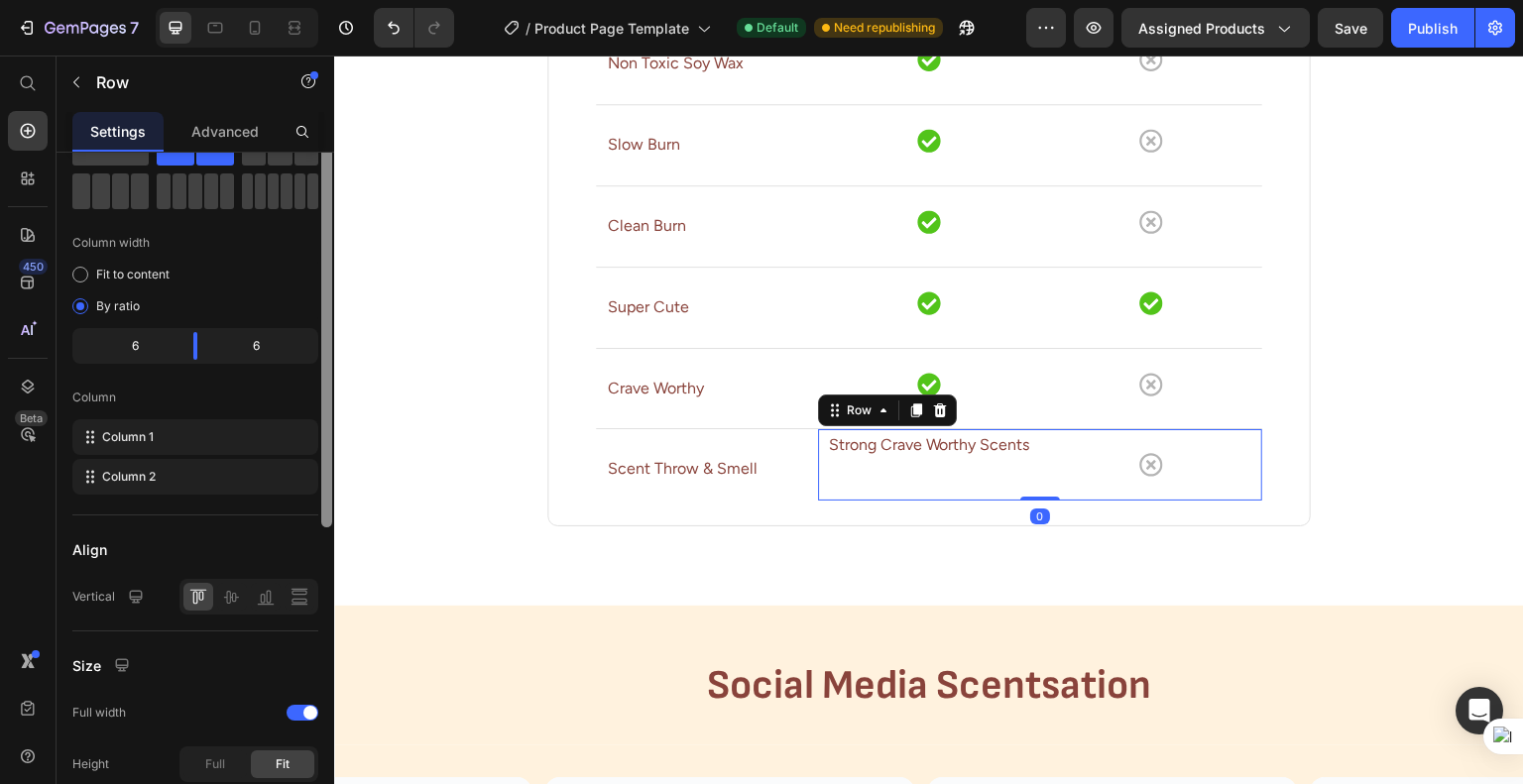 drag, startPoint x: 325, startPoint y: 433, endPoint x: 325, endPoint y: 491, distance: 58 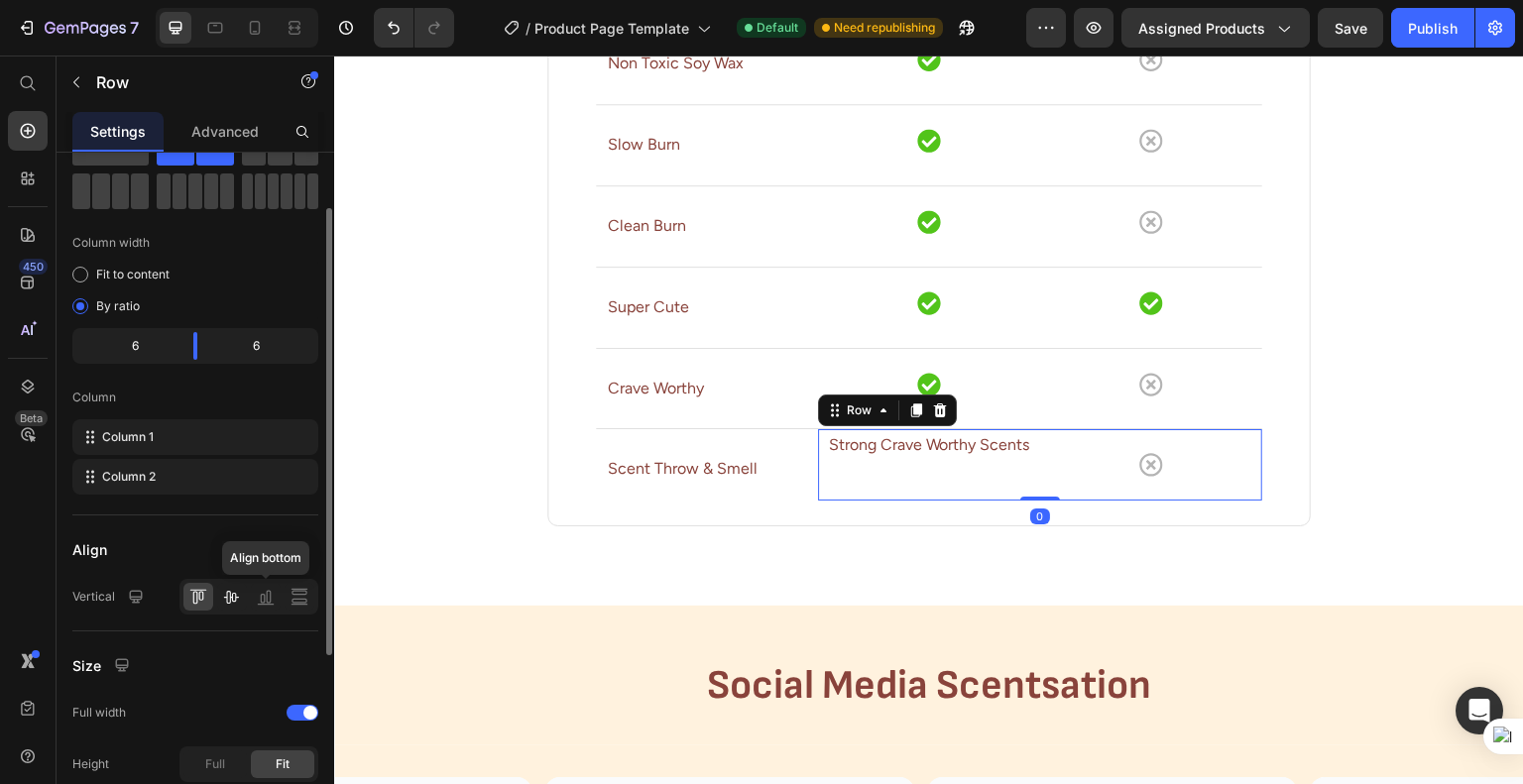 click 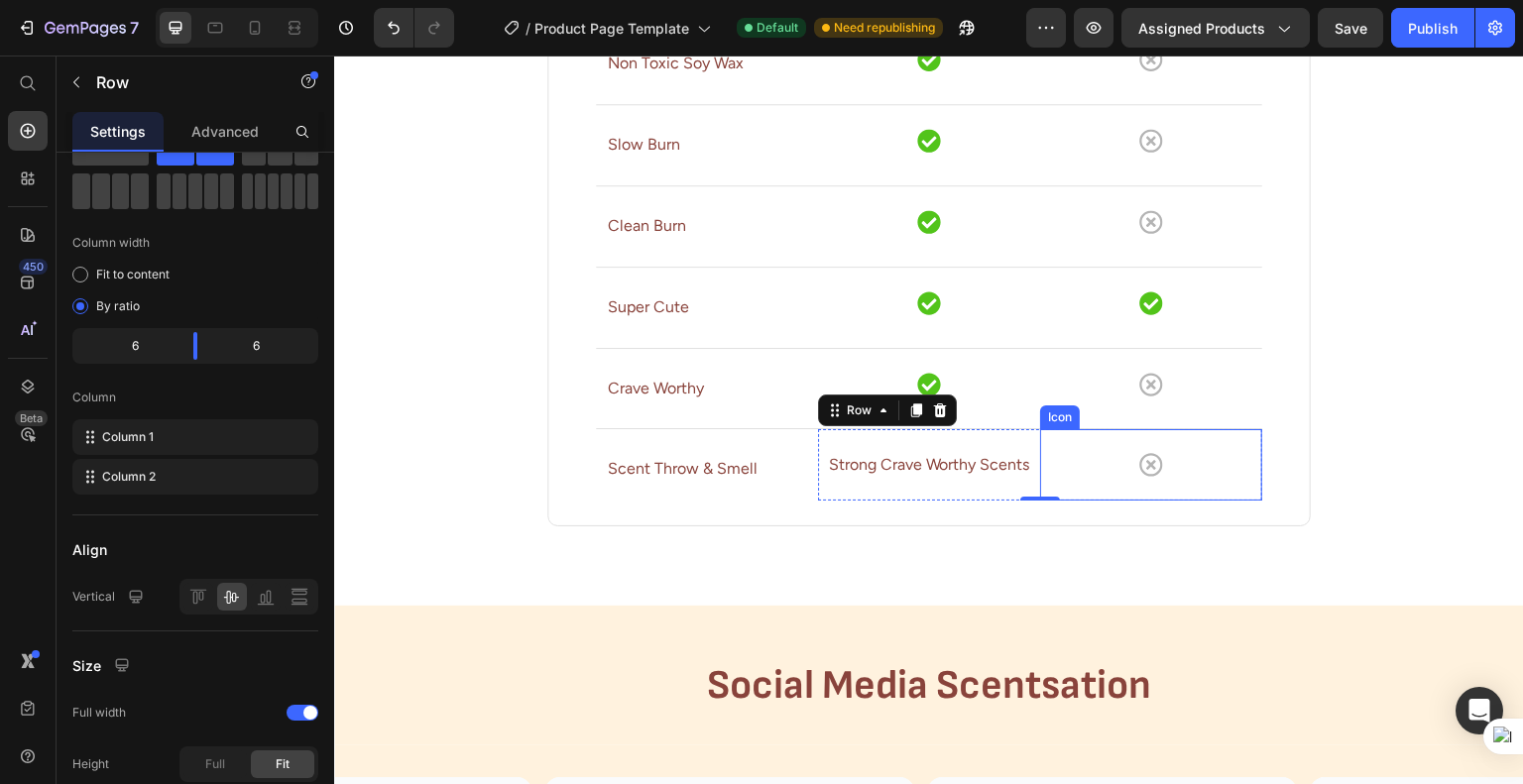 click 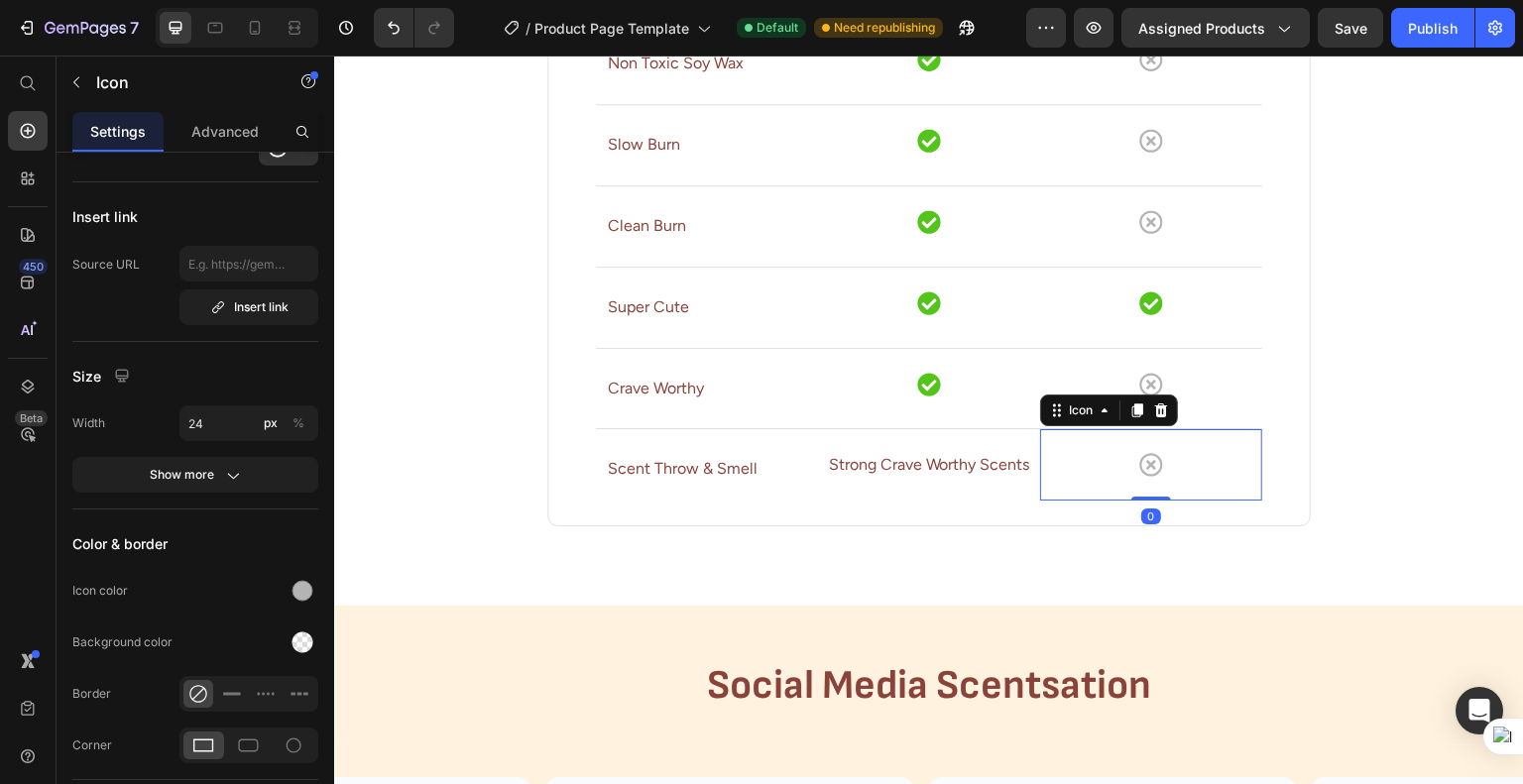 scroll, scrollTop: 0, scrollLeft: 0, axis: both 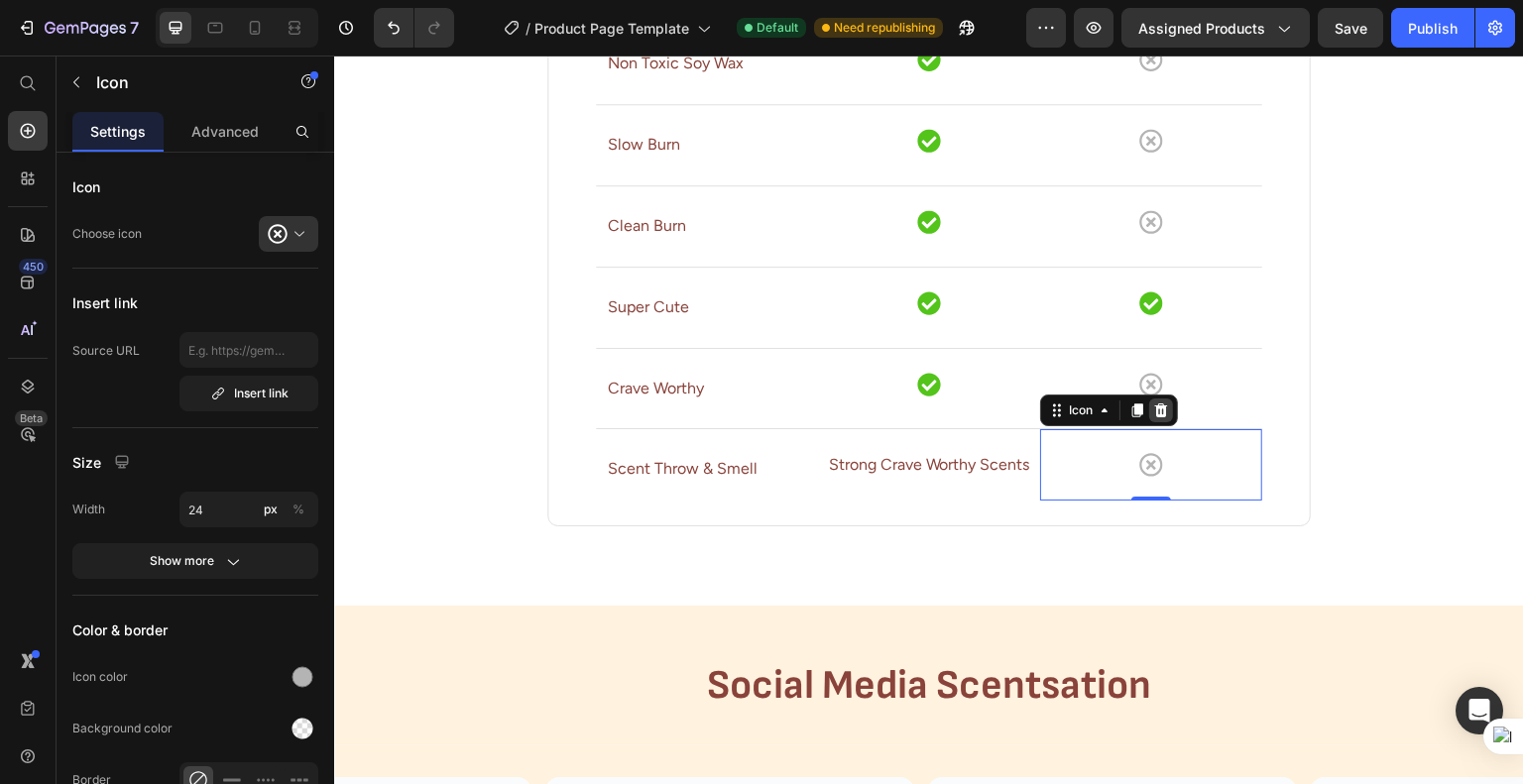 click 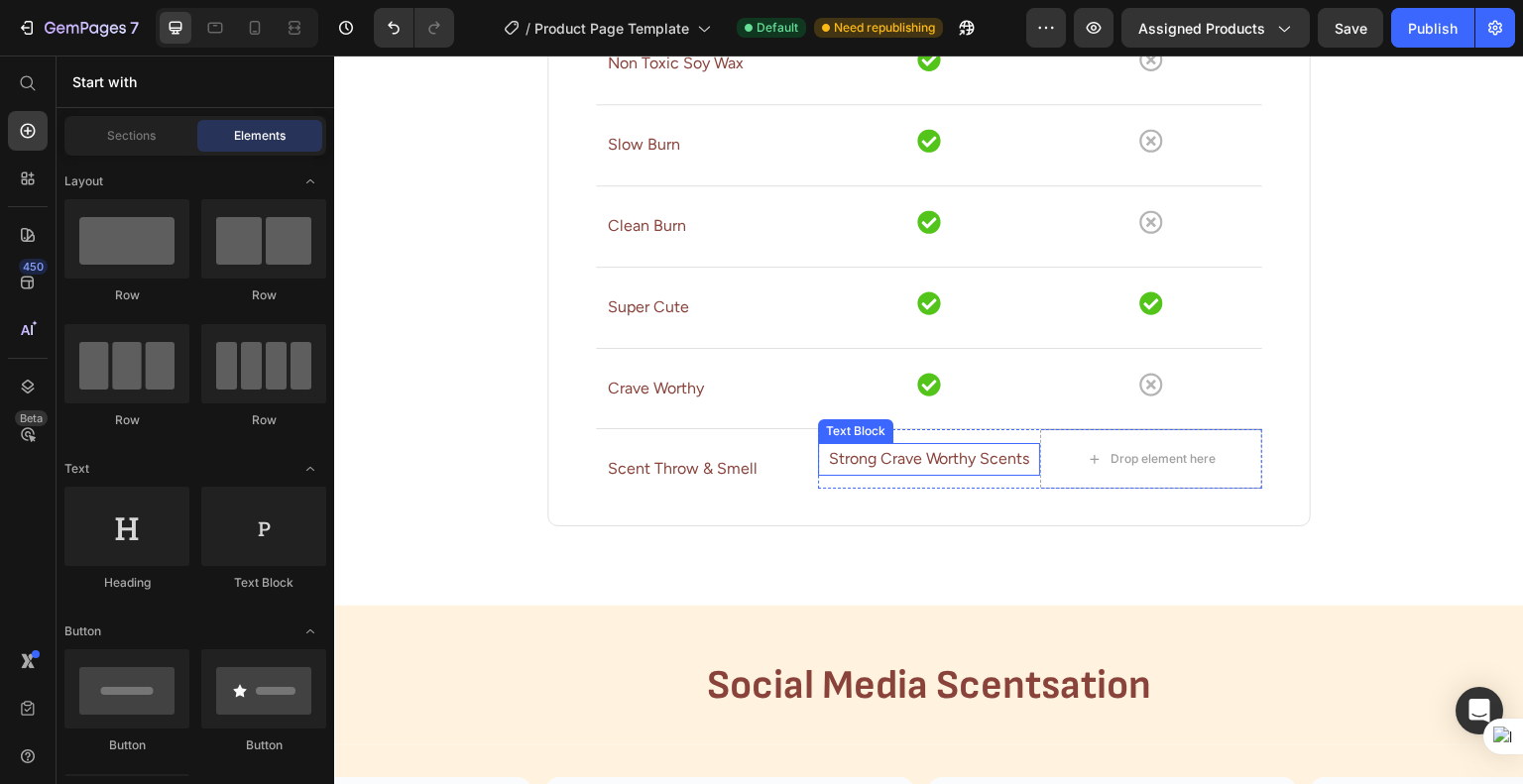 click on "Strong Crave Worthy Scents" at bounding box center (929, 459) 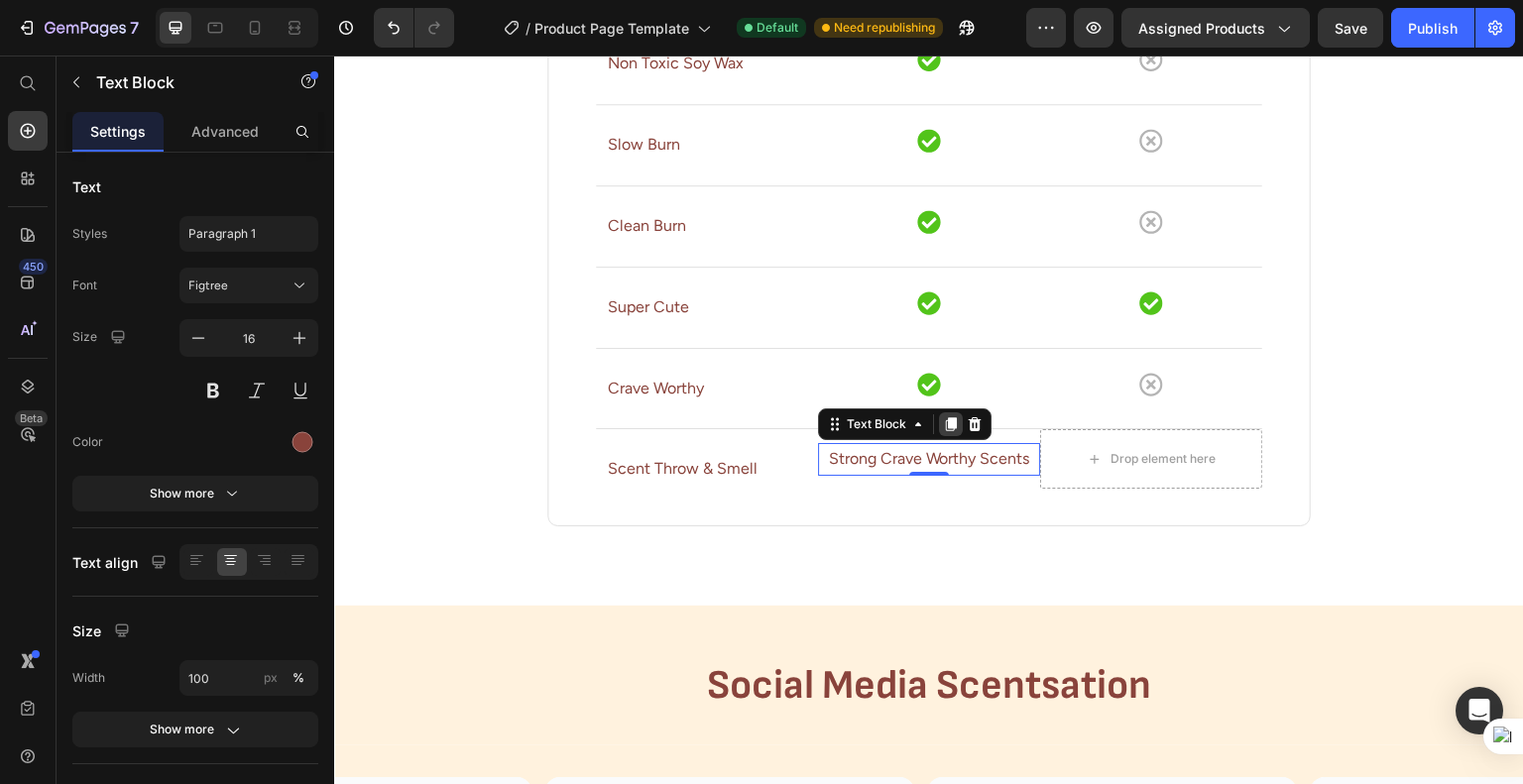 click 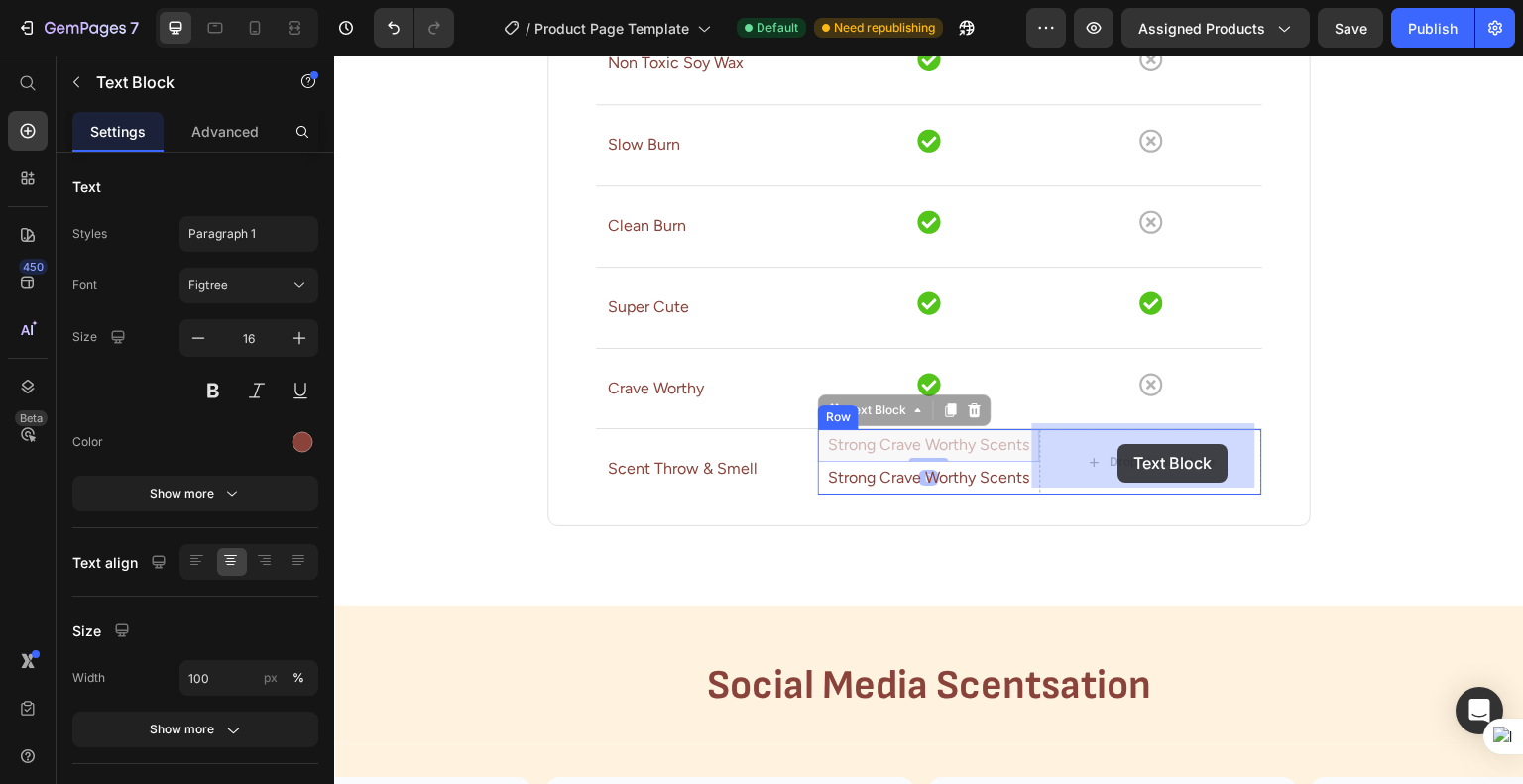 drag, startPoint x: 994, startPoint y: 444, endPoint x: 1122, endPoint y: 445, distance: 128.00391 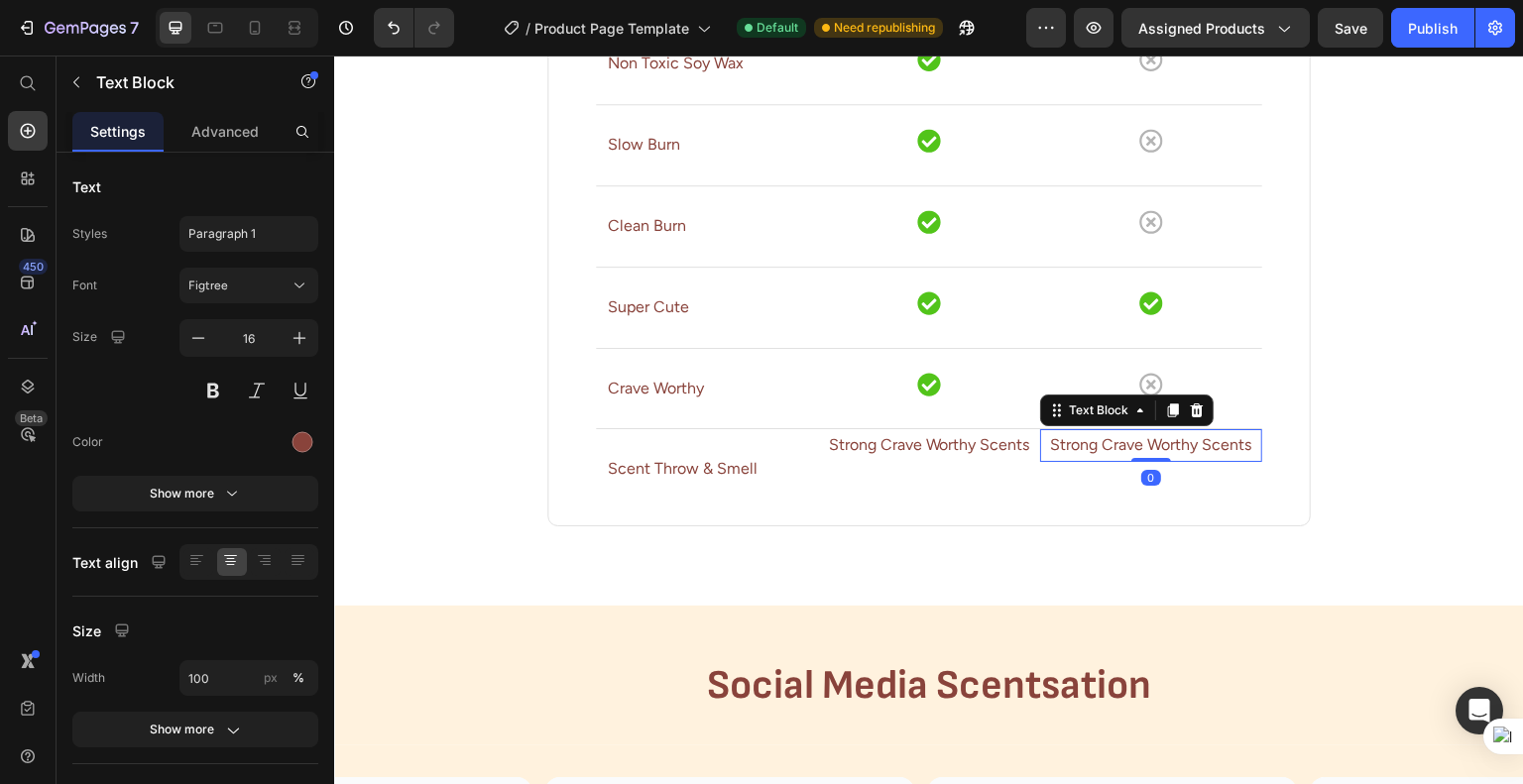 click on "Strong Crave Worthy Scents" at bounding box center (1151, 445) 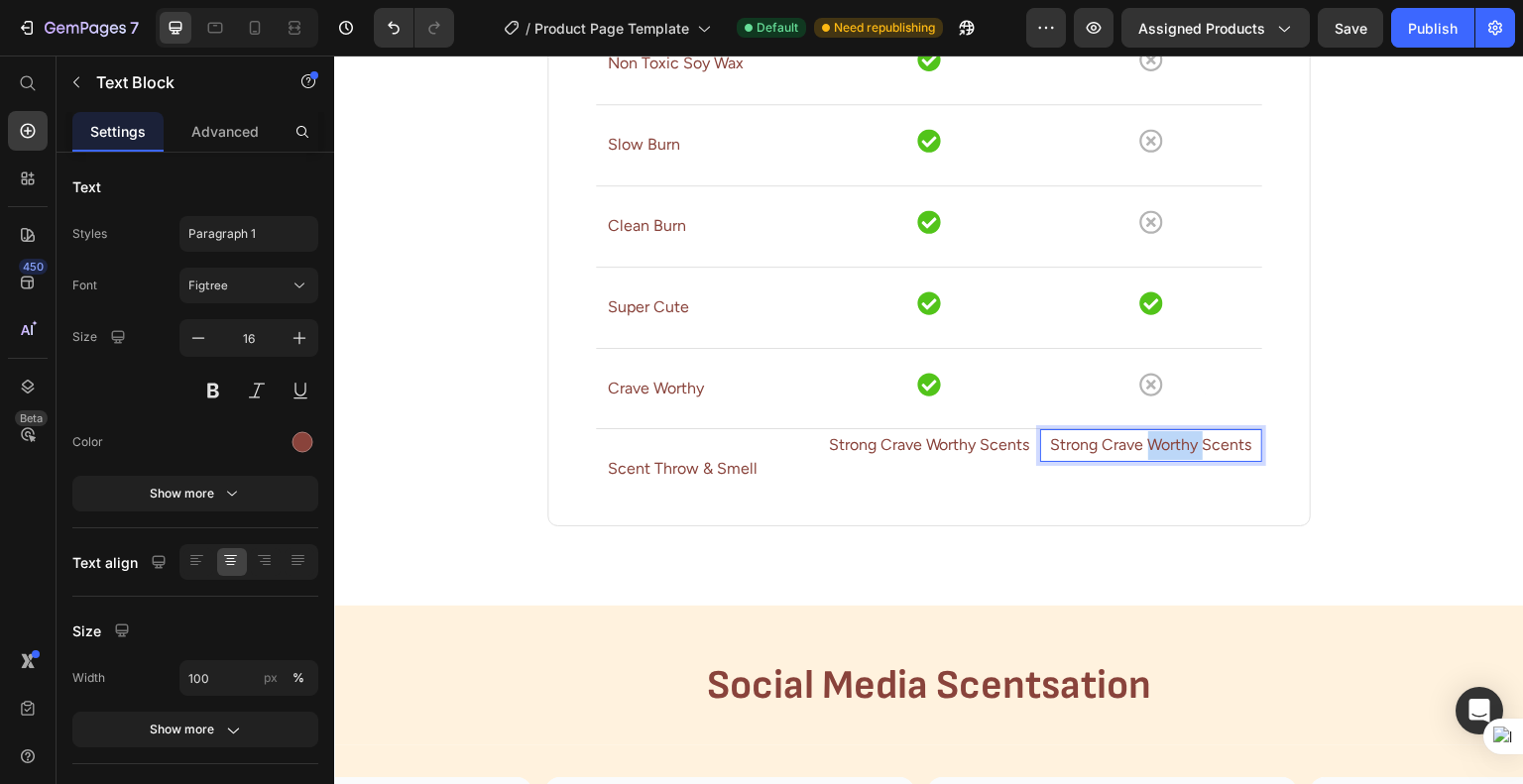 click on "Strong Crave Worthy Scents" at bounding box center [1151, 445] 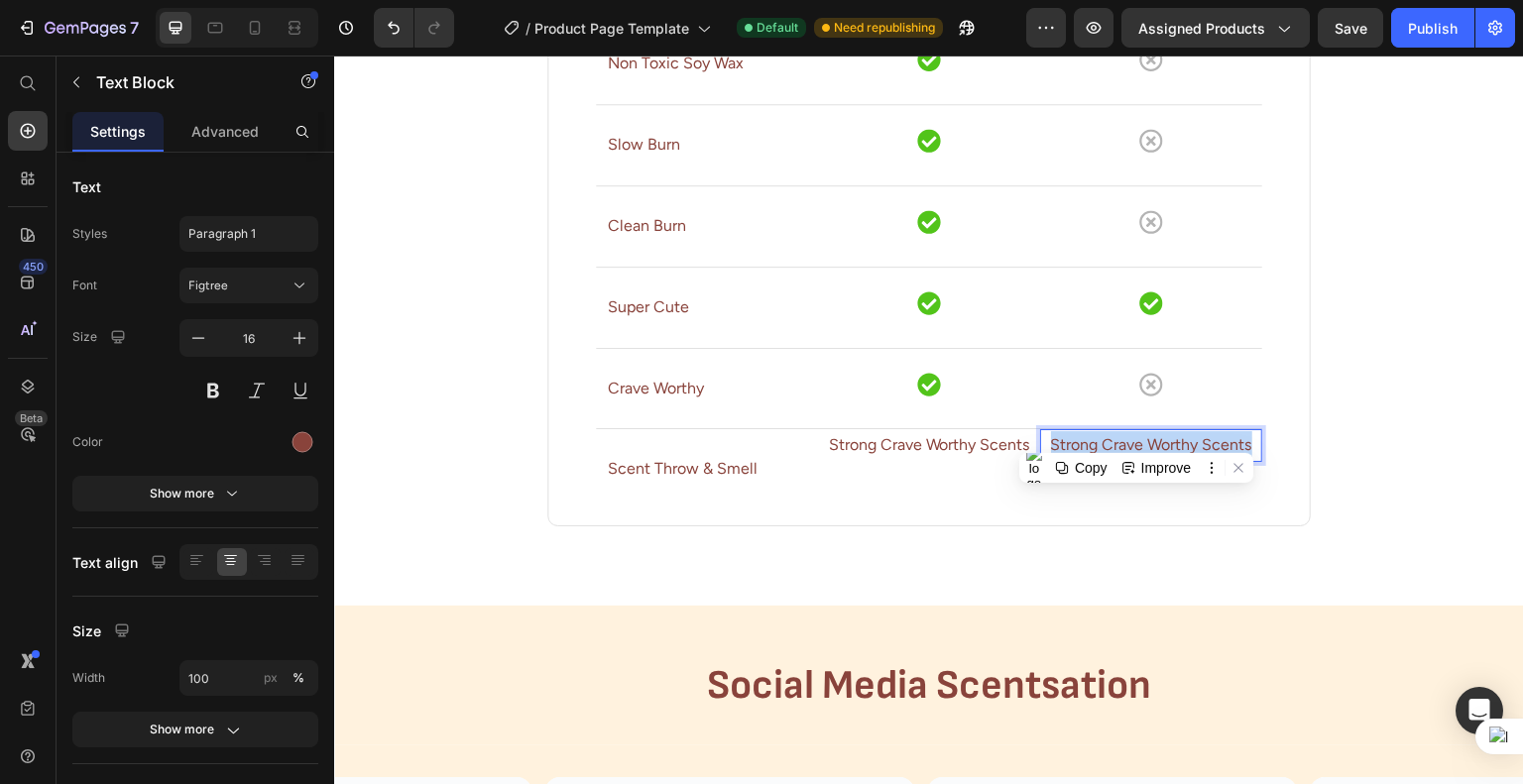 click on "Strong Crave Worthy Scents" at bounding box center (1151, 445) 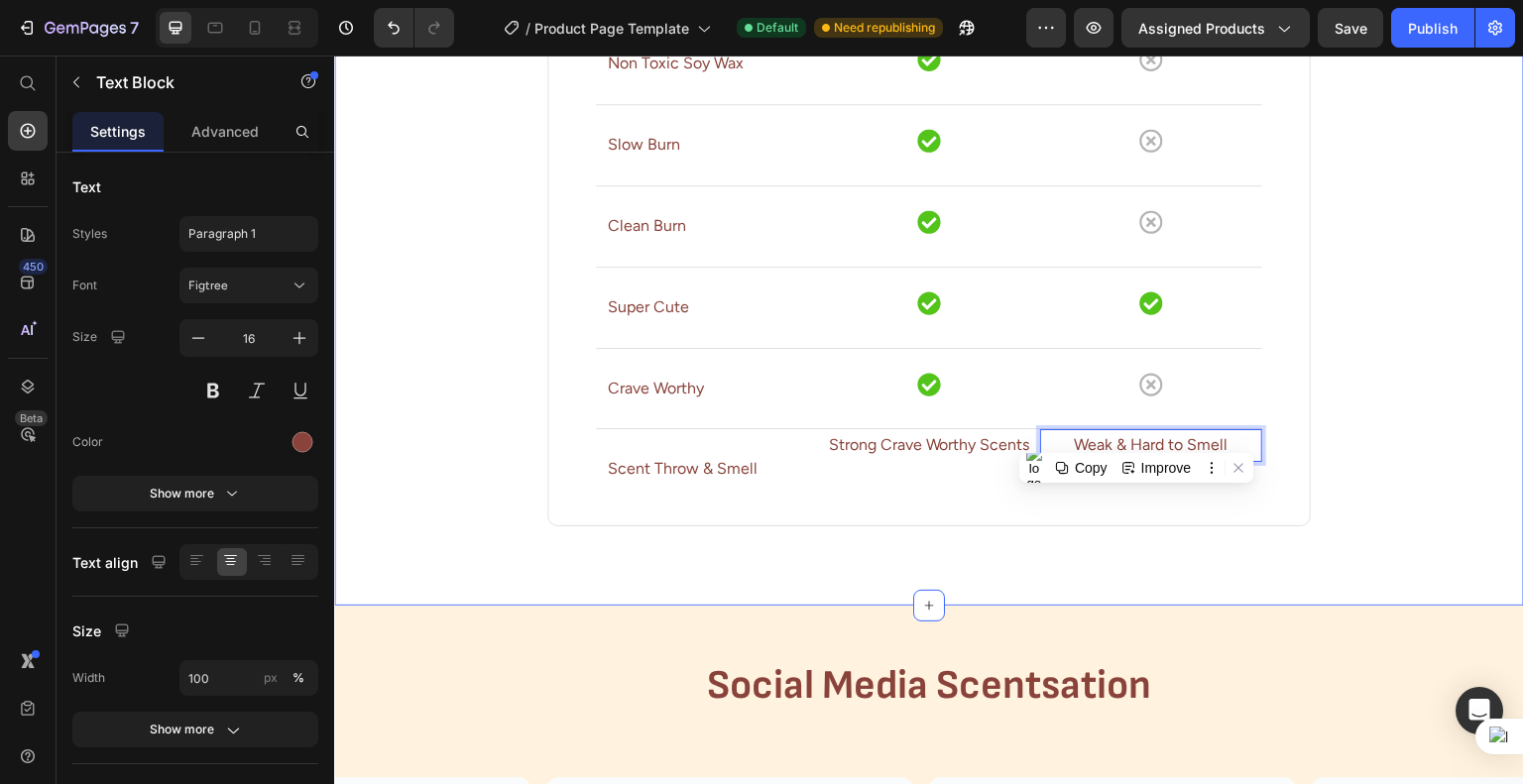 click on "How we compare Heading
Drop element here Candle Yard  Text block Others Text block Row Row Non Toxic Soy Wax Text block
Icon
Icon Row Row Slow Burn  Text block
Icon
Icon Row Row Clean Burn Text block
Icon
Icon Row Row Super Cute Text block
Icon
Icon Row Row Crave Worthy  Text block
Icon
Icon Row Row Scent Throw & Smell Text block Strong Crave Worthy Scents Text Block Weak & Hard to Smell Text Block   0 Row Row Row Row" at bounding box center [929, 196] 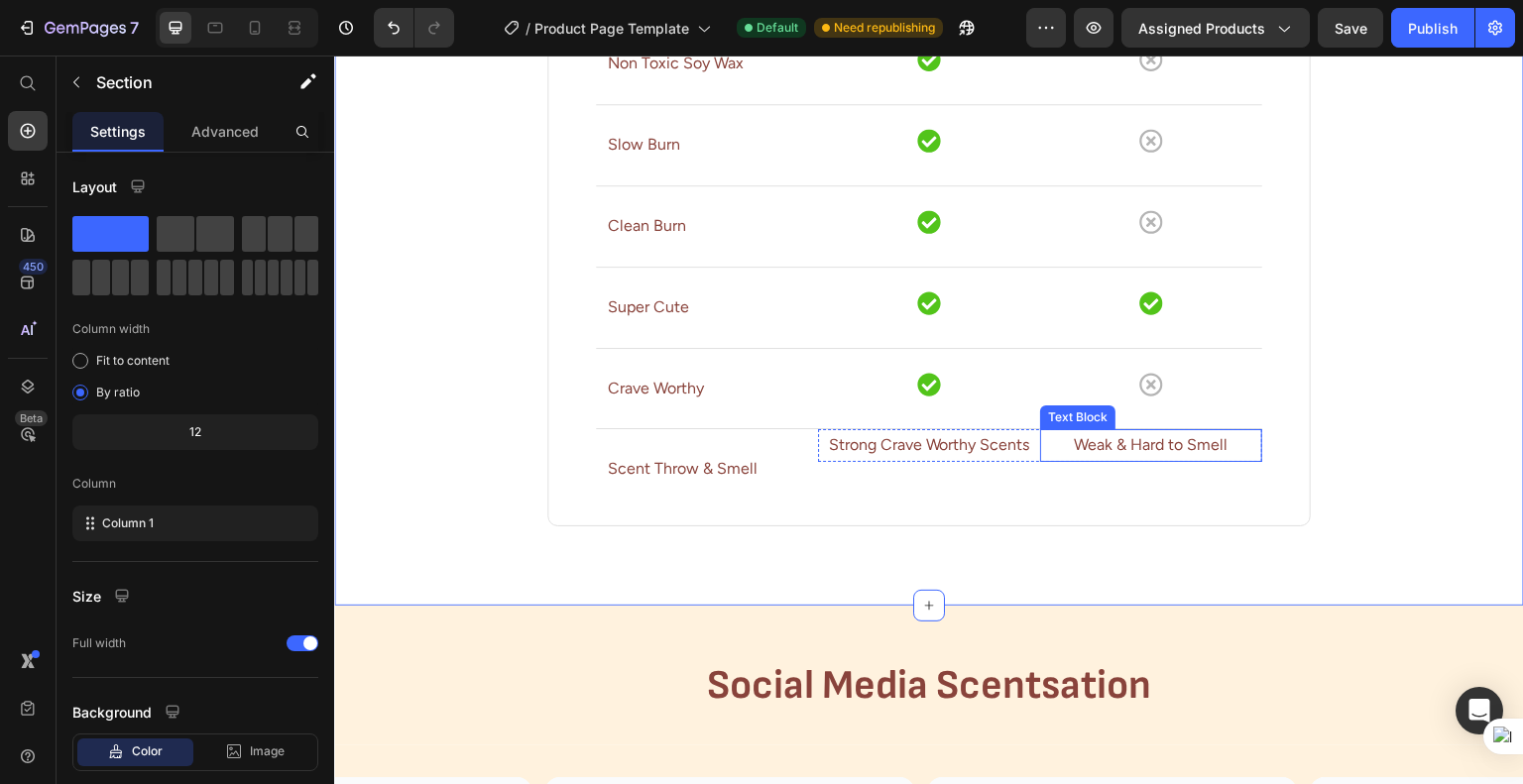 click on "Weak & Hard to Smell" at bounding box center [1151, 445] 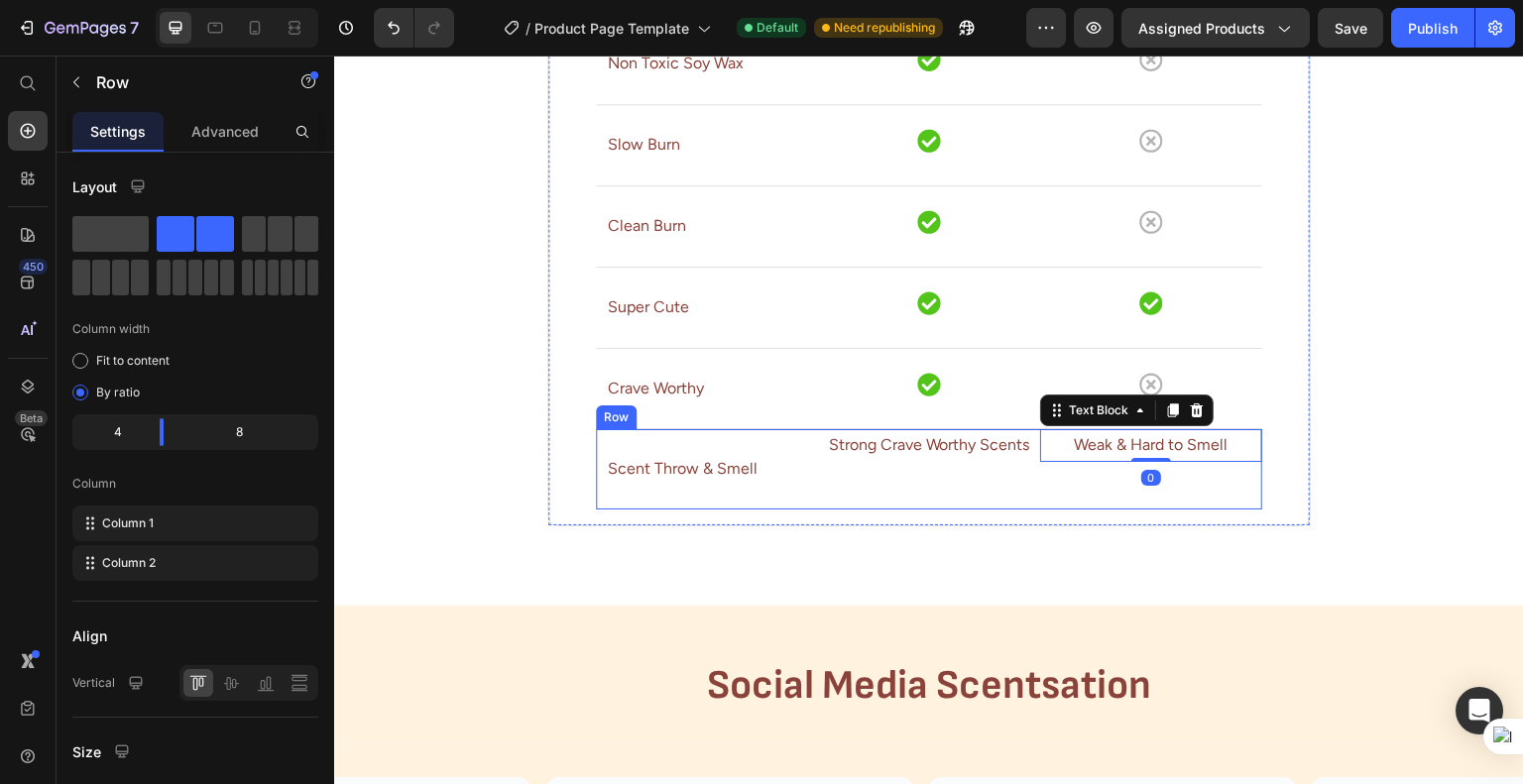 click on "Strong Crave Worthy Scents Text Block Weak & Hard to Smell Text Block   0 Row" at bounding box center [1040, 469] 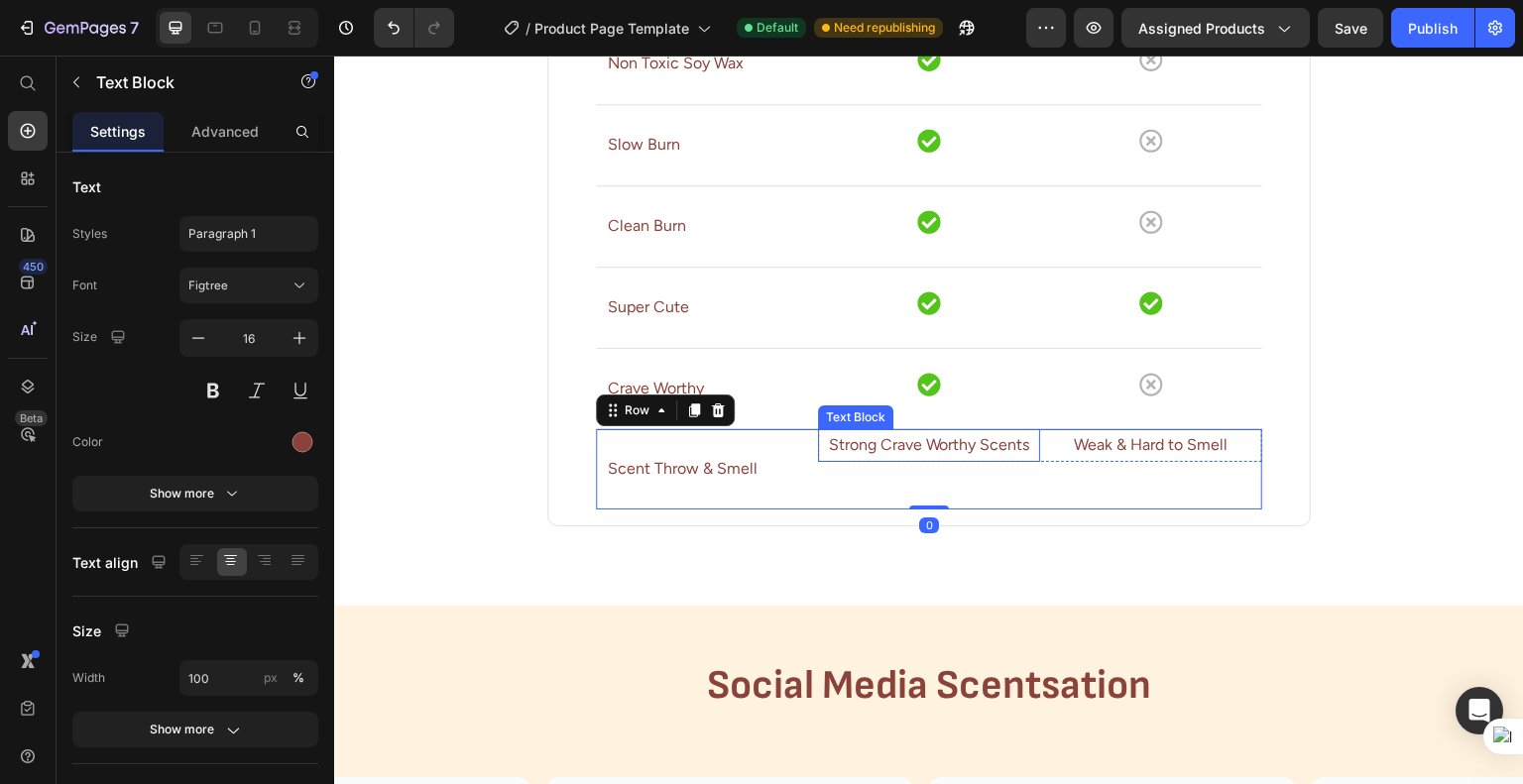 click on "Strong Crave Worthy Scents" at bounding box center (929, 445) 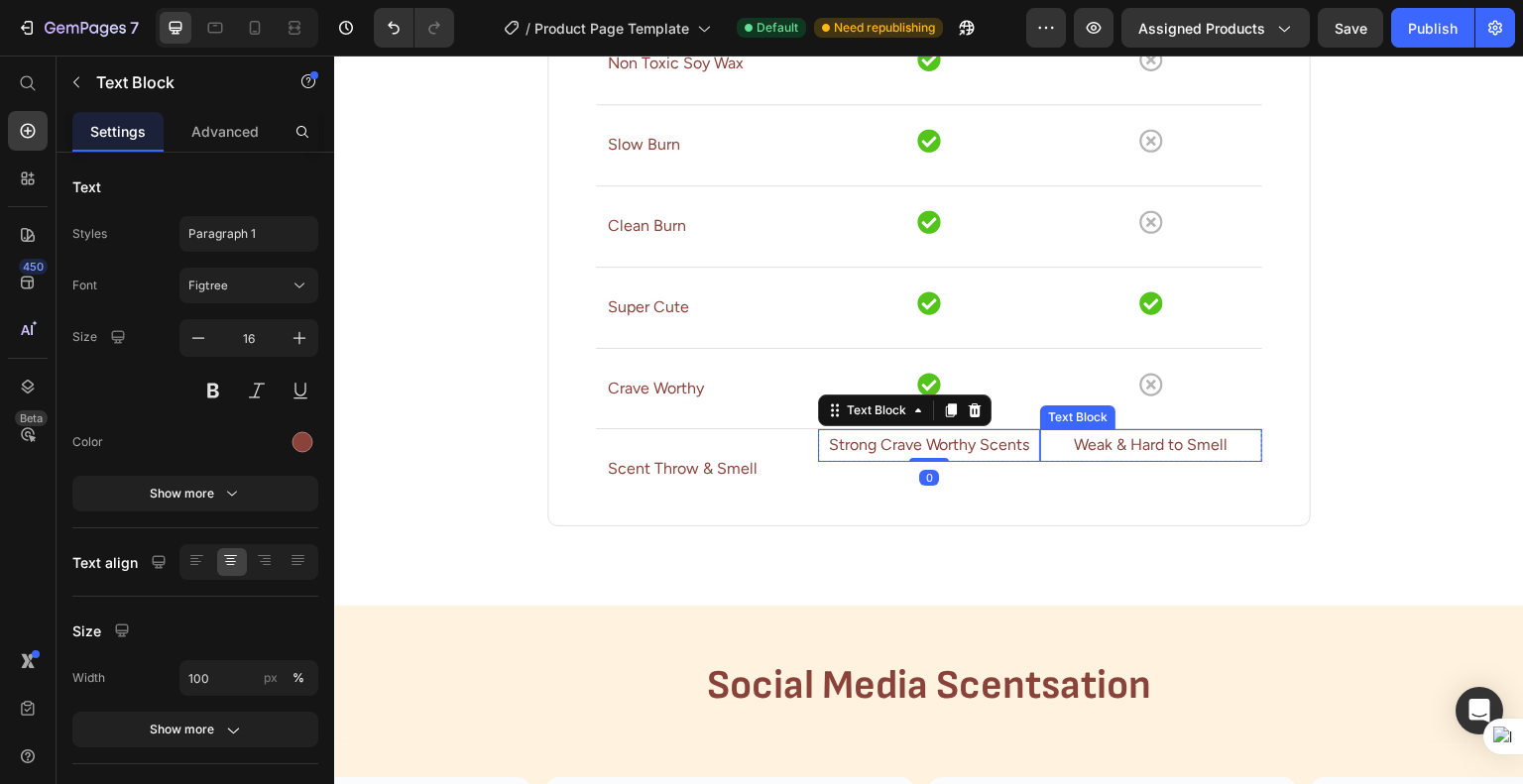 click on "Weak & Hard to Smell" at bounding box center [1151, 445] 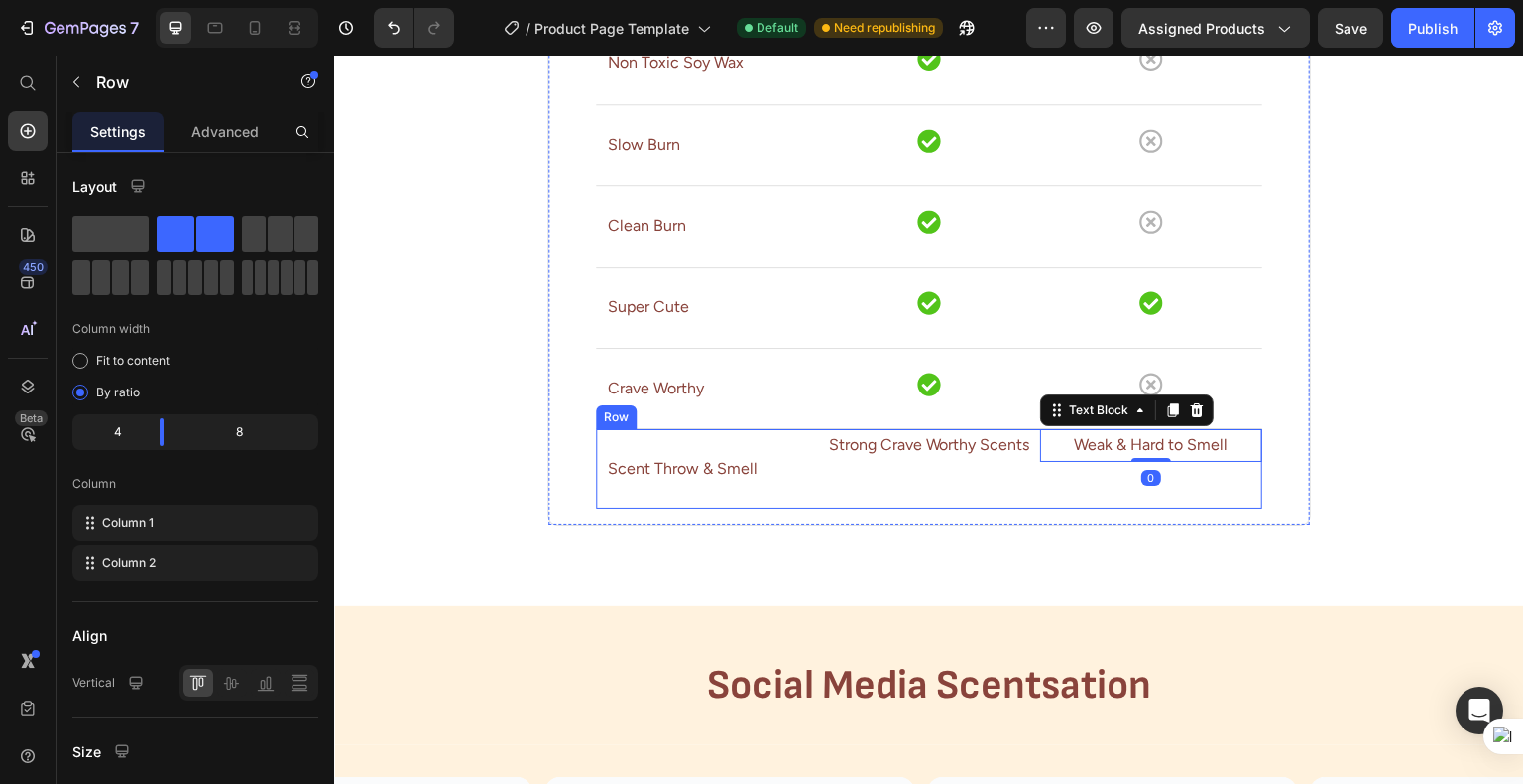 click on "Strong Crave Worthy Scents Text Block Weak & Hard to Smell Text Block   0 Row" at bounding box center (1040, 469) 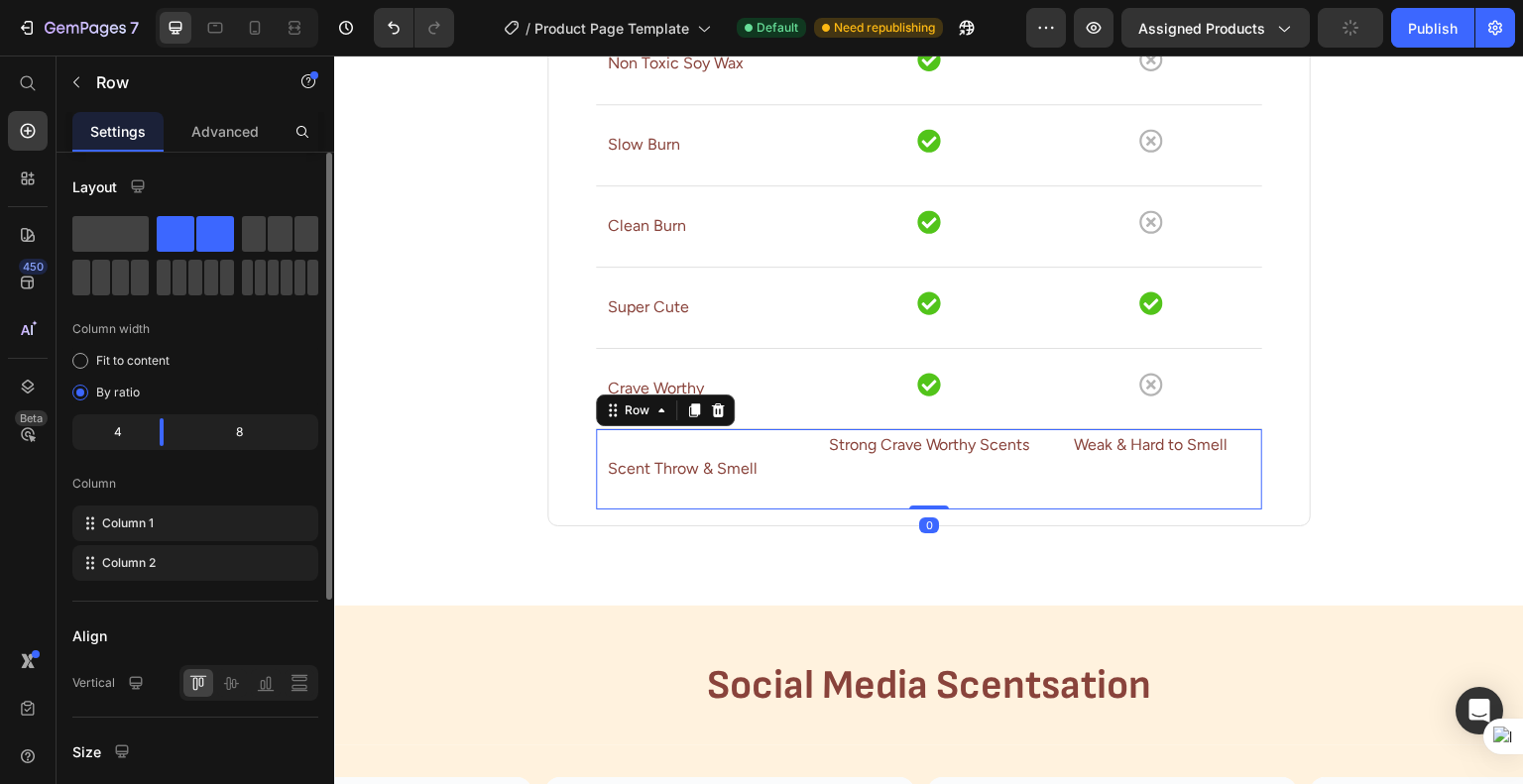 click 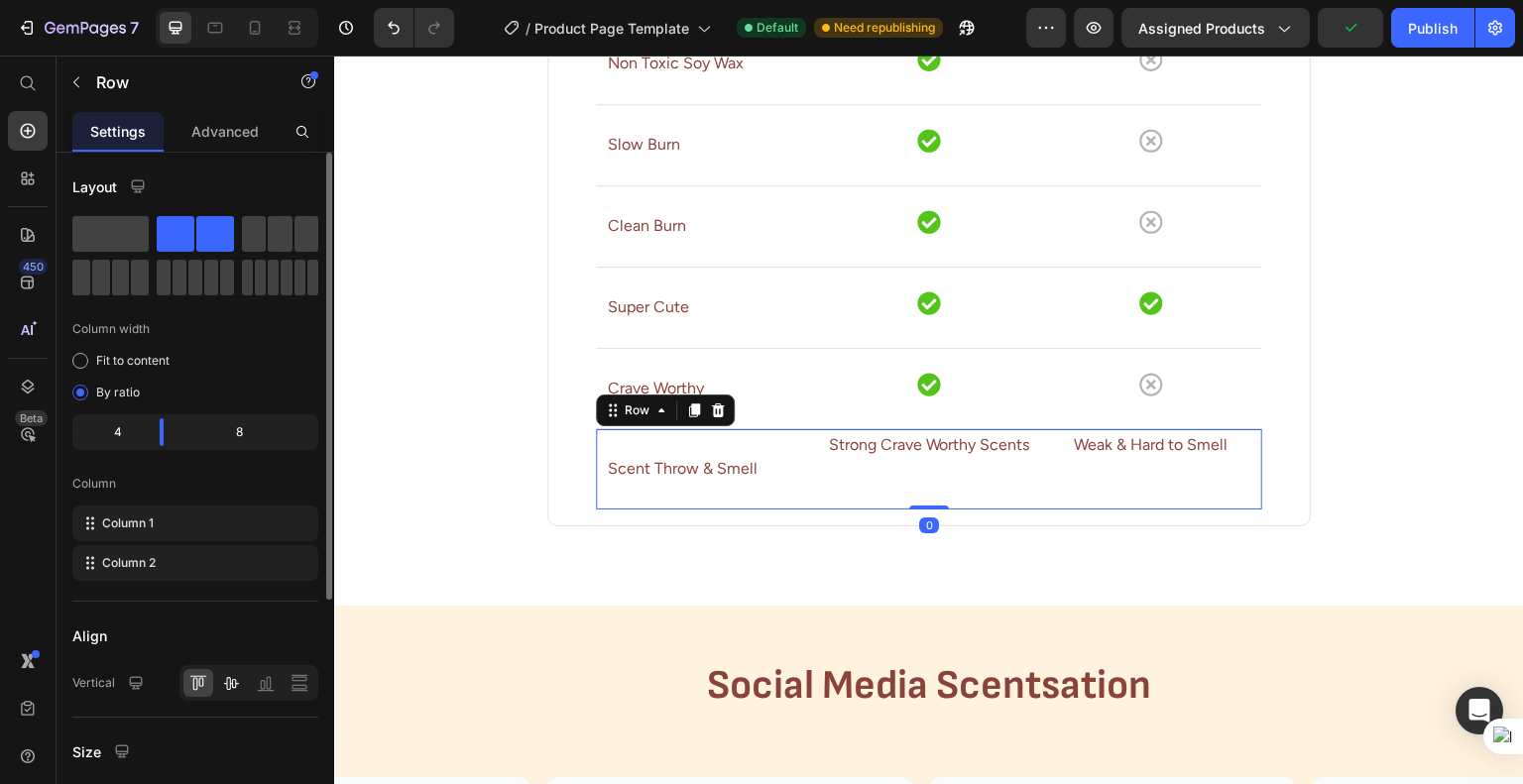 click 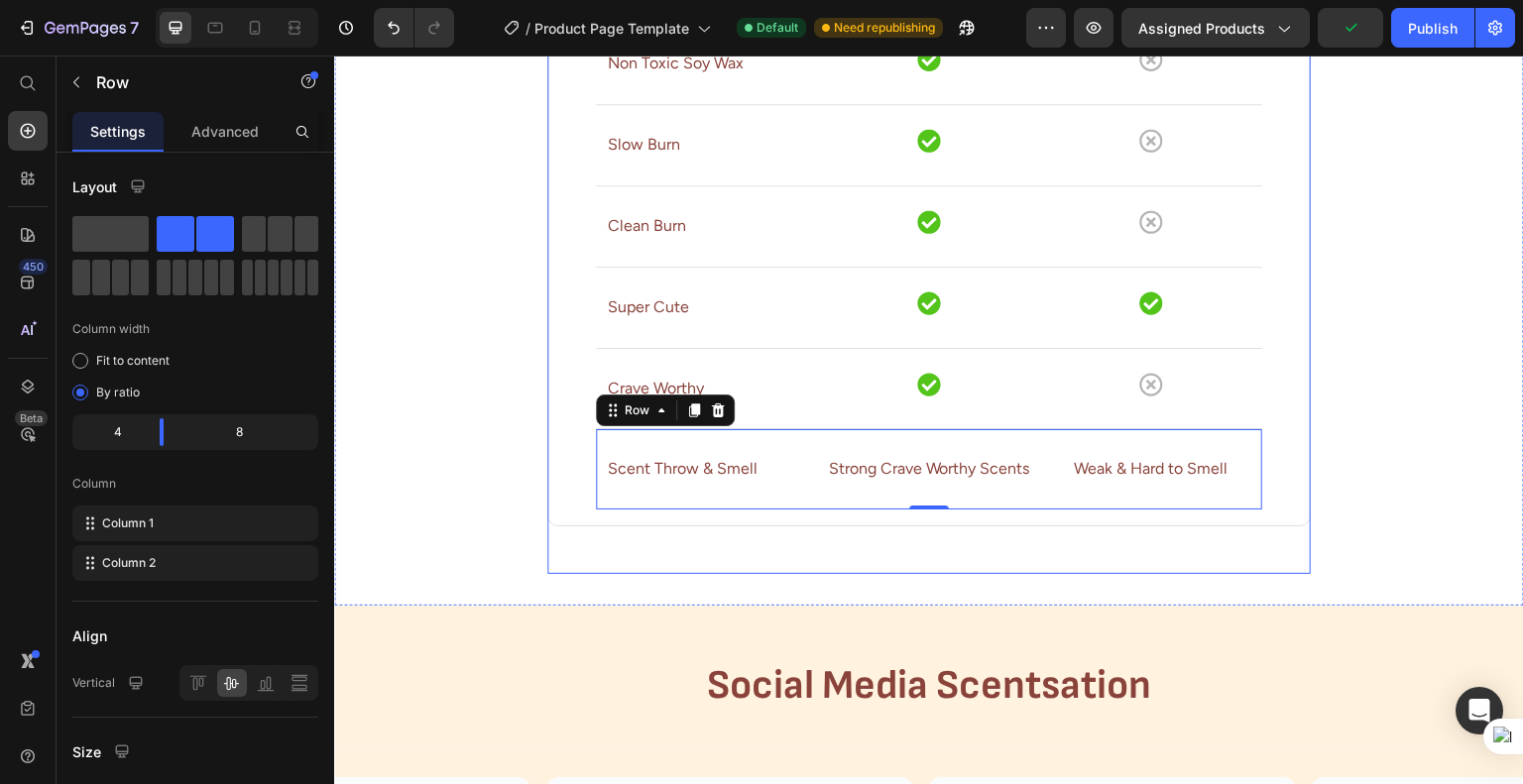 click on "How we compare Heading
Drop element here Candle Yard  Text block Others Text block Row Row Non Toxic Soy Wax Text block
Icon
Icon Row Row Slow Burn  Text block
Icon
Icon Row Row Clean Burn Text block
Icon
Icon Row Row Super Cute Text block
Icon
Icon Row Row Crave Worthy  Text block
Icon
Icon Row Row Scent Throw & Smell Text block Strong Crave Worthy Scents Text Block Weak & Hard to Smell Text Block Row Row   0 Row Row" at bounding box center (929, 196) 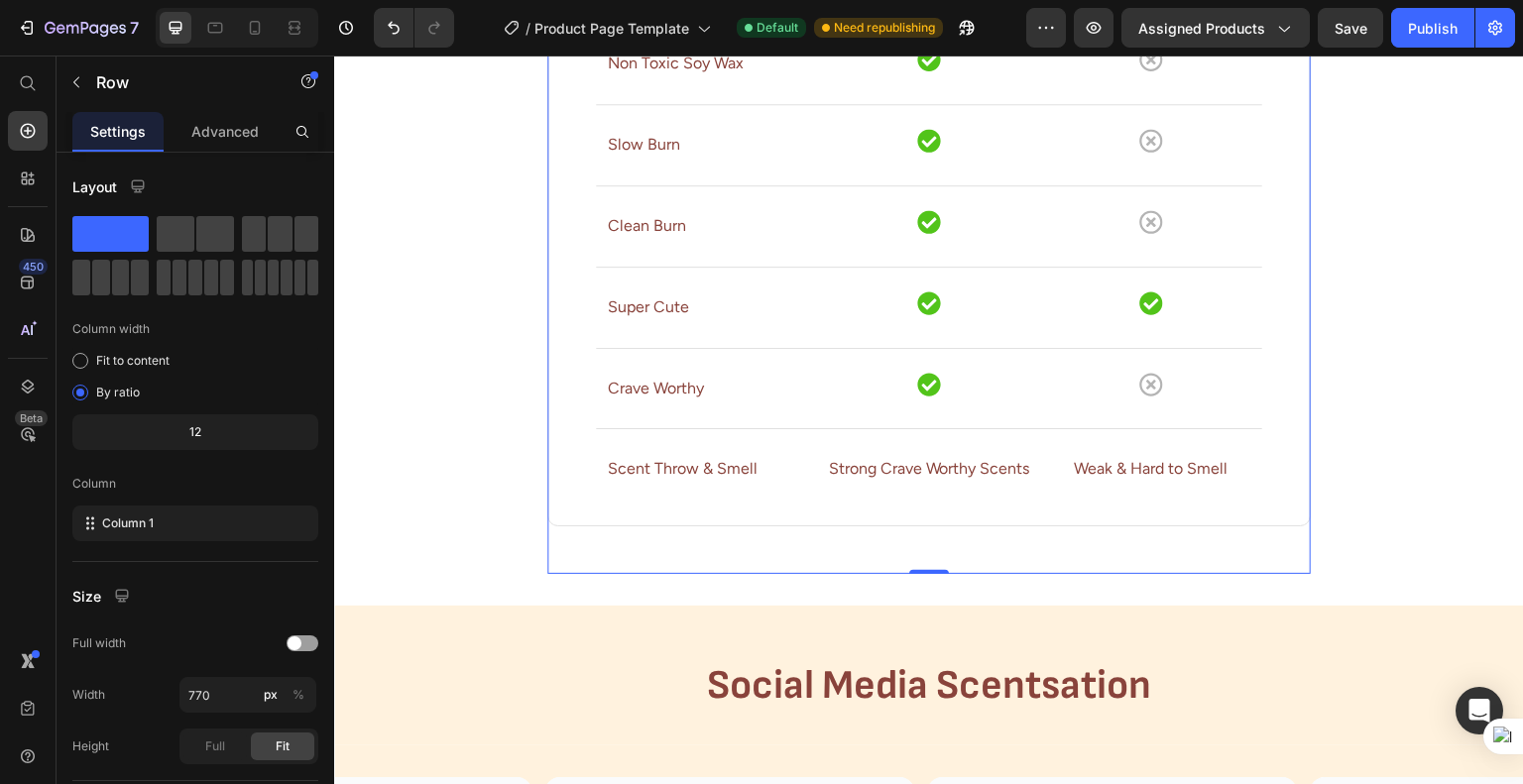 drag, startPoint x: 1522, startPoint y: 423, endPoint x: 1522, endPoint y: 392, distance: 31 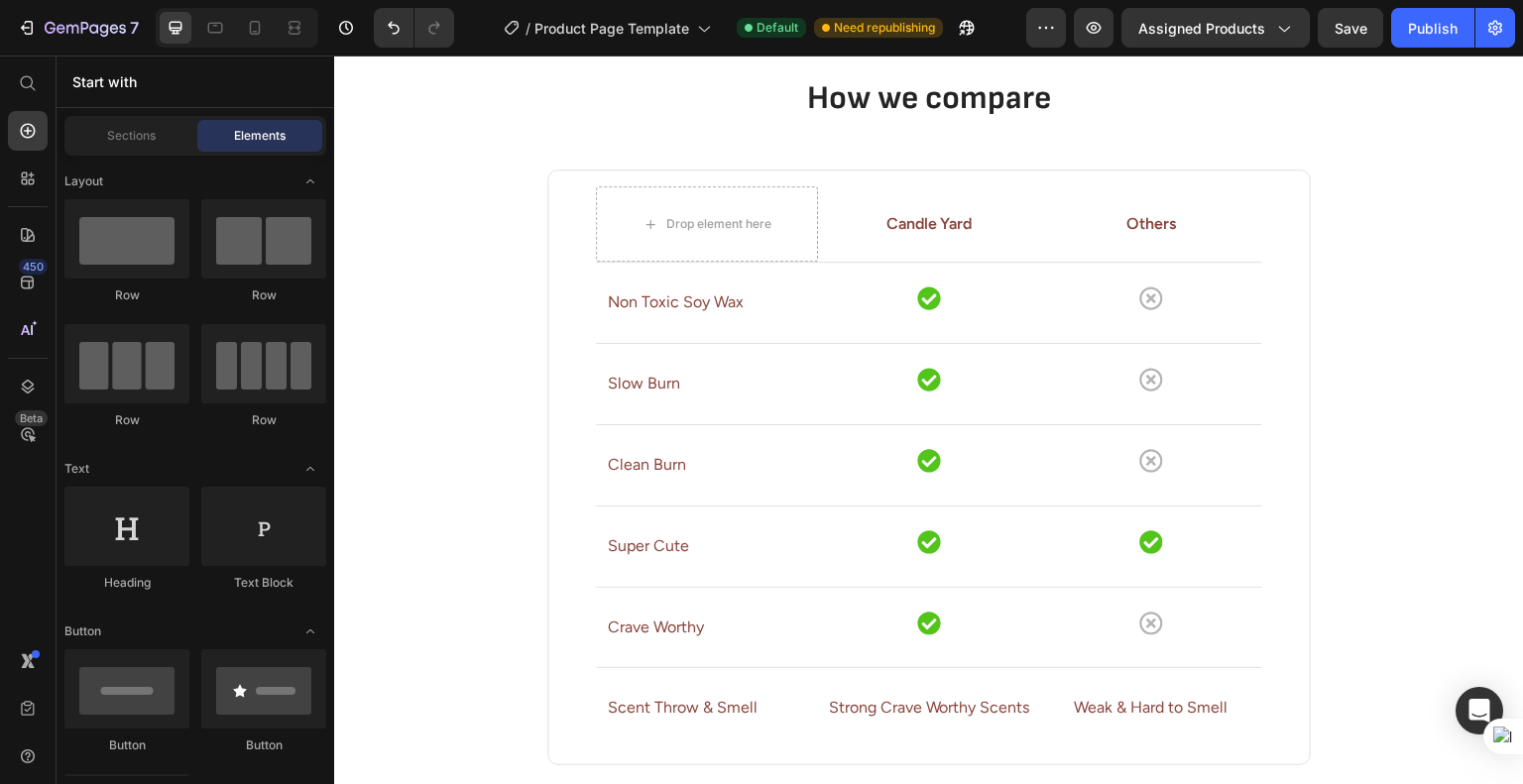 scroll, scrollTop: 1658, scrollLeft: 0, axis: vertical 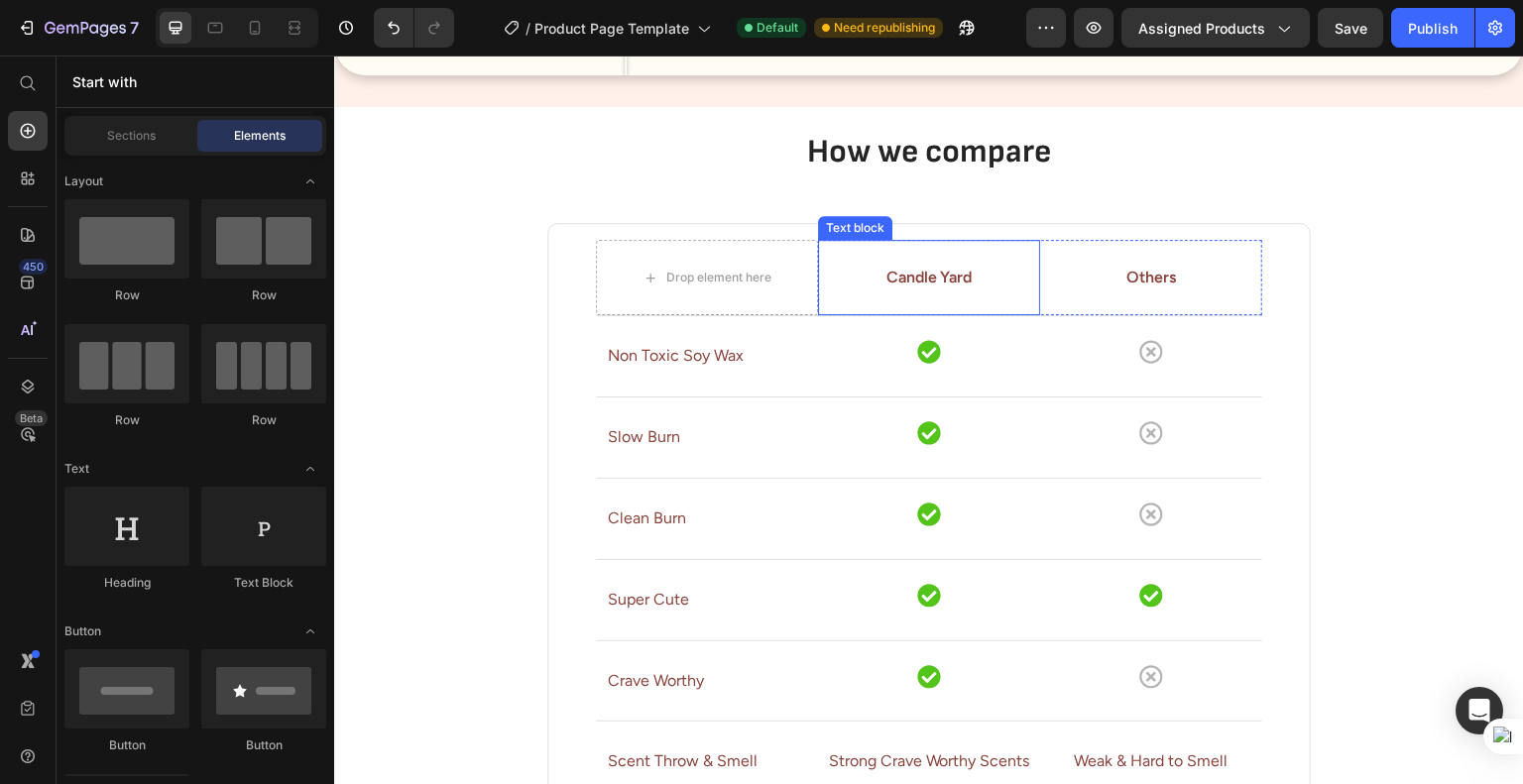 click on "Candle Yard  Text block" at bounding box center [929, 278] 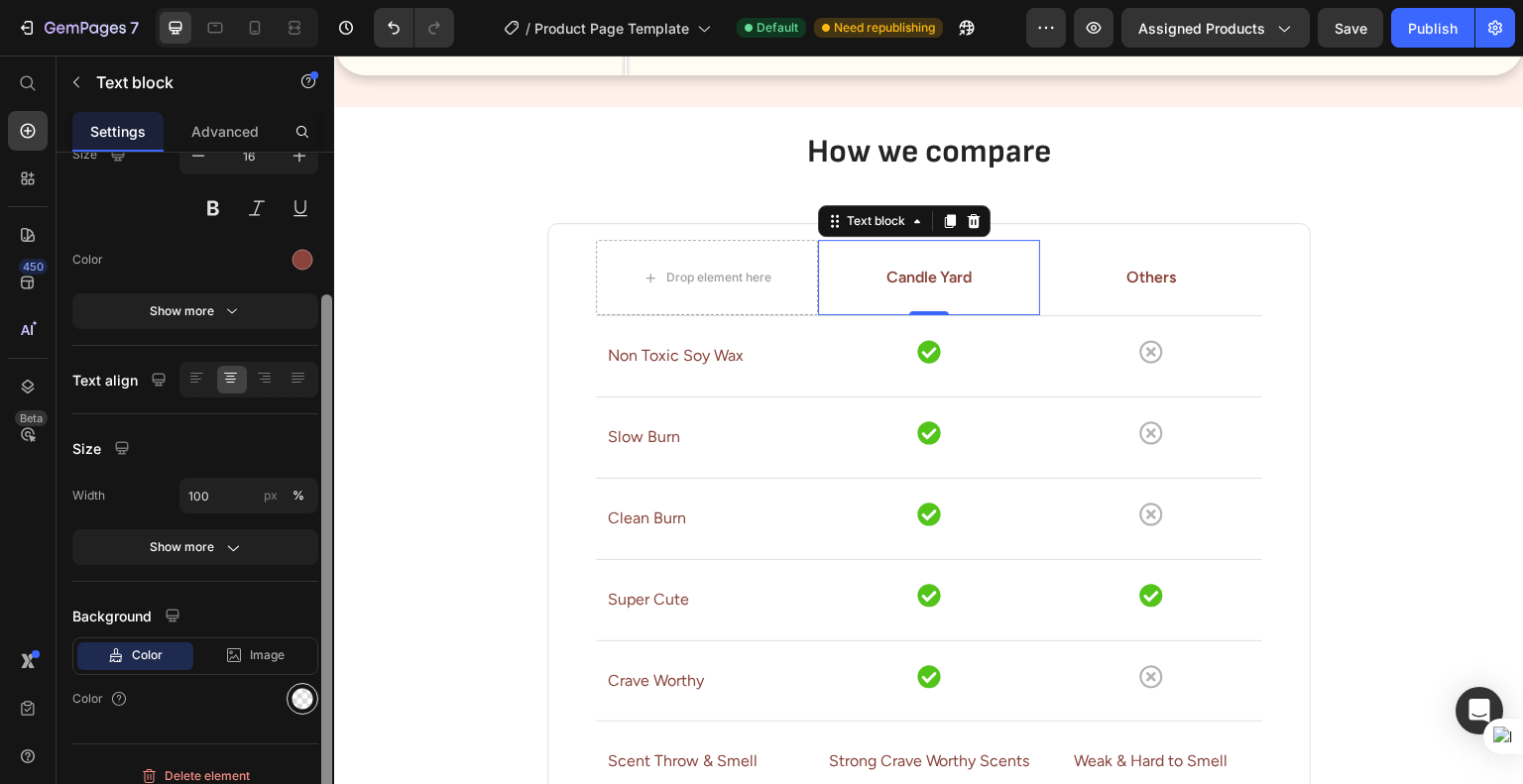scroll, scrollTop: 196, scrollLeft: 0, axis: vertical 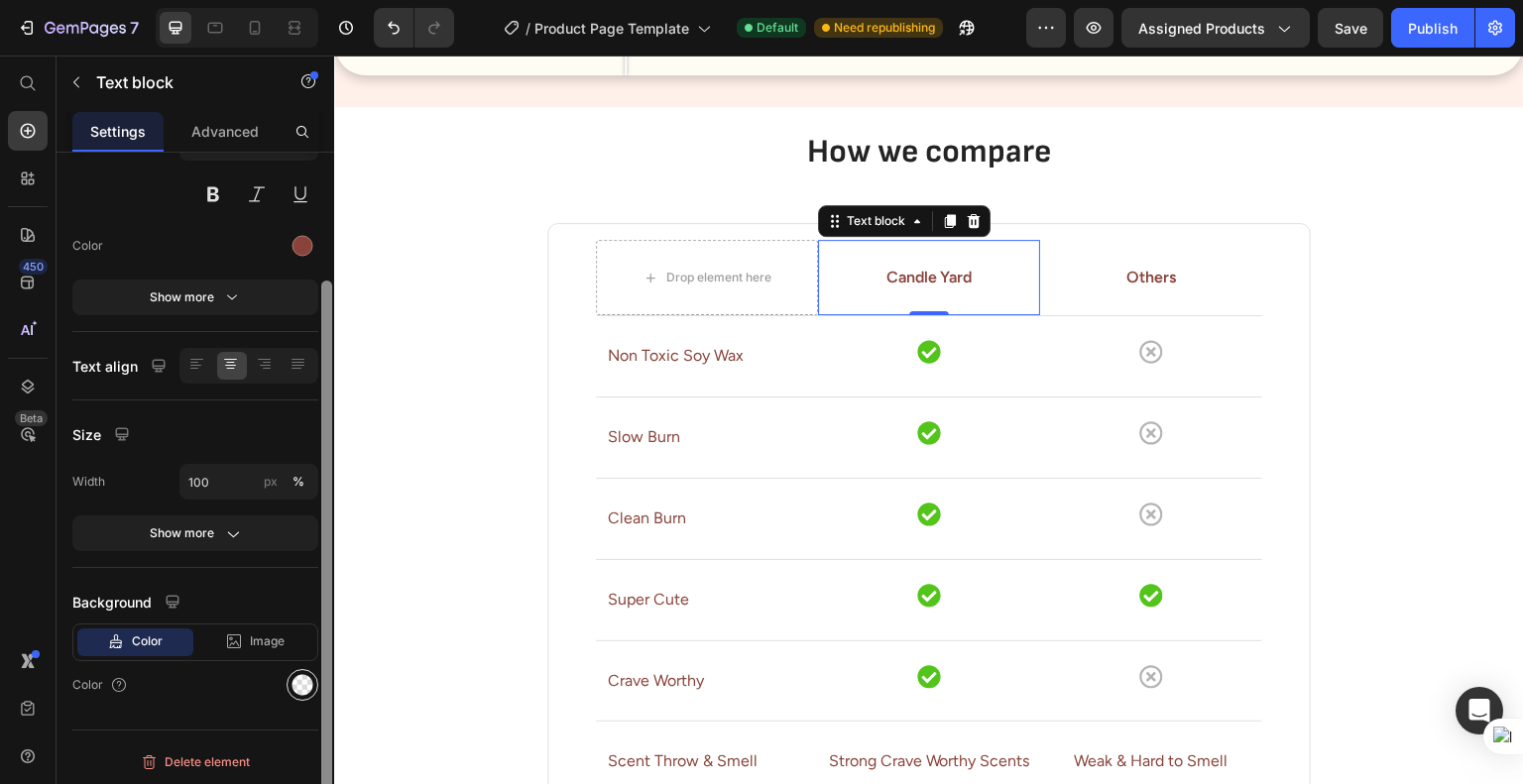 drag, startPoint x: 325, startPoint y: 510, endPoint x: 309, endPoint y: 679, distance: 169.75571 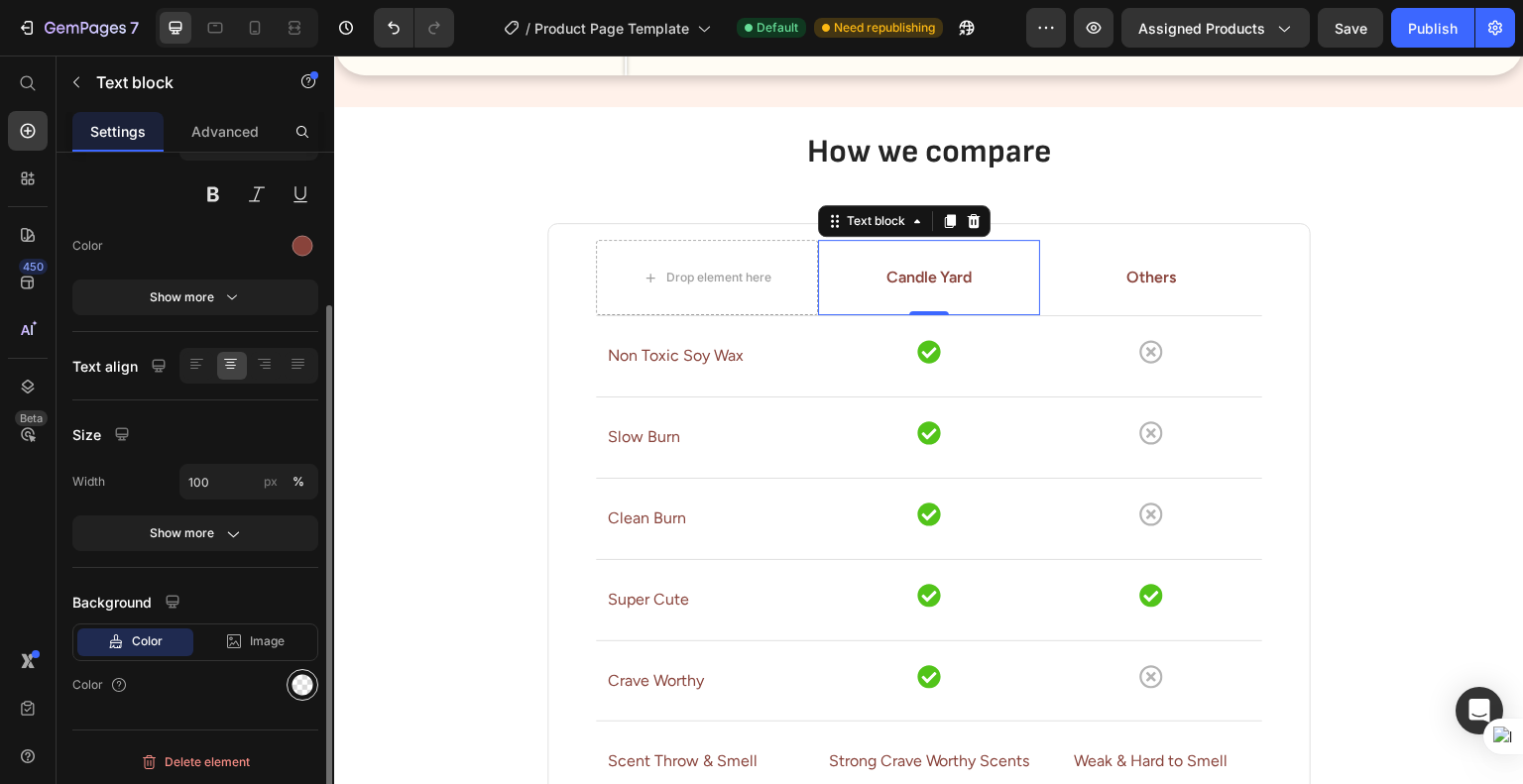 click at bounding box center [302, 685] 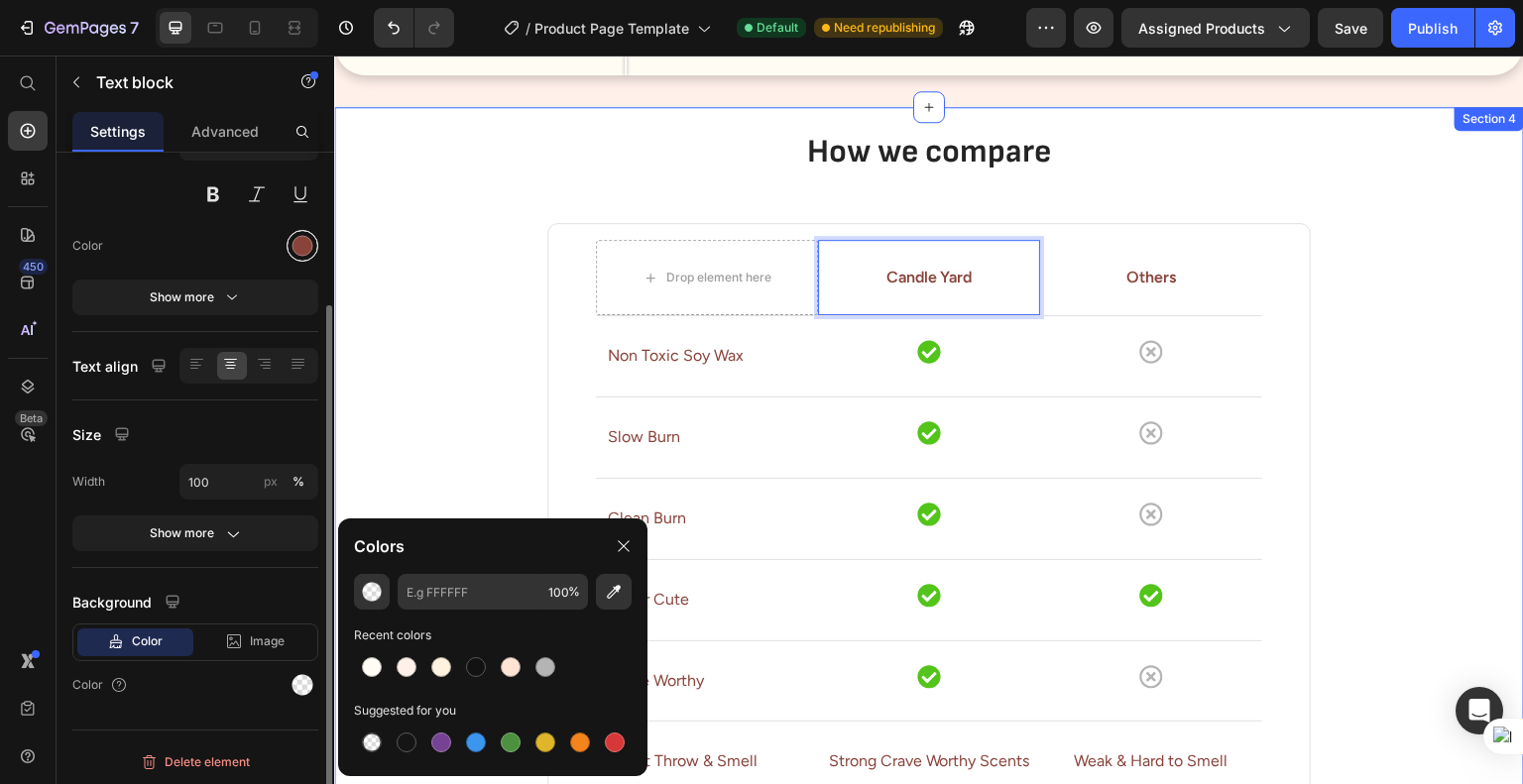 click at bounding box center (302, 246) 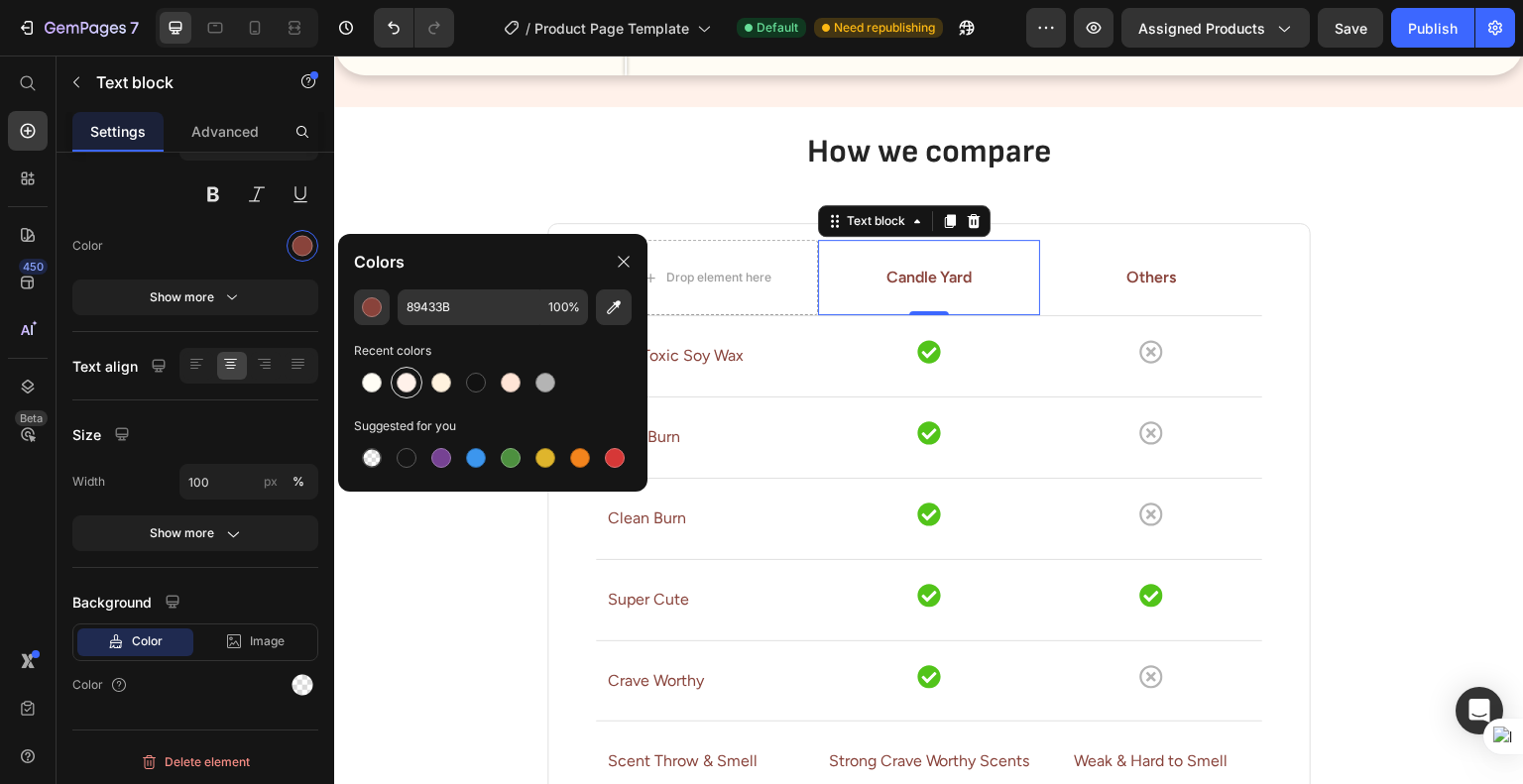 click at bounding box center (407, 383) 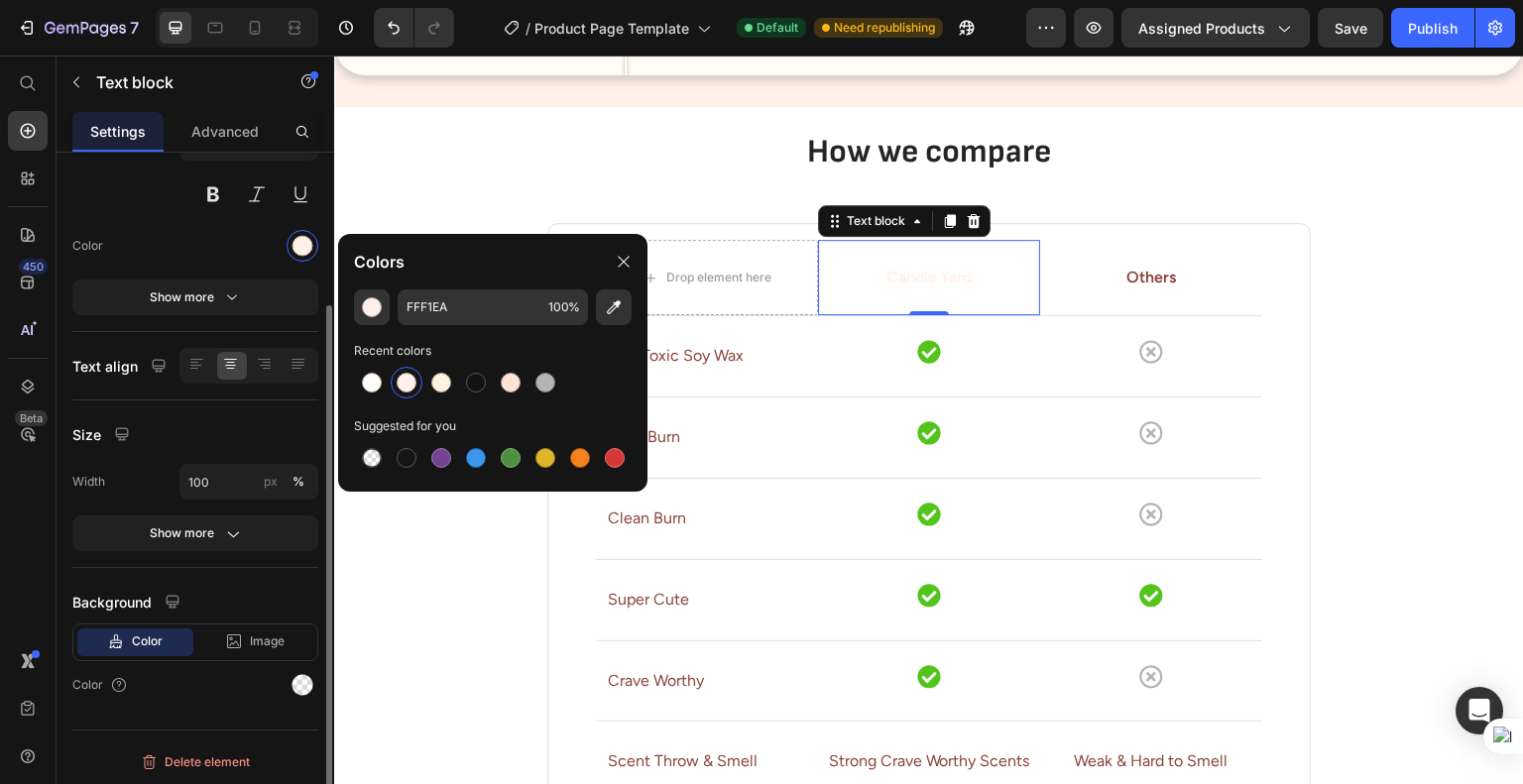 click at bounding box center [249, 246] 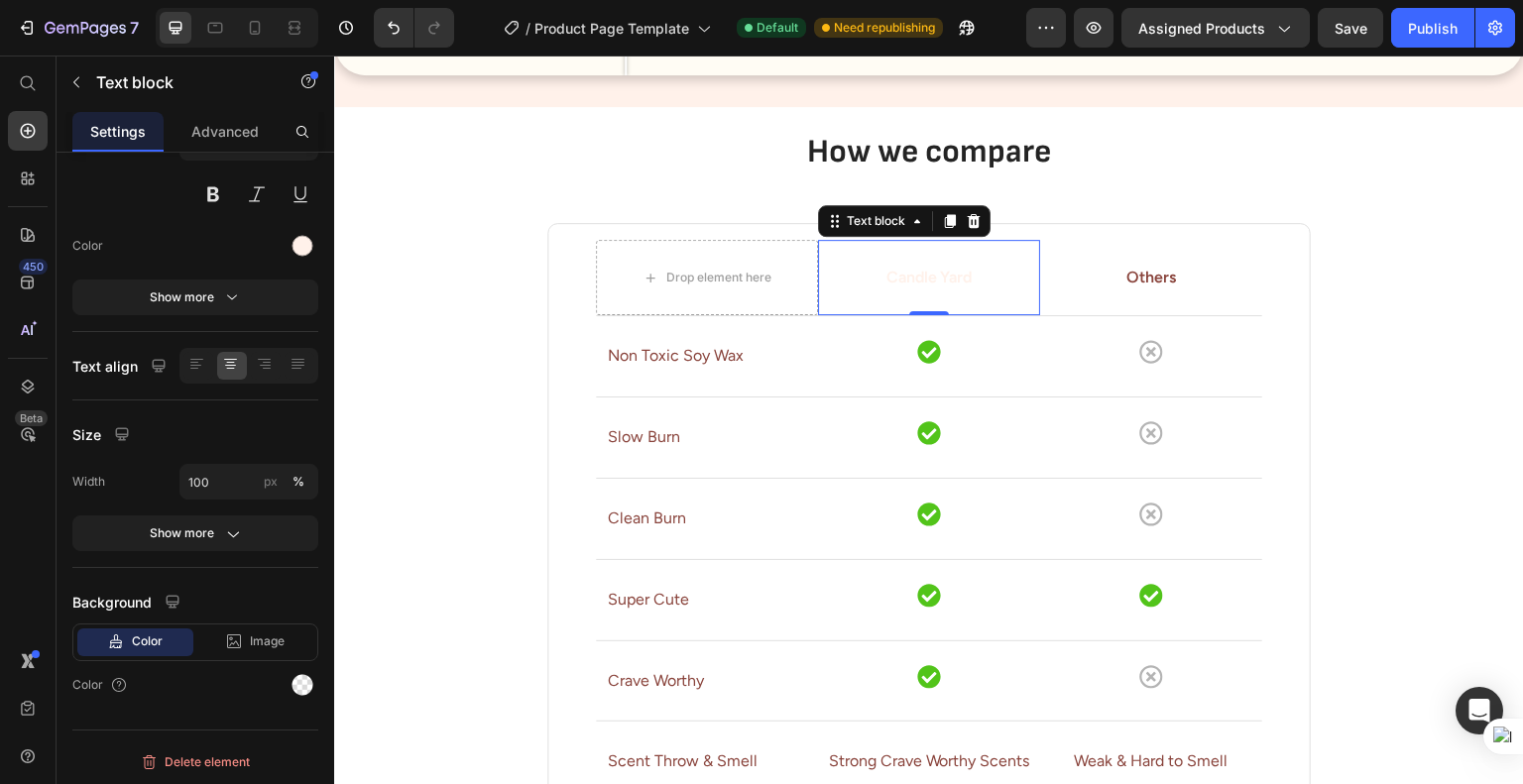 click on "Candle Yard  Text block   0" at bounding box center (929, 278) 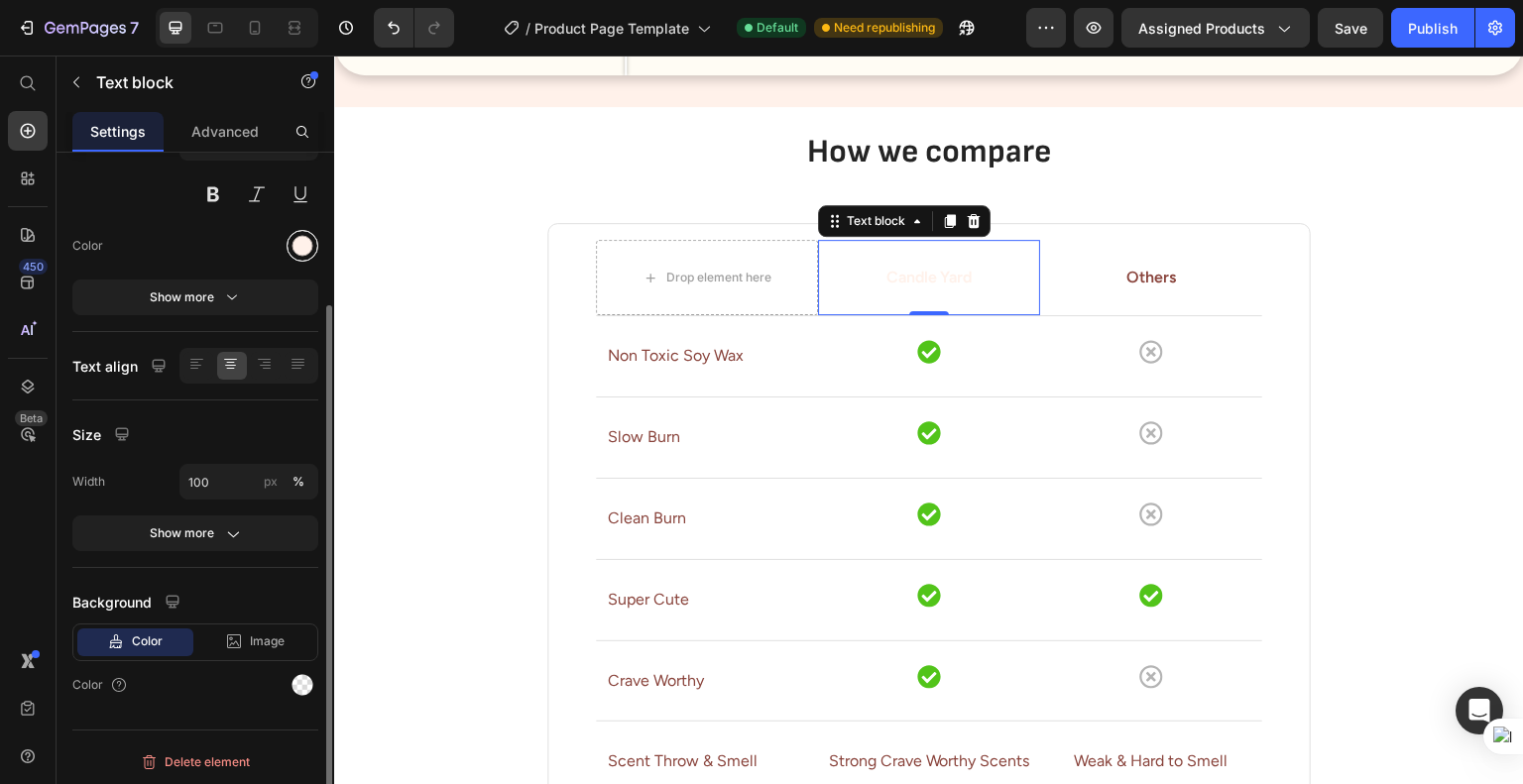 click at bounding box center [302, 246] 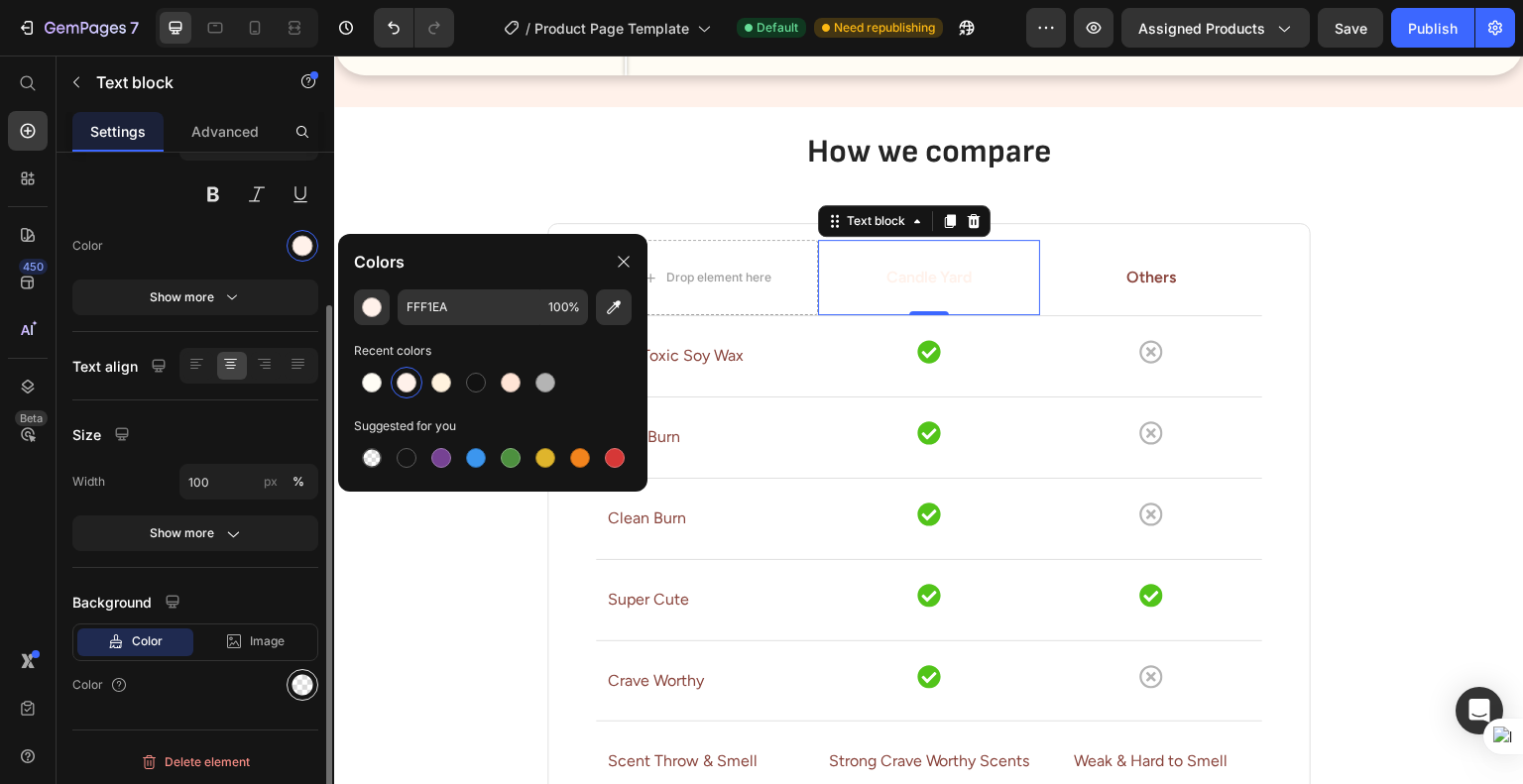 click 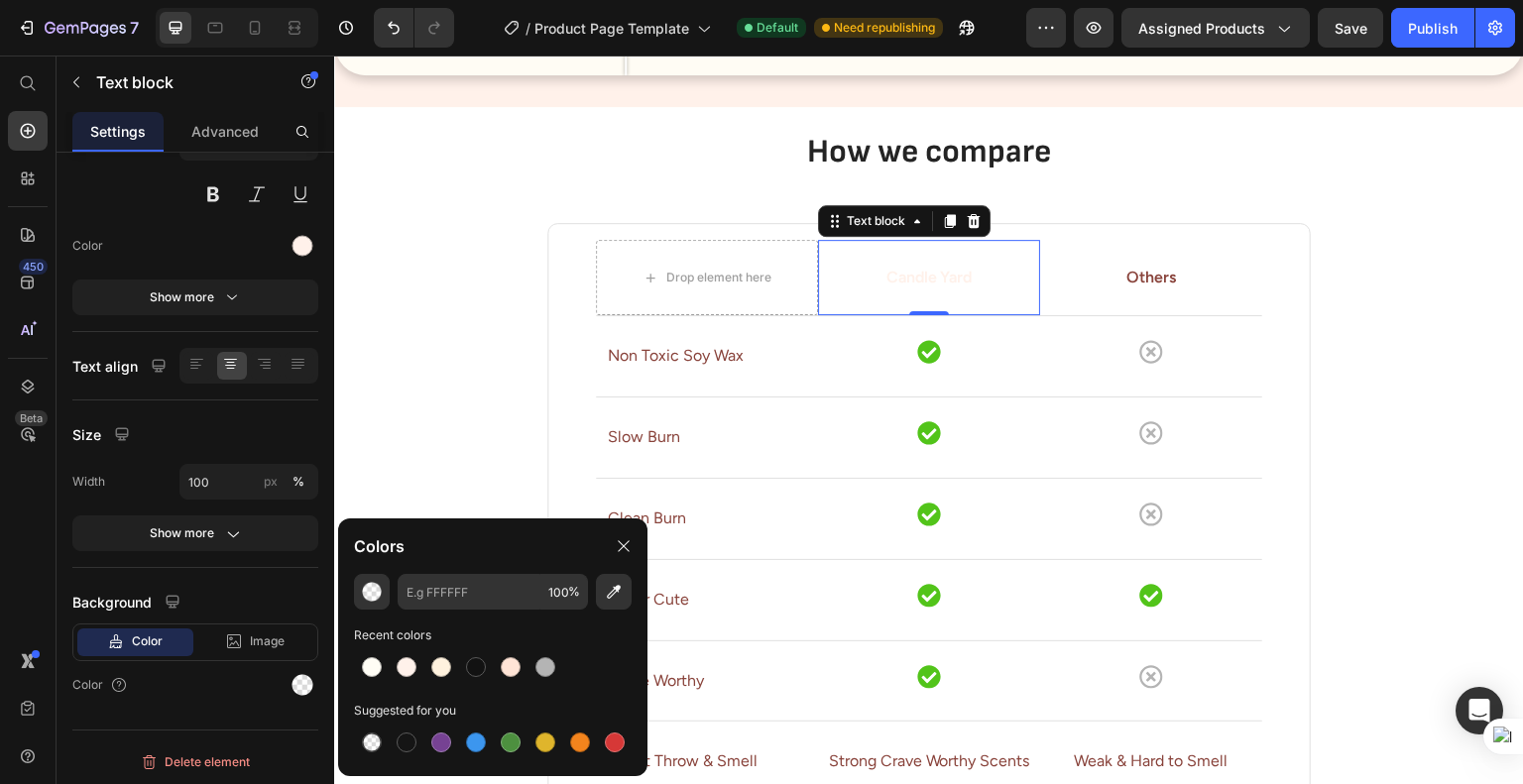 drag, startPoint x: 1856, startPoint y: 400, endPoint x: 1519, endPoint y: 293, distance: 353.5788 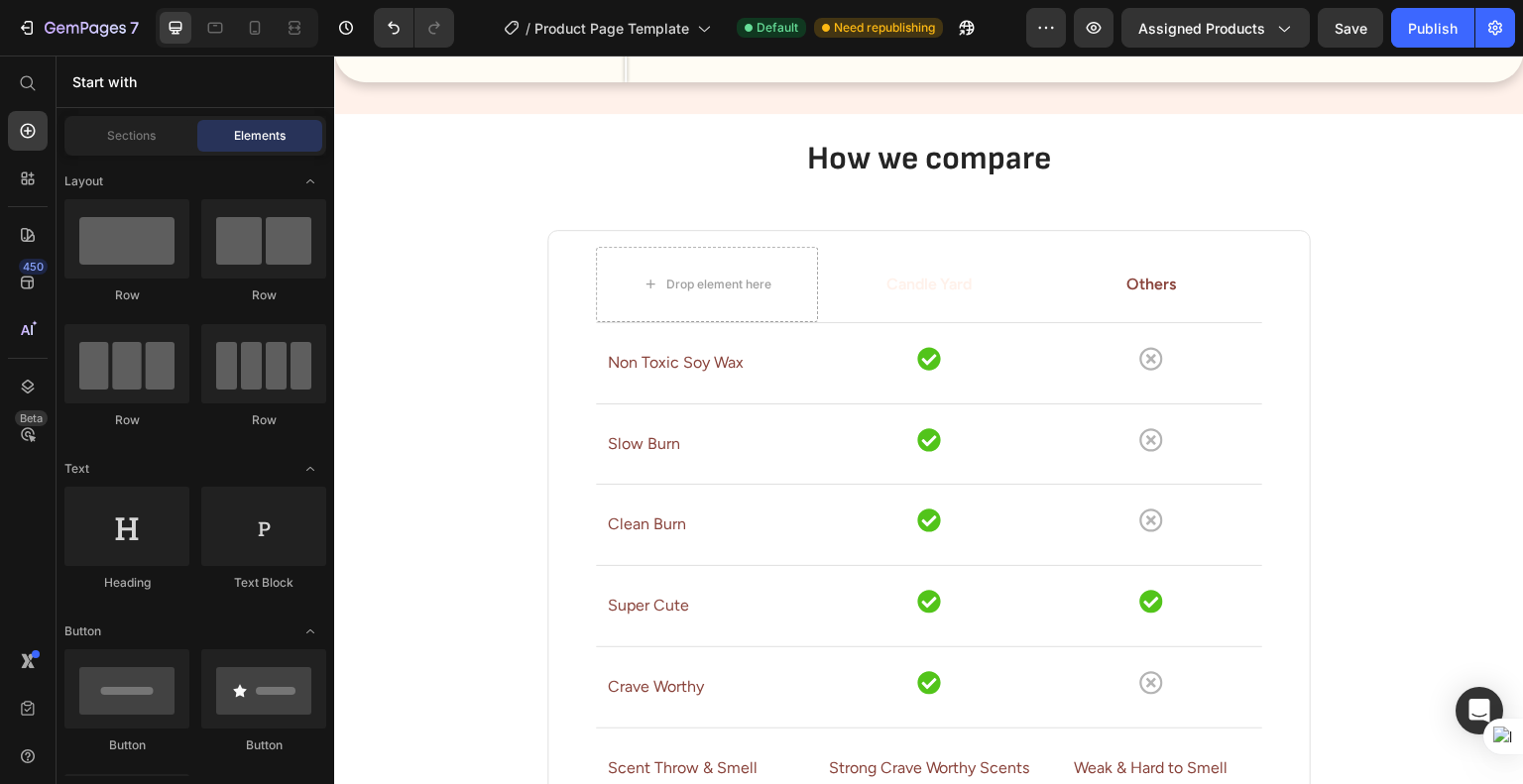 scroll, scrollTop: 1334, scrollLeft: 0, axis: vertical 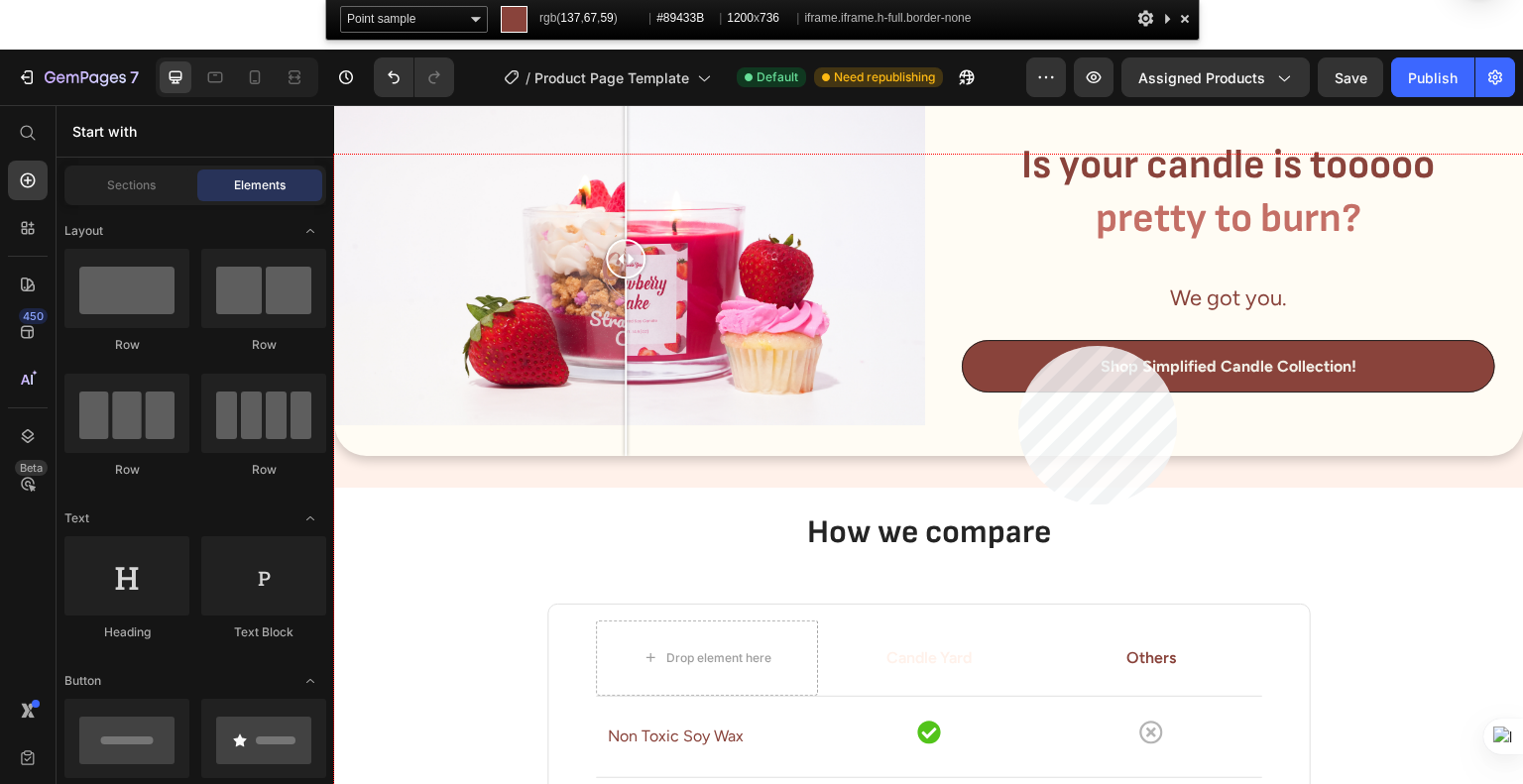 click 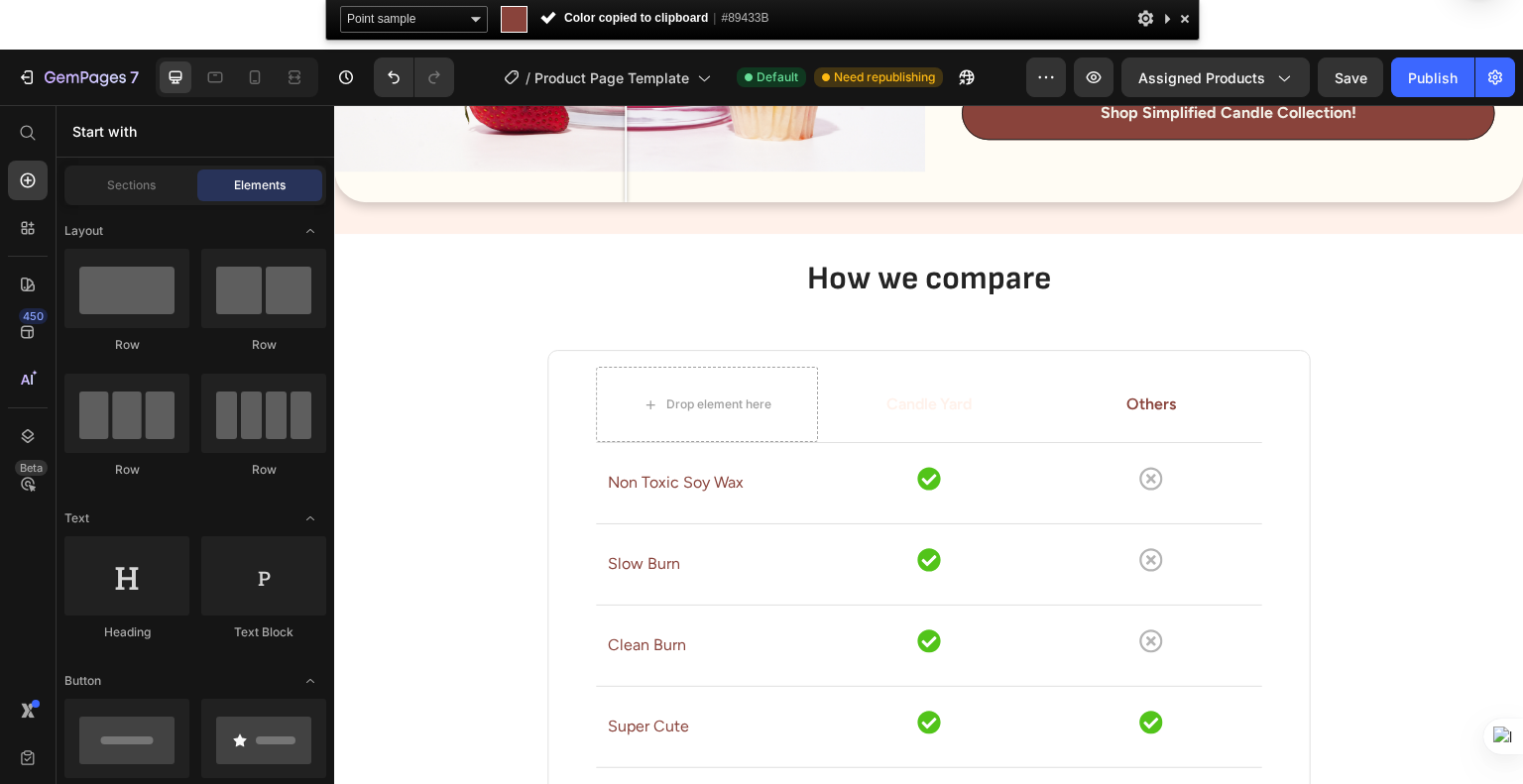 scroll, scrollTop: 1586, scrollLeft: 0, axis: vertical 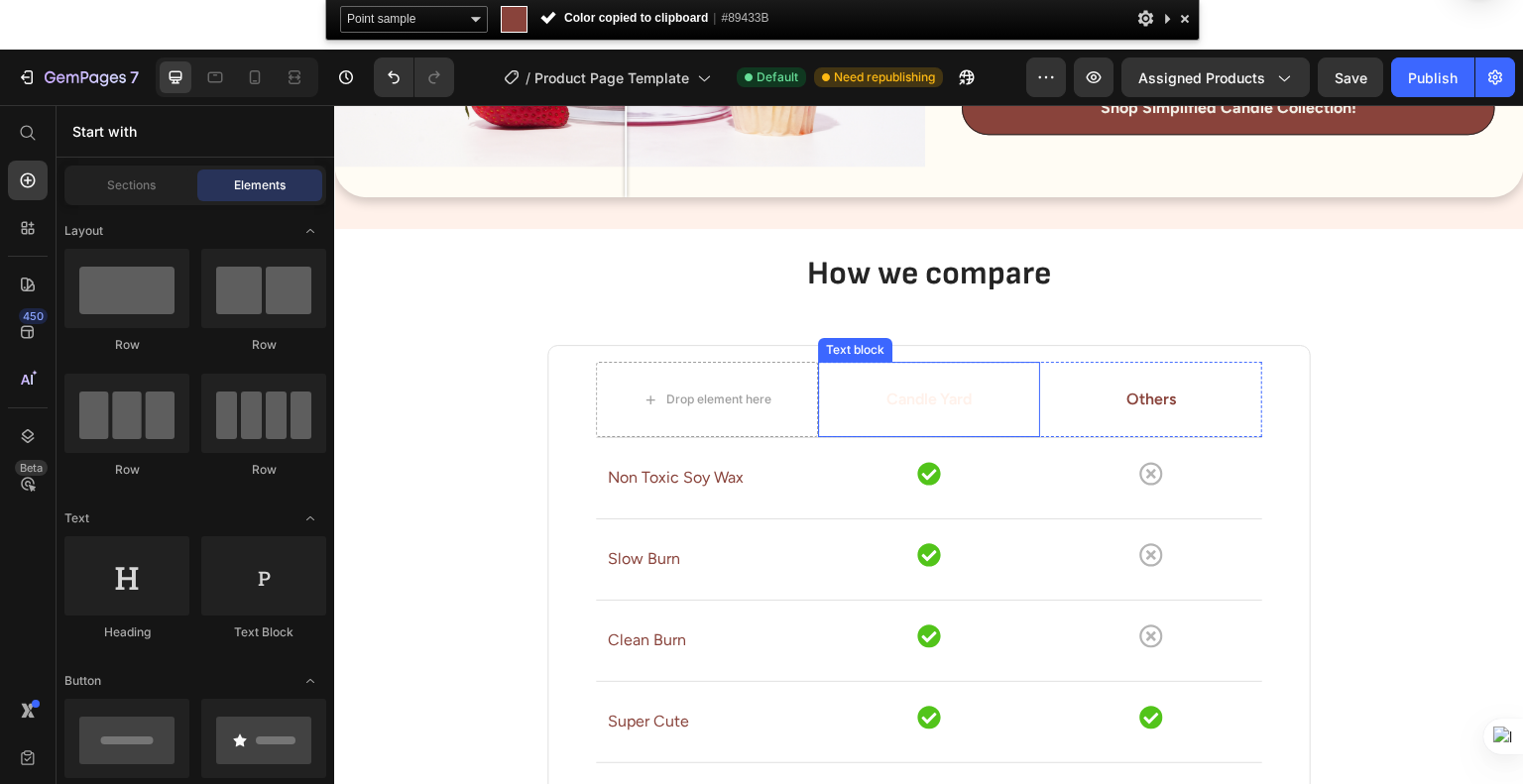 click on "Candle Yard" at bounding box center [929, 399] 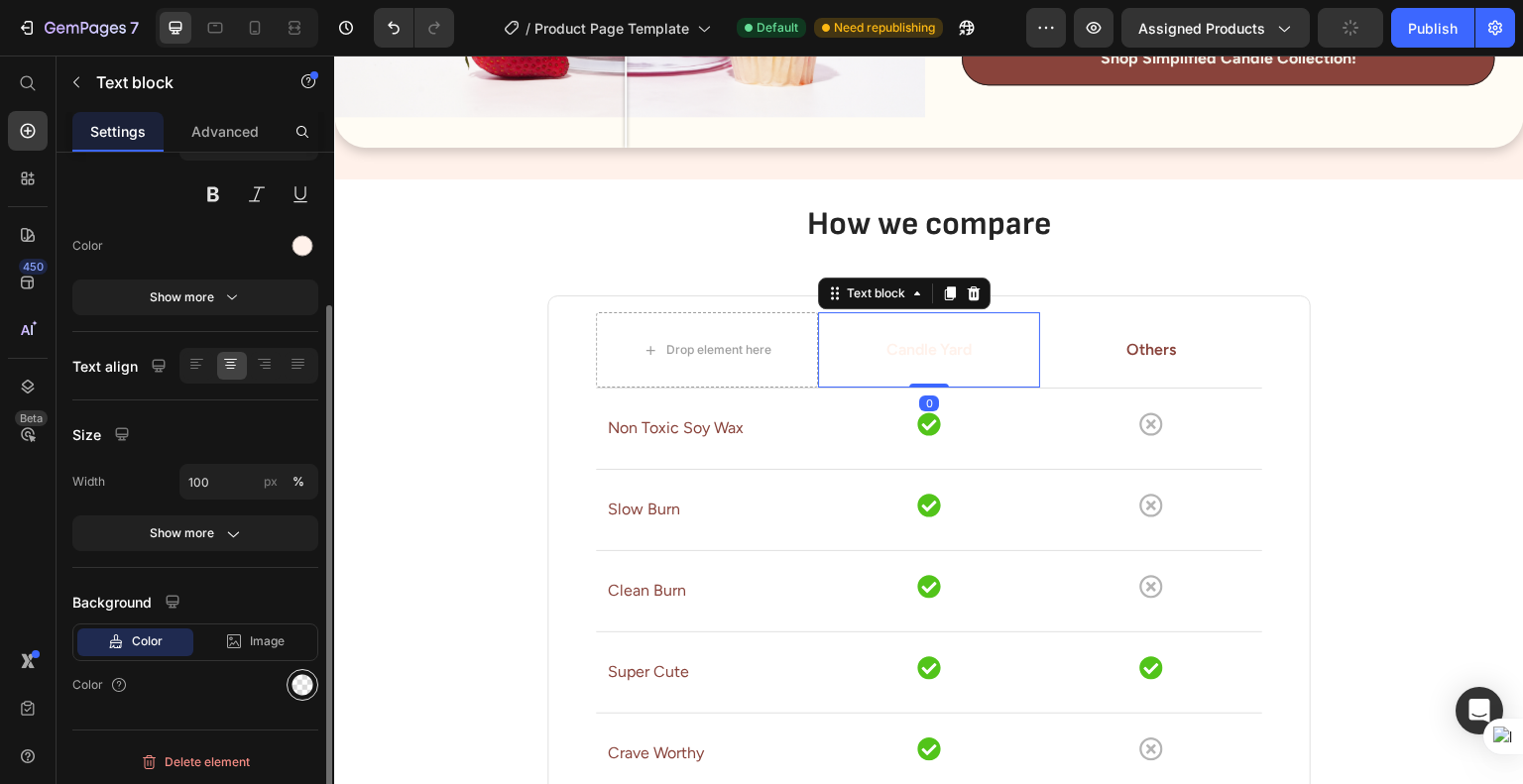 click at bounding box center (302, 685) 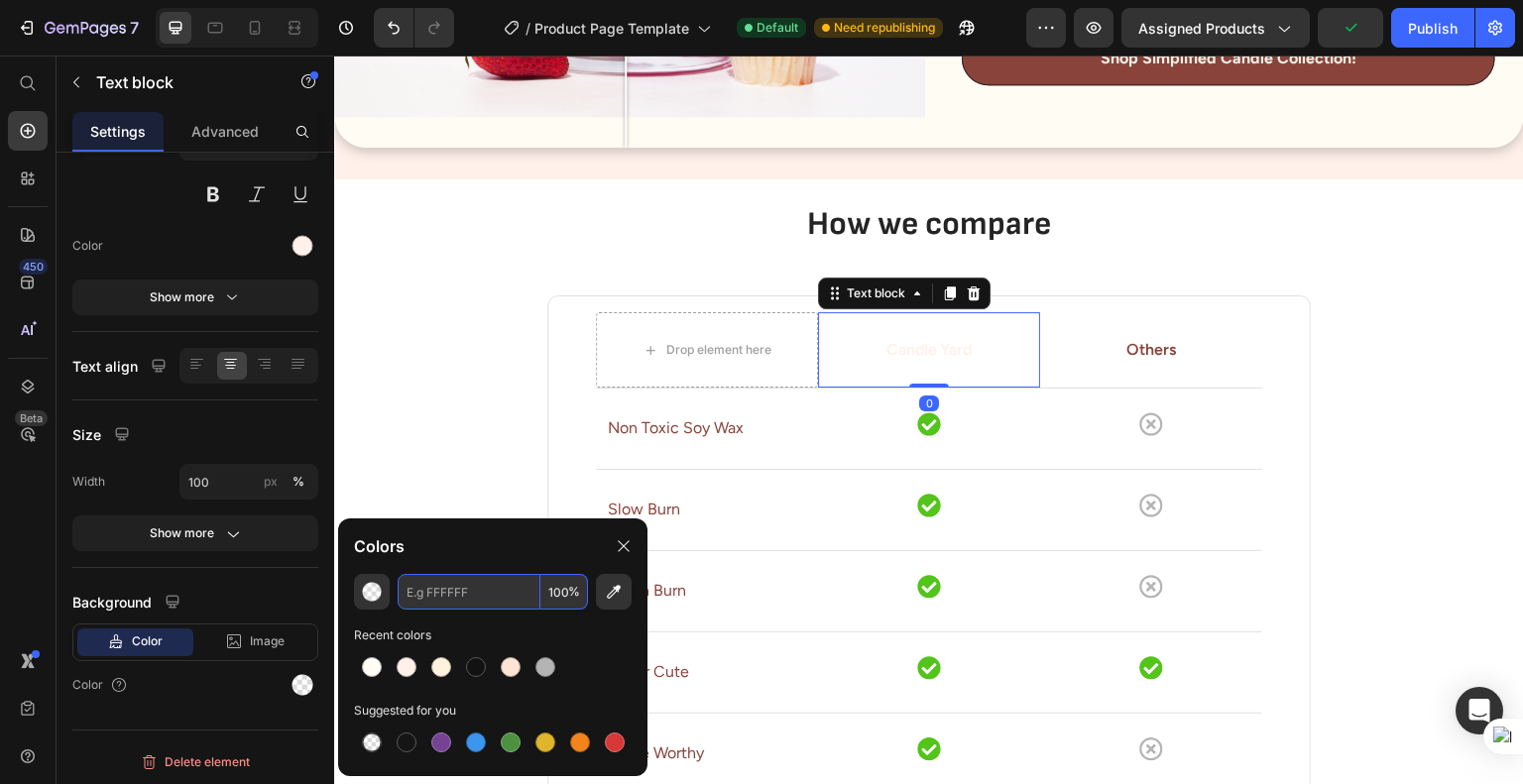 click at bounding box center [469, 592] 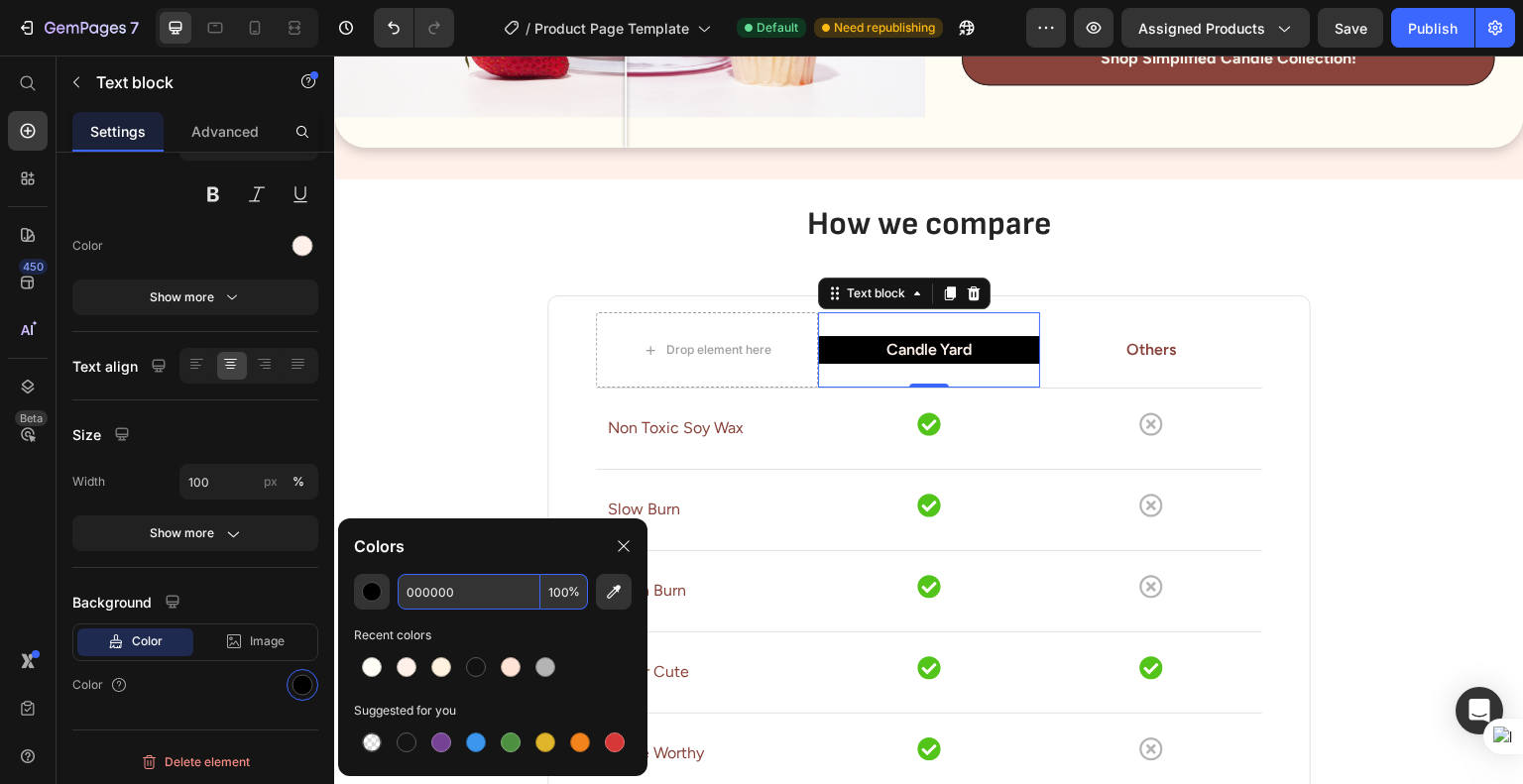 type on "000000" 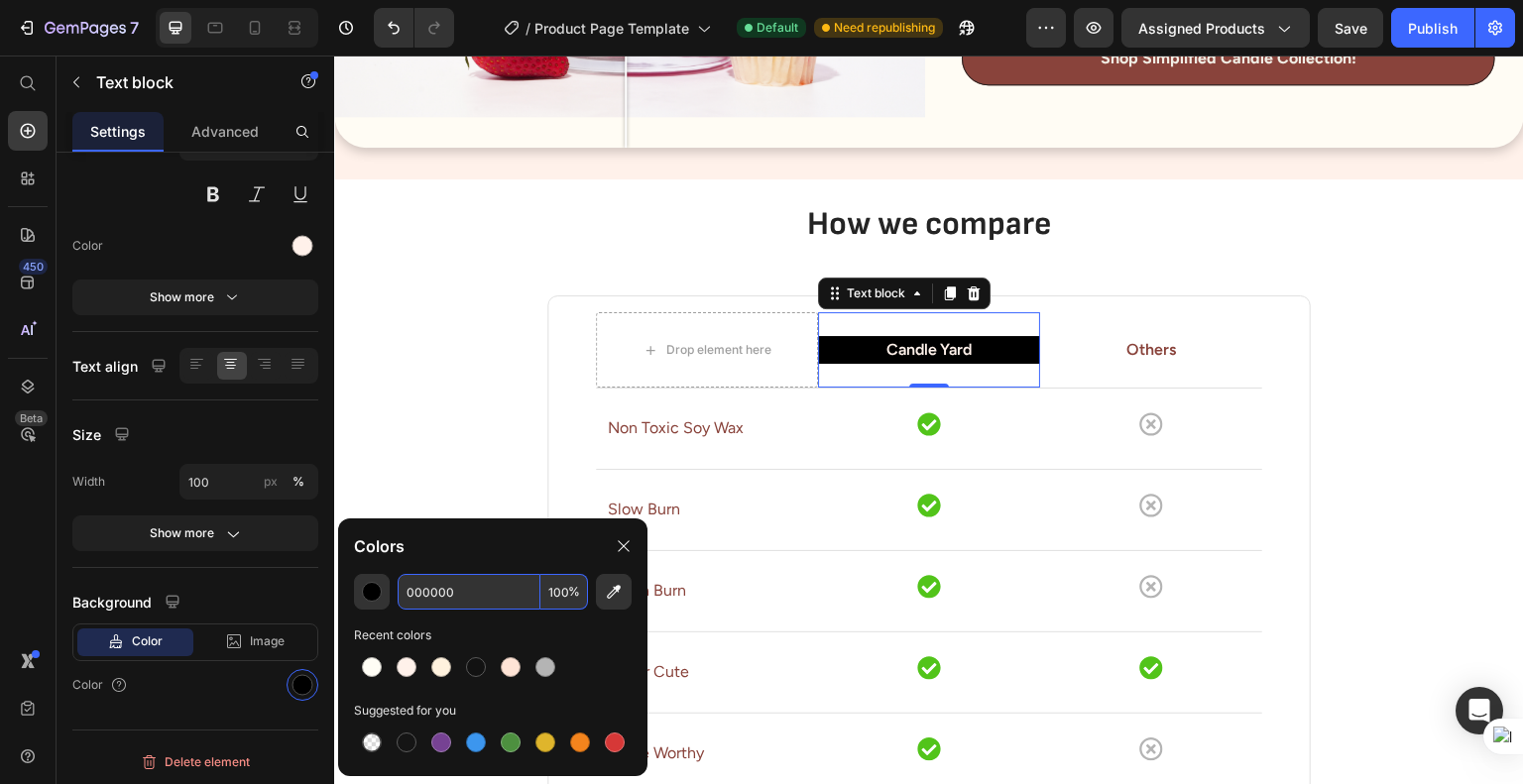 click on "Candle Yard  Text block   0" at bounding box center [929, 350] 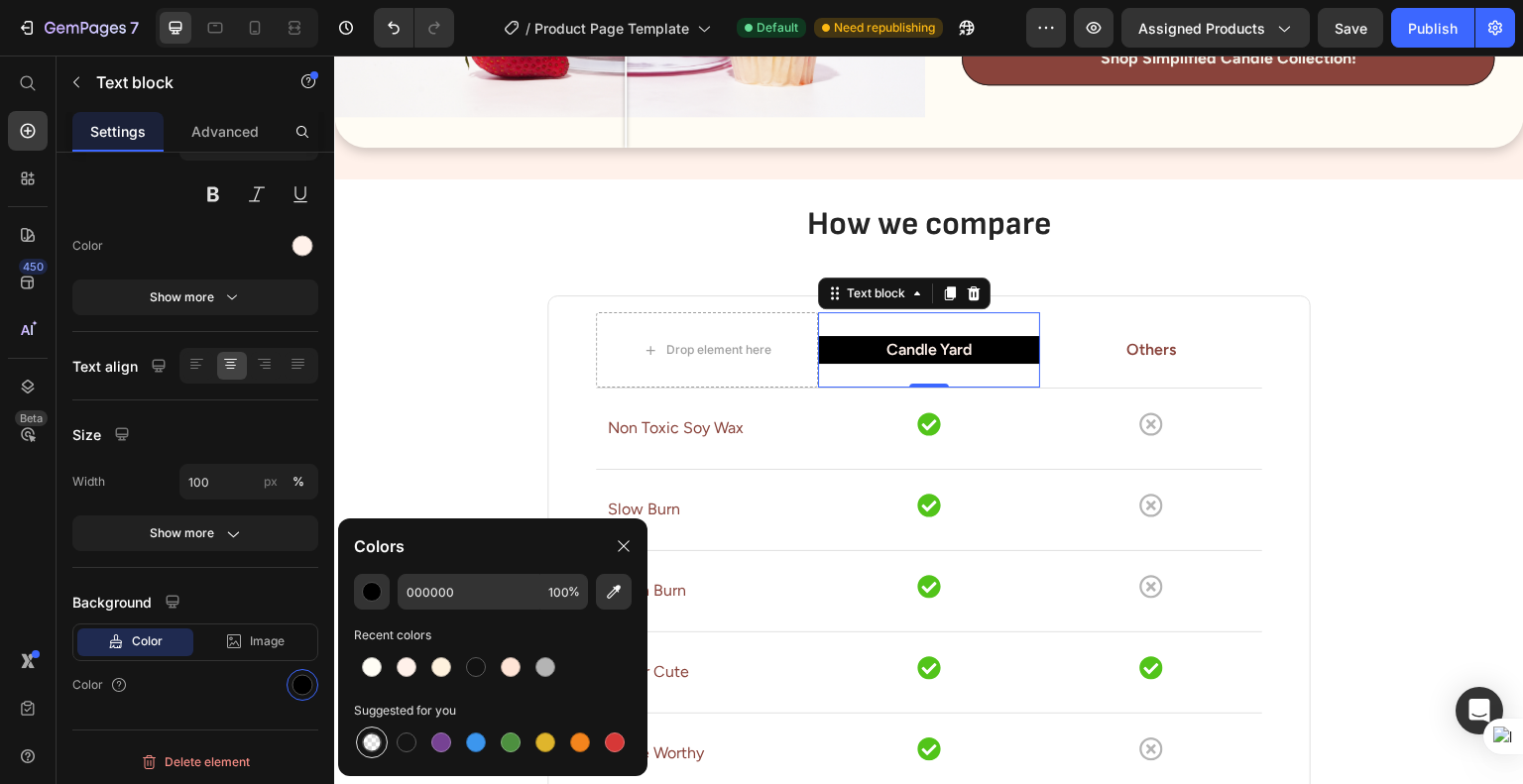 click at bounding box center [372, 742] 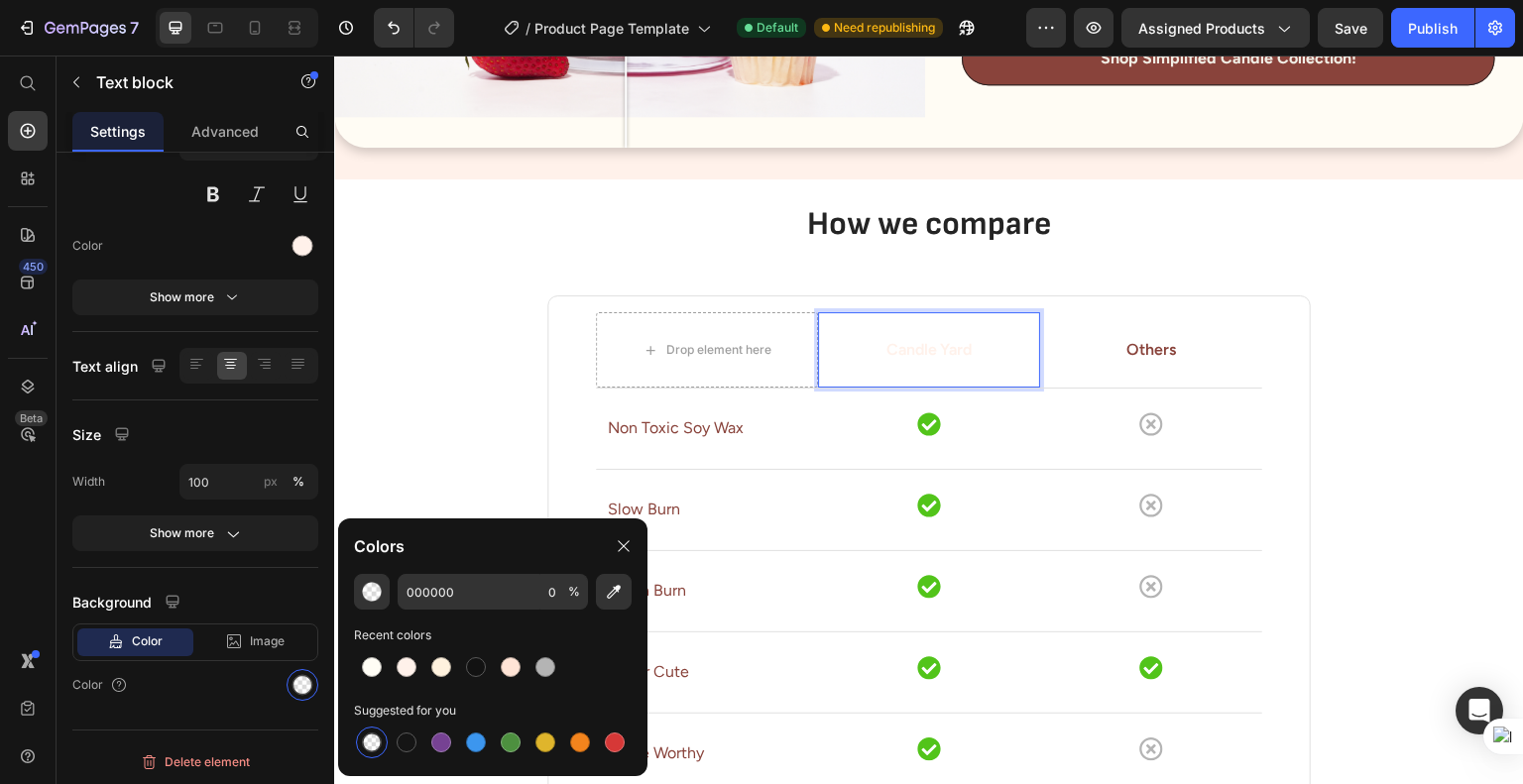 click on "Candle Yard  Text block   0" at bounding box center (929, 350) 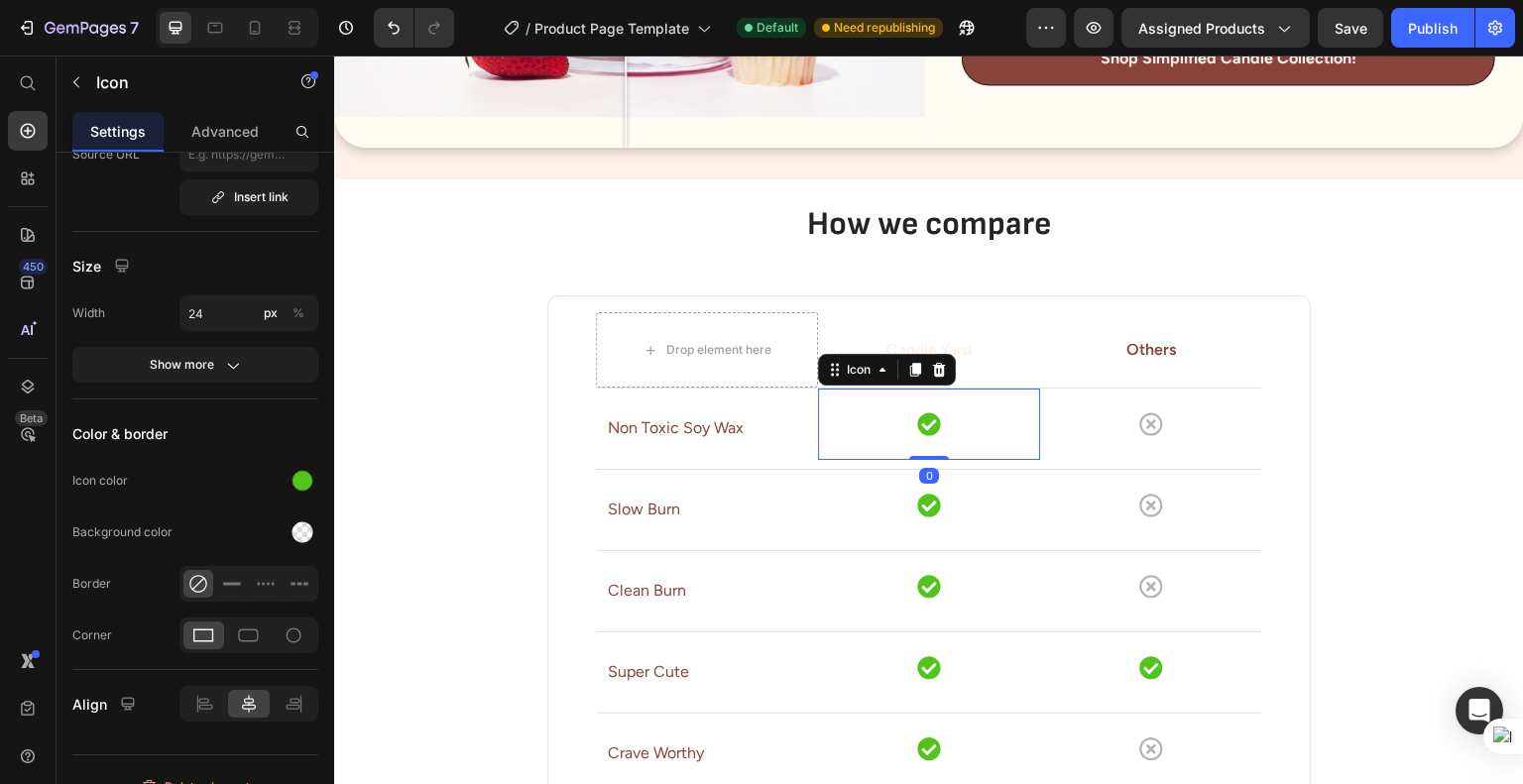 click on "Icon   0" at bounding box center (929, 424) 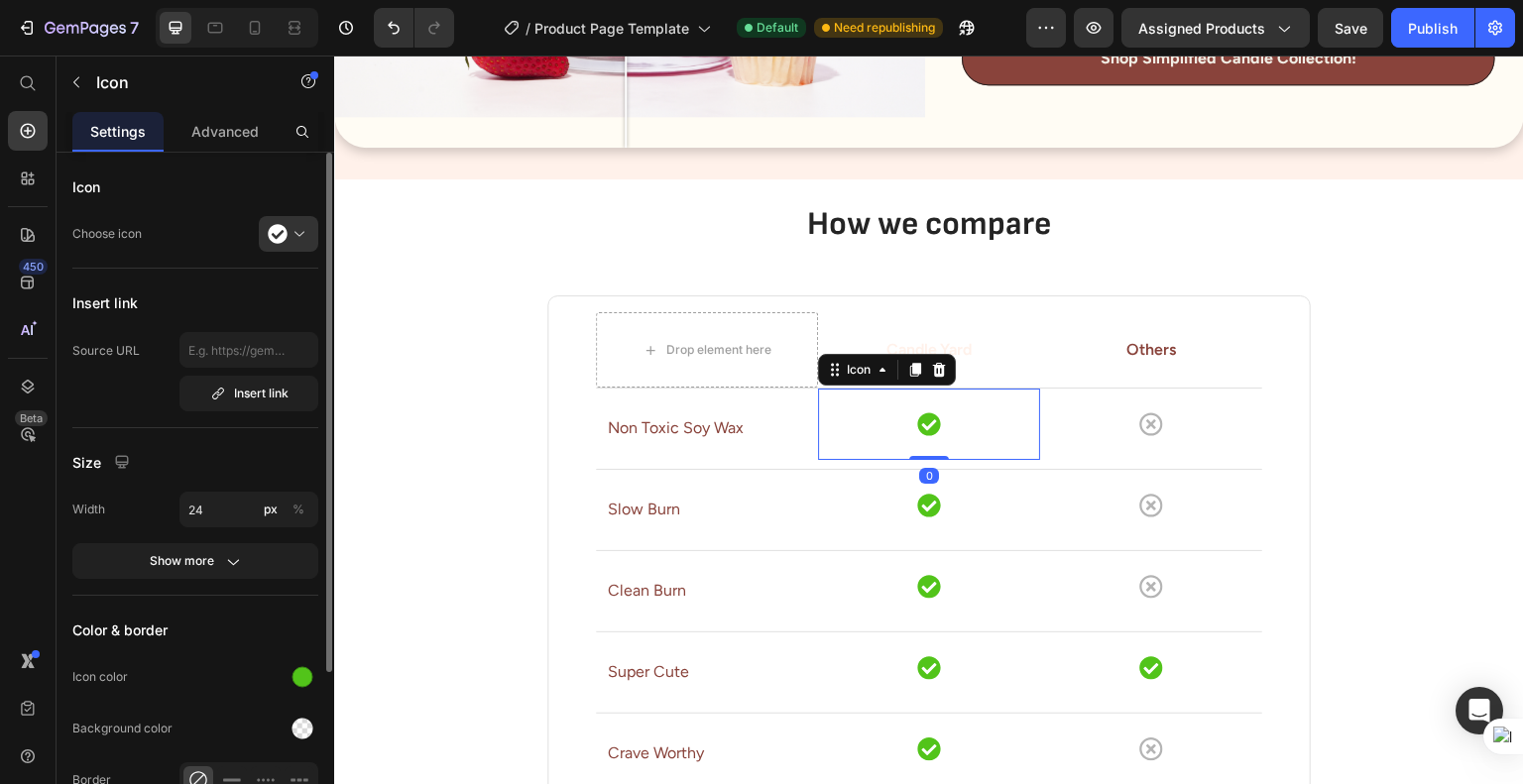 click on "Candle Yard" at bounding box center [929, 350] 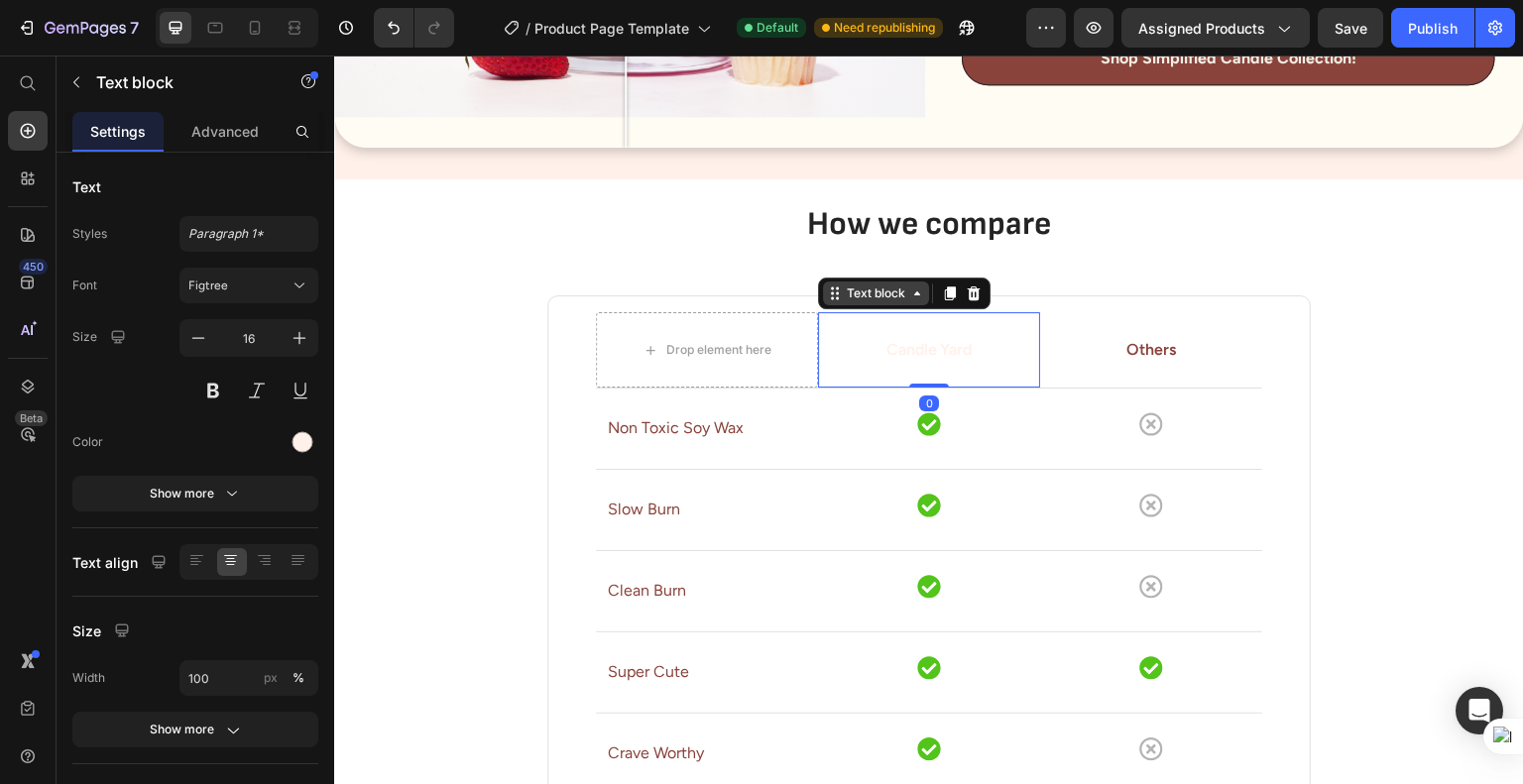 click on "Text block" at bounding box center (876, 293) 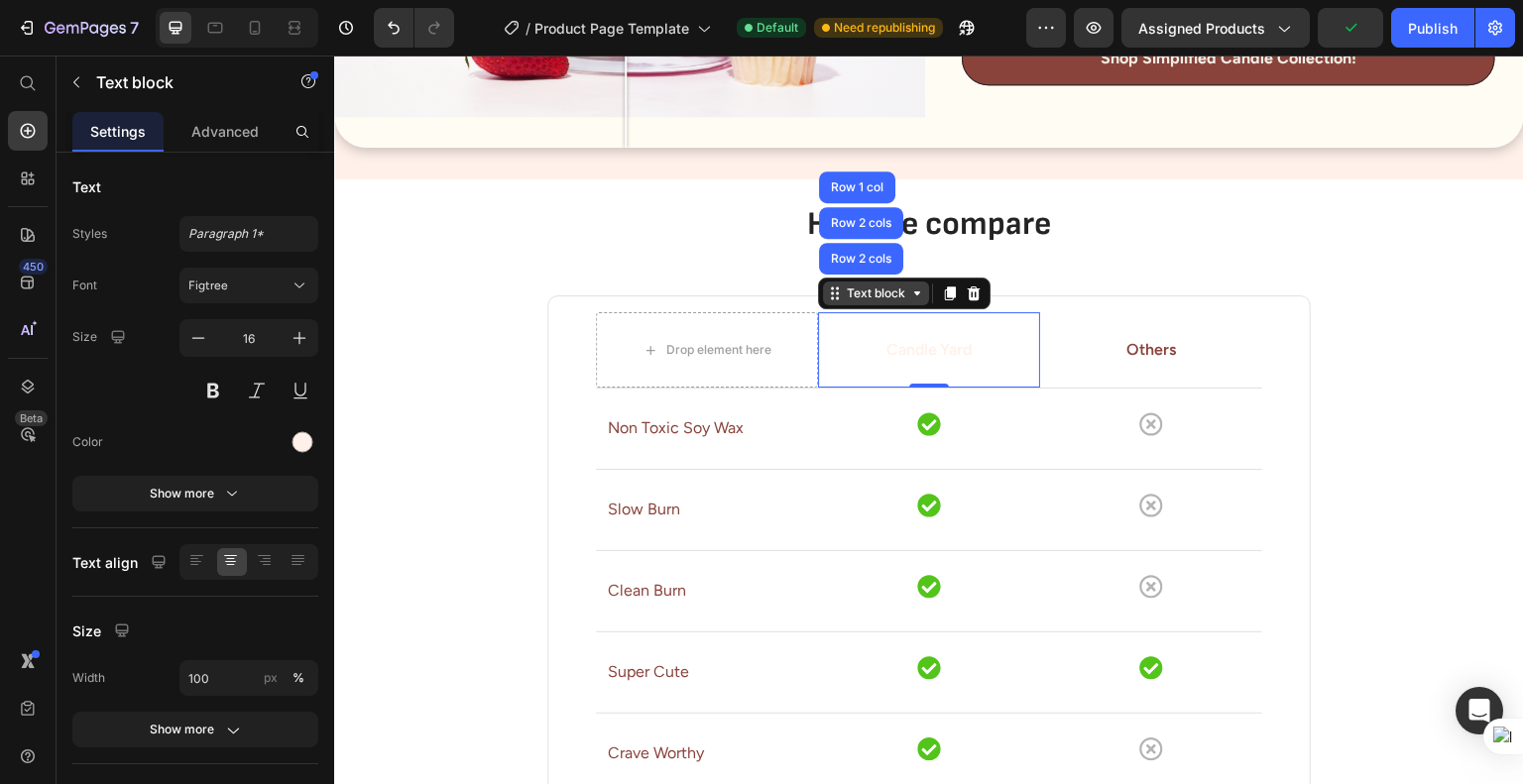 click on "Text block" at bounding box center (876, 293) 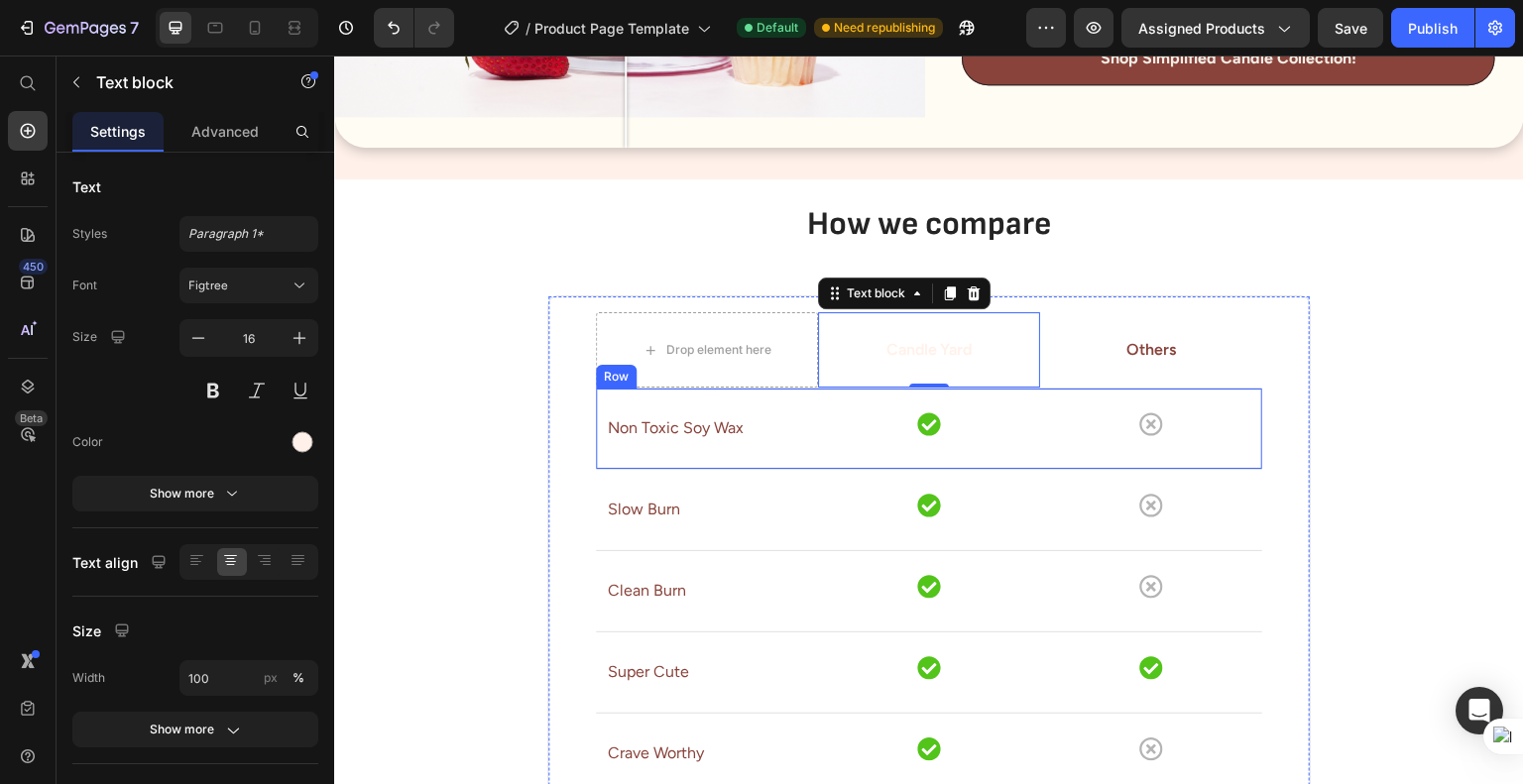 click on "Icon" at bounding box center (929, 424) 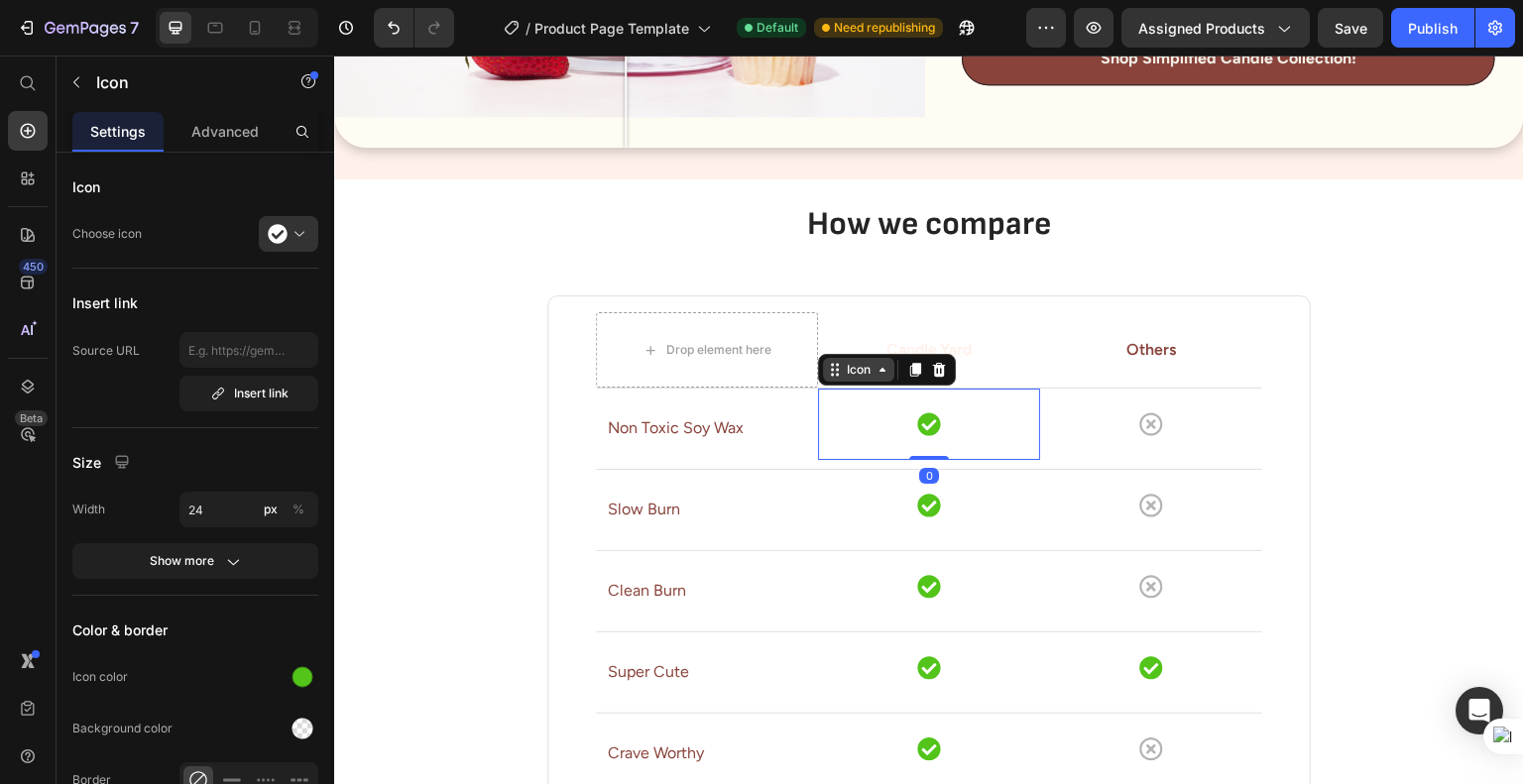 click 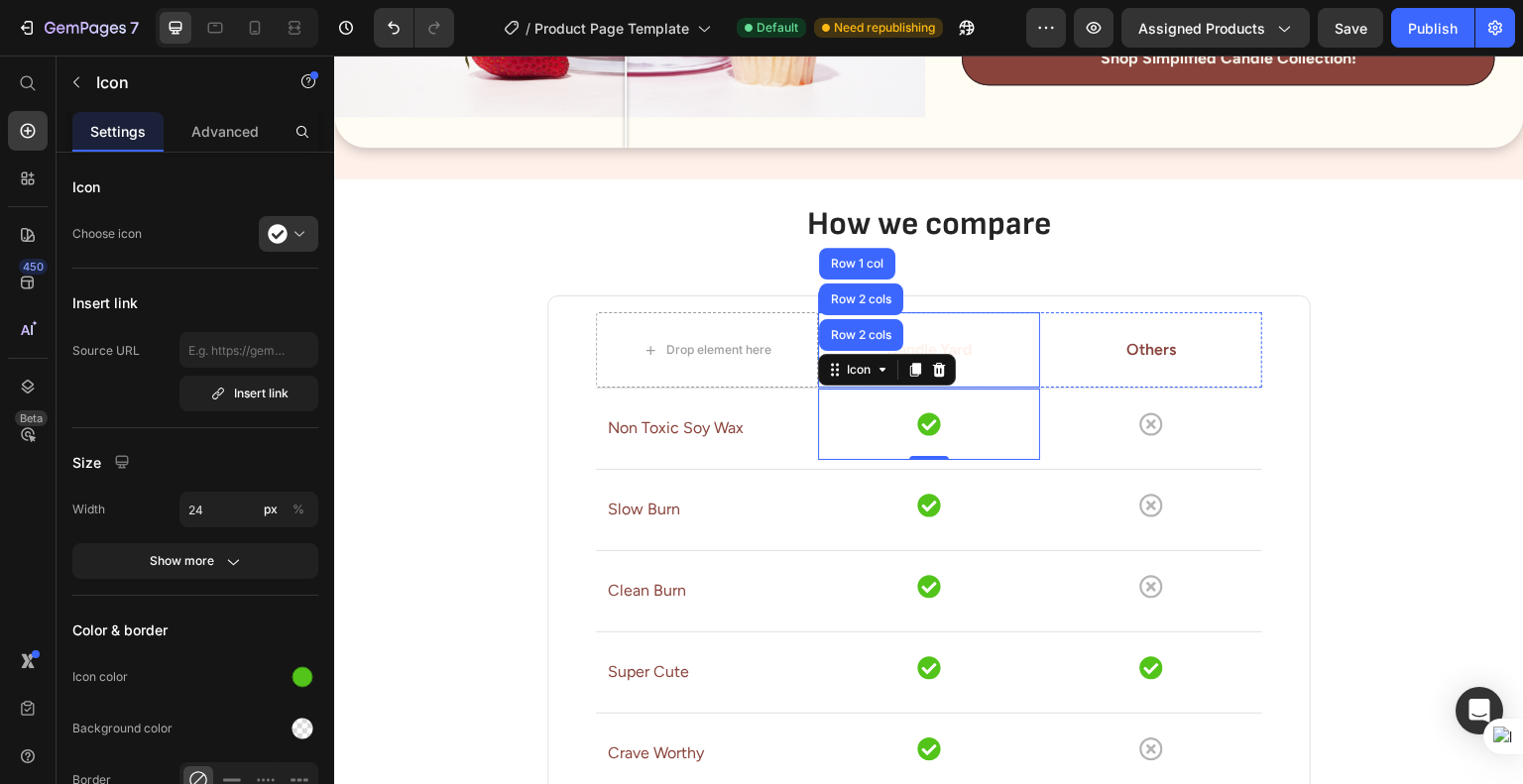 click on "Candle Yard  Text block" at bounding box center [929, 350] 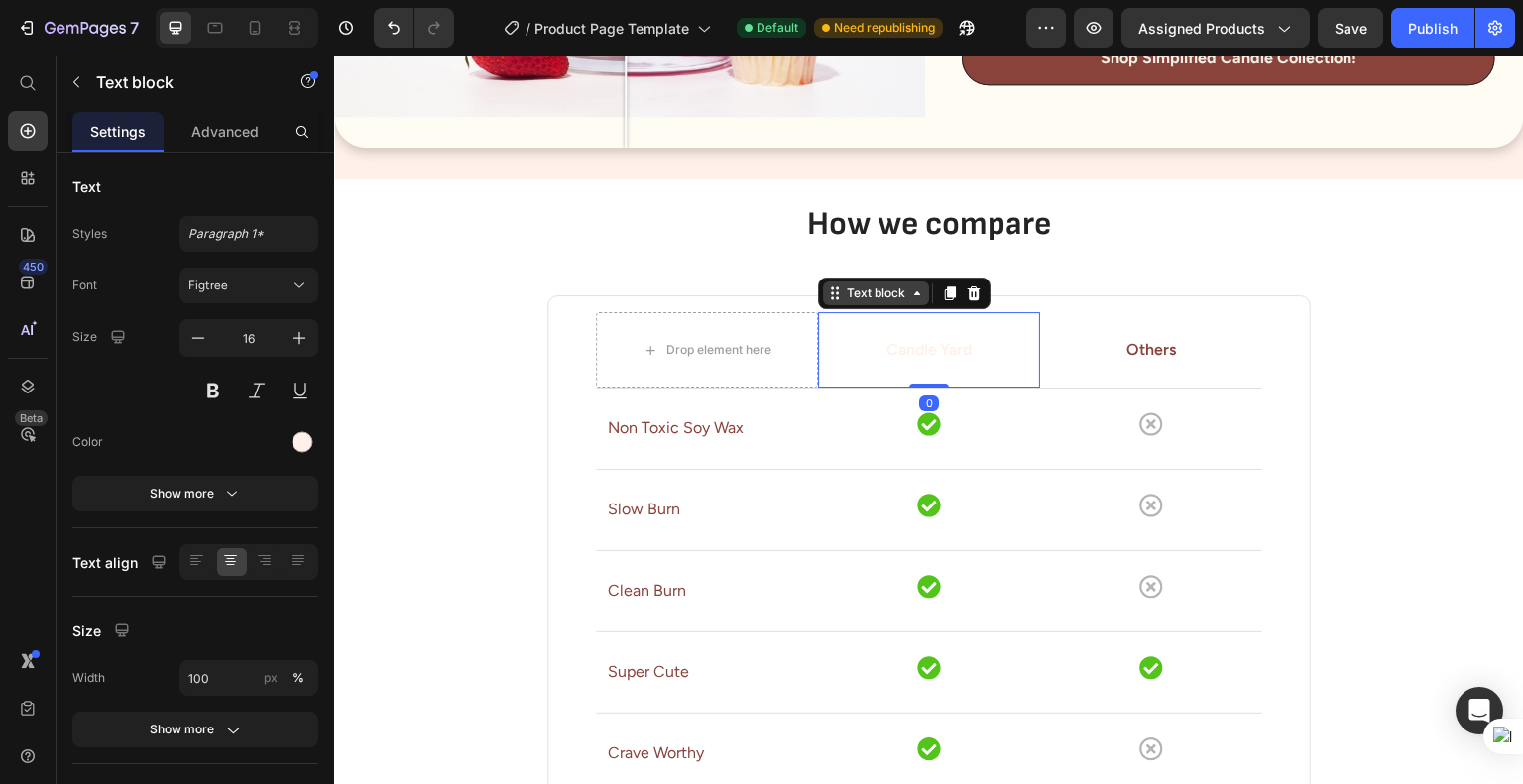 click 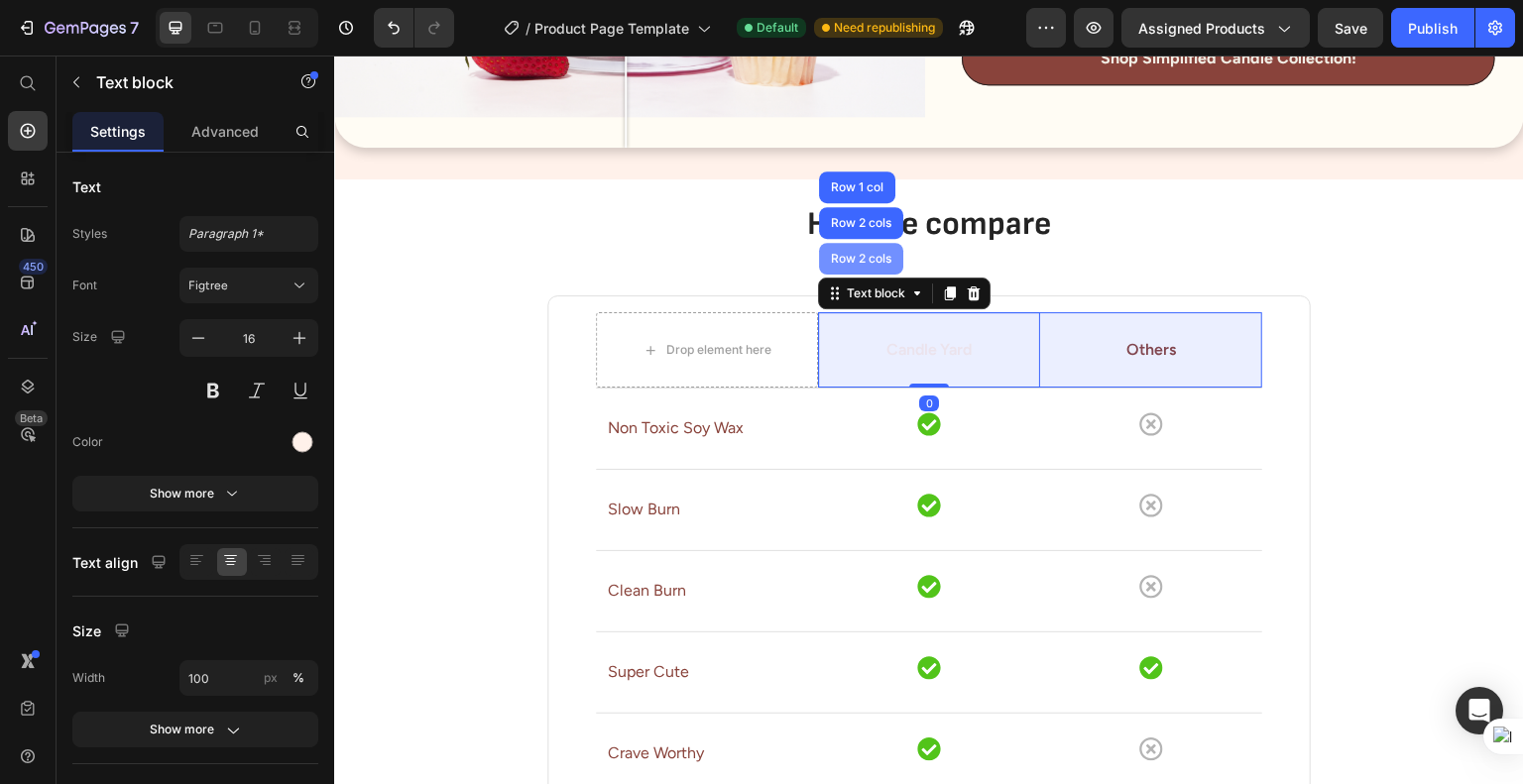 click on "Row 2 cols" at bounding box center (861, 259) 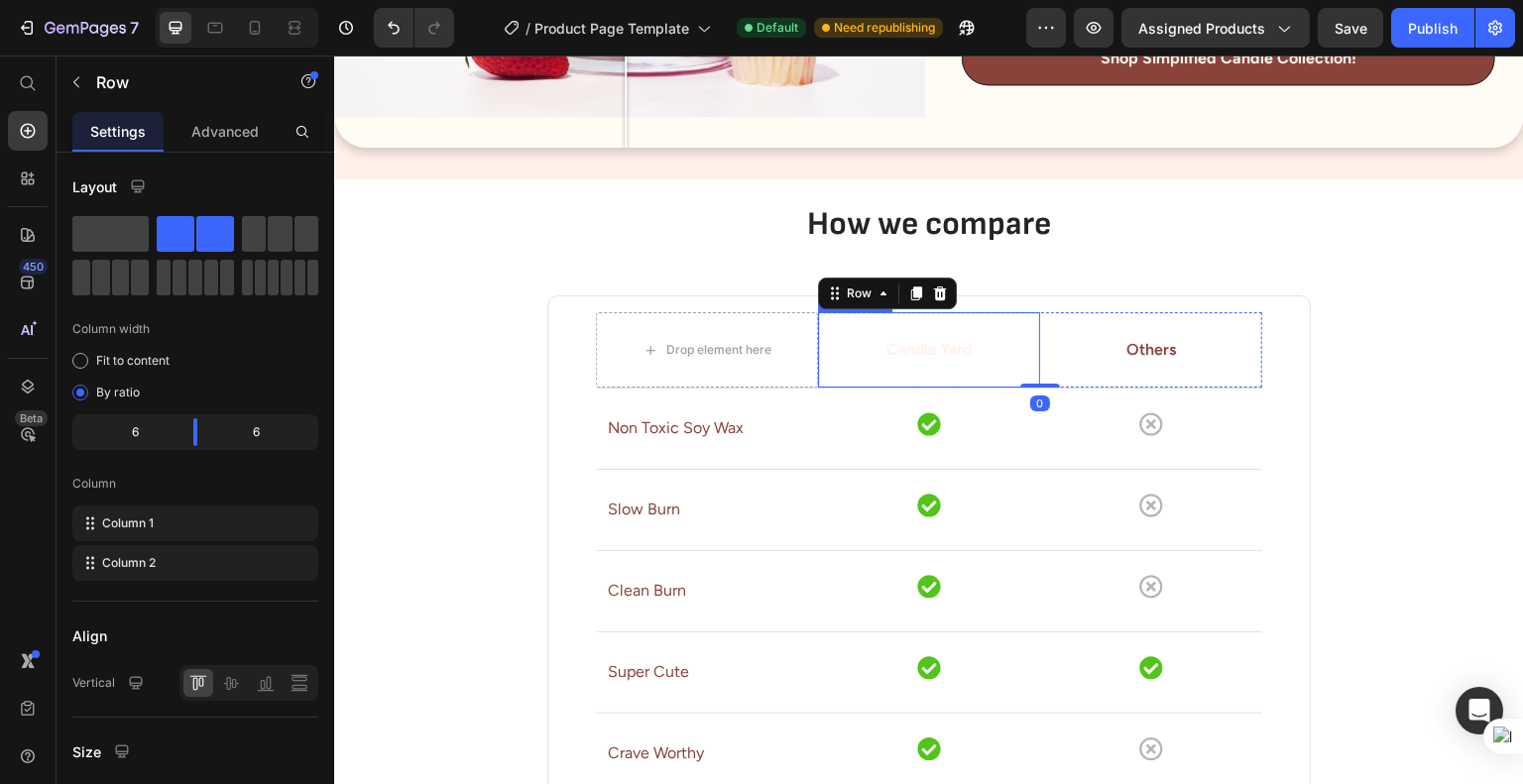 click on "Candle Yard  Text block" at bounding box center (929, 350) 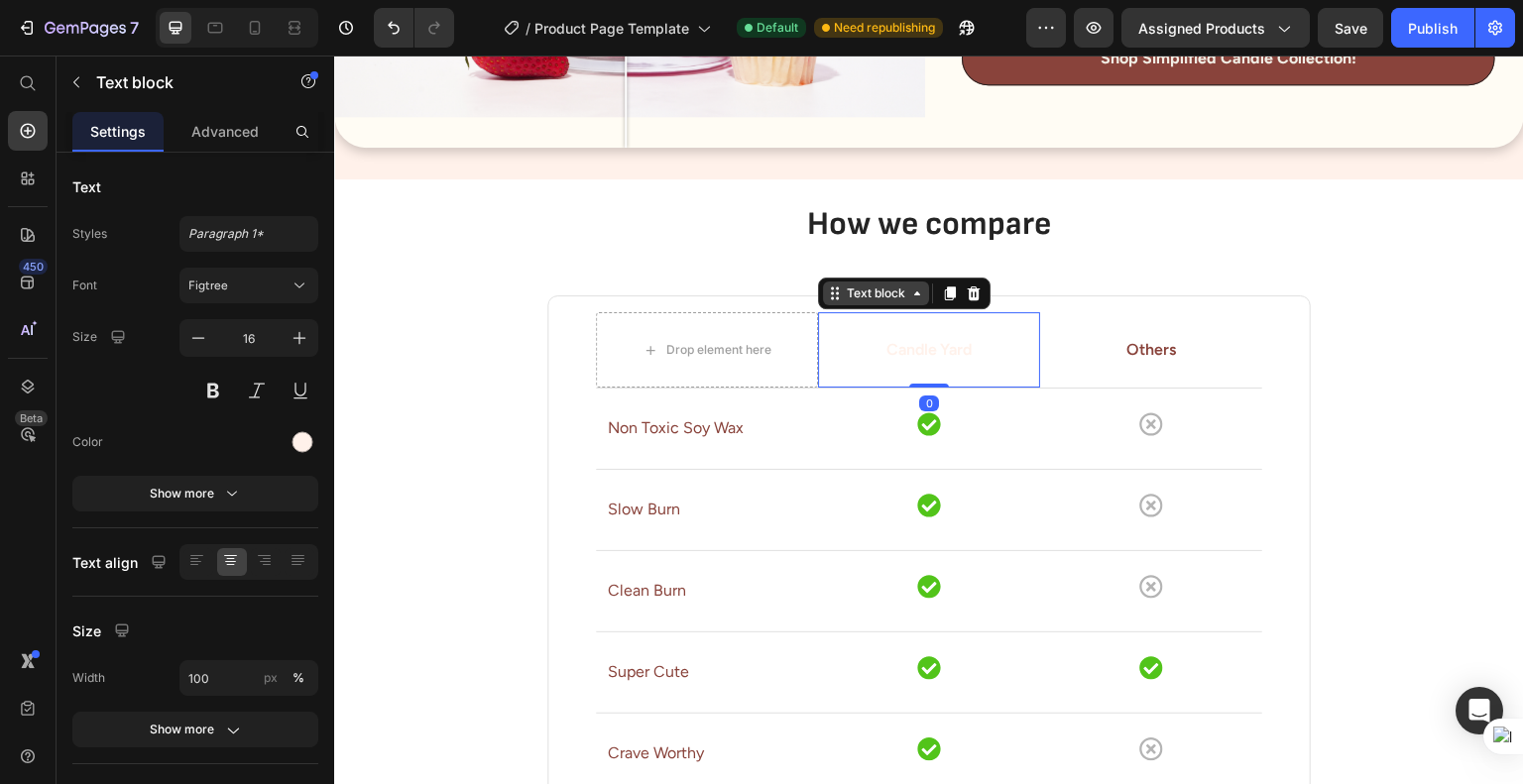 click on "Text block" at bounding box center [876, 293] 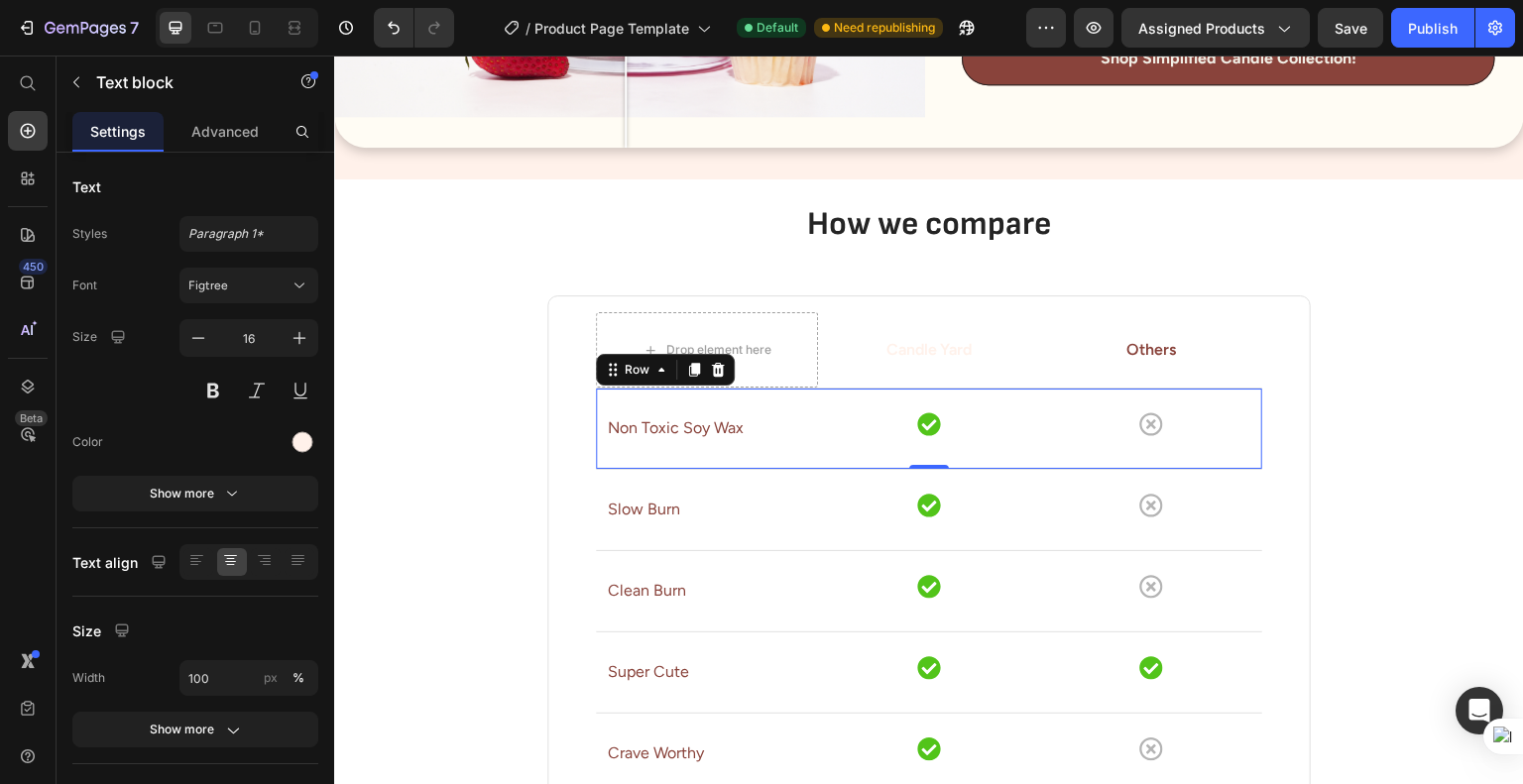 click on "Icon
Icon Row" at bounding box center [1040, 428] 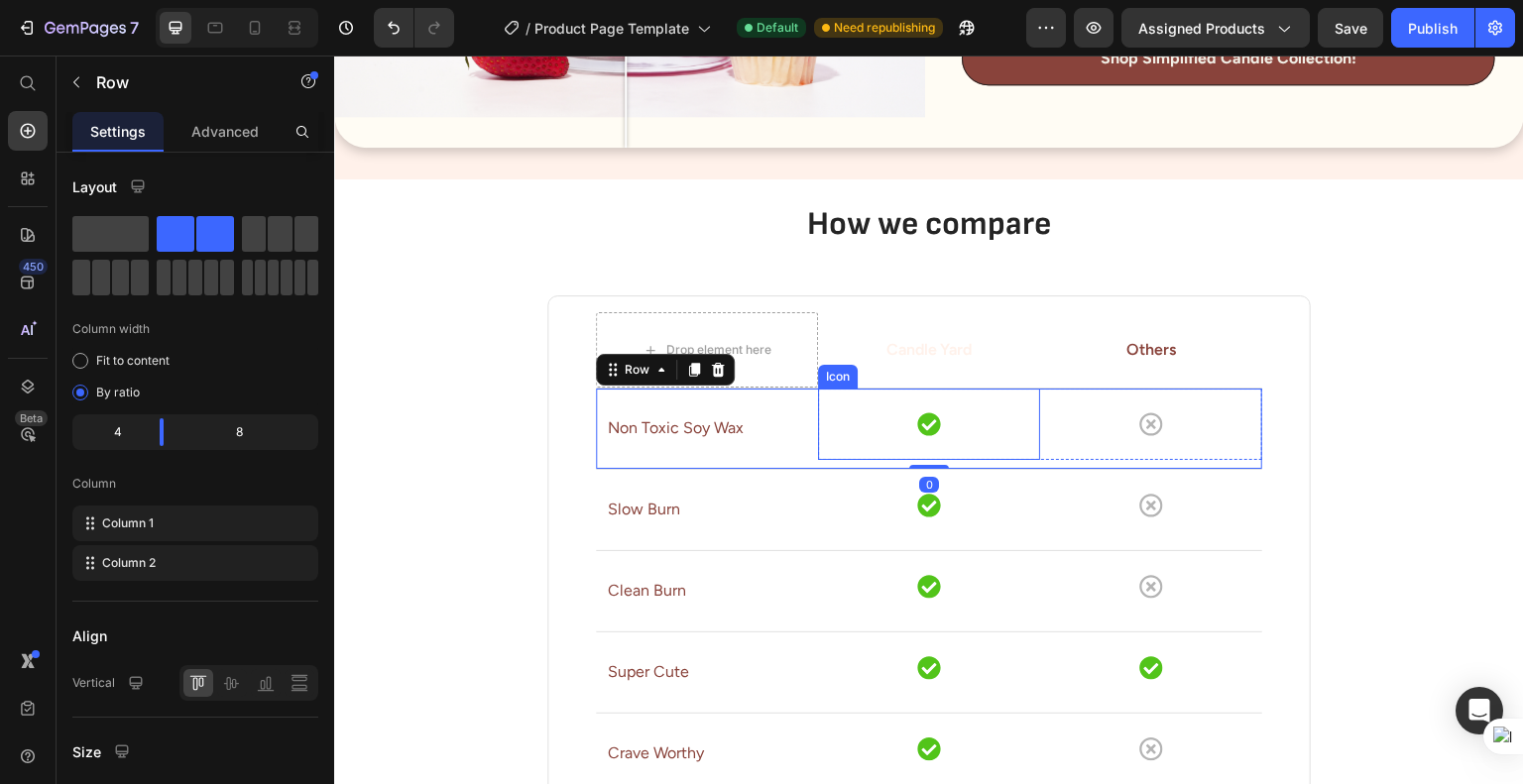 click on "Icon" at bounding box center [929, 424] 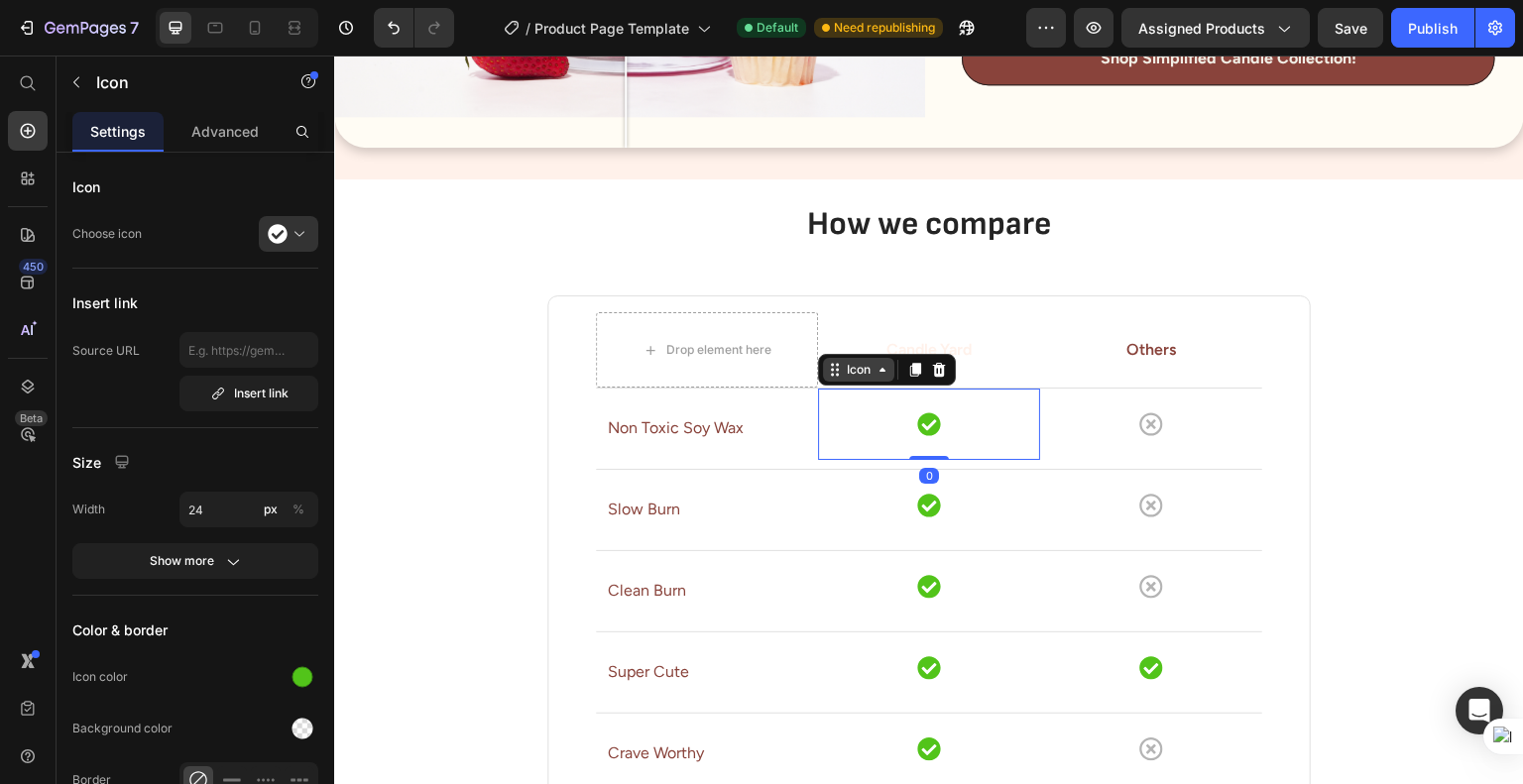 click 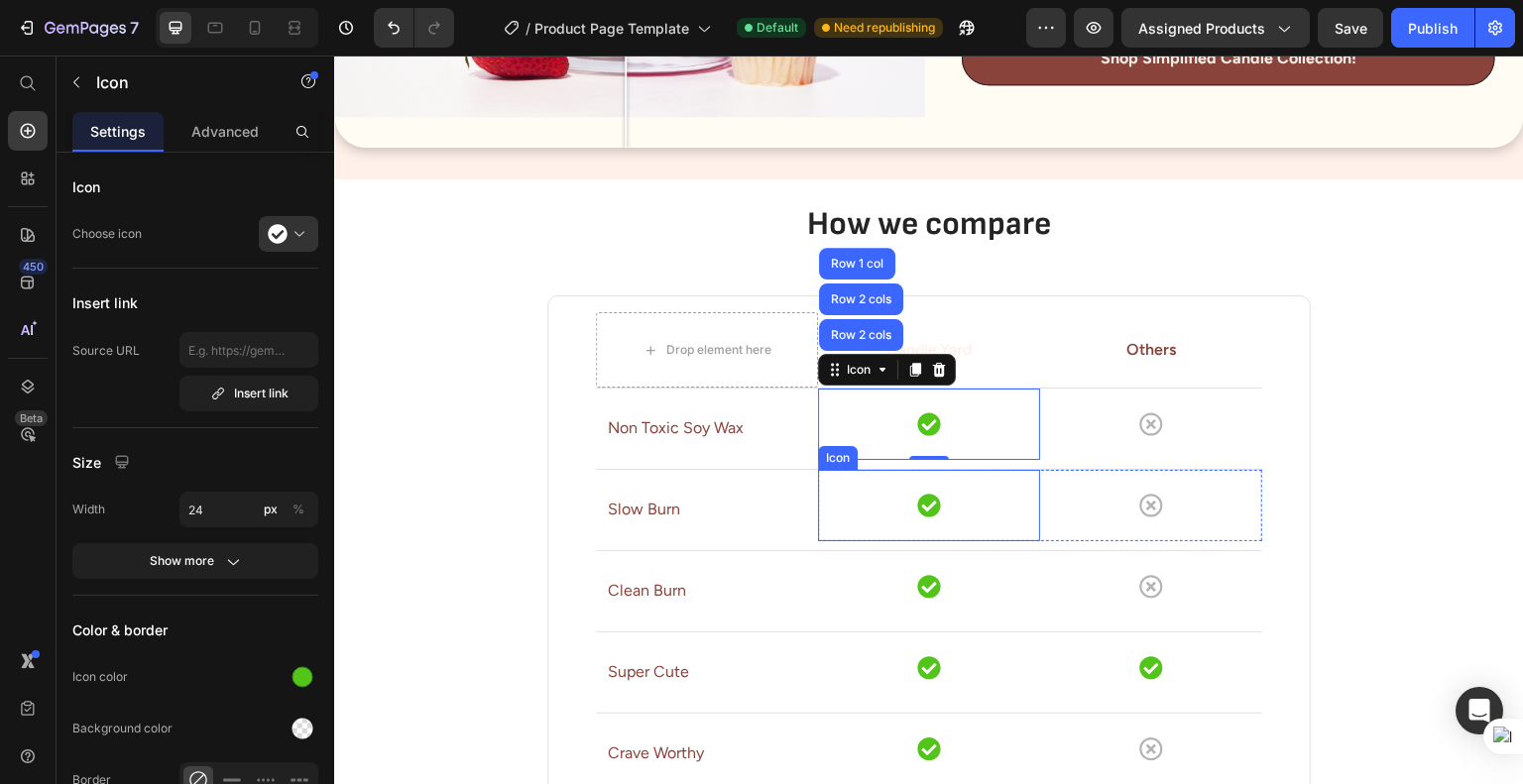 click on "Icon" at bounding box center [929, 505] 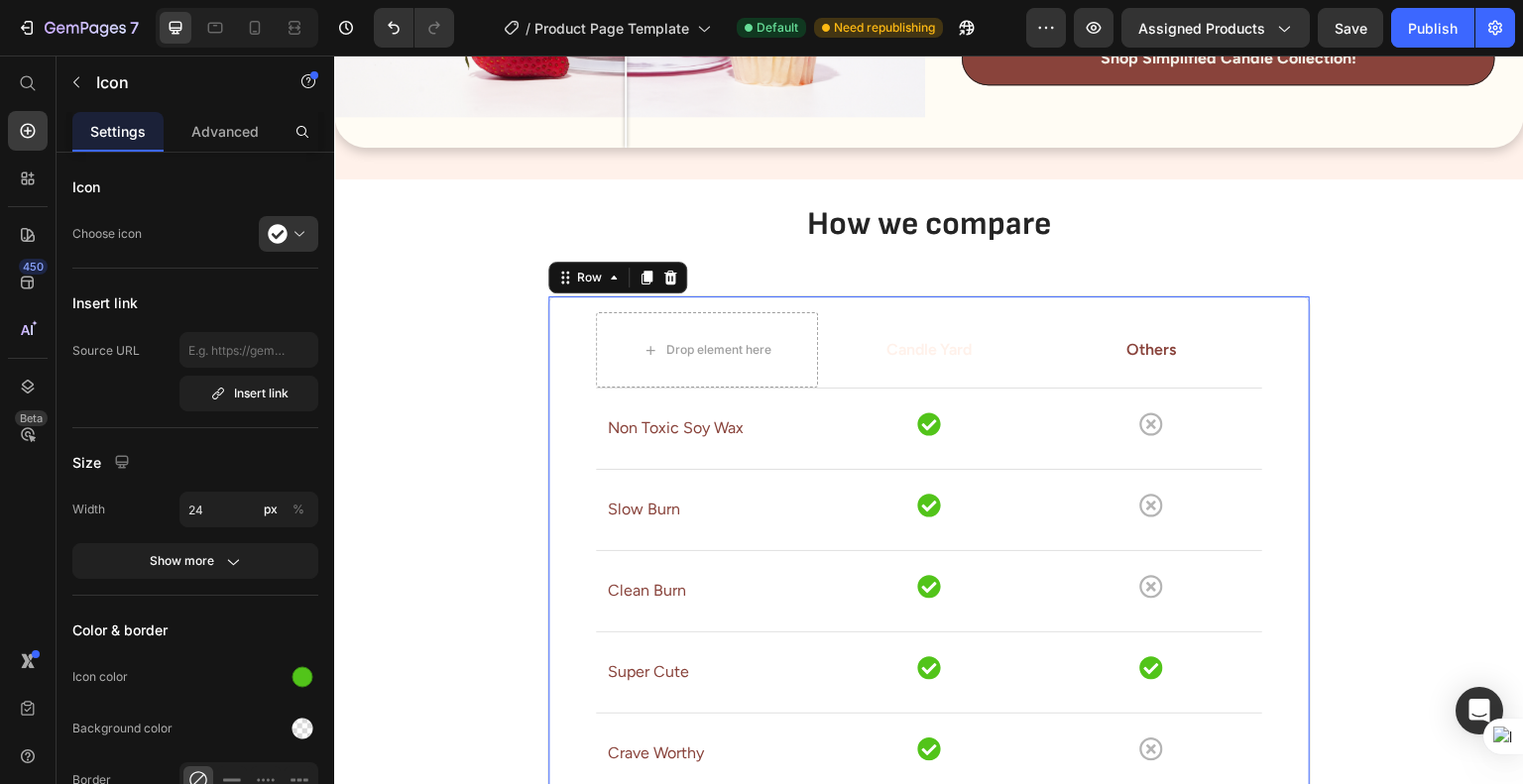 click on "Drop element here Candle Yard  Text block Others Text block Row Row Non Toxic Soy Wax Text block
Icon
Icon Row Row Slow Burn  Text block
Icon
Icon Row Row Clean Burn Text block
Icon
Icon Row Row Super Cute Text block
Icon
Icon Row Row Crave Worthy  Text block
Icon
Icon Row Row Scent Throw & Smell Text block Strong Crave Worthy Scents Text Block Weak & Hard to Smell Text Block Row Row   48" at bounding box center [929, 593] 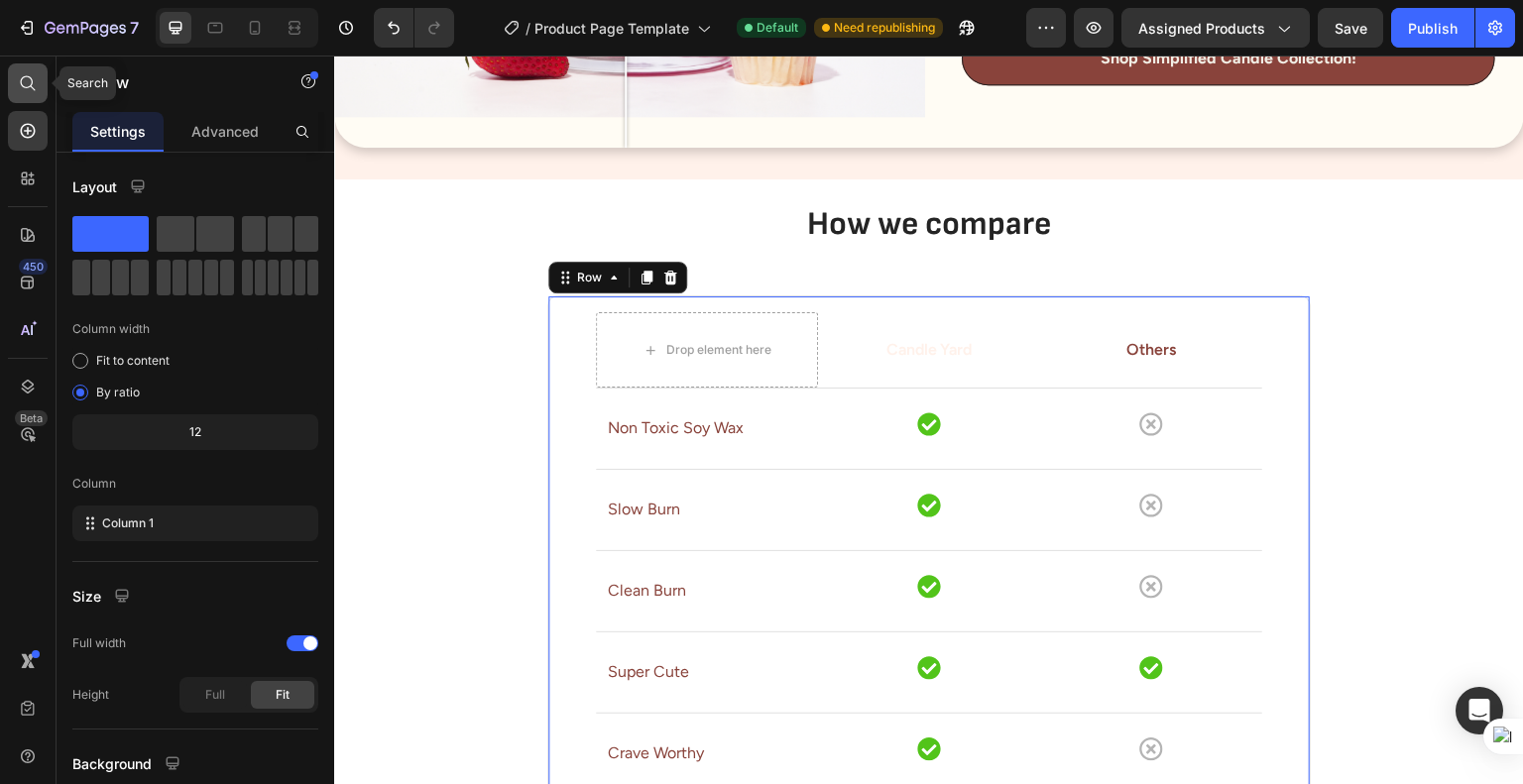 click 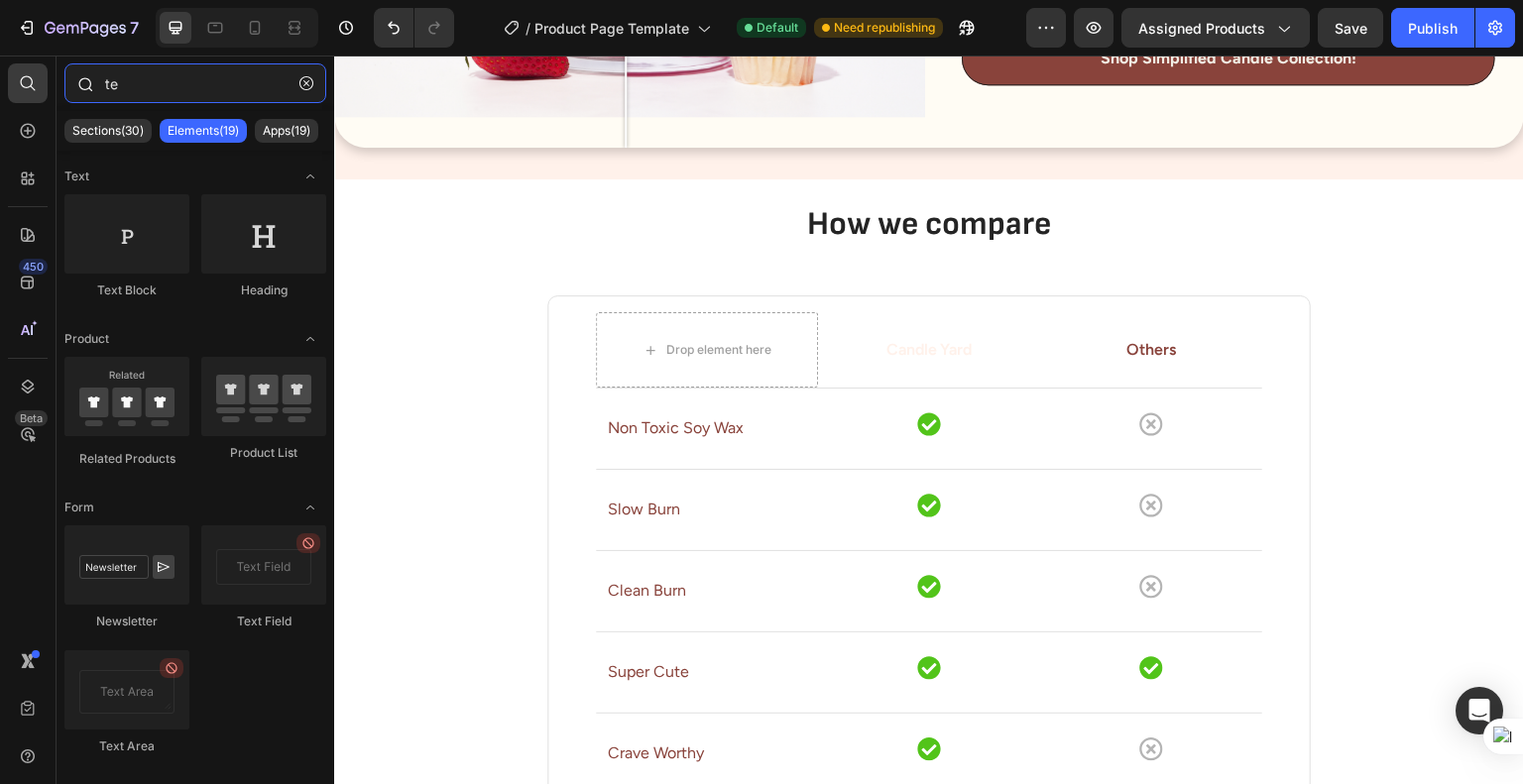 click on "te" at bounding box center (195, 83) 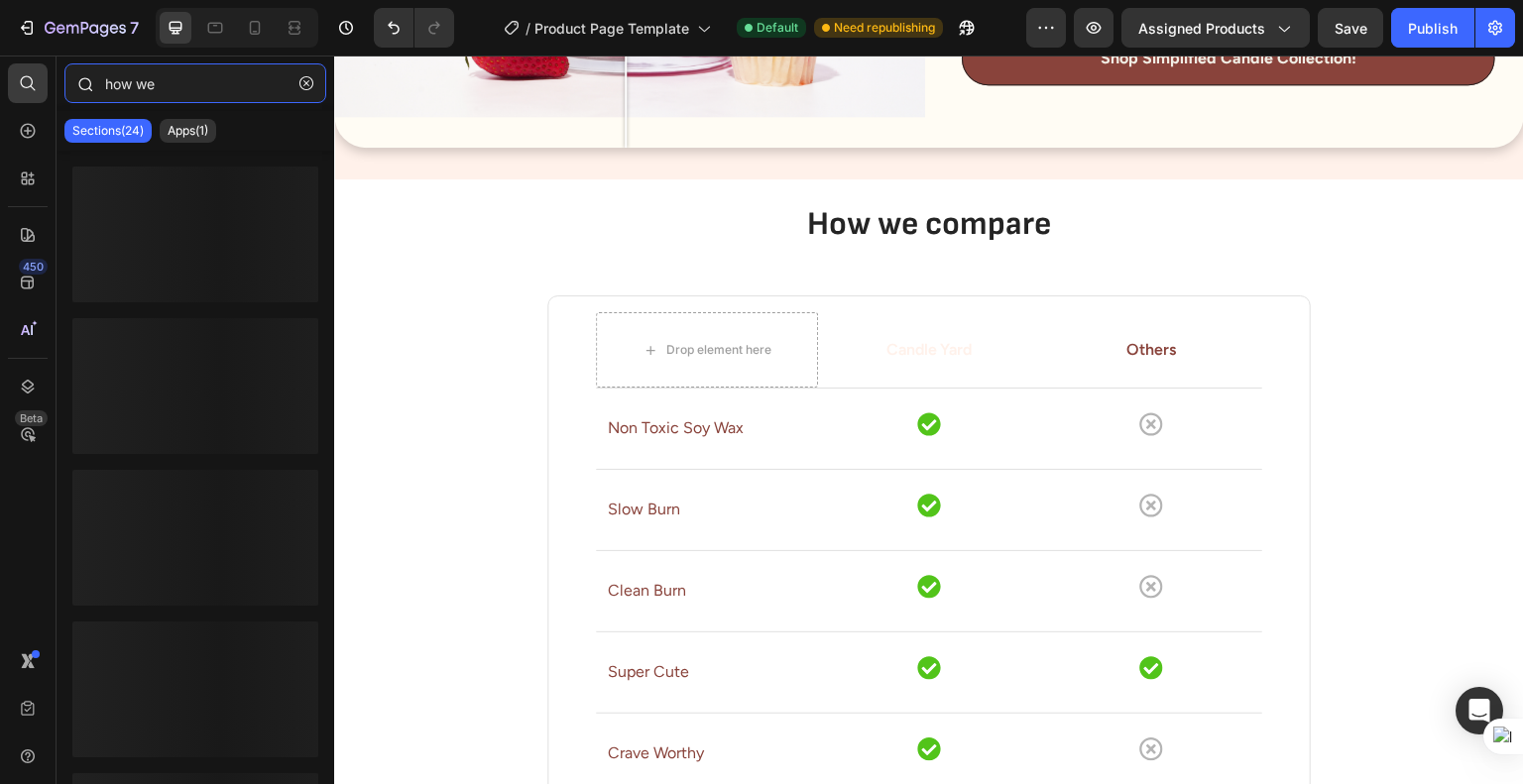type on "how we" 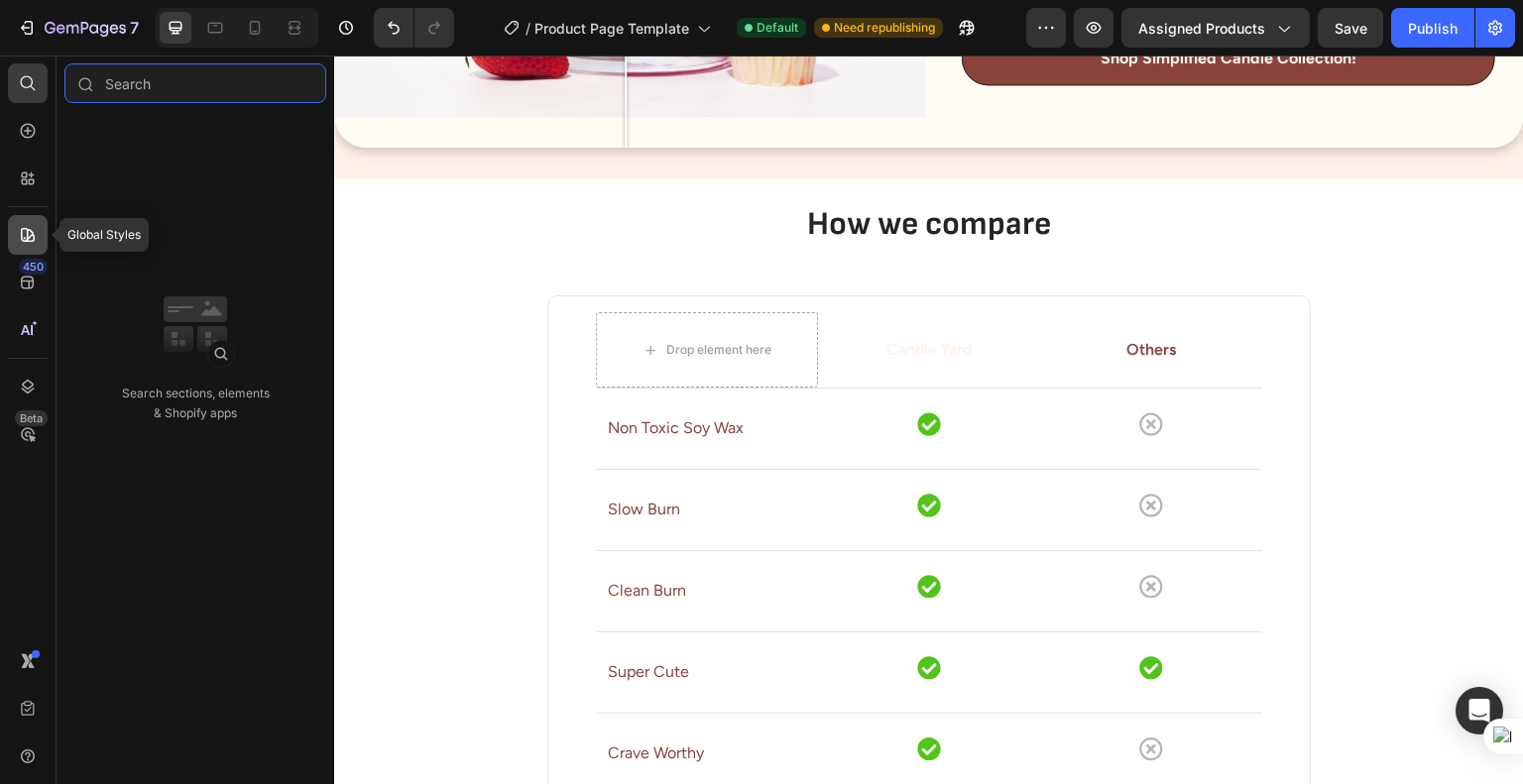 type 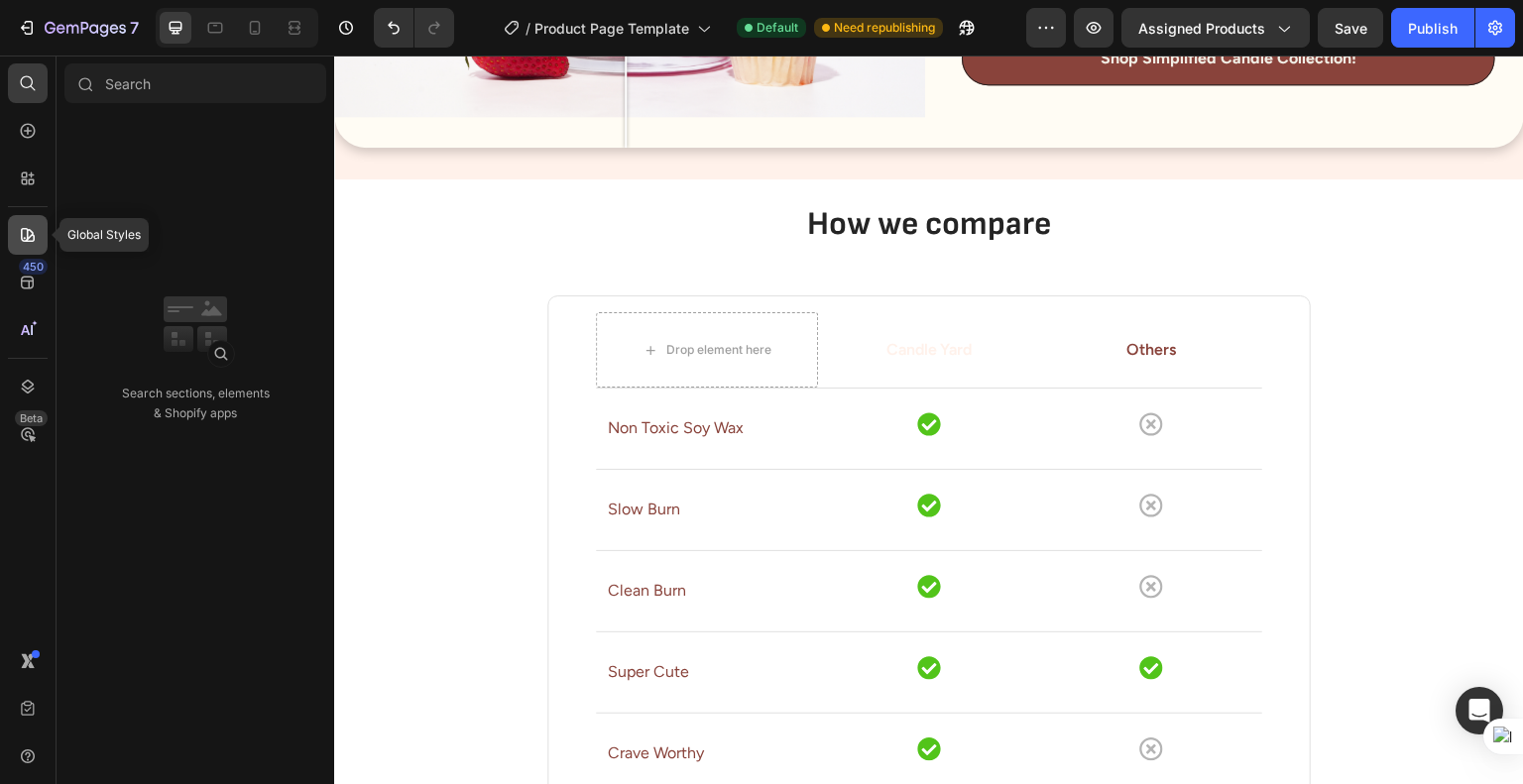 click 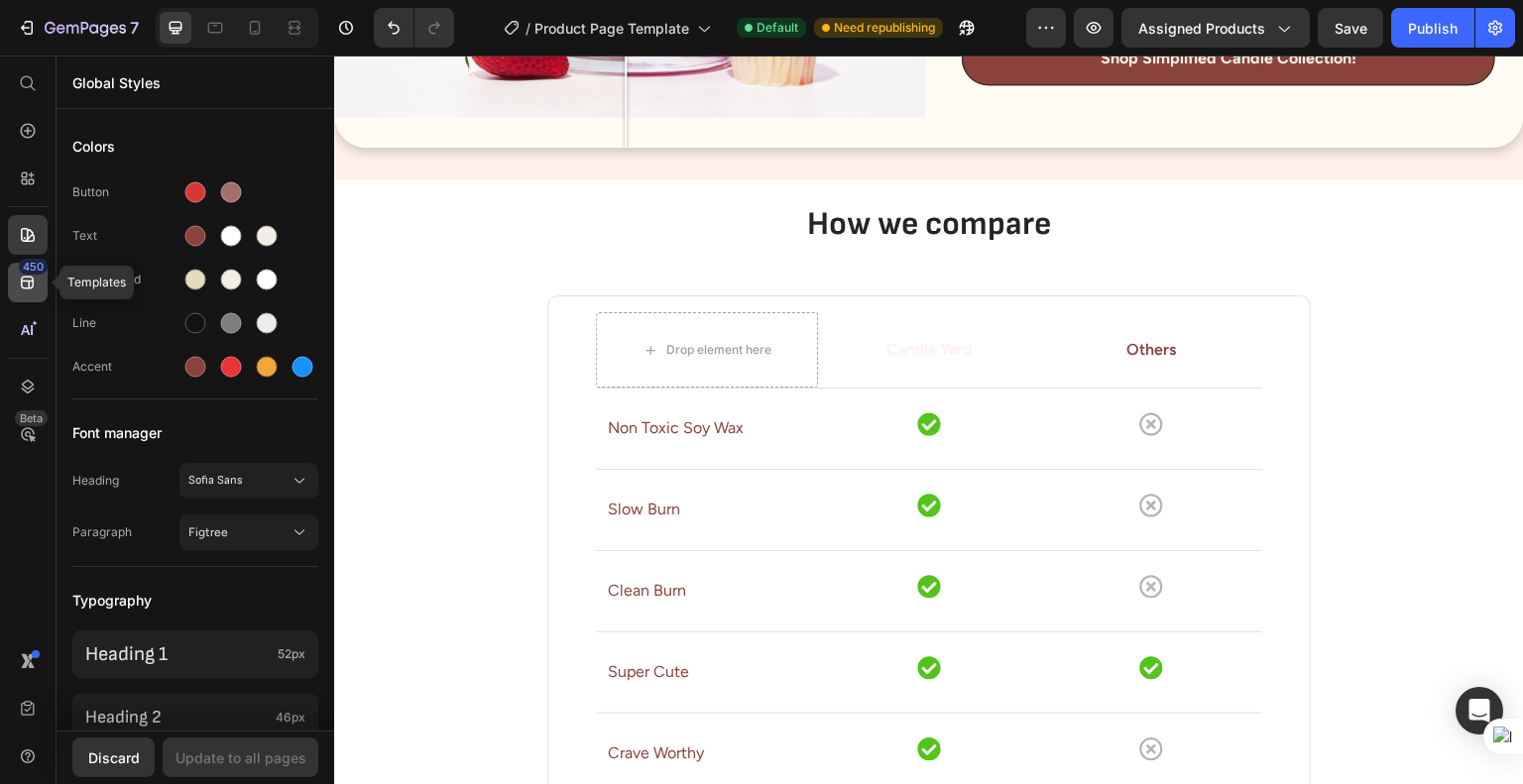 click 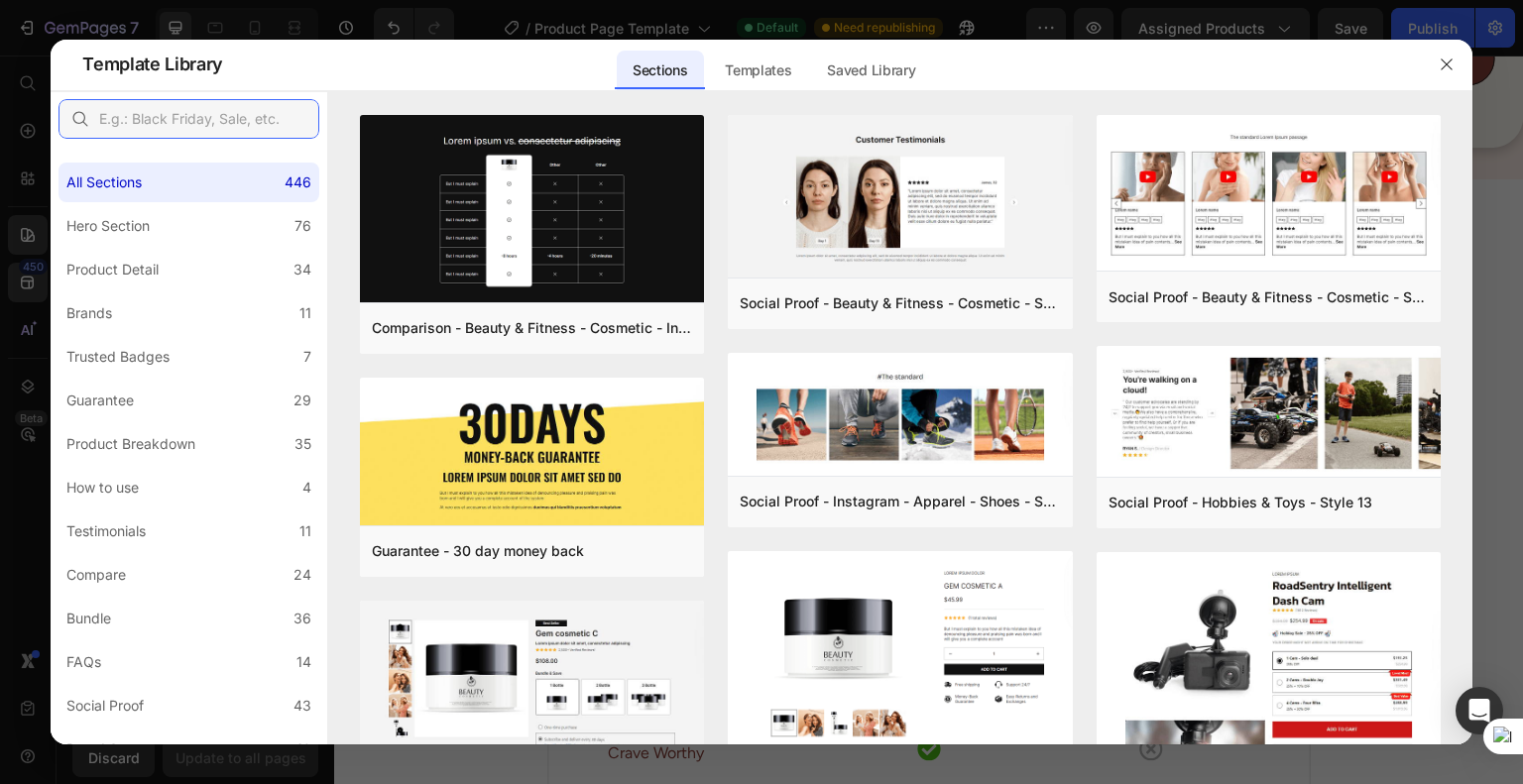 click at bounding box center [188, 119] 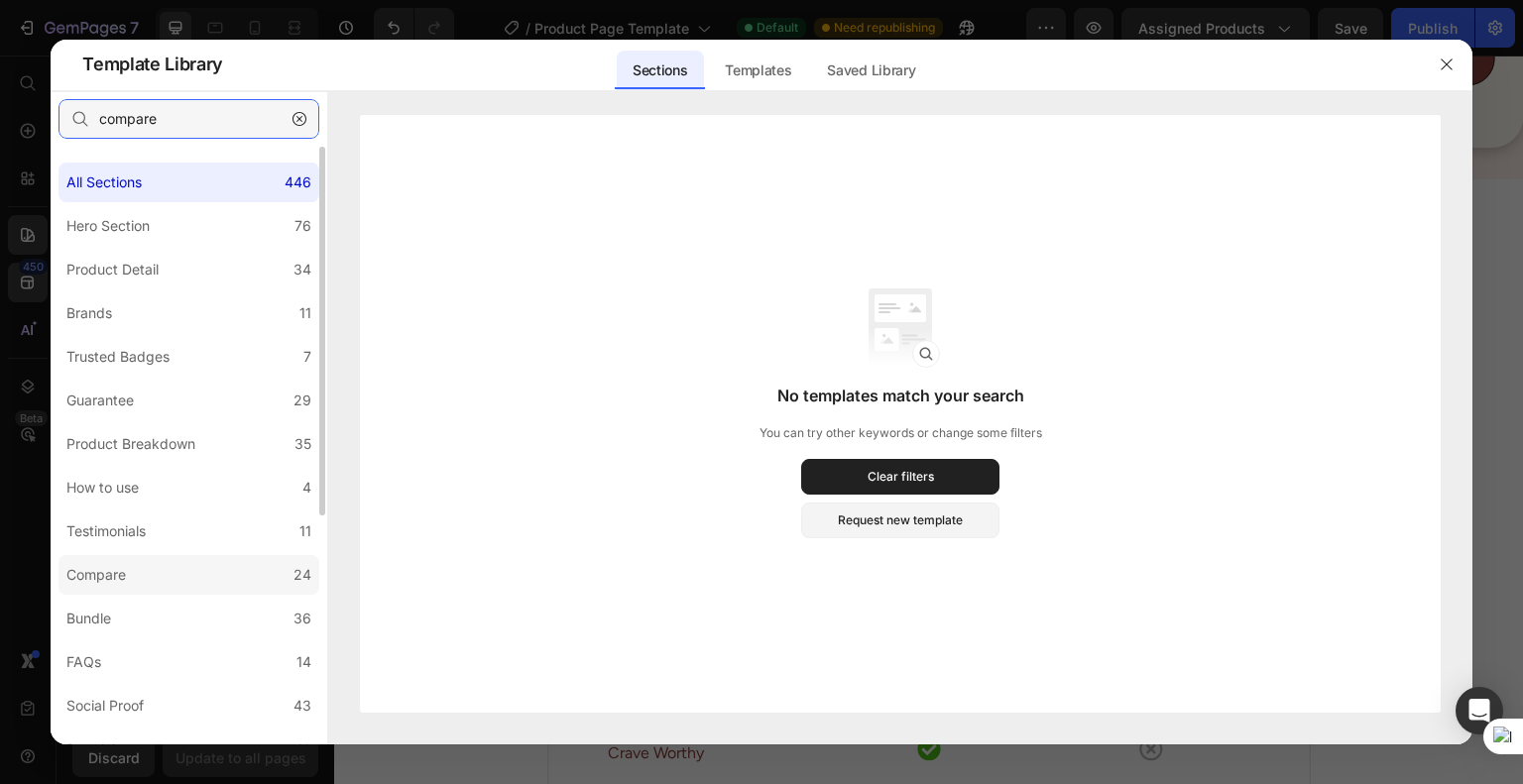 type on "compare" 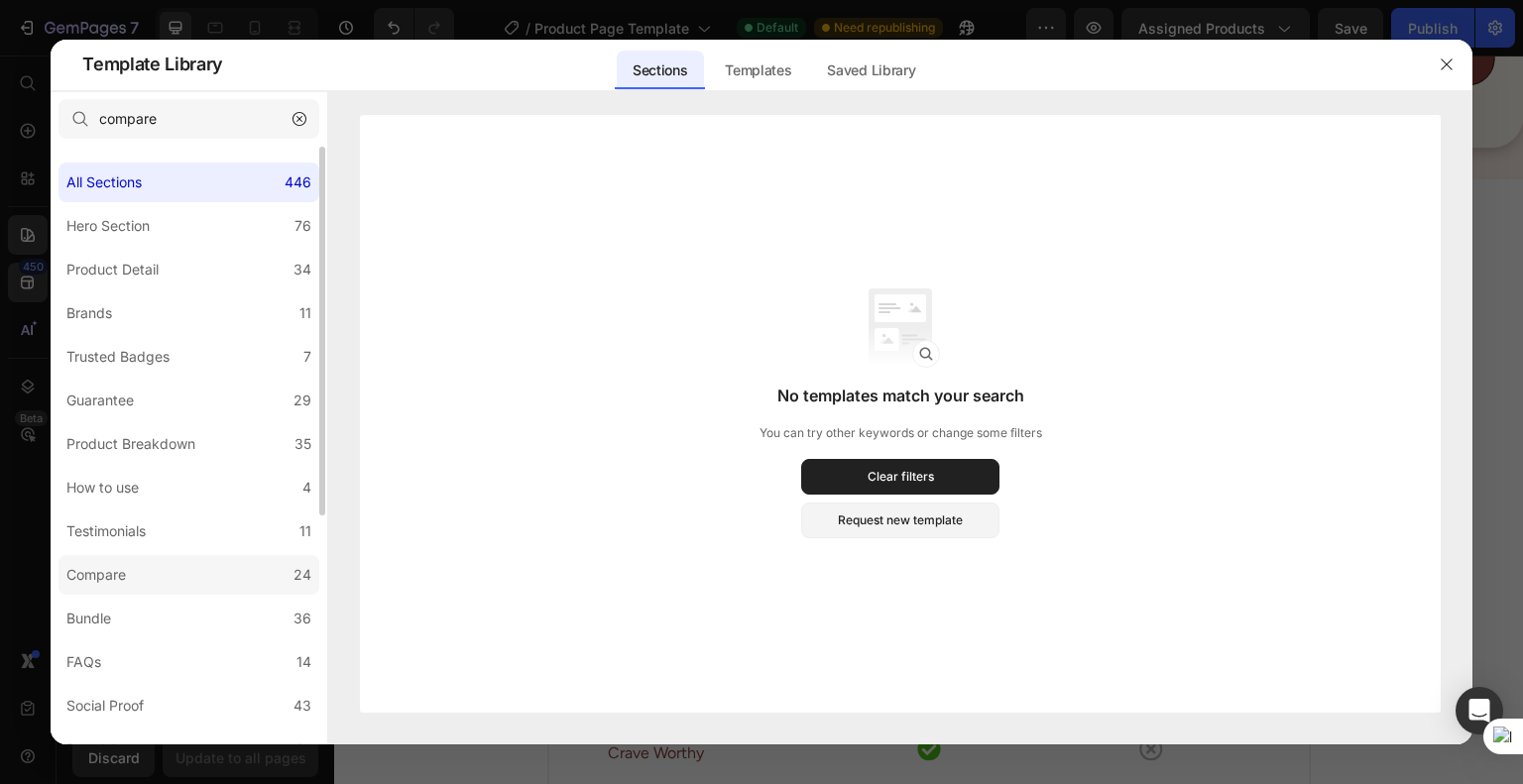 click on "Compare 24" 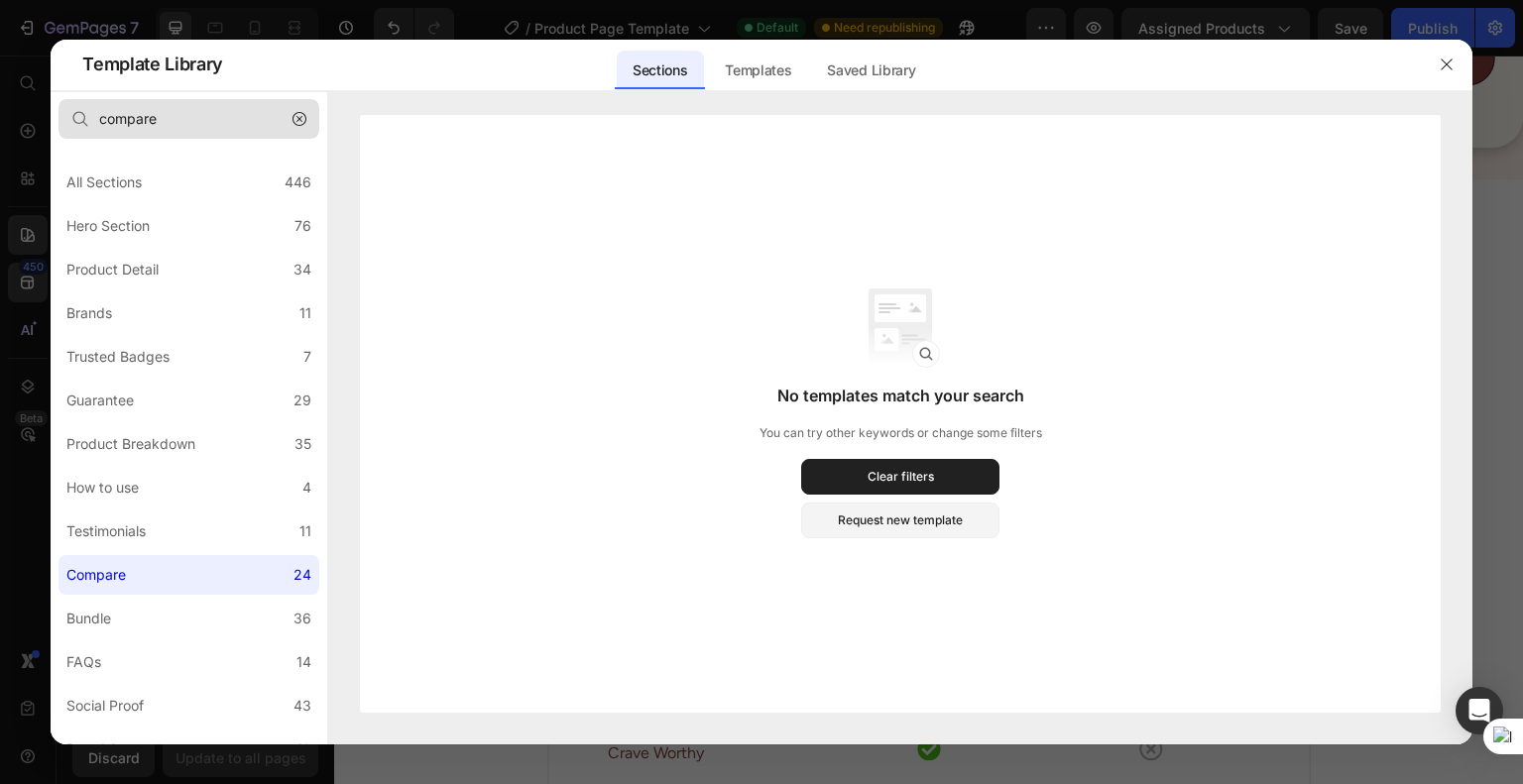 click at bounding box center [299, 119] 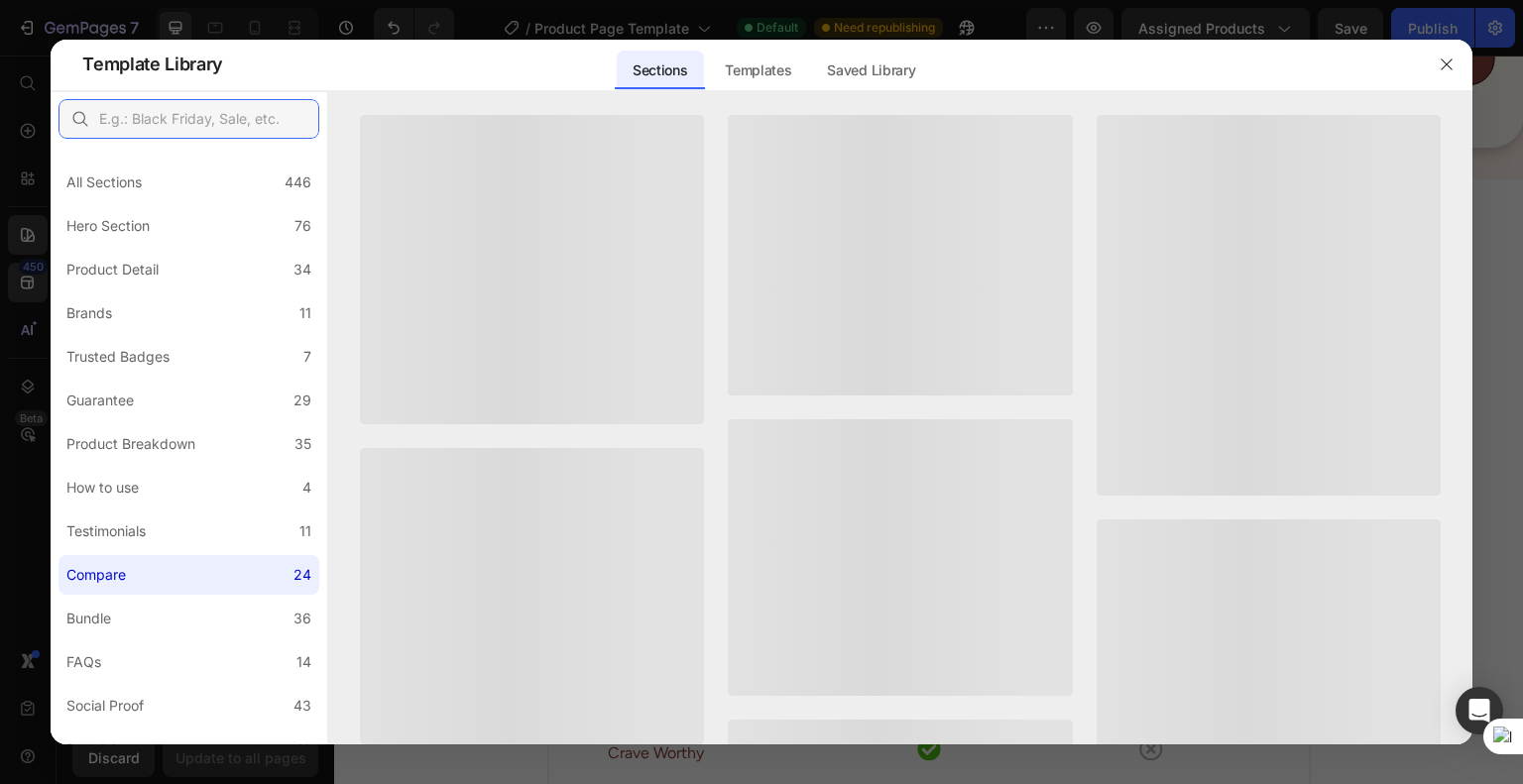 click at bounding box center [188, 119] 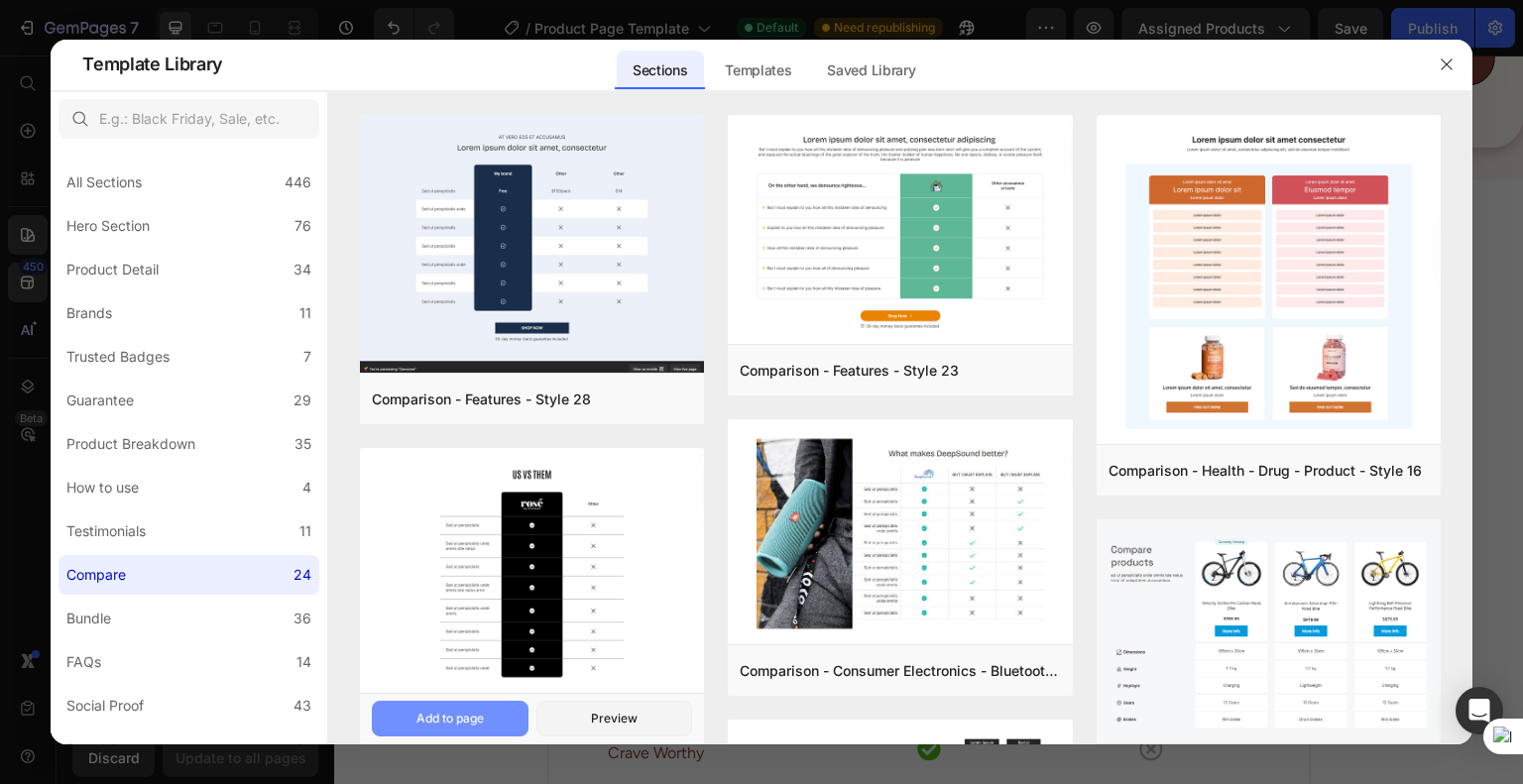 click on "Add to page" at bounding box center (450, 719) 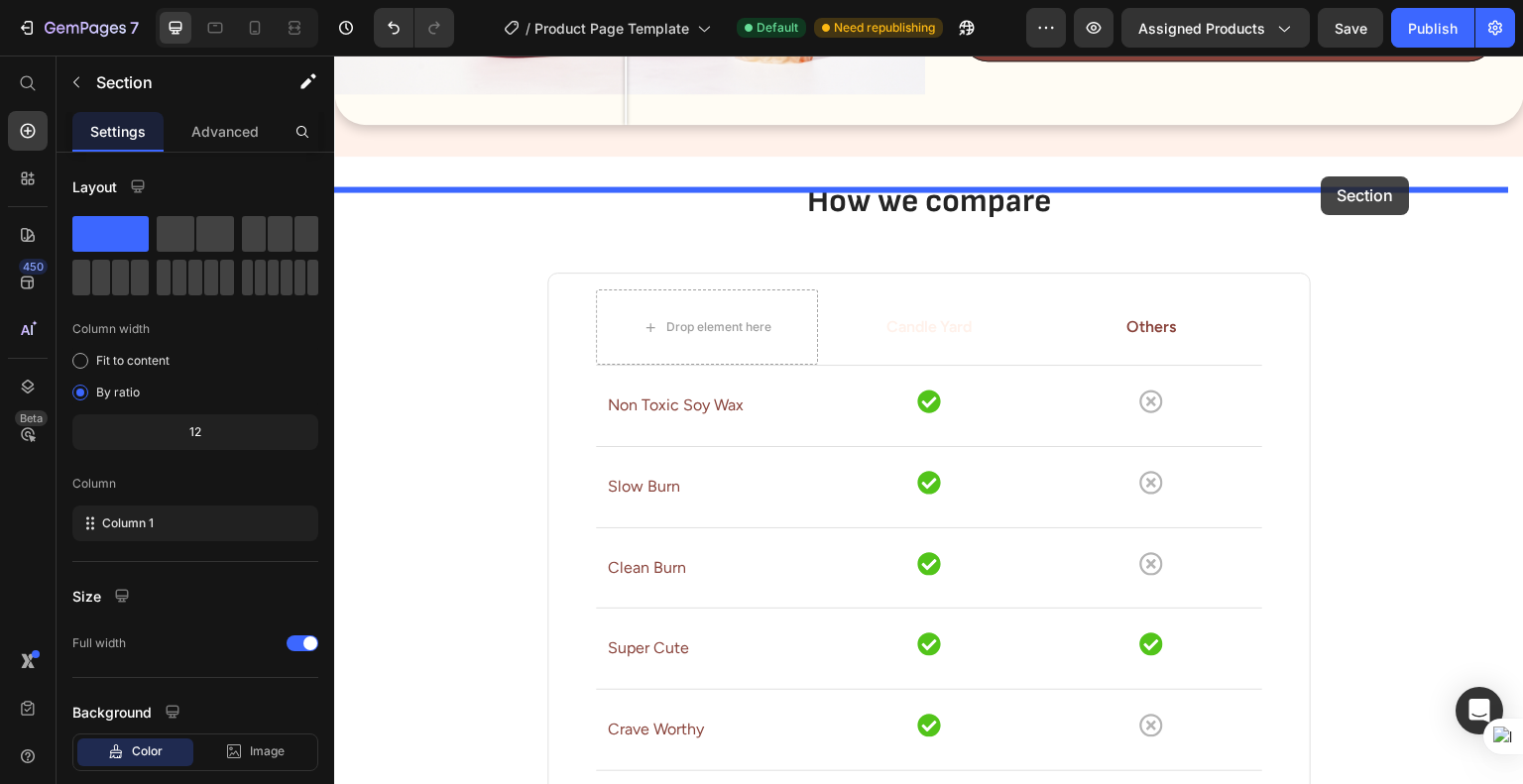 scroll, scrollTop: 1497, scrollLeft: 0, axis: vertical 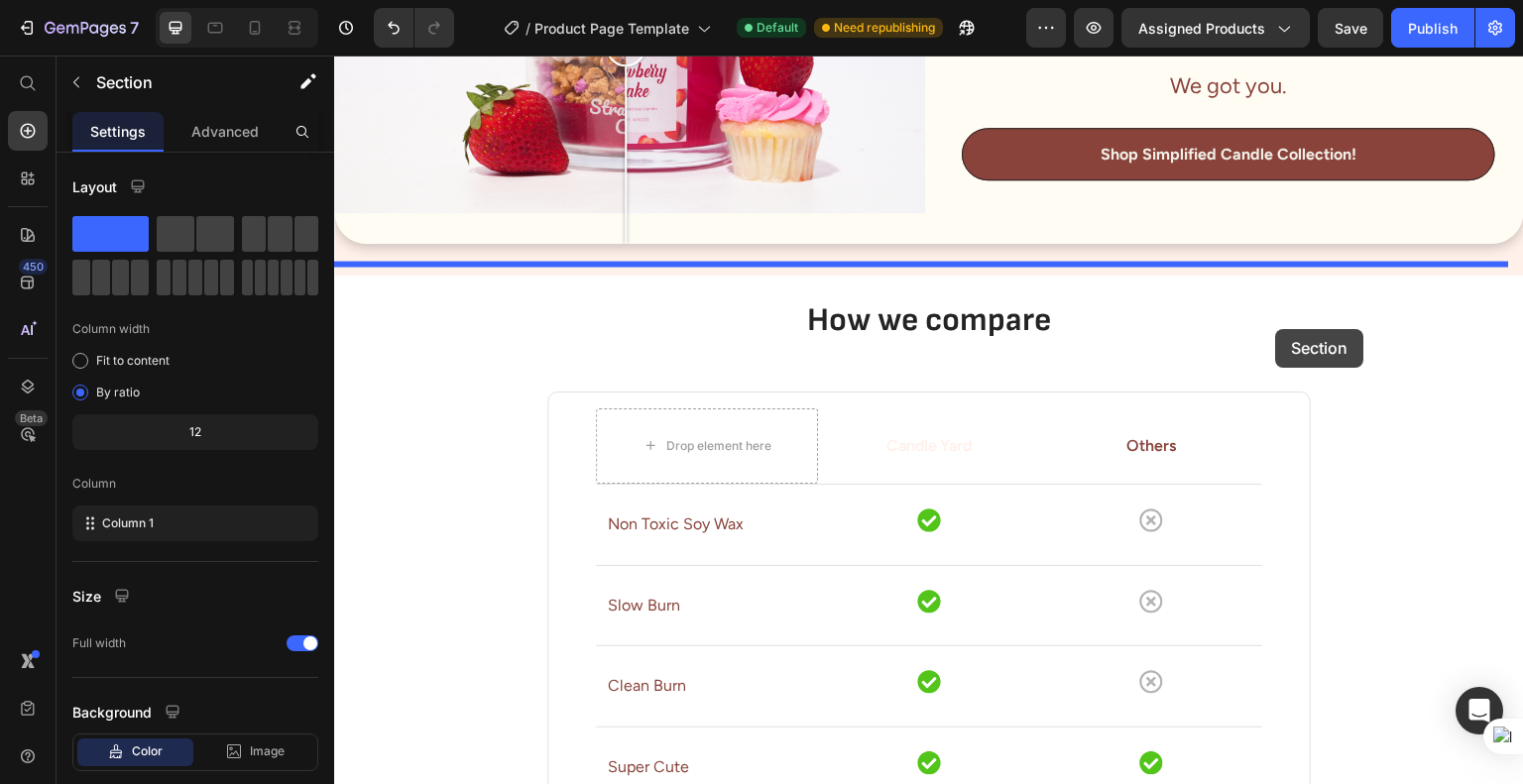 drag, startPoint x: 1370, startPoint y: 115, endPoint x: 1276, endPoint y: 329, distance: 233.73489 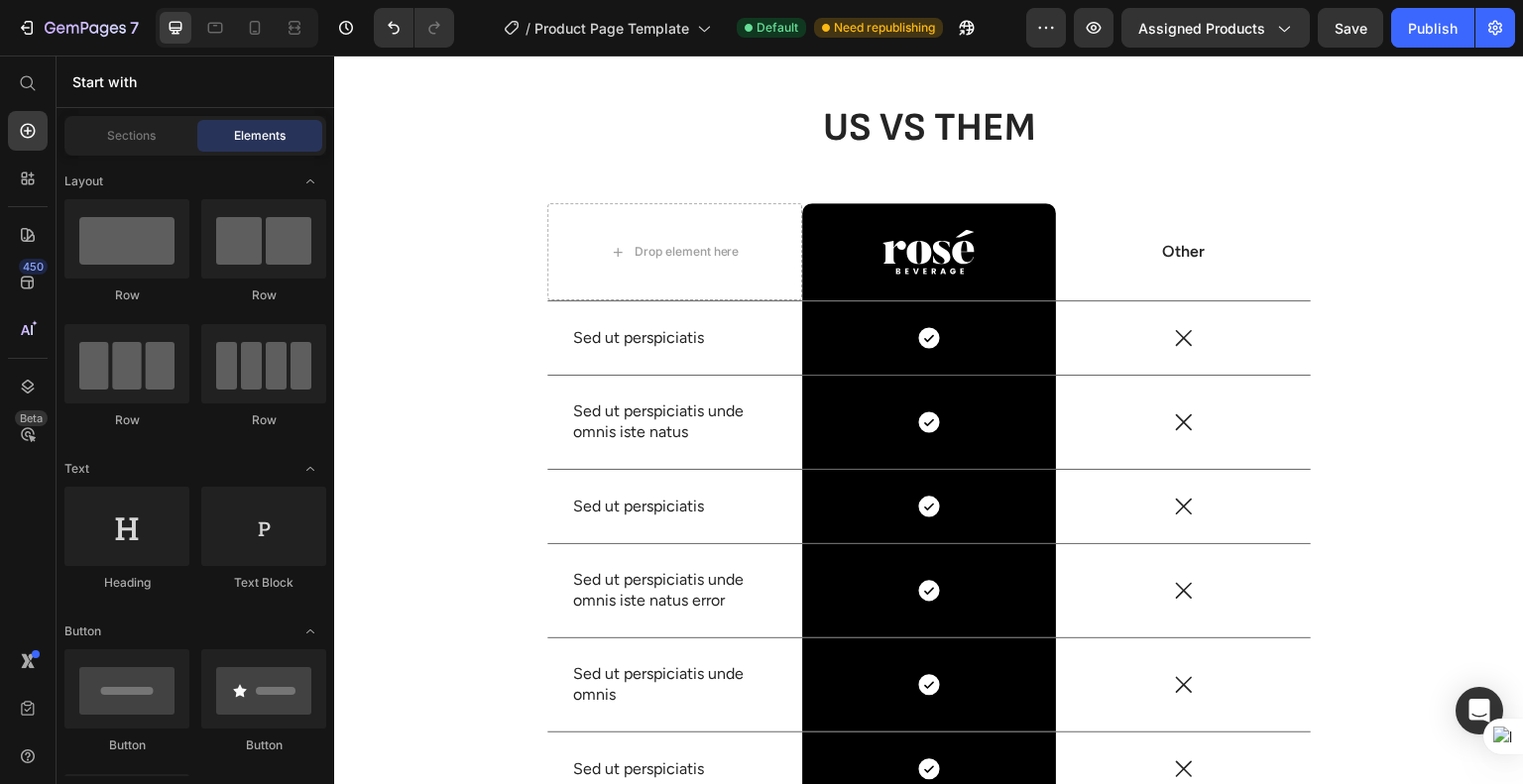 scroll, scrollTop: 1764, scrollLeft: 0, axis: vertical 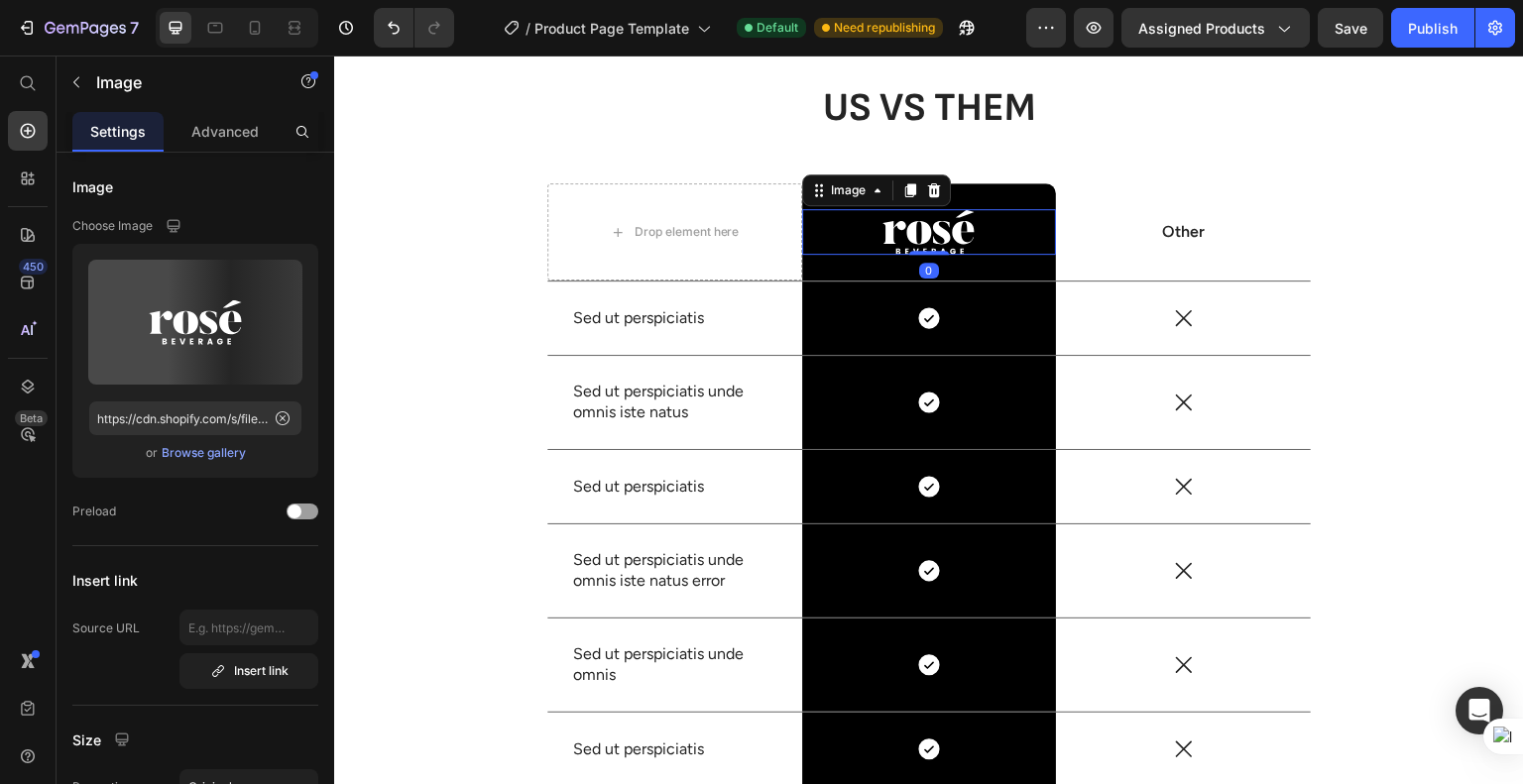 click at bounding box center [929, 232] 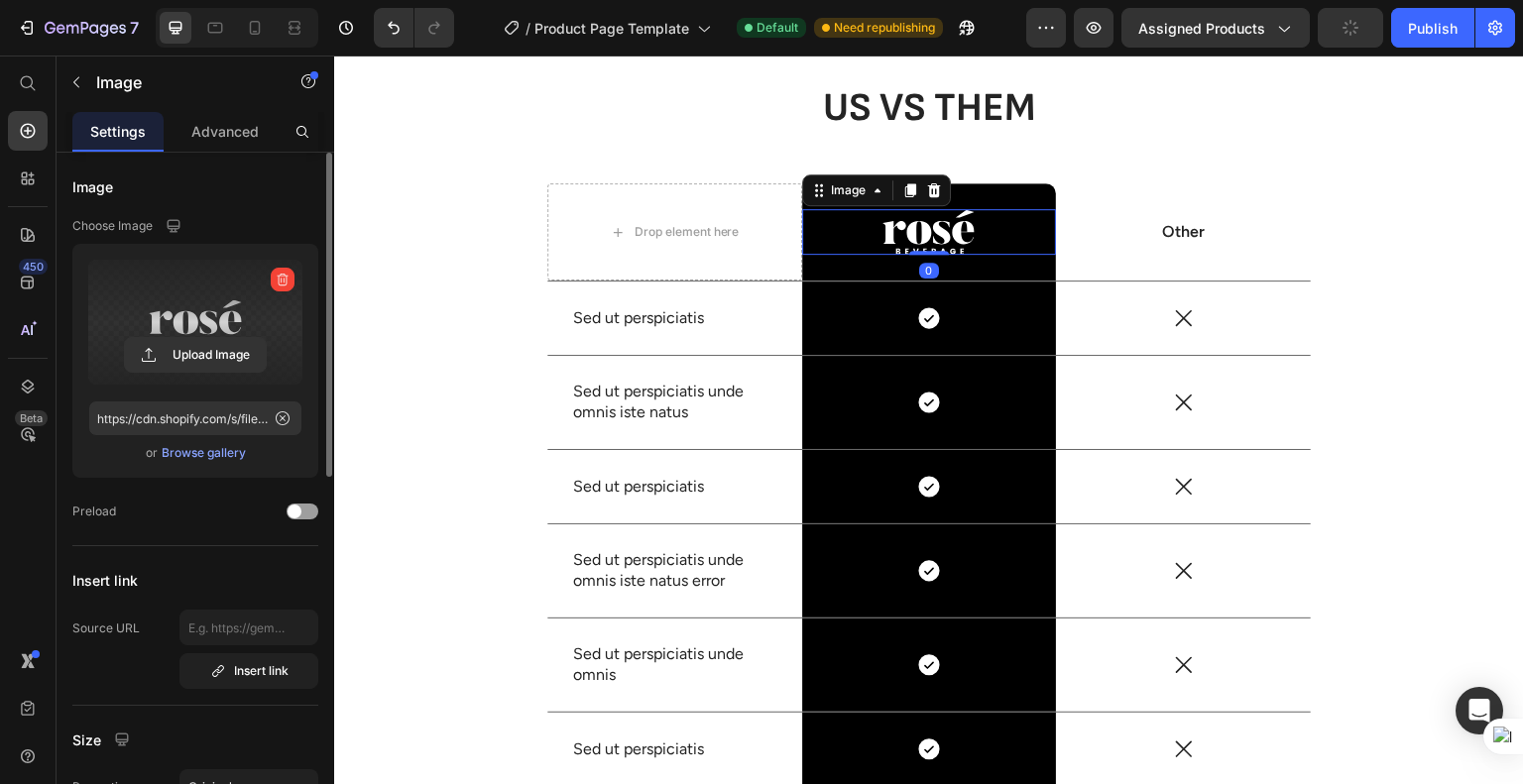 click at bounding box center (195, 322) 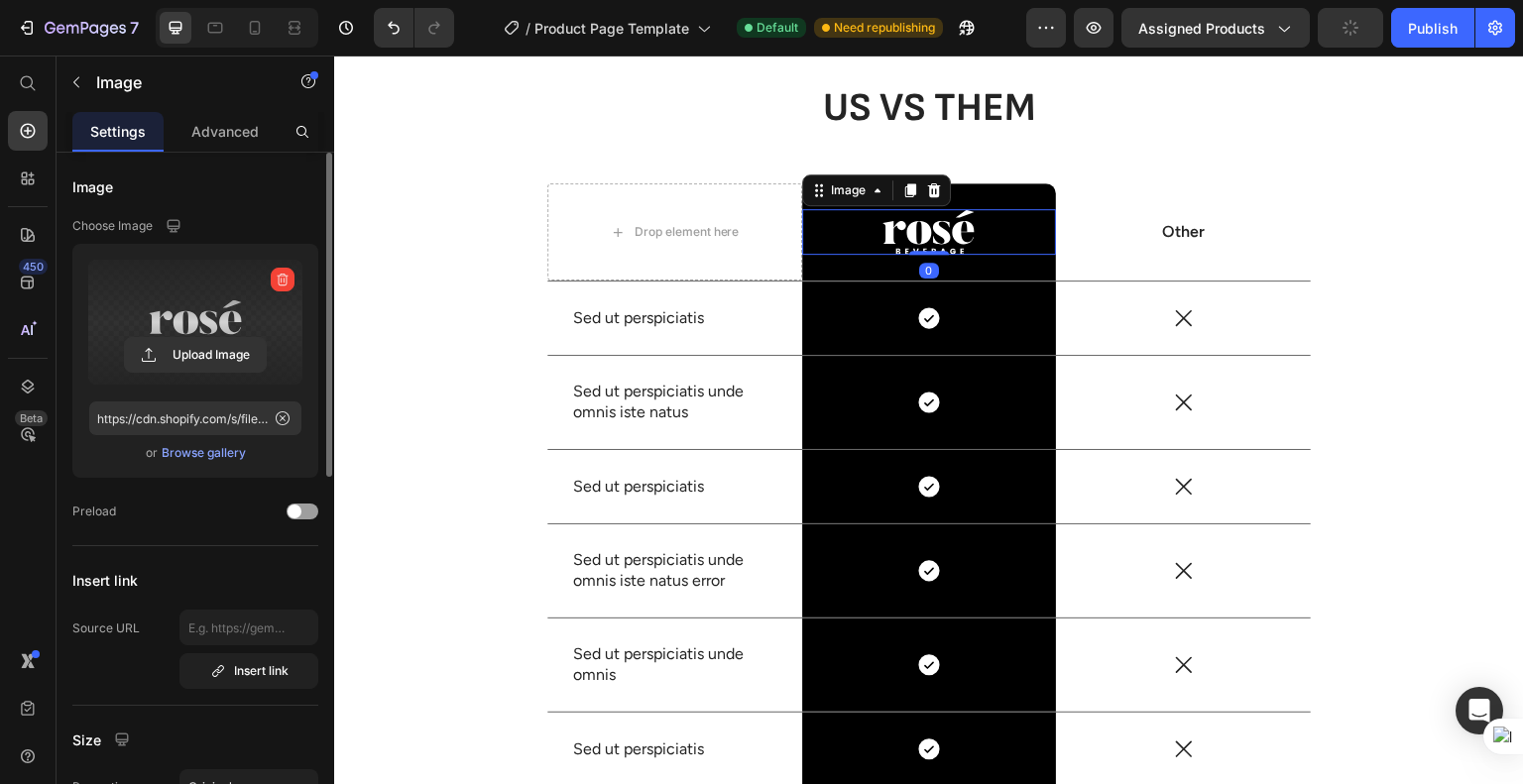 click 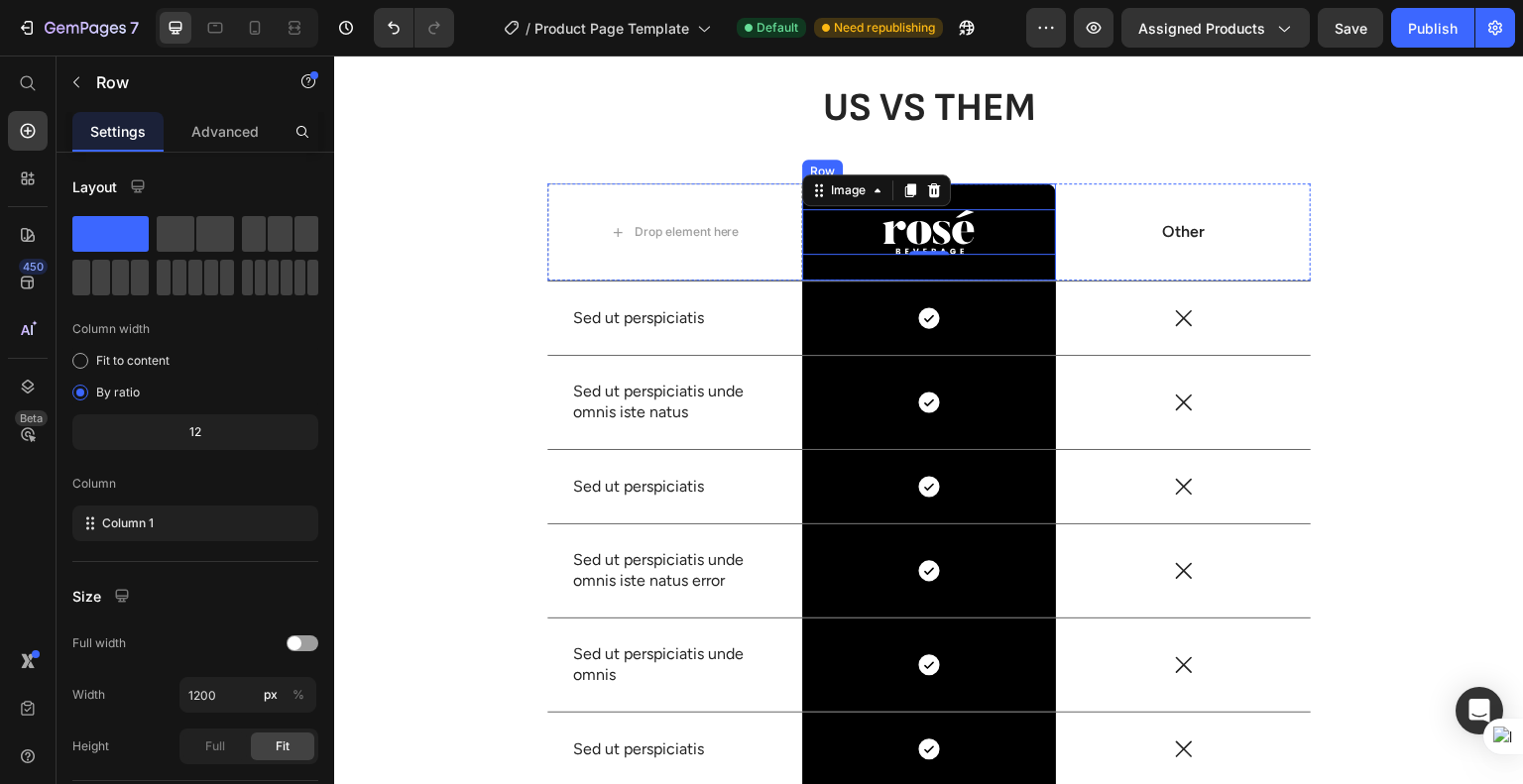 click on "Image   0 Row" at bounding box center [929, 232] 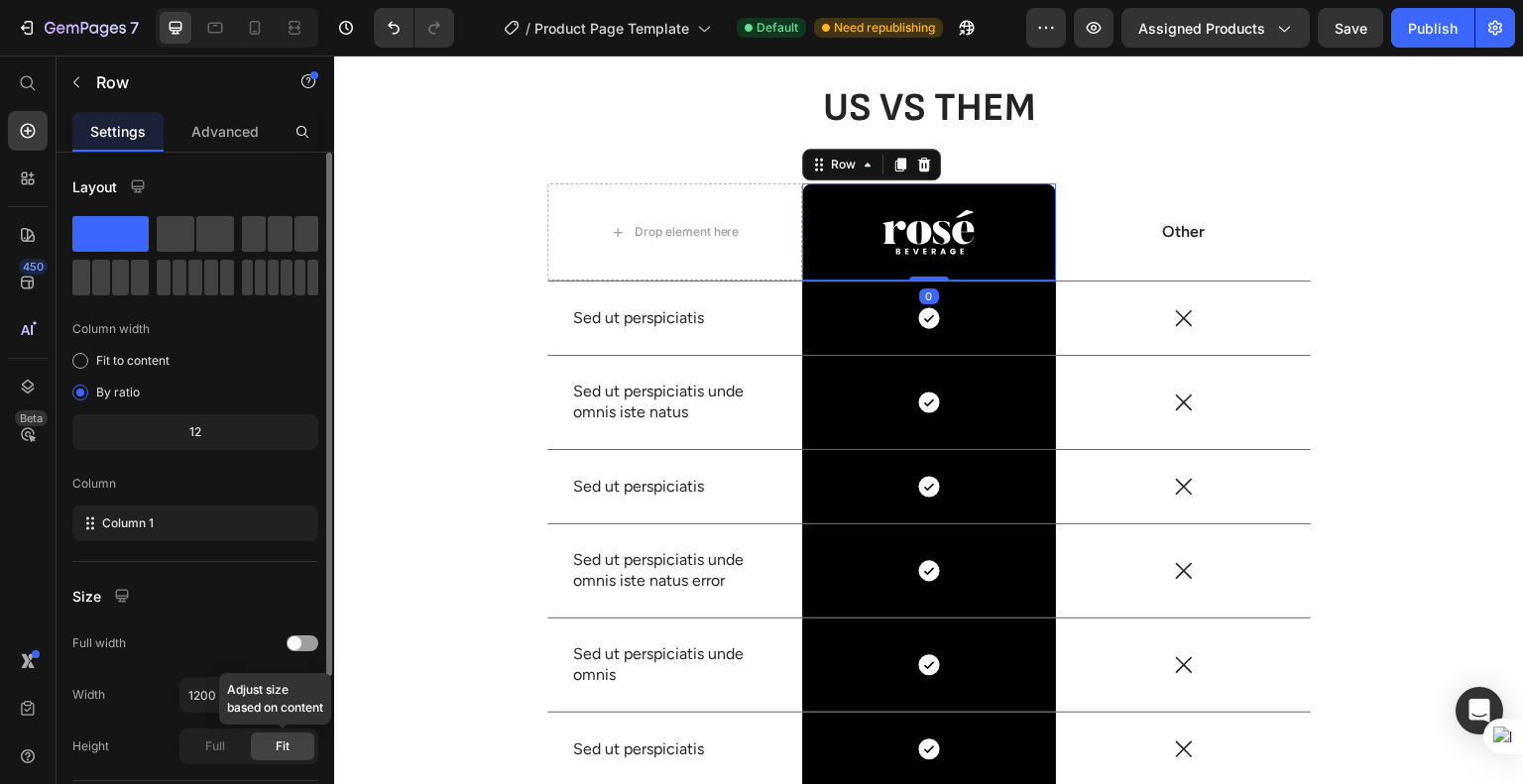 scroll, scrollTop: 198, scrollLeft: 0, axis: vertical 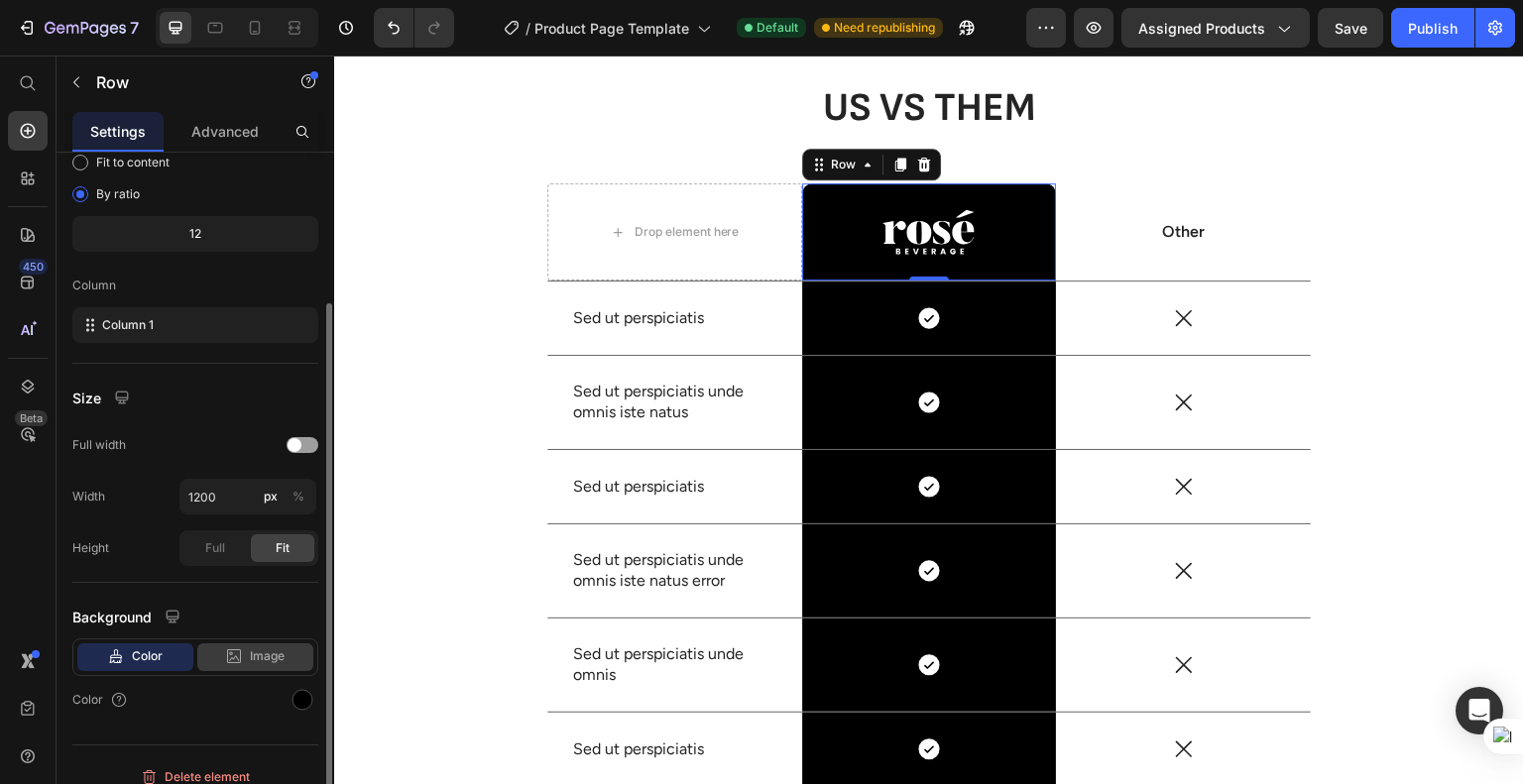 click on "Image" 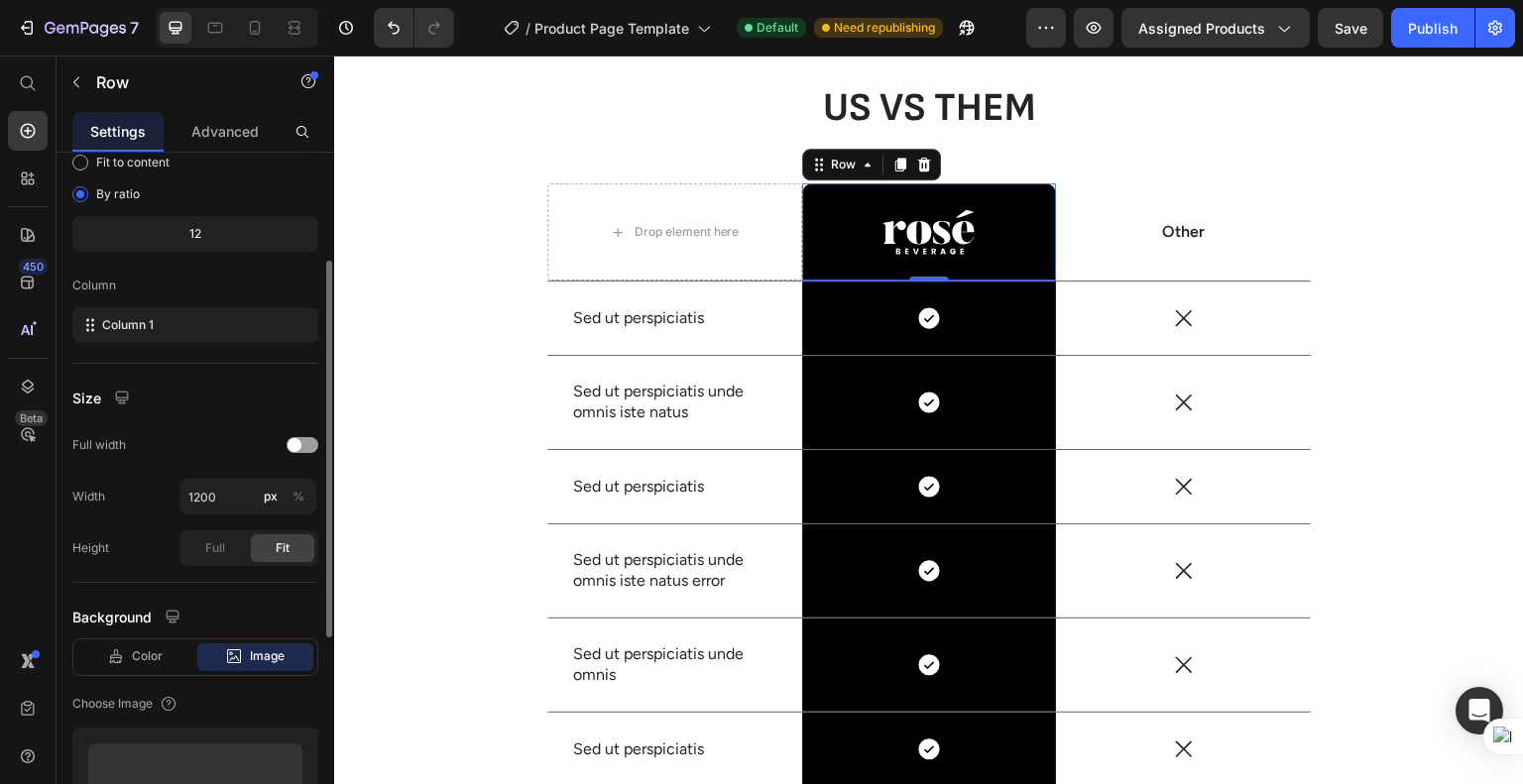 click on "Color Image Video" at bounding box center (195, 657) 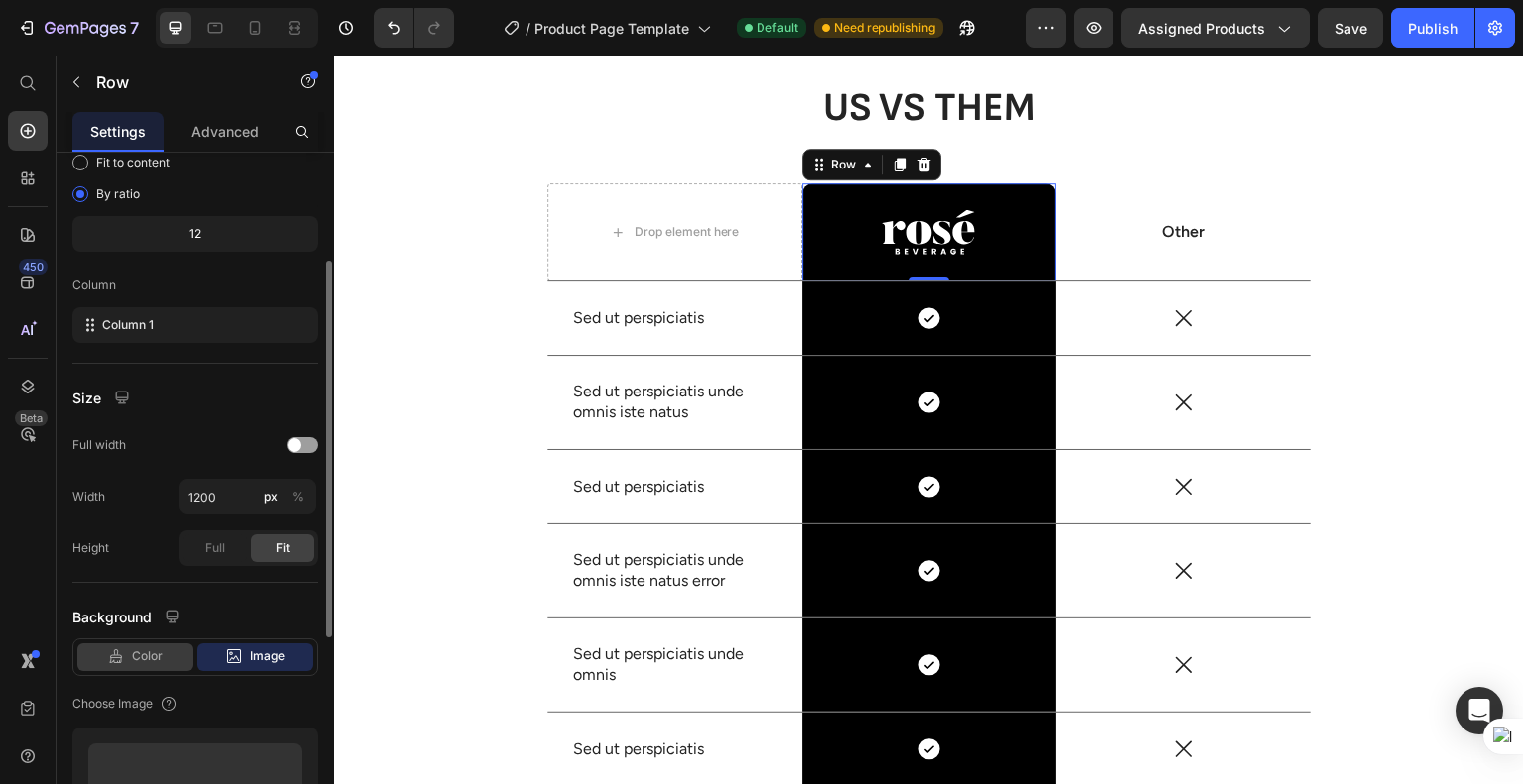 click on "Color" at bounding box center (147, 656) 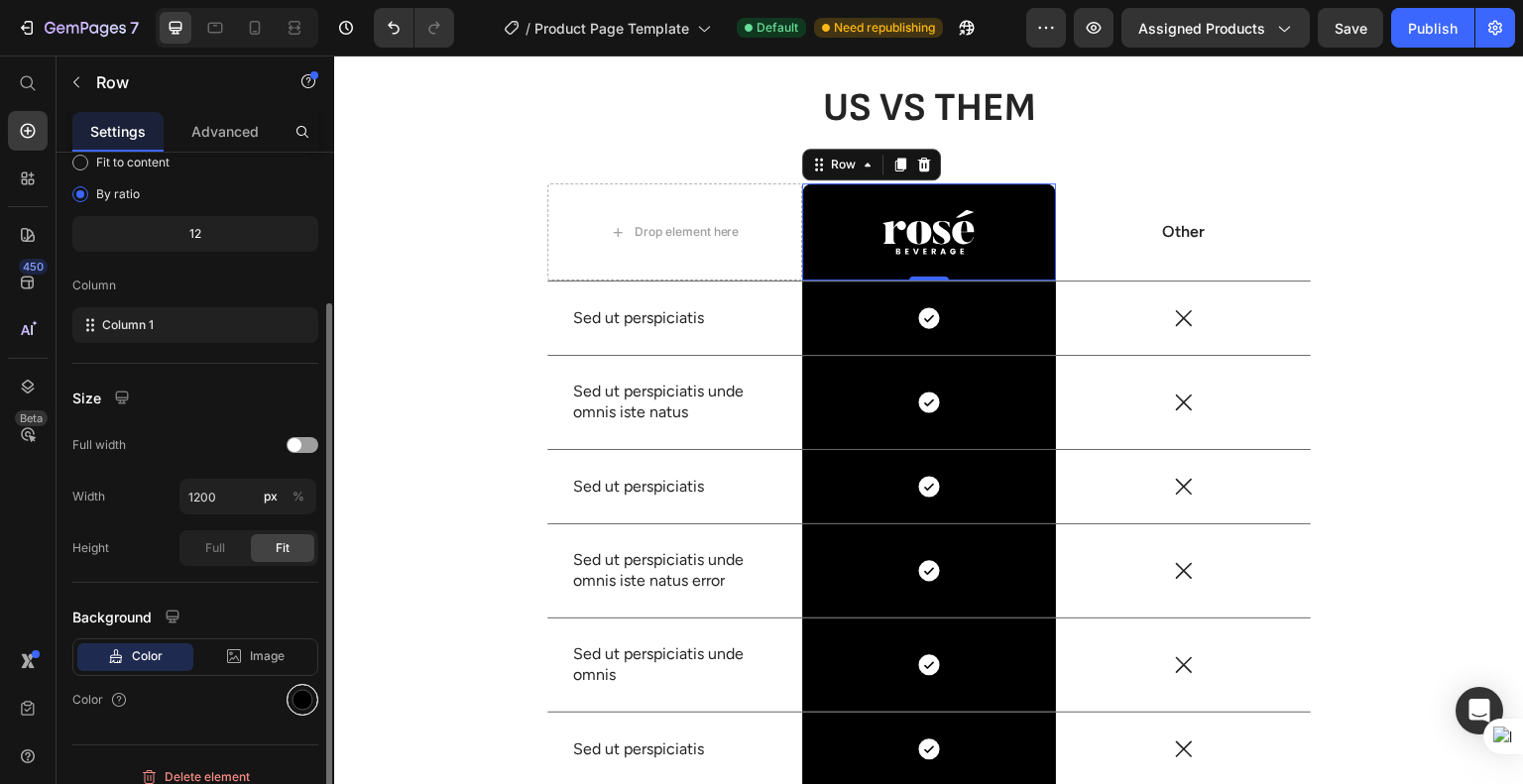 click at bounding box center [302, 700] 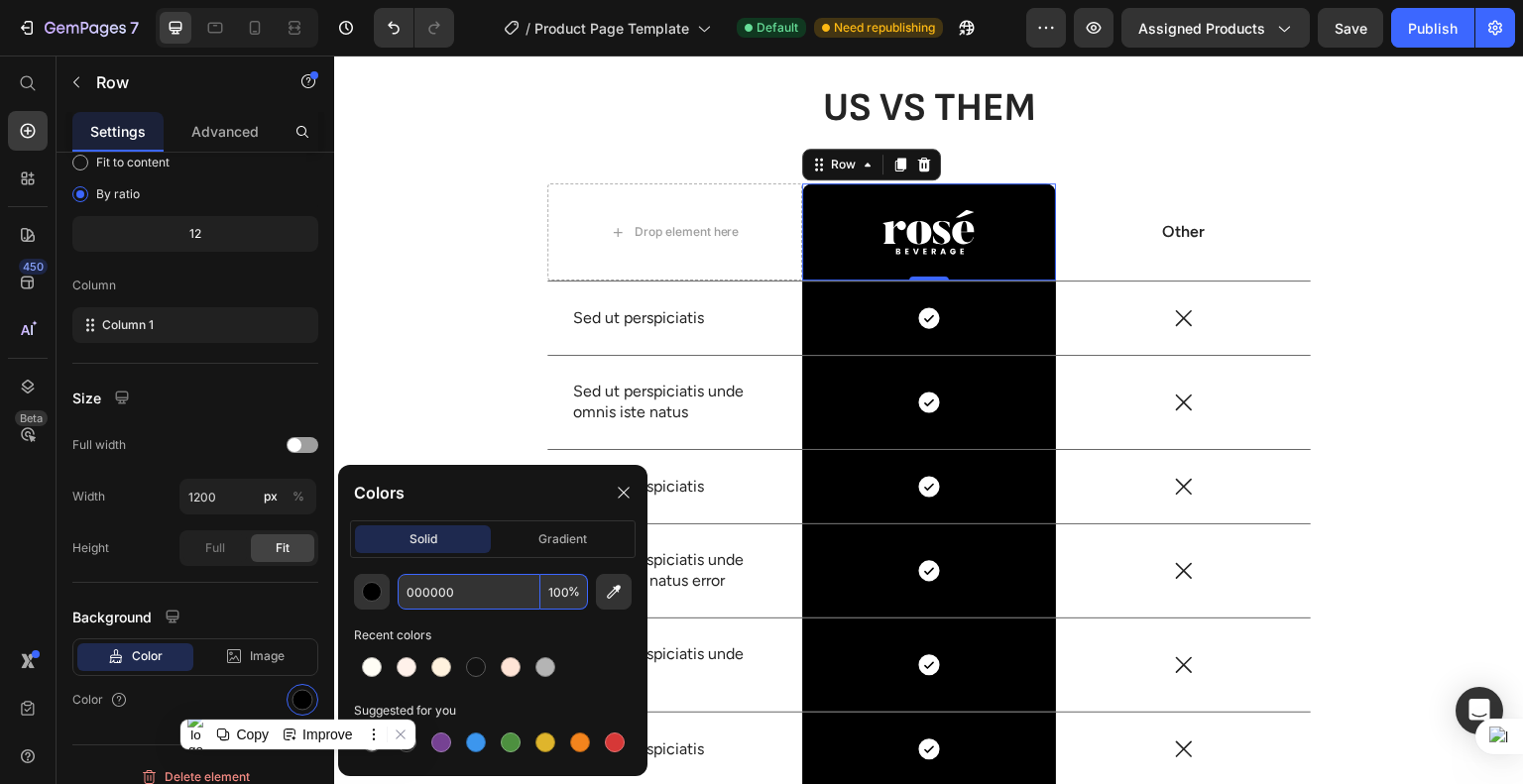 click on "000000" at bounding box center [469, 592] 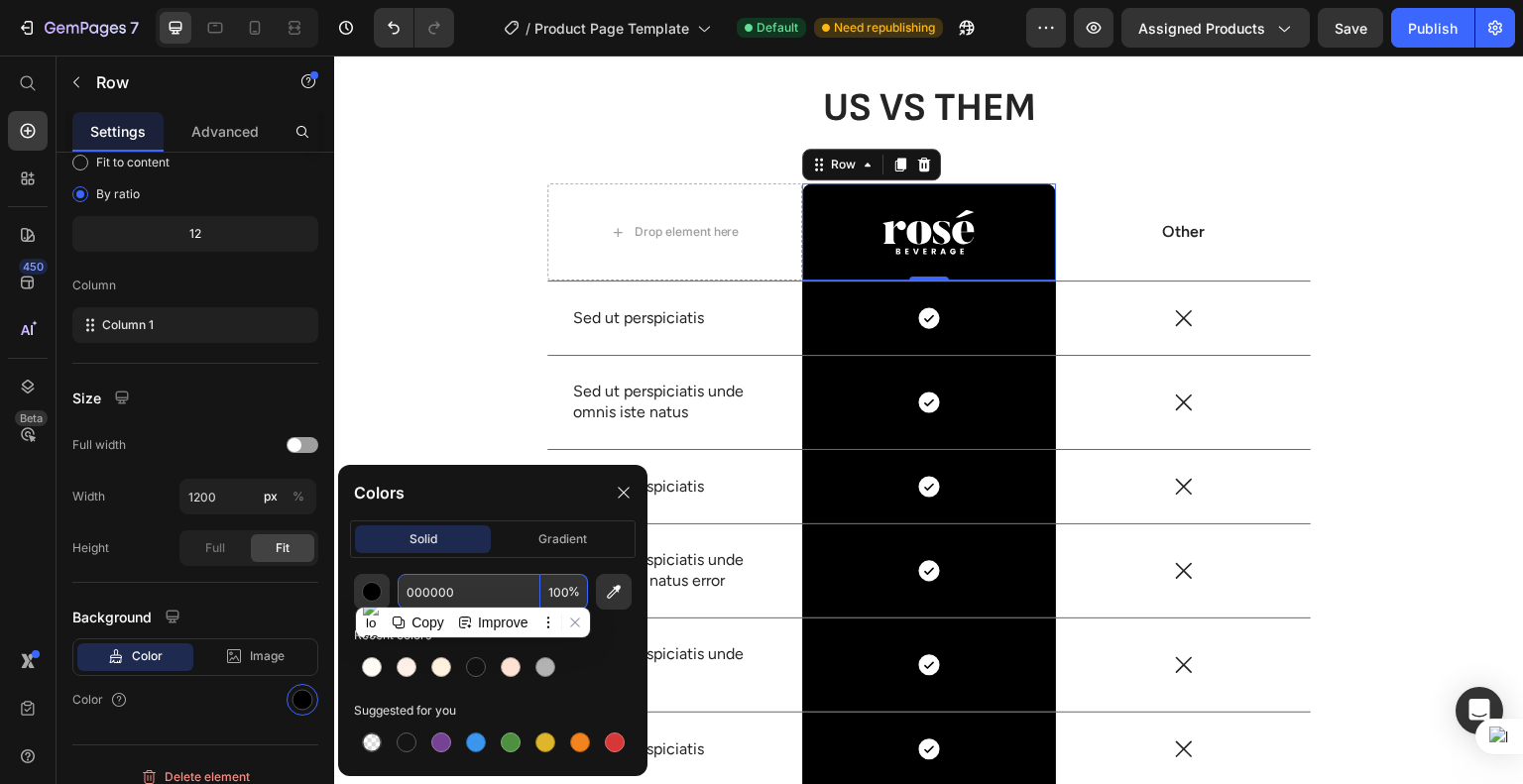 paste on "how we" 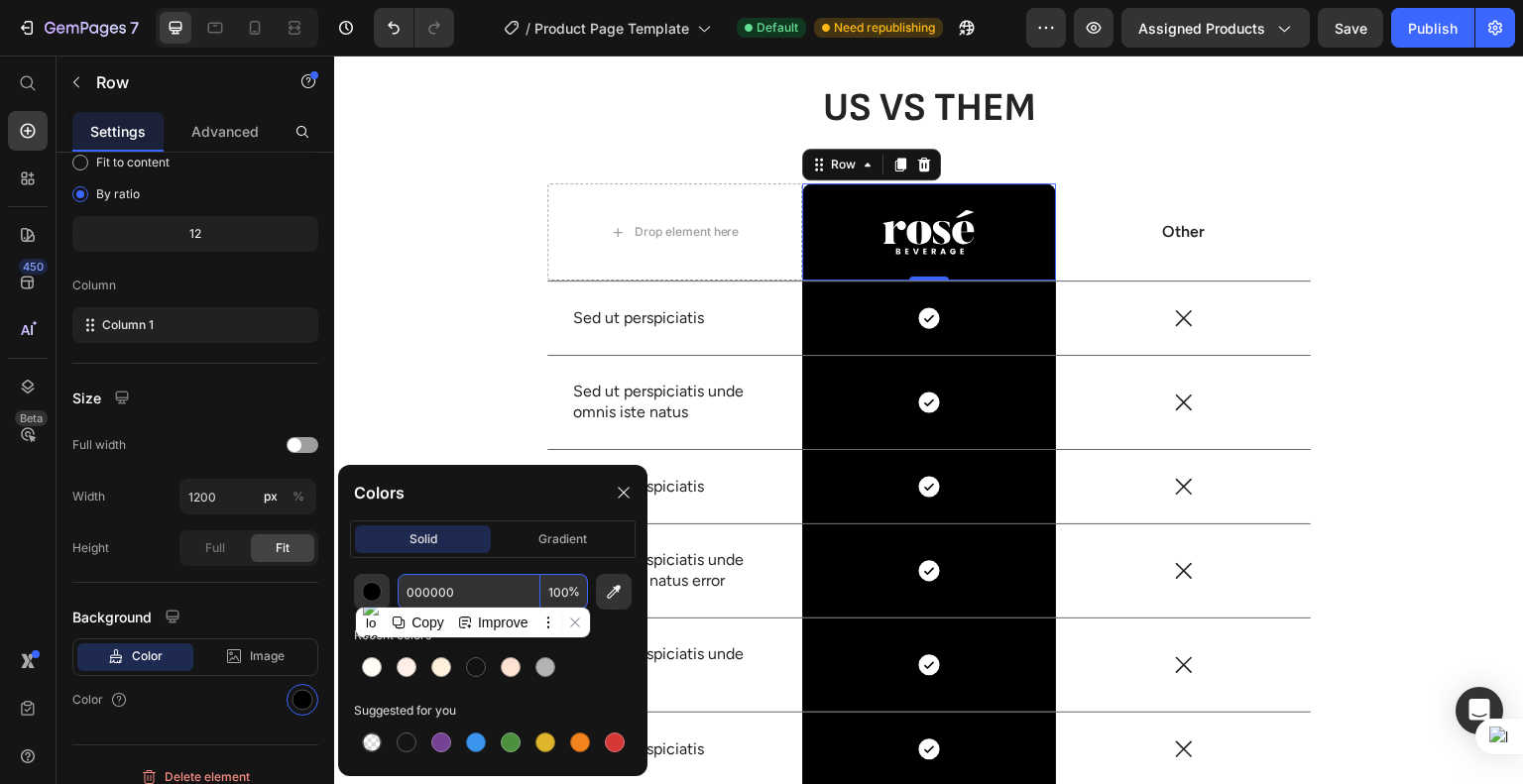 type on "how we" 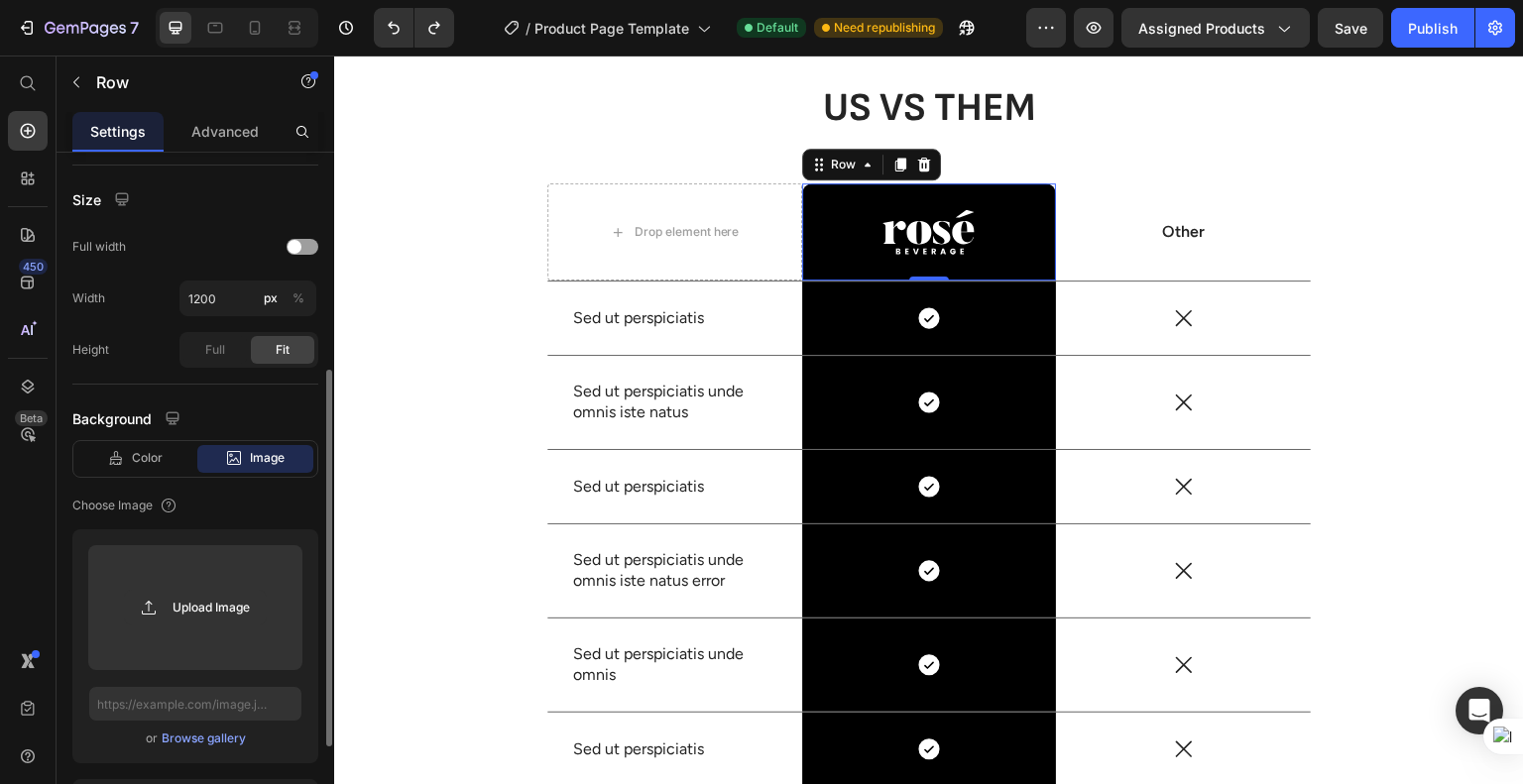 scroll, scrollTop: 496, scrollLeft: 0, axis: vertical 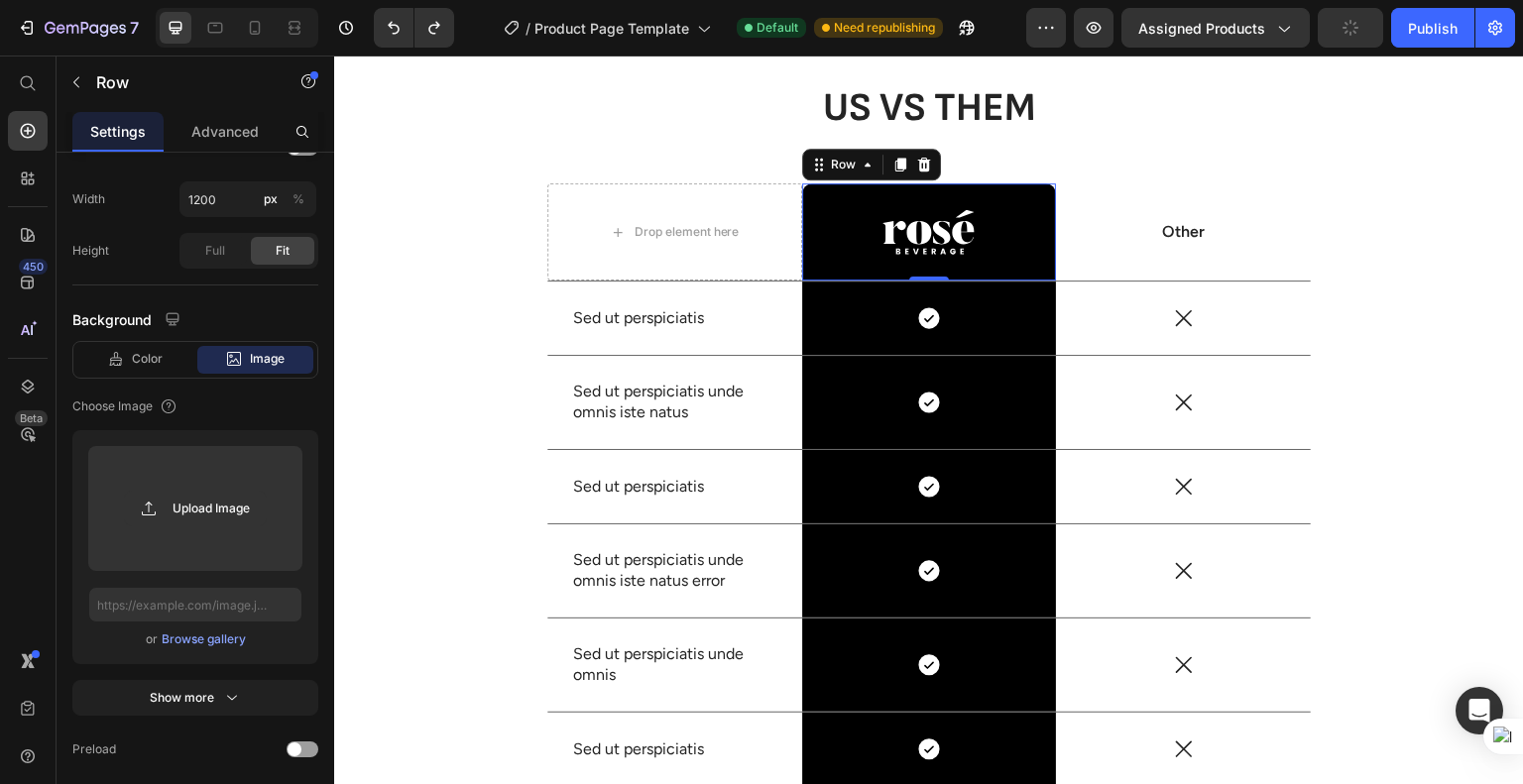 click on "Image Row   0" at bounding box center [929, 232] 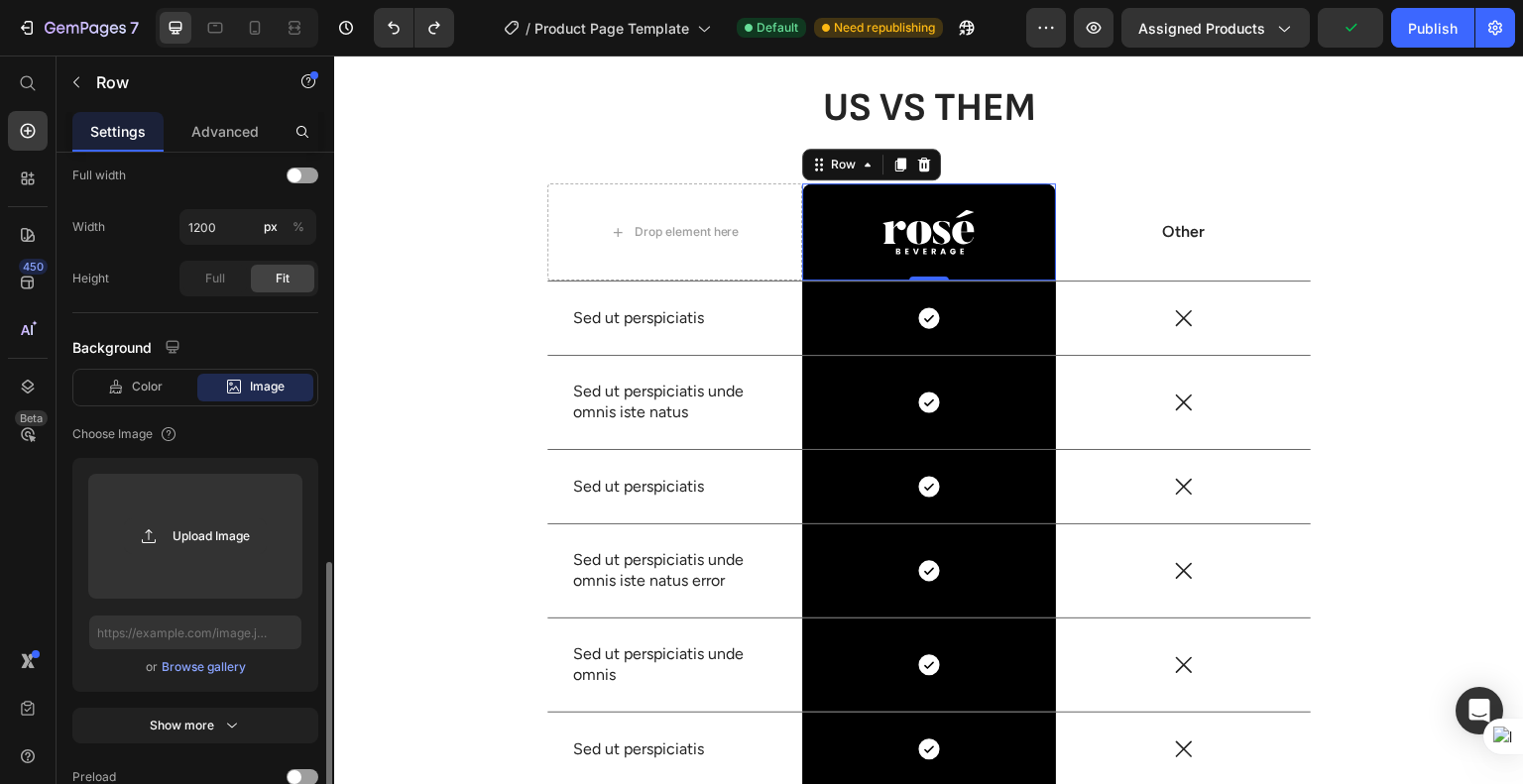 scroll, scrollTop: 567, scrollLeft: 0, axis: vertical 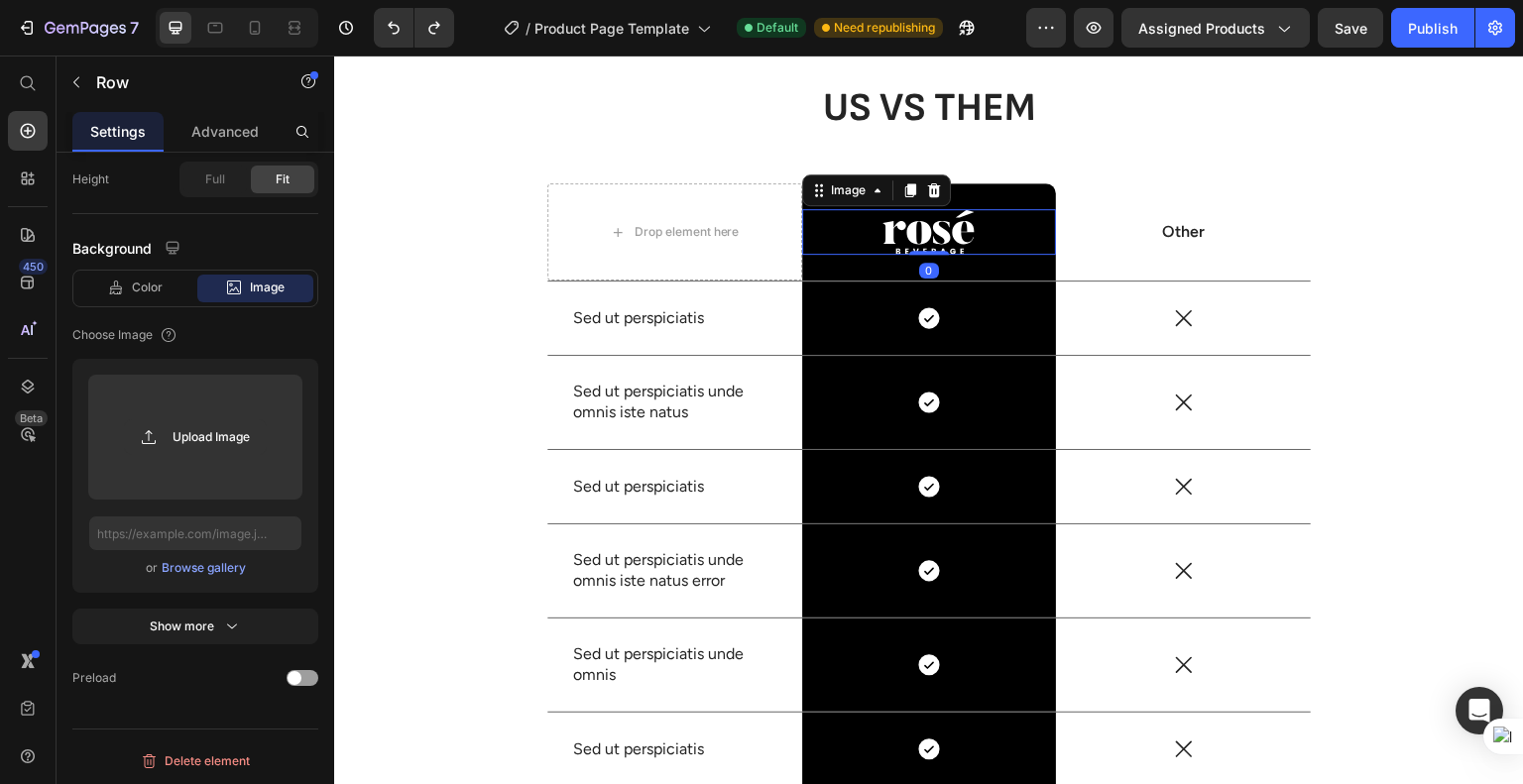 click at bounding box center [929, 232] 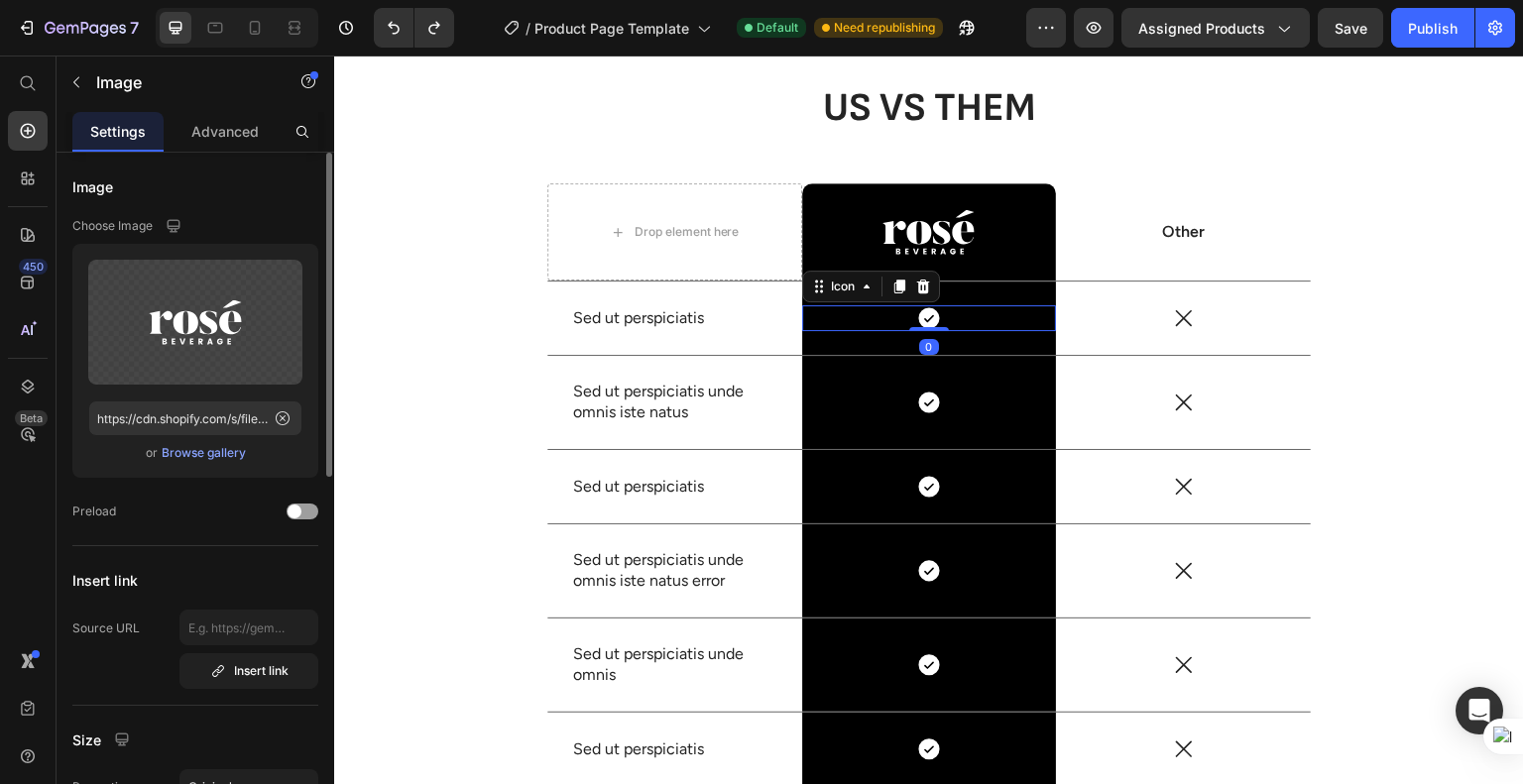 click on "Icon   0 Row" at bounding box center (929, 318) 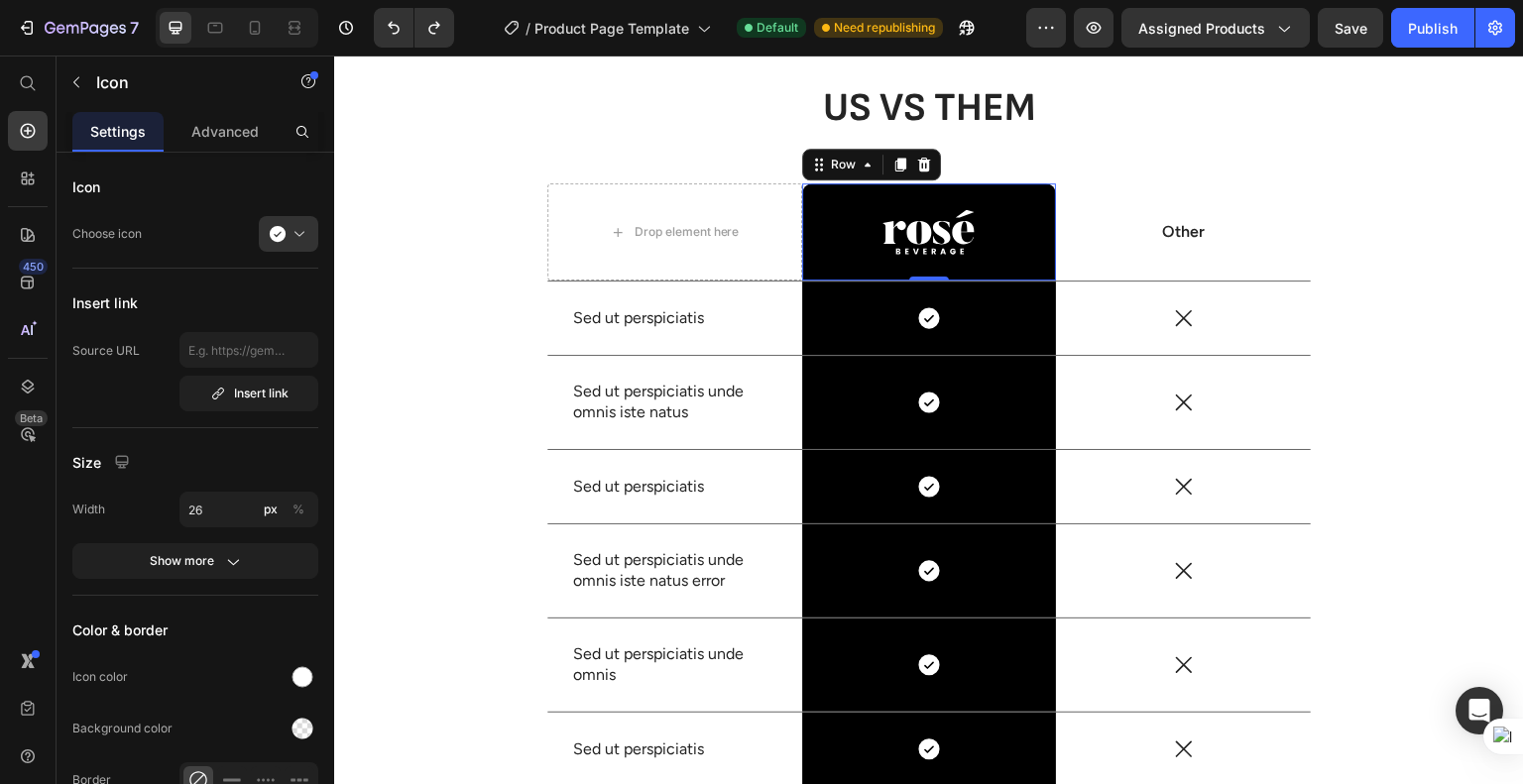 click on "Image Row   0" at bounding box center [929, 232] 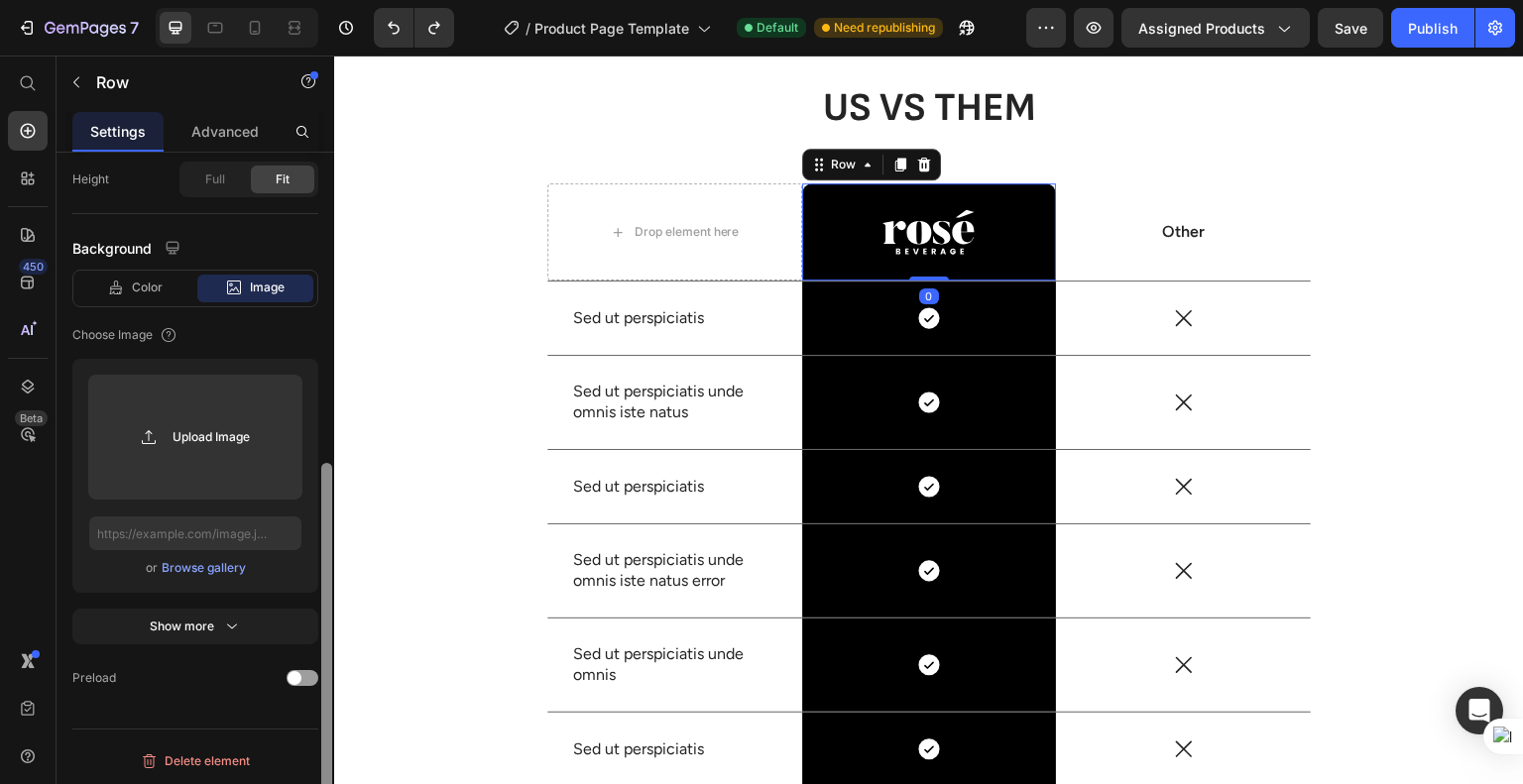 drag, startPoint x: 322, startPoint y: 378, endPoint x: 307, endPoint y: 725, distance: 347.3241 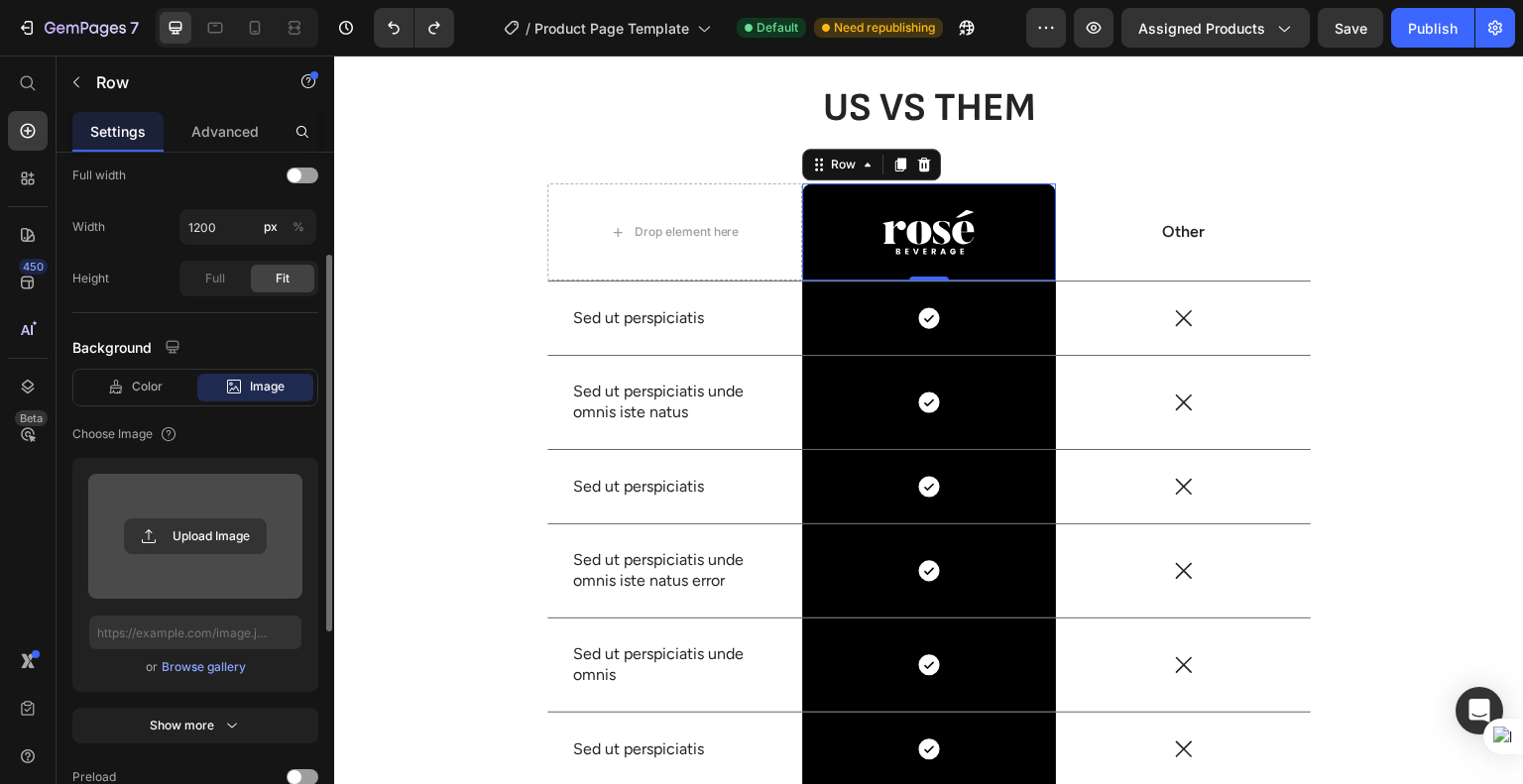 scroll, scrollTop: 369, scrollLeft: 0, axis: vertical 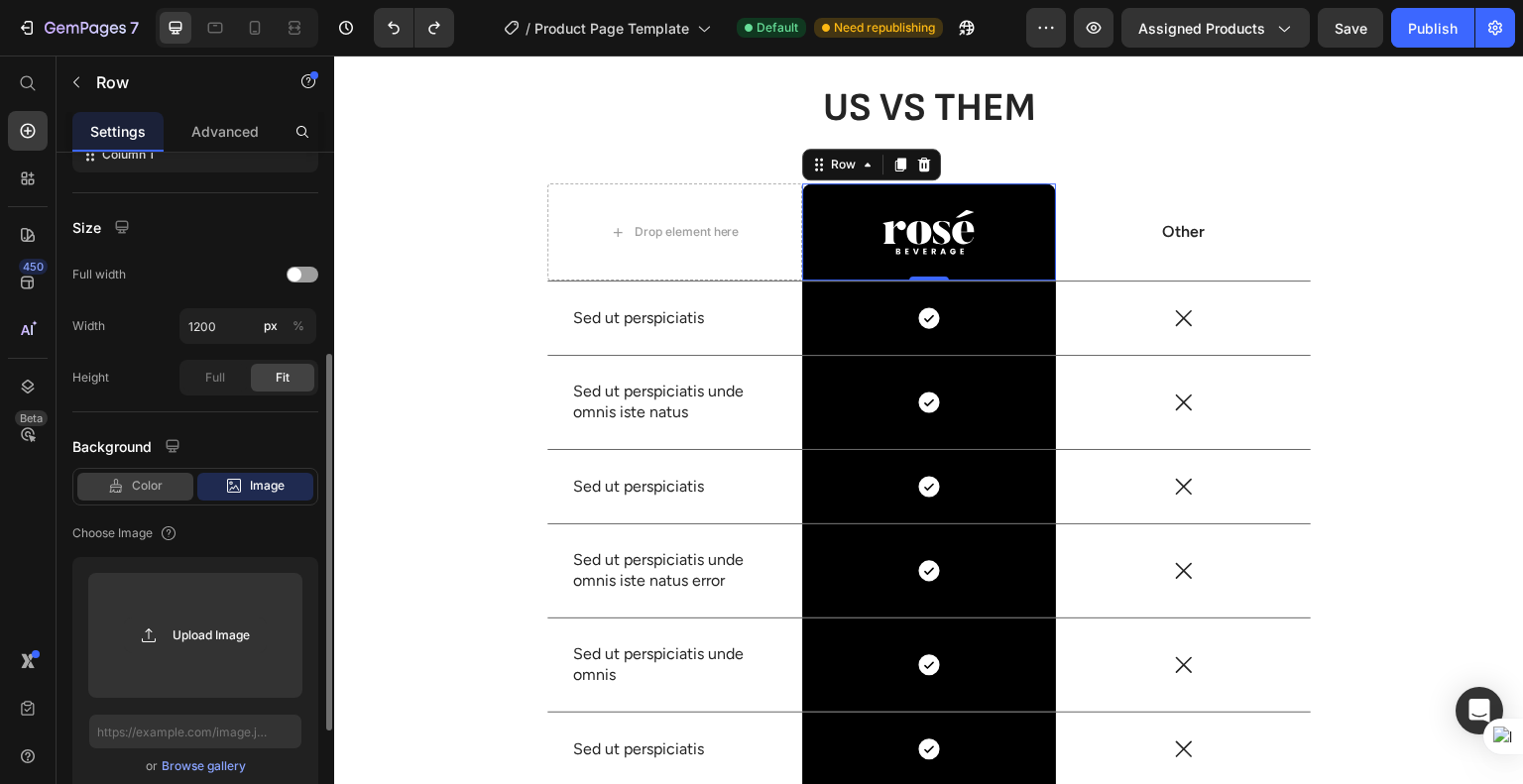 click on "Color" 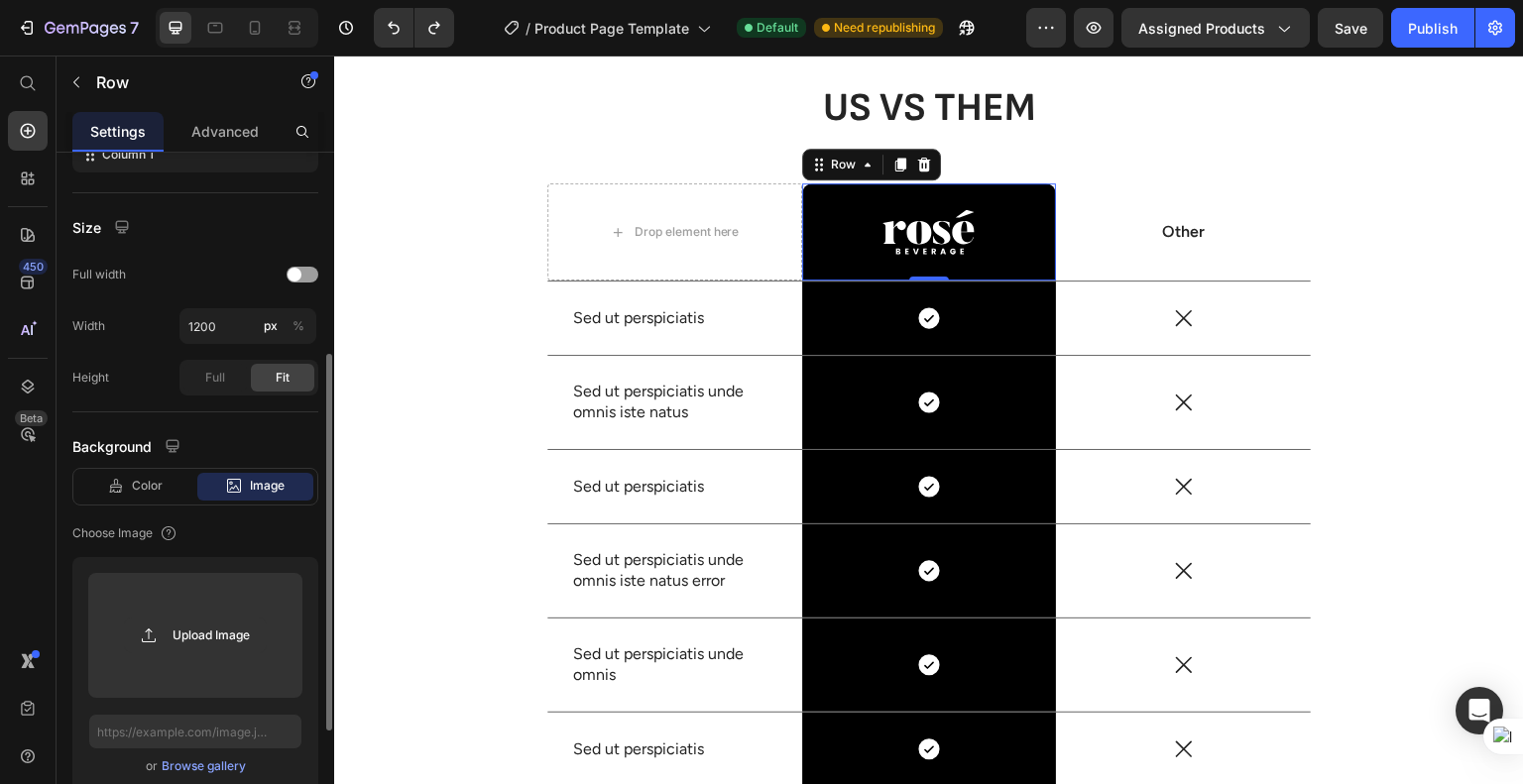 scroll, scrollTop: 214, scrollLeft: 0, axis: vertical 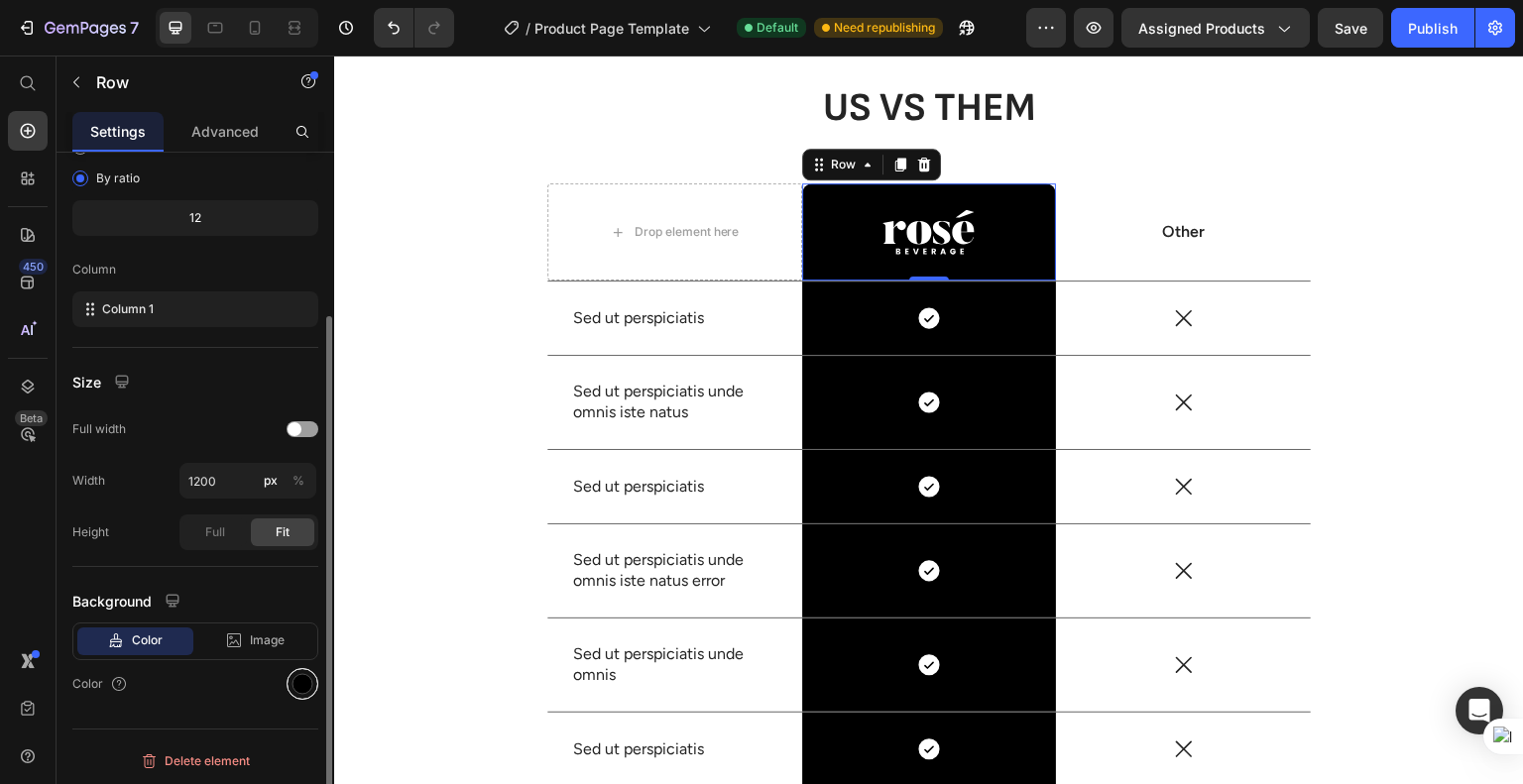 click at bounding box center [302, 684] 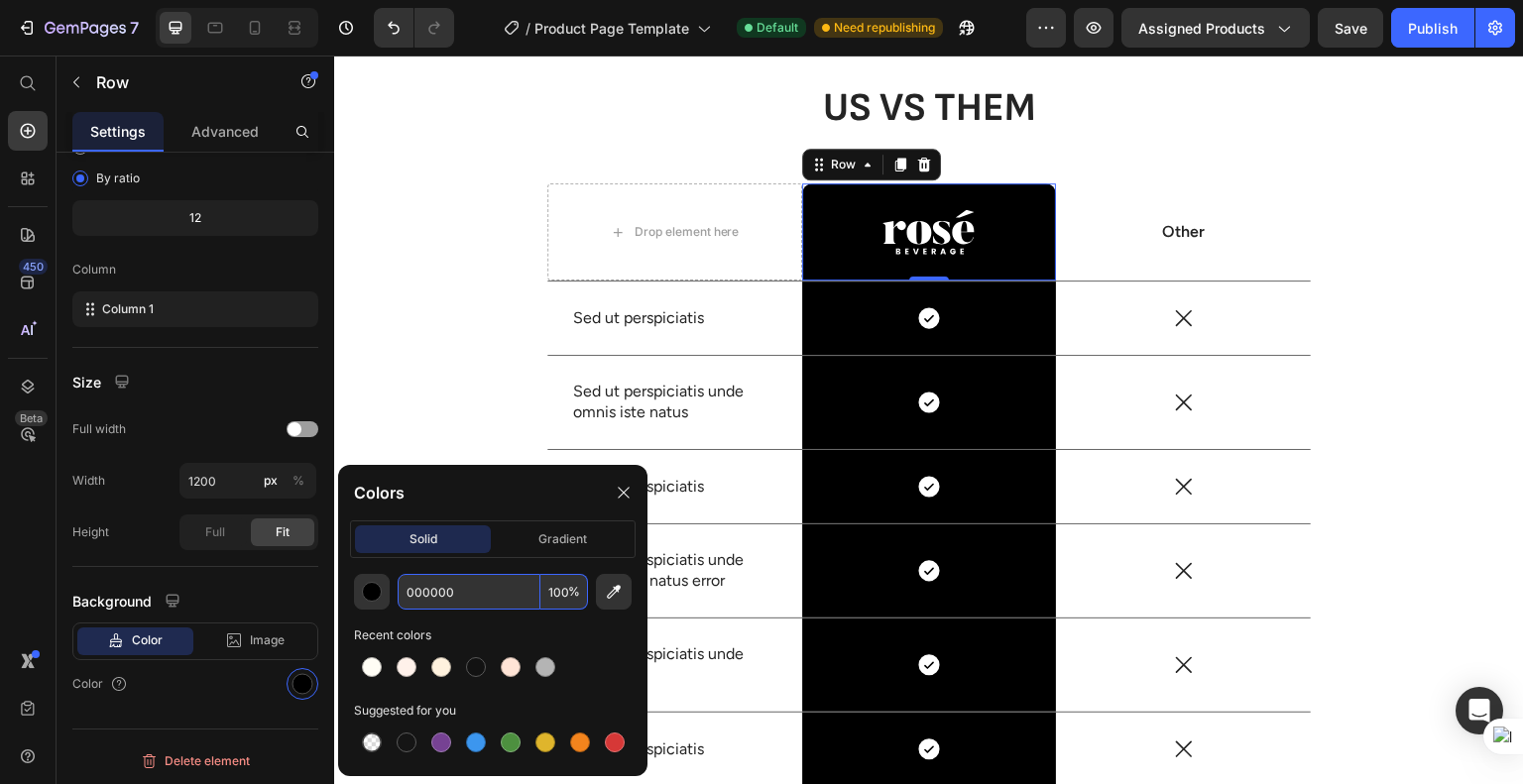 click on "000000" at bounding box center [469, 592] 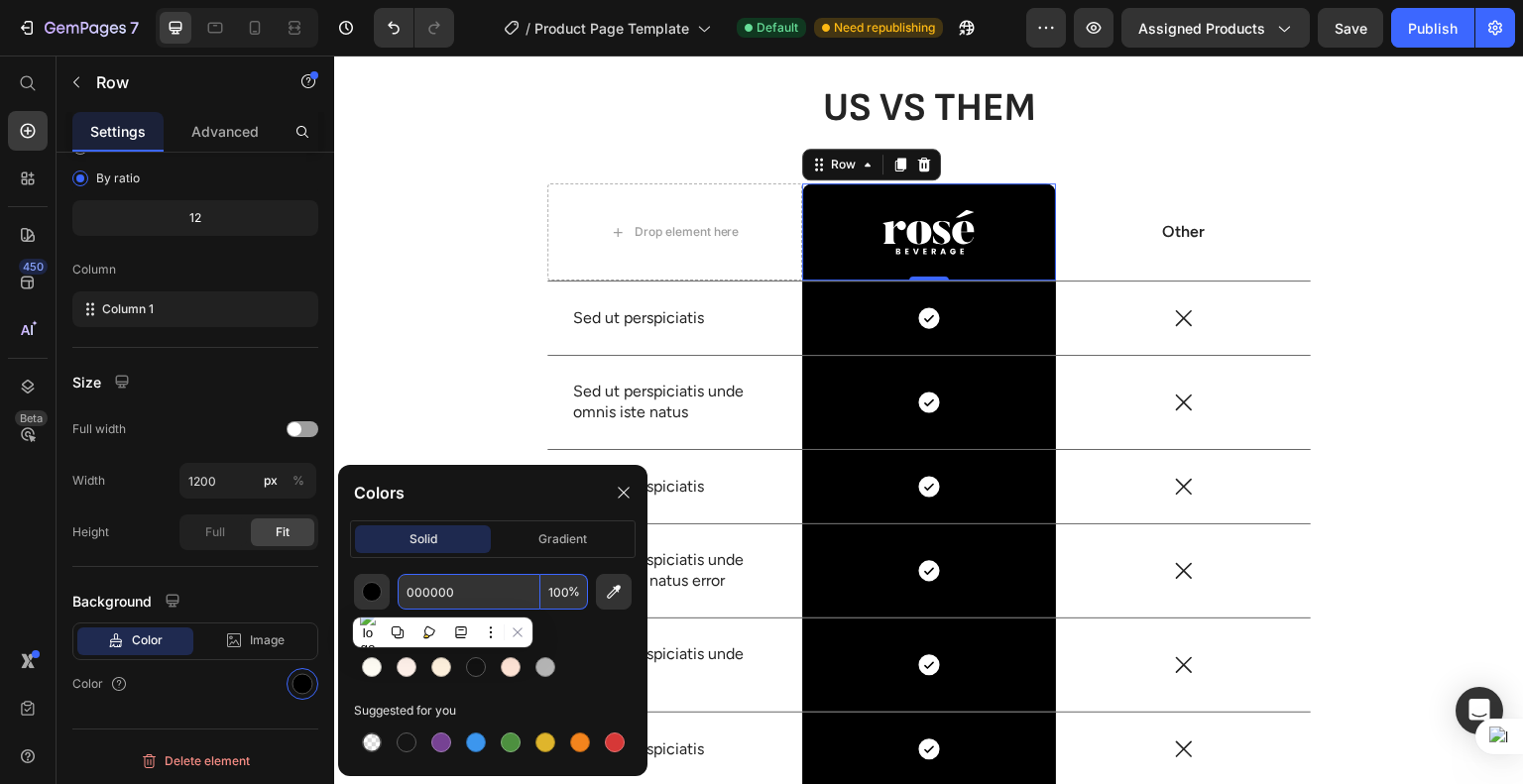paste on "#89433B" 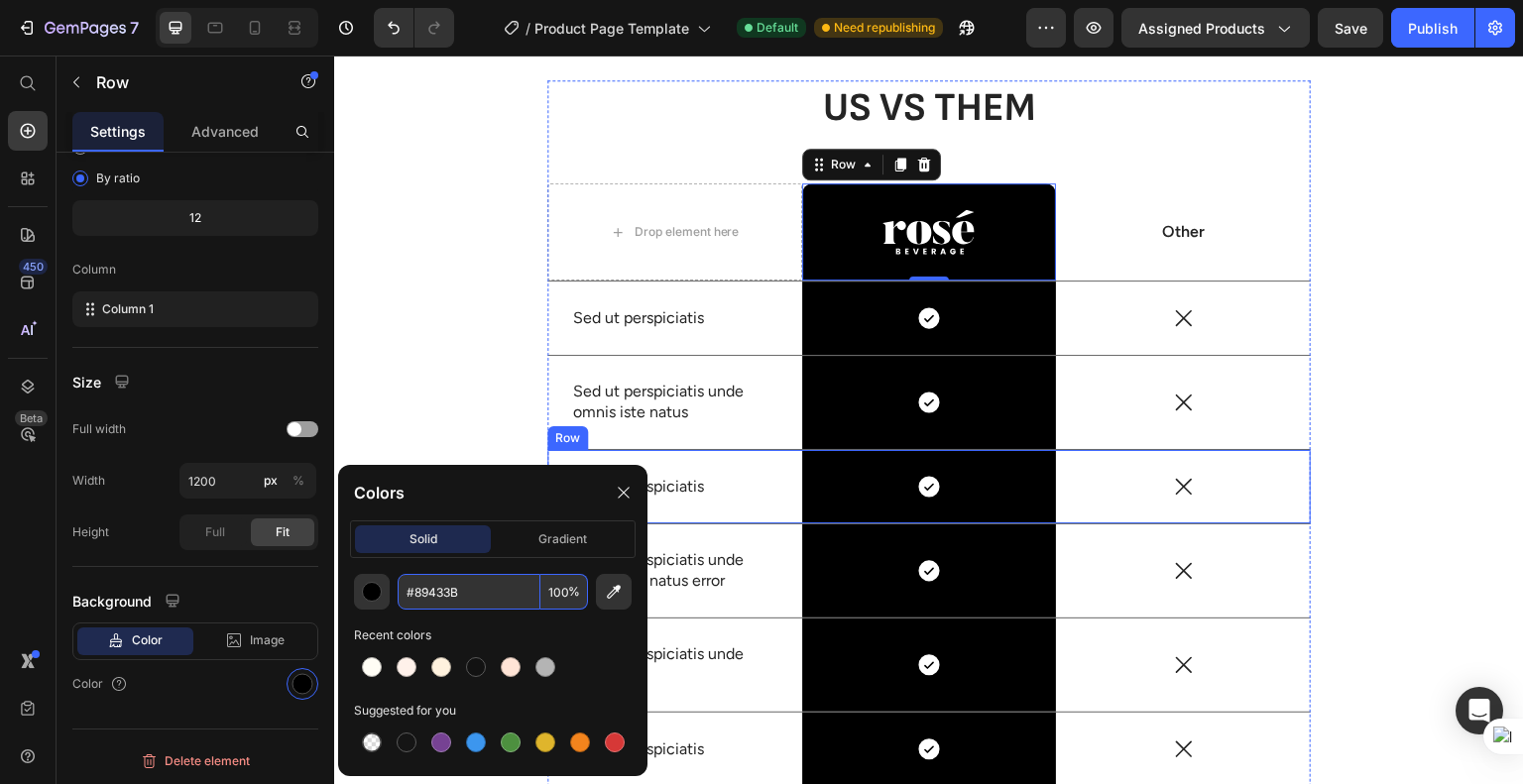 type on "89433B" 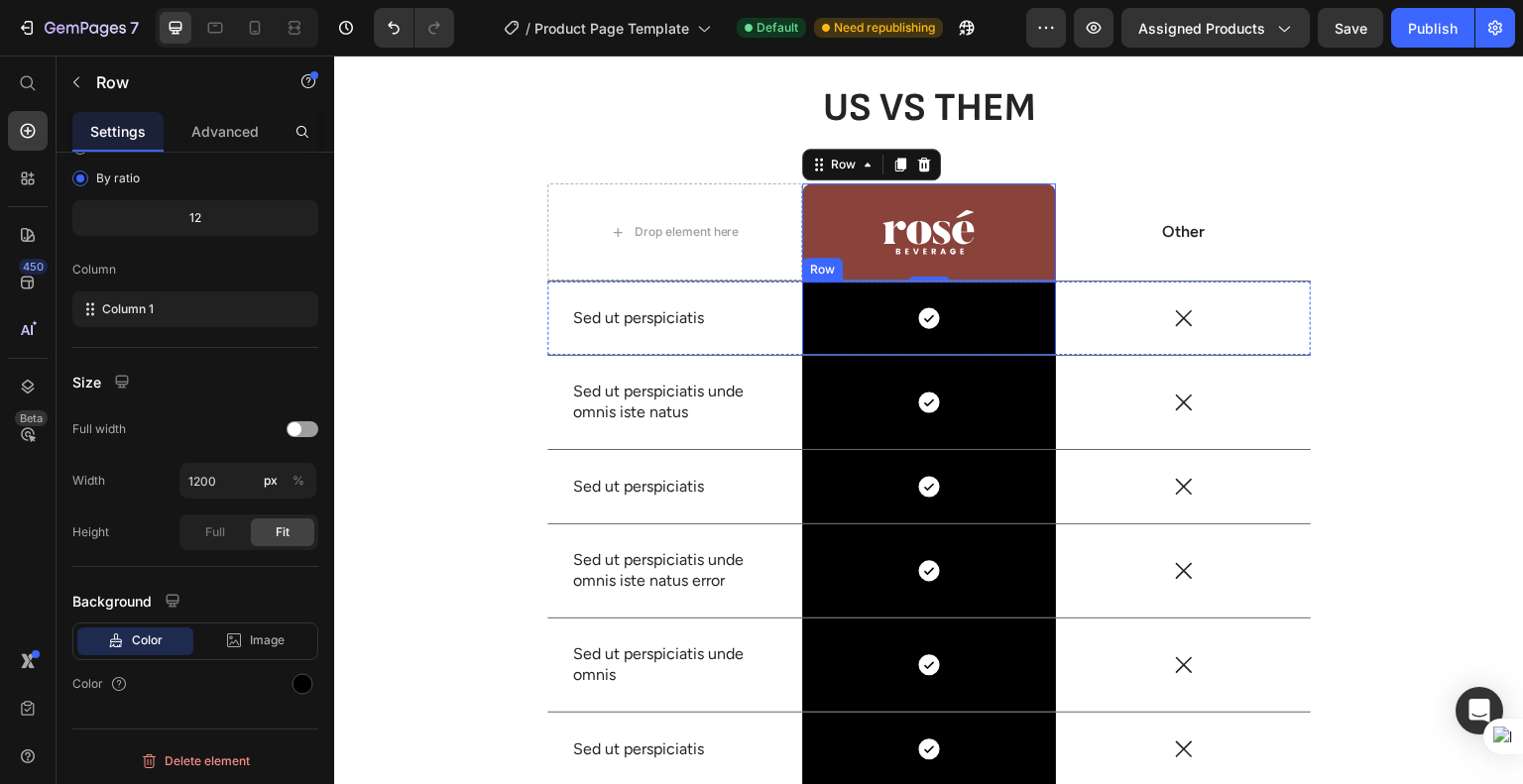 click on "Icon Row" at bounding box center (929, 318) 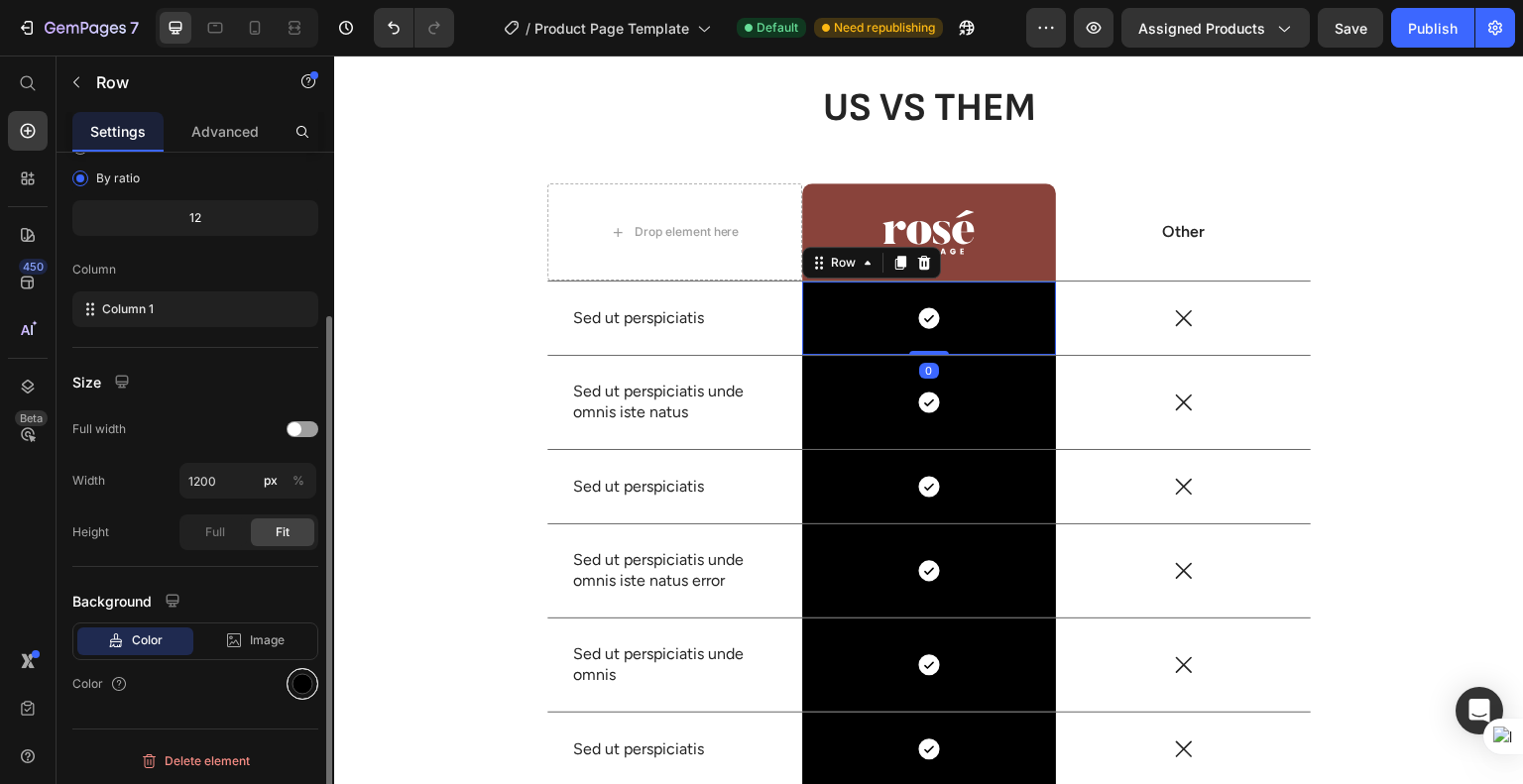click at bounding box center [302, 684] 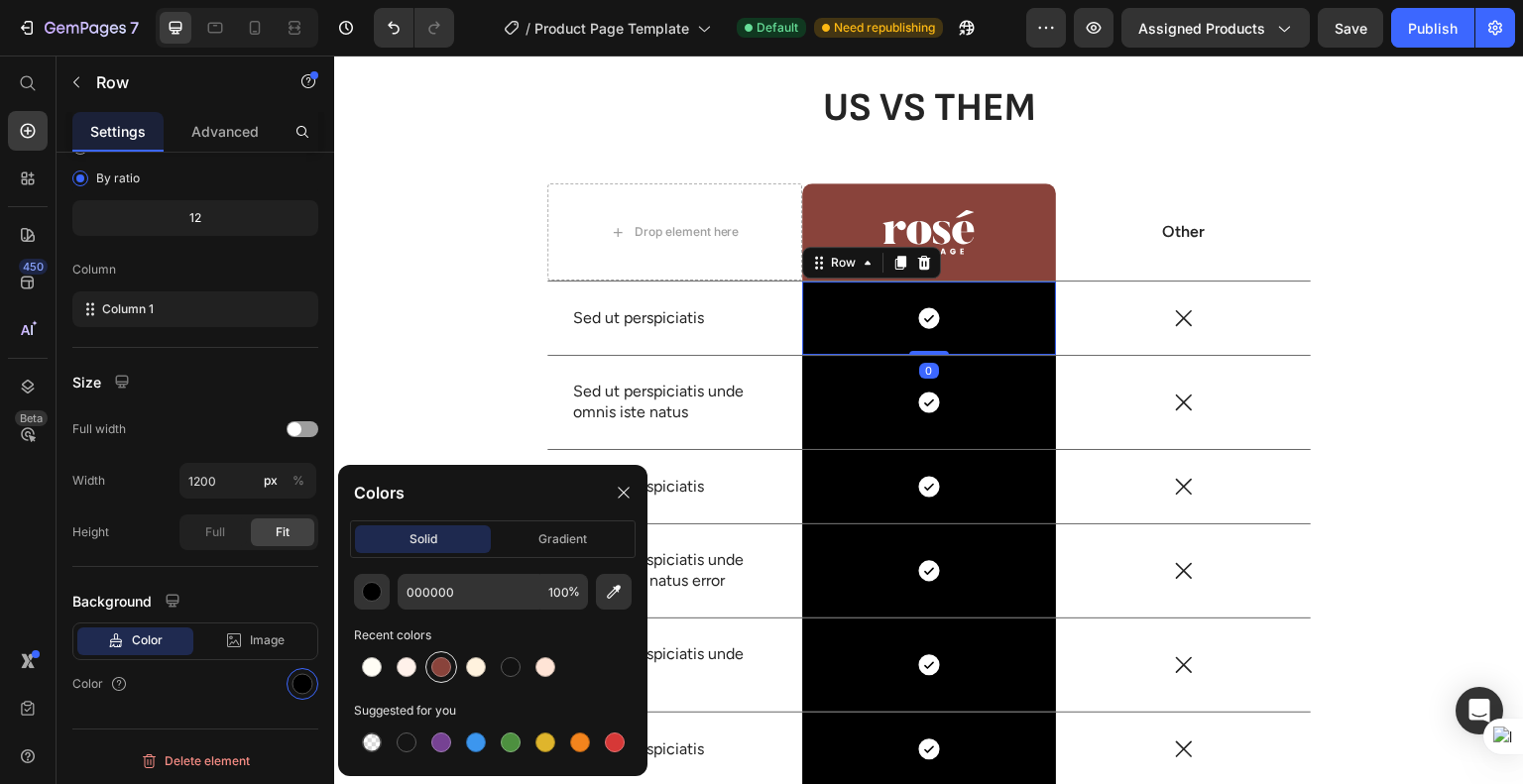 click at bounding box center [441, 667] 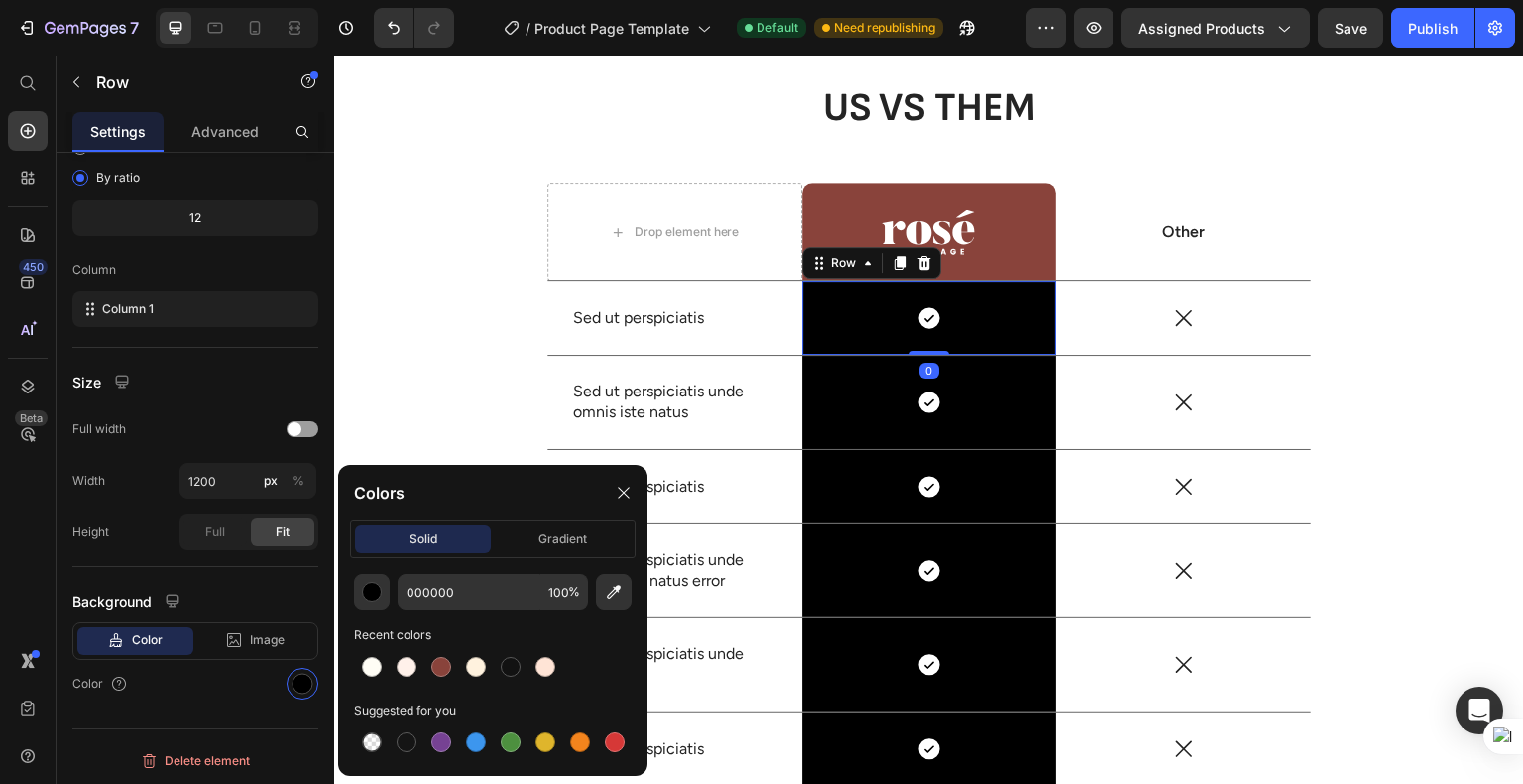 type on "89433B" 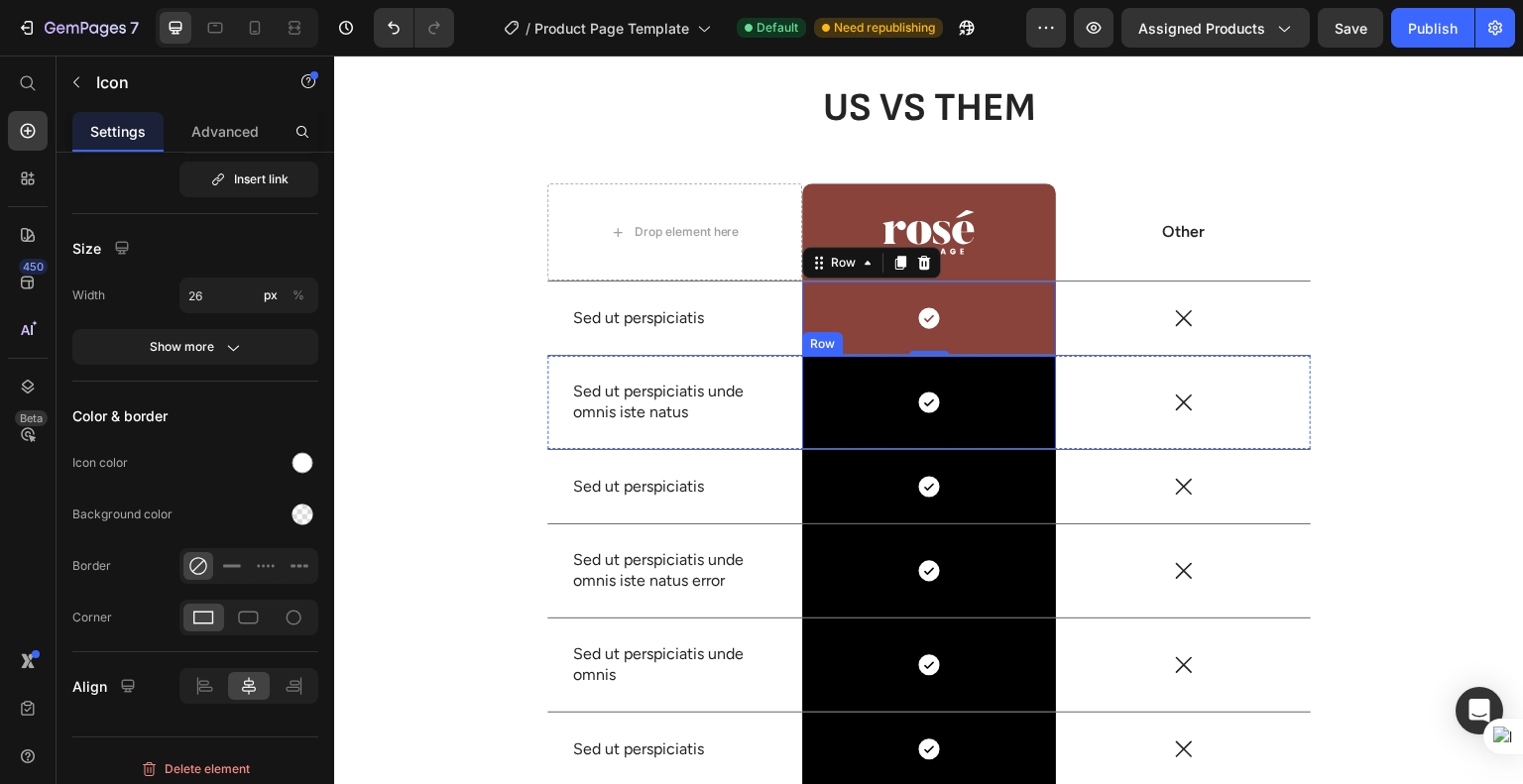 click on "Icon" at bounding box center (929, 402) 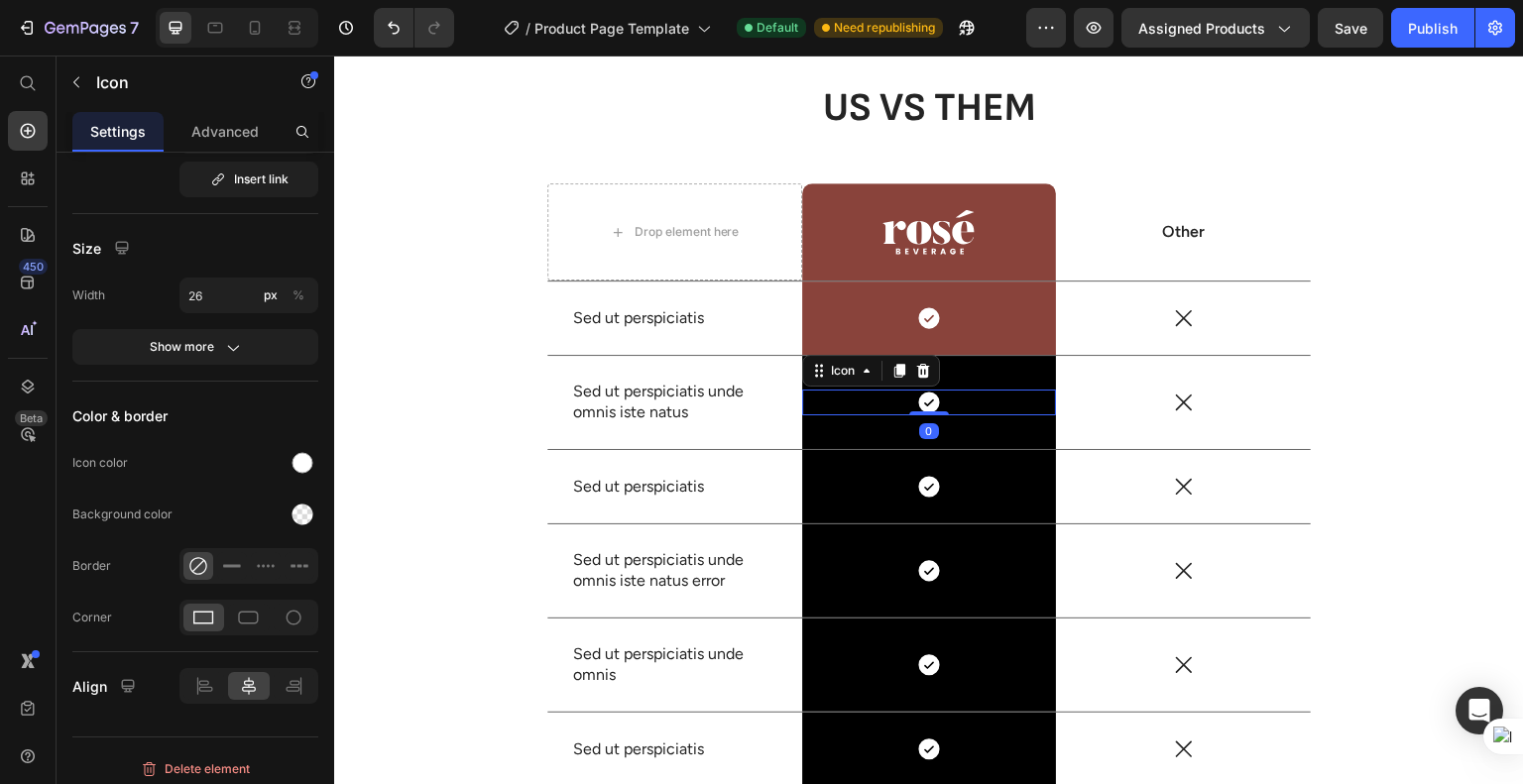 scroll, scrollTop: 0, scrollLeft: 0, axis: both 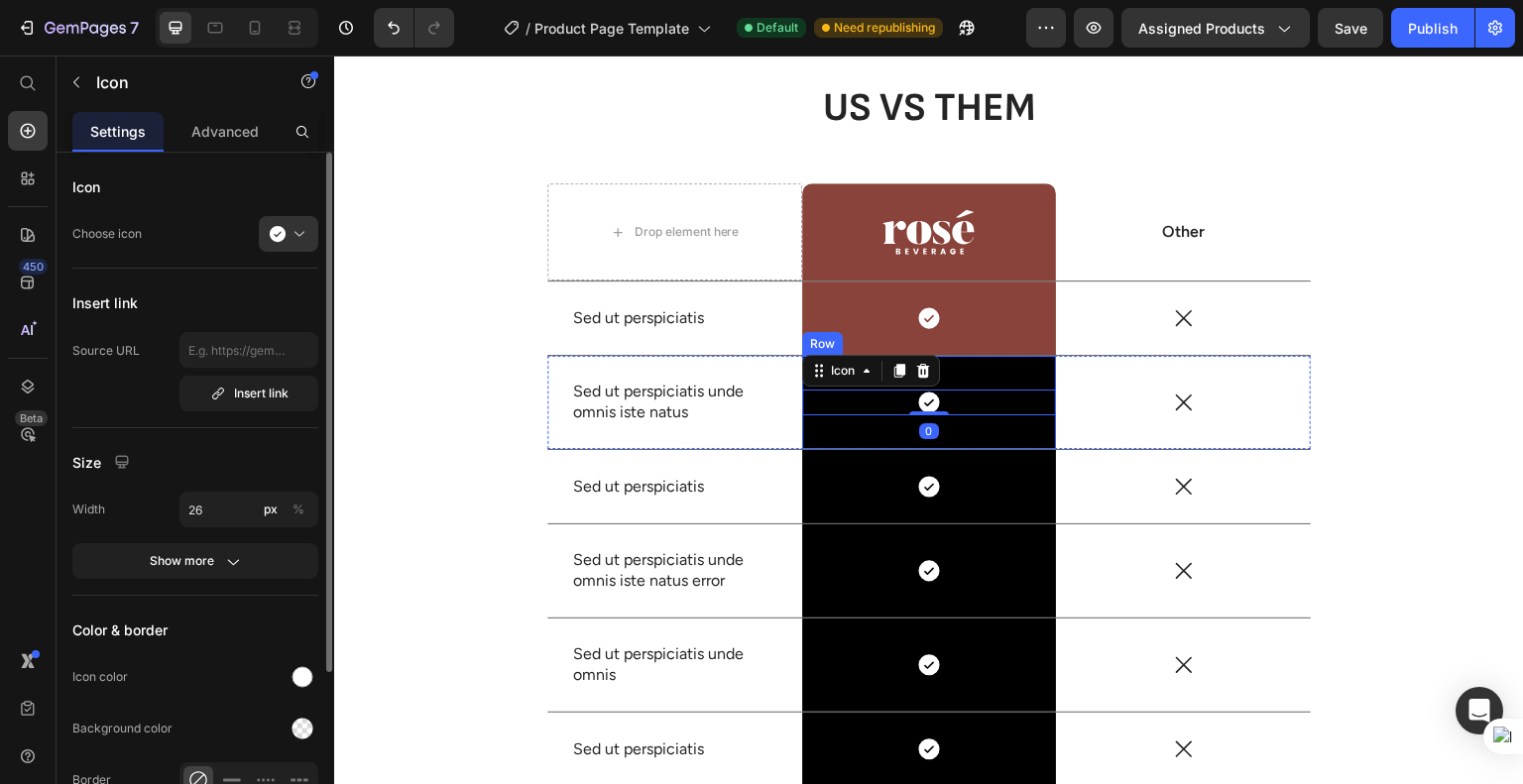 click on "Icon   0 Row" at bounding box center [929, 402] 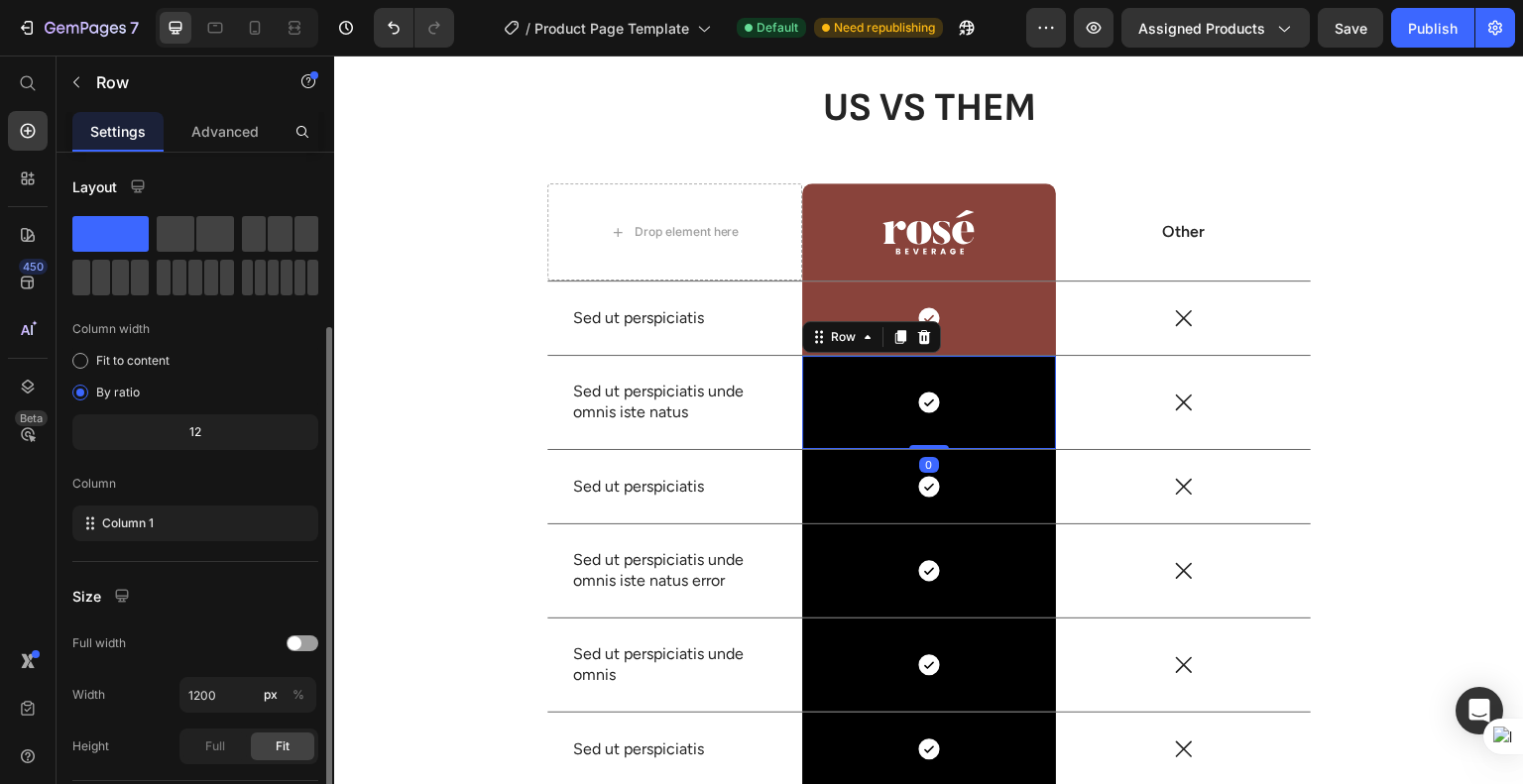 scroll, scrollTop: 198, scrollLeft: 0, axis: vertical 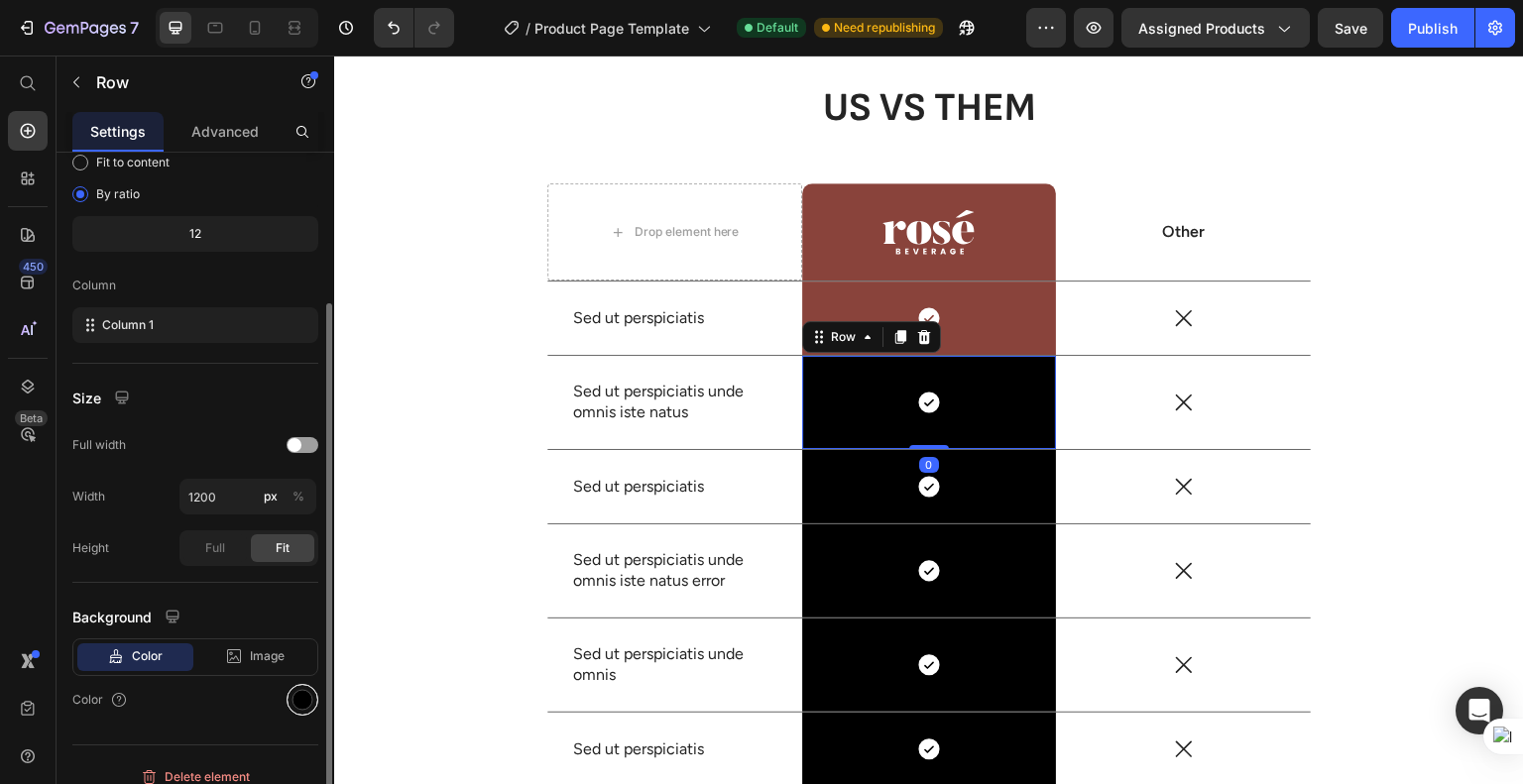 click at bounding box center [302, 700] 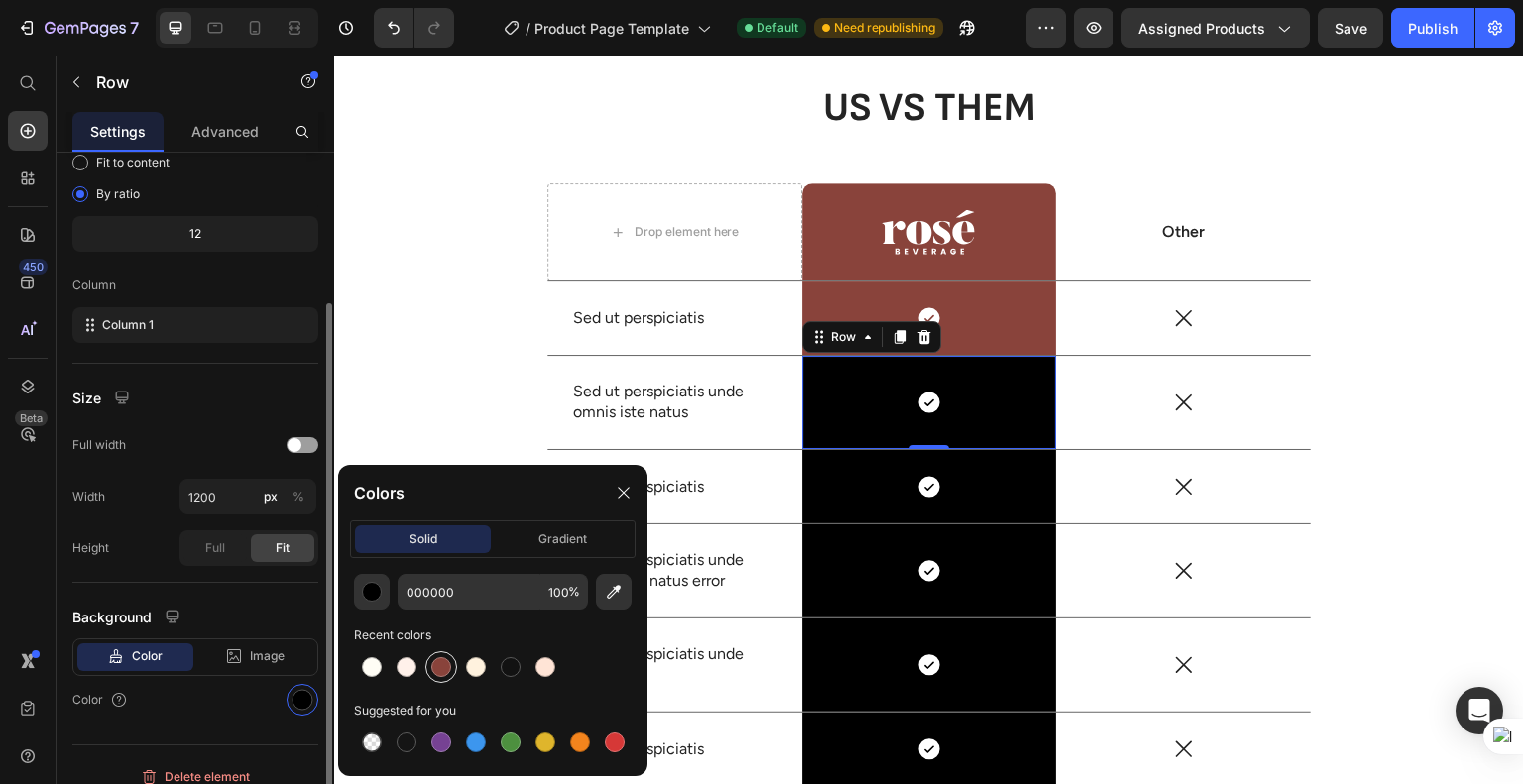 click at bounding box center [441, 667] 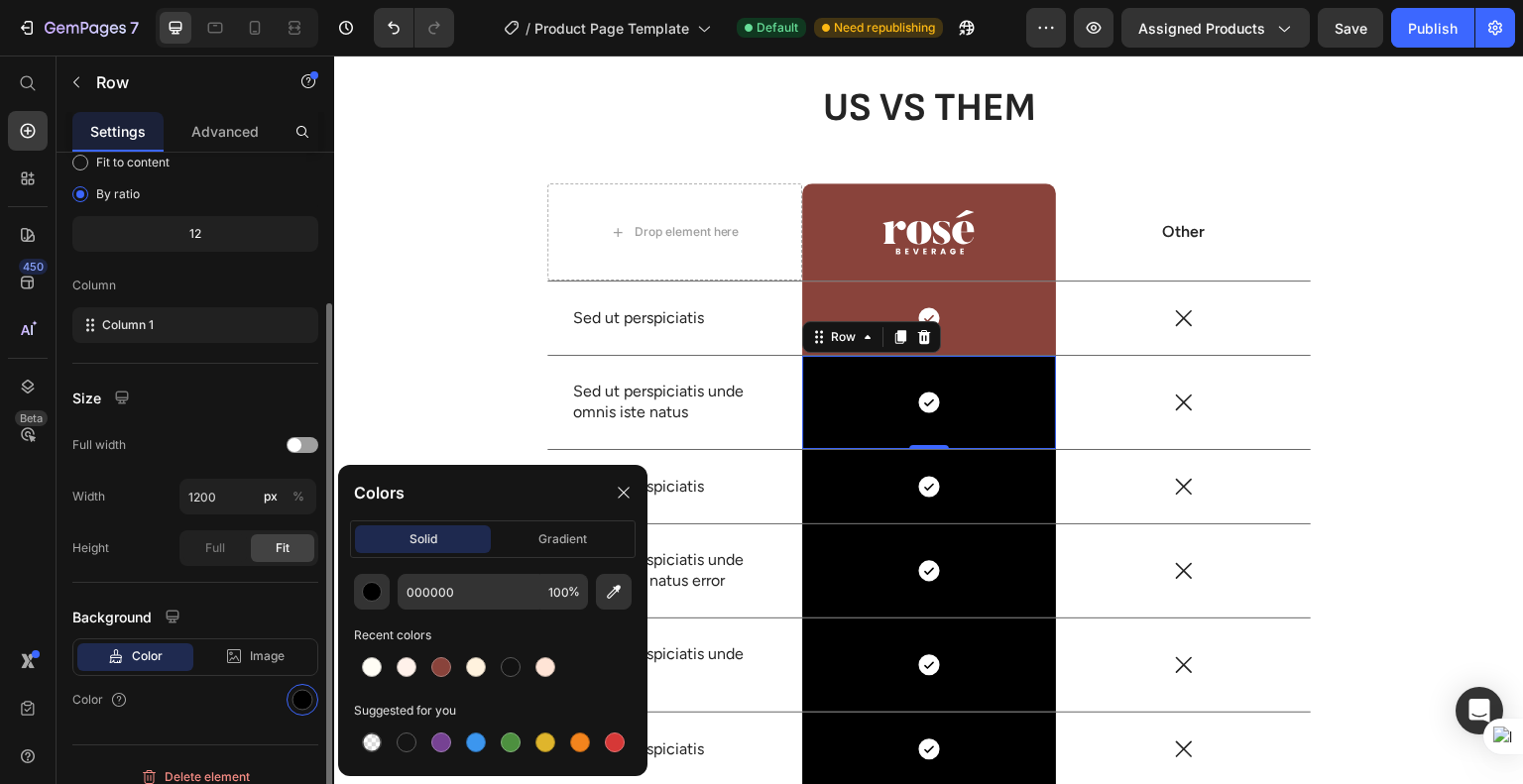 type on "89433B" 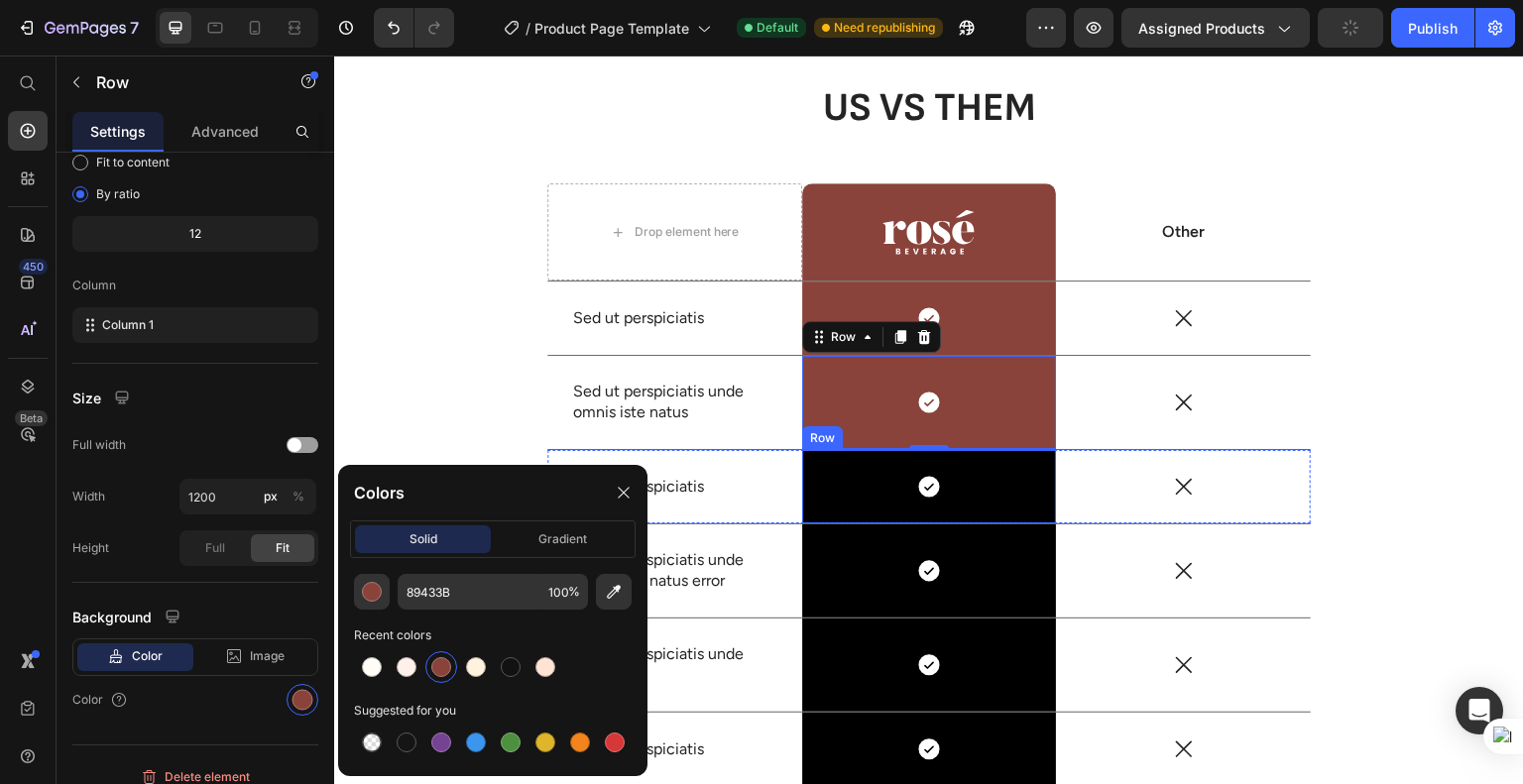 click on "Icon Row" at bounding box center [929, 487] 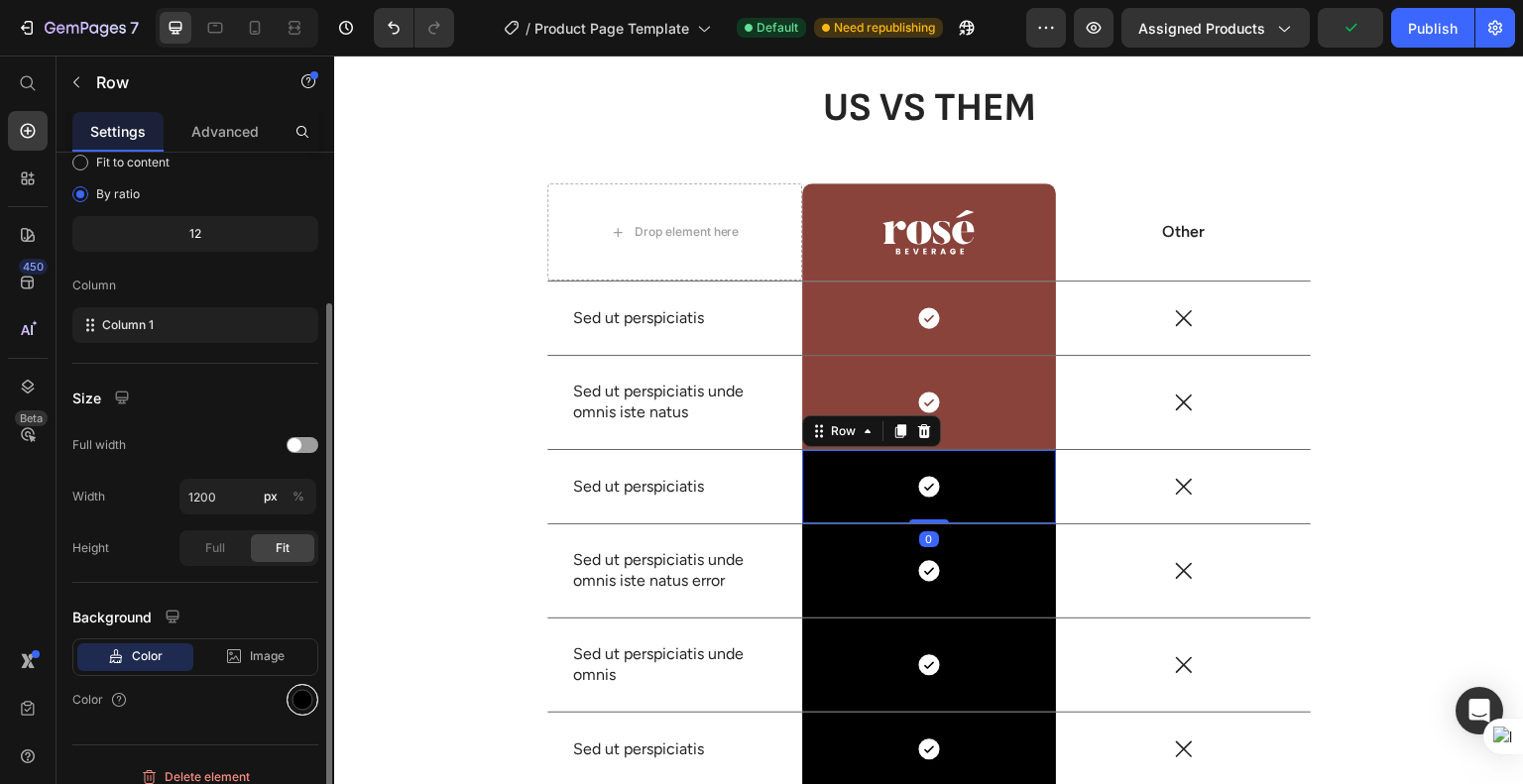 click at bounding box center [302, 700] 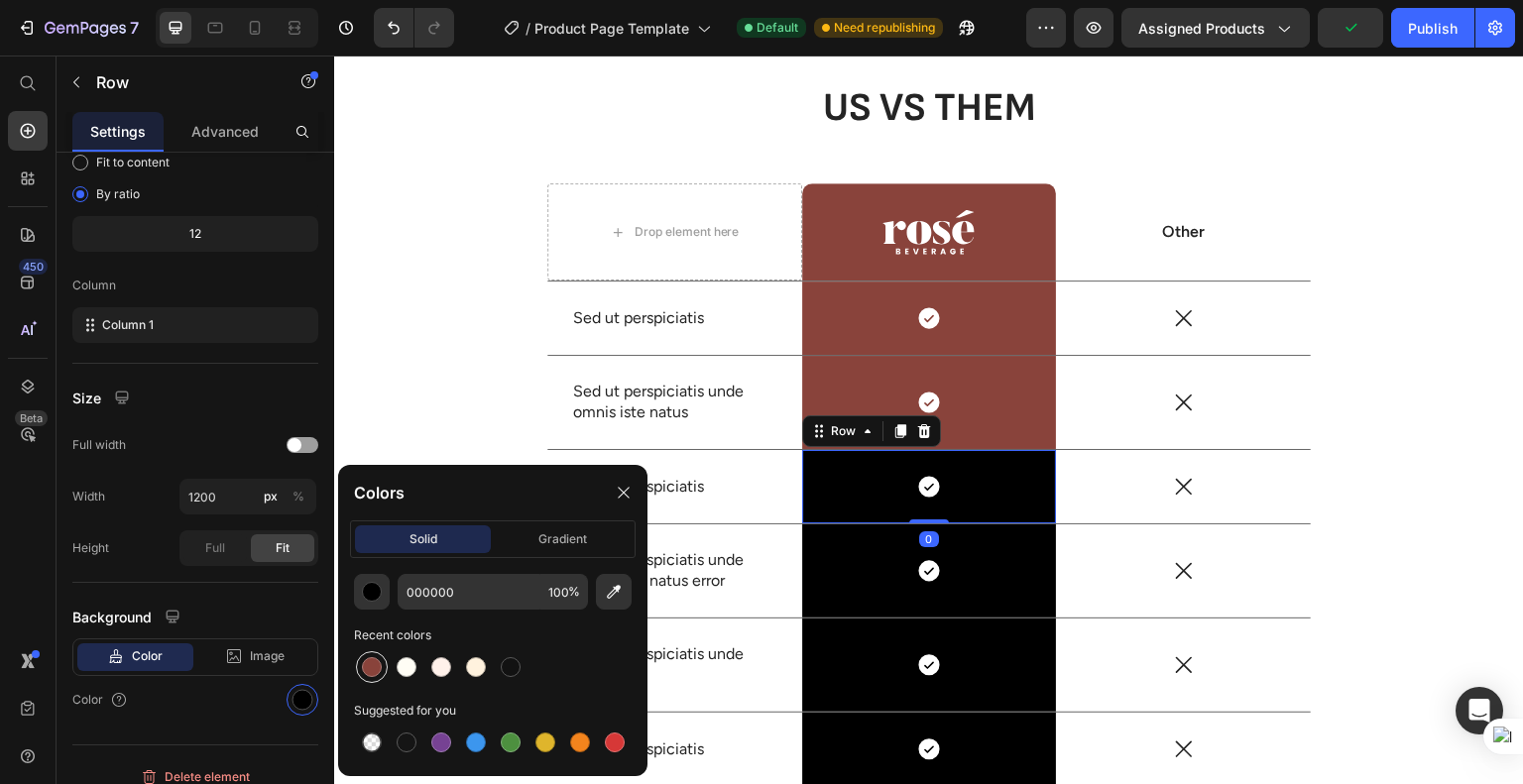 click at bounding box center (372, 667) 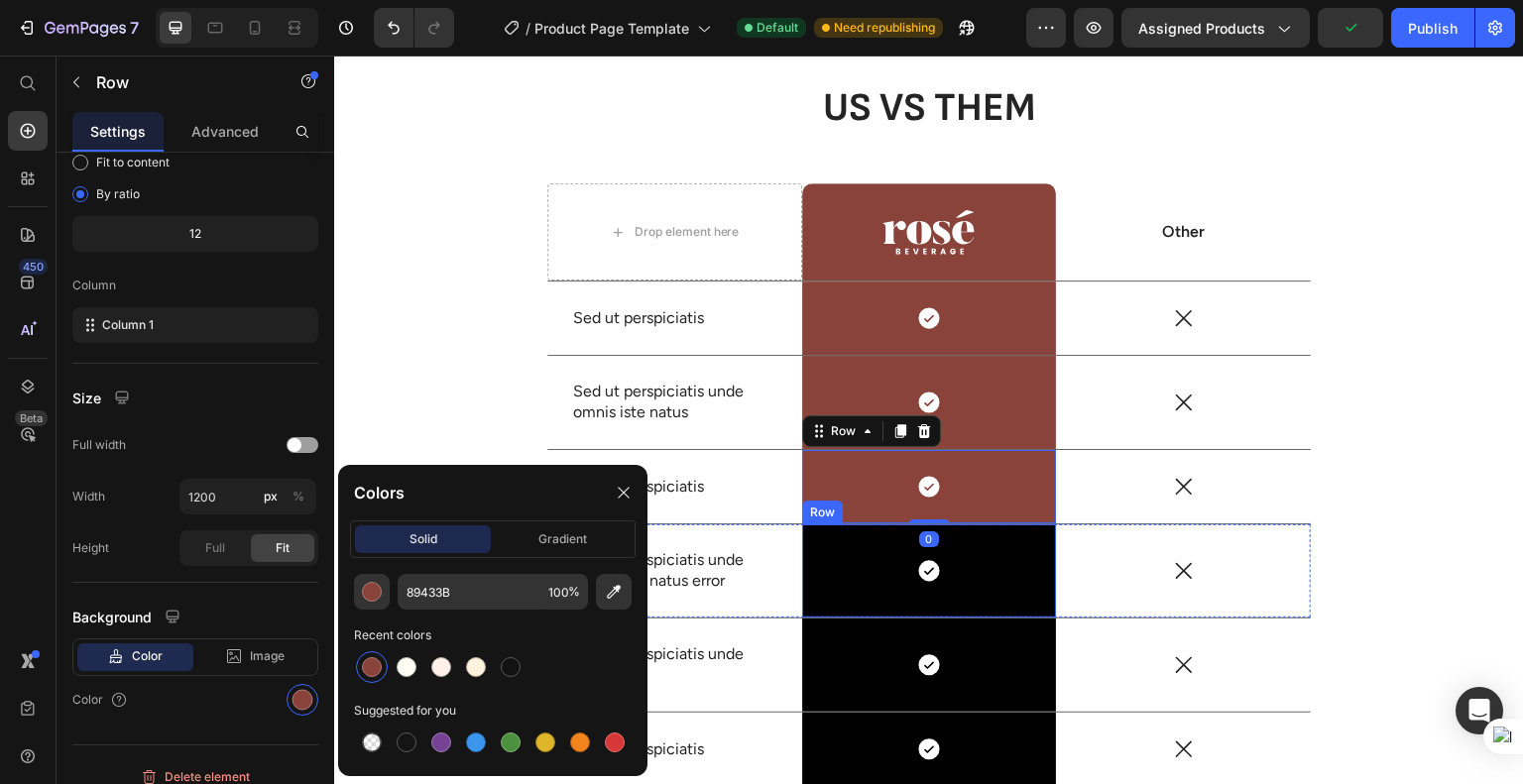 click on "Icon Row" at bounding box center [929, 571] 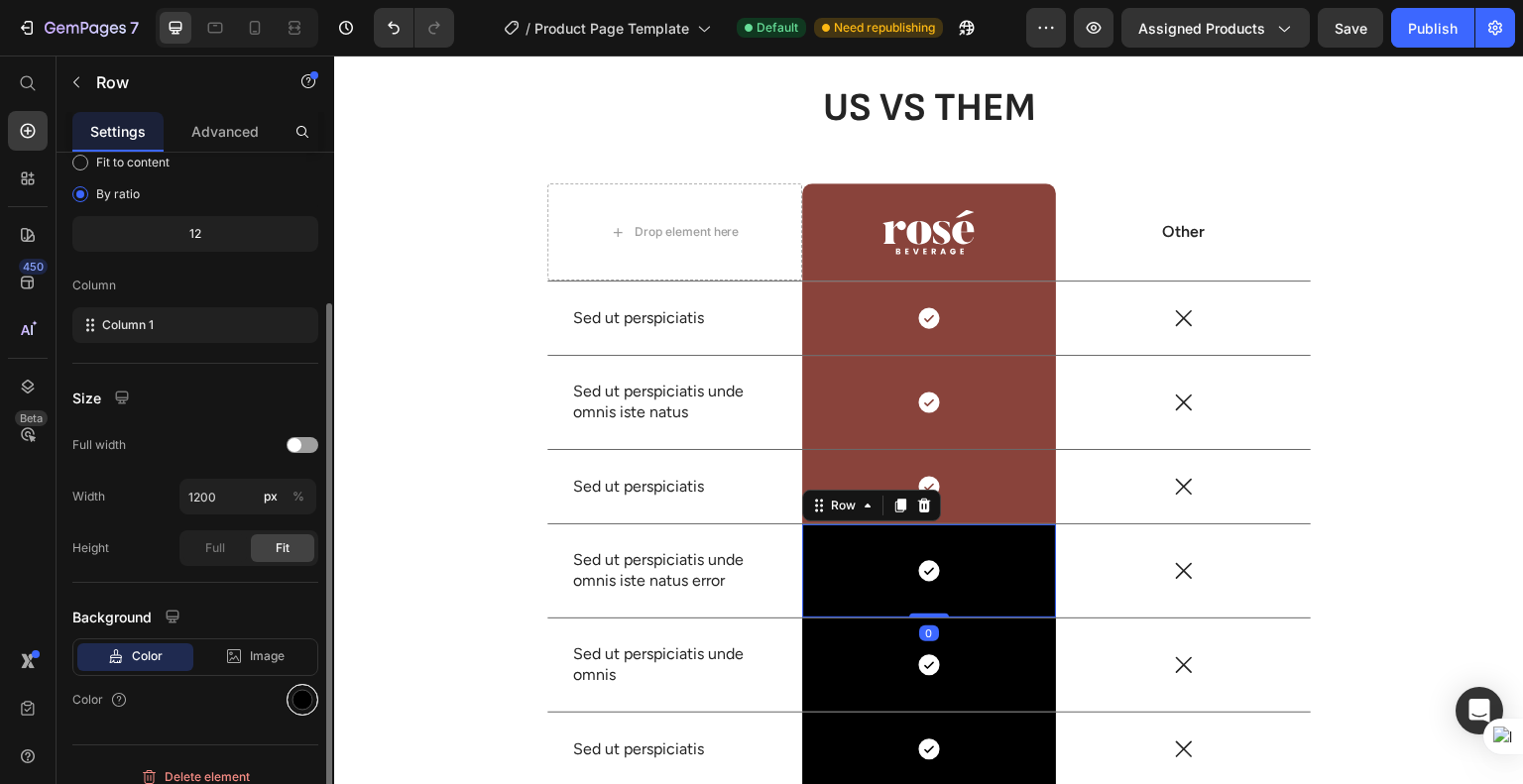 click at bounding box center [302, 700] 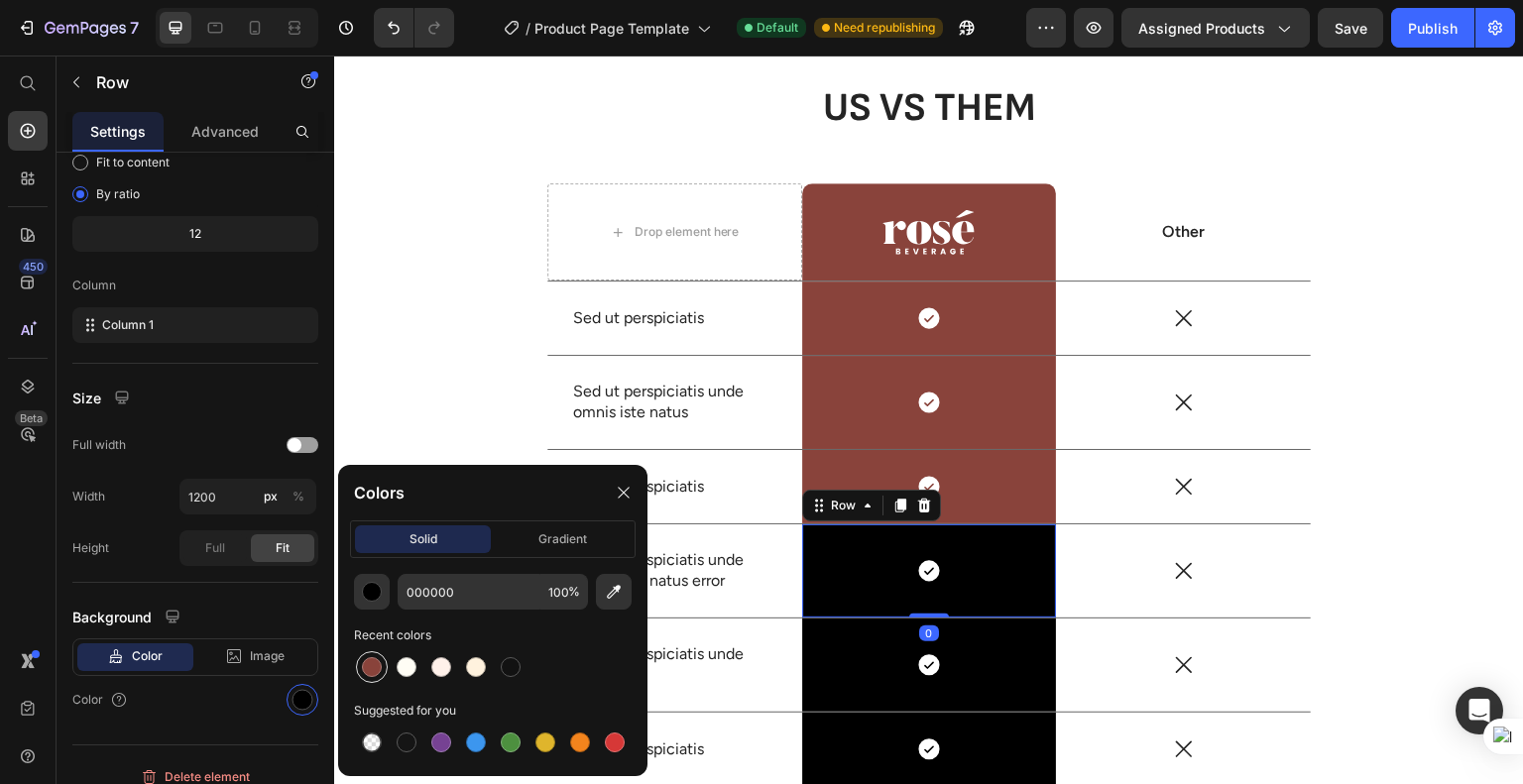 click at bounding box center (372, 667) 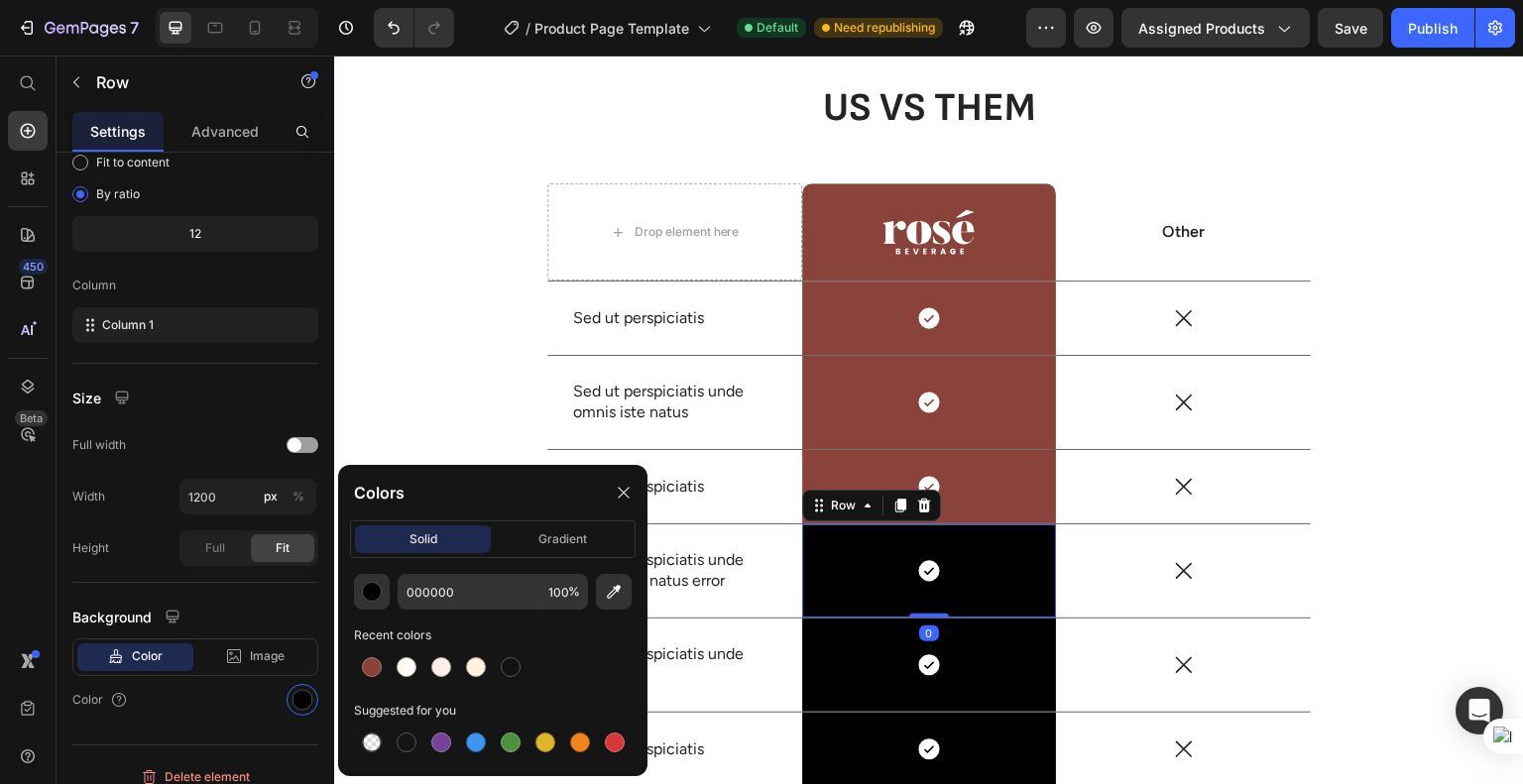 type on "89433B" 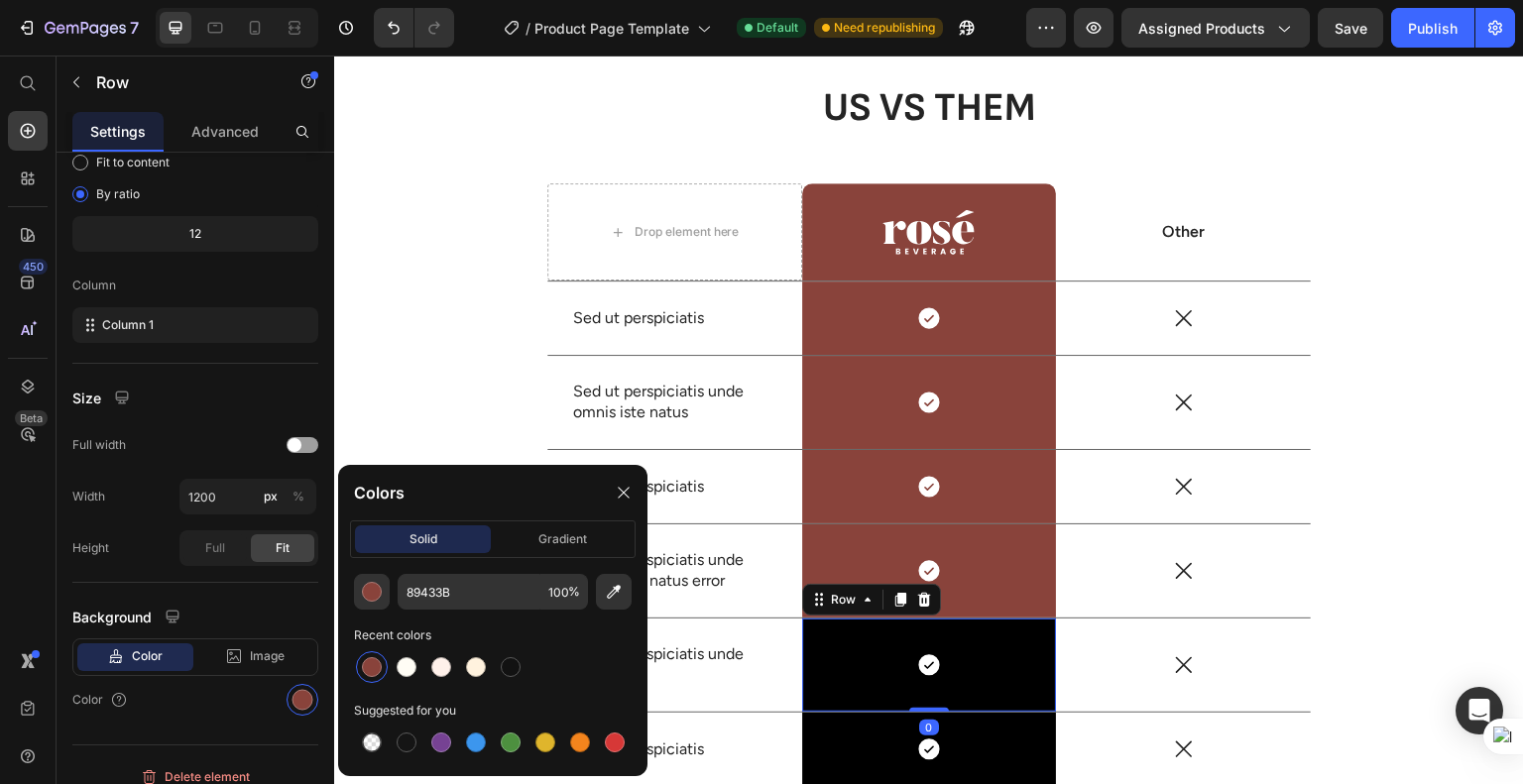click on "Icon Row   0" at bounding box center [929, 665] 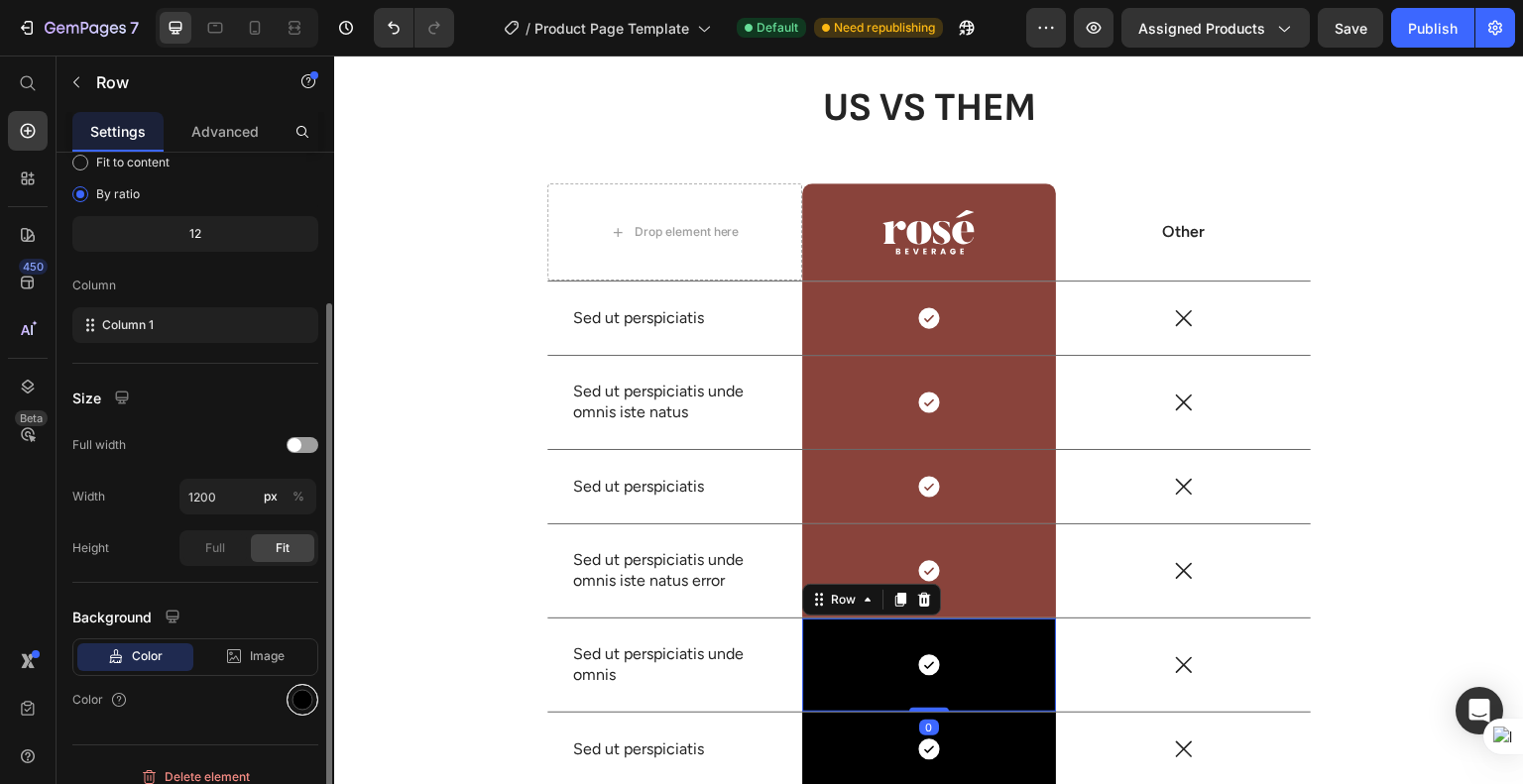 click at bounding box center (302, 700) 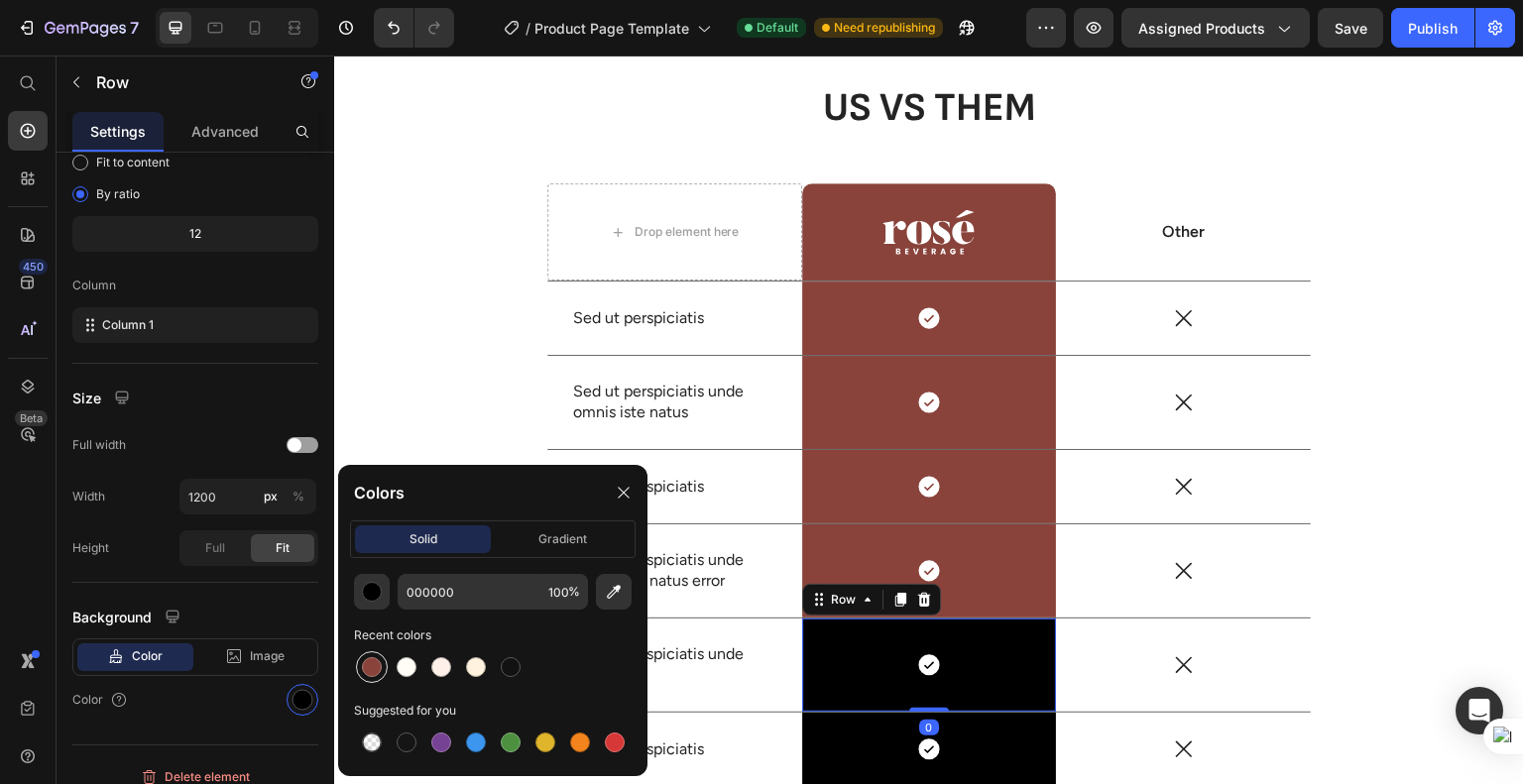 click at bounding box center (372, 667) 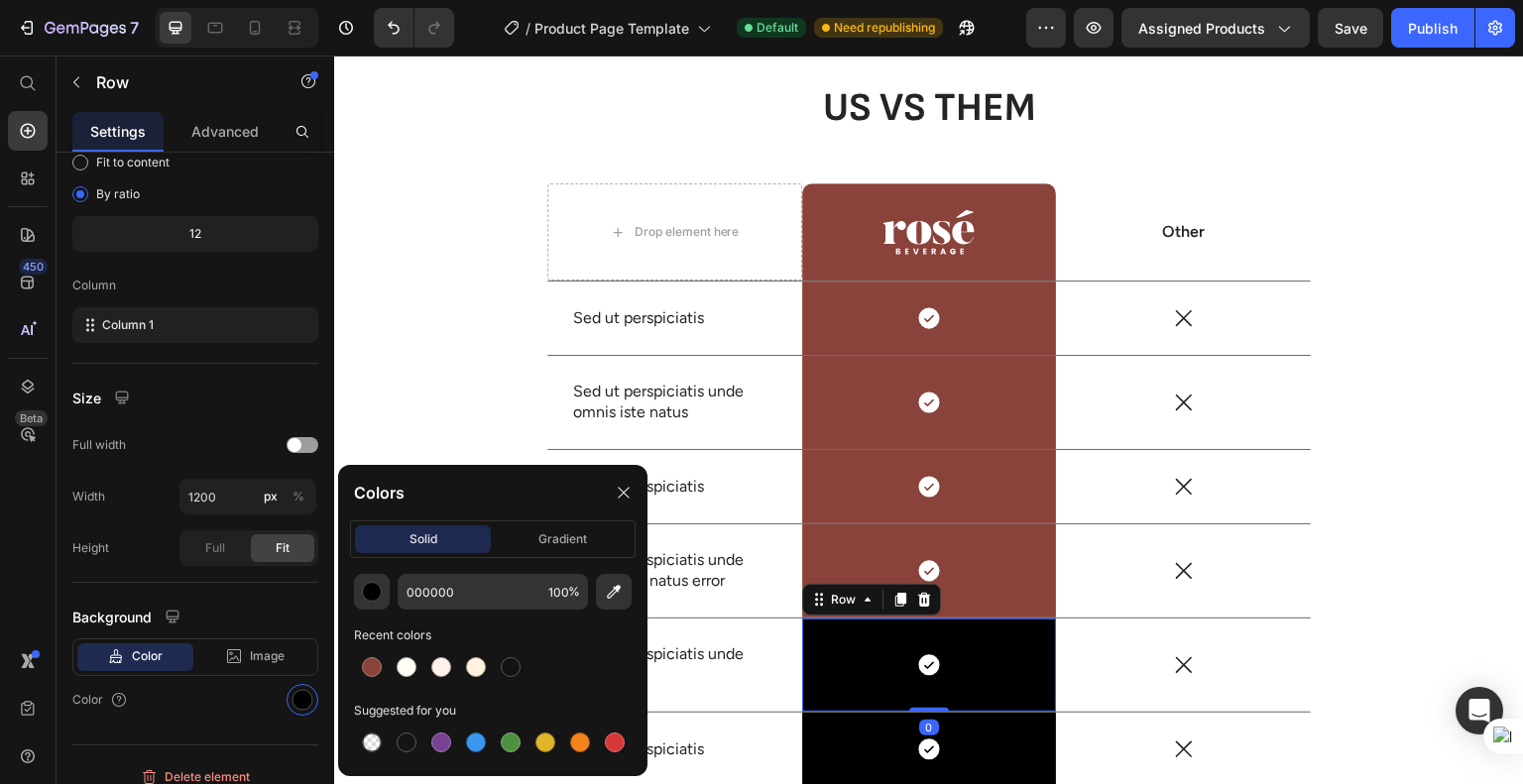 type on "89433B" 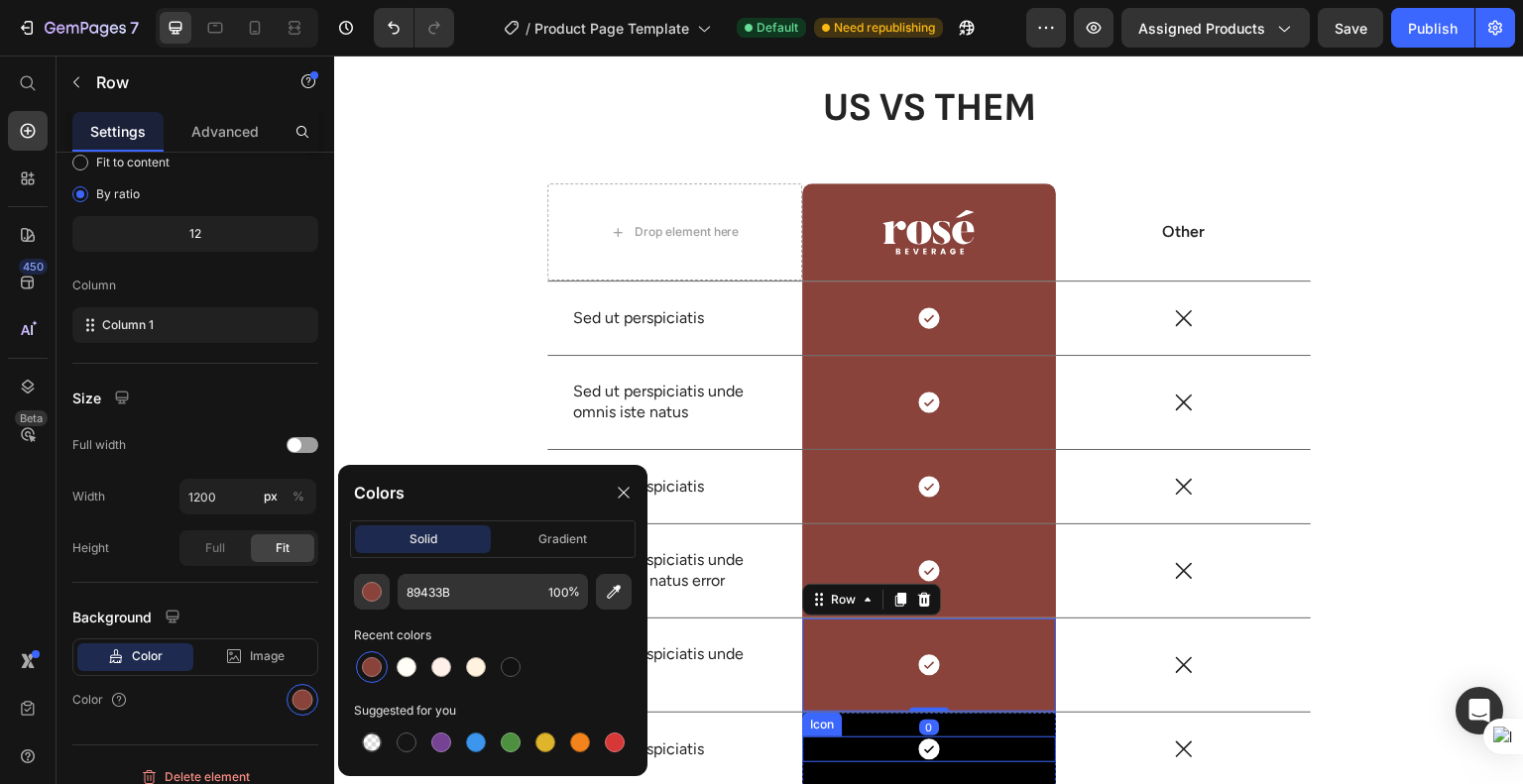 click on "Icon" at bounding box center (929, 749) 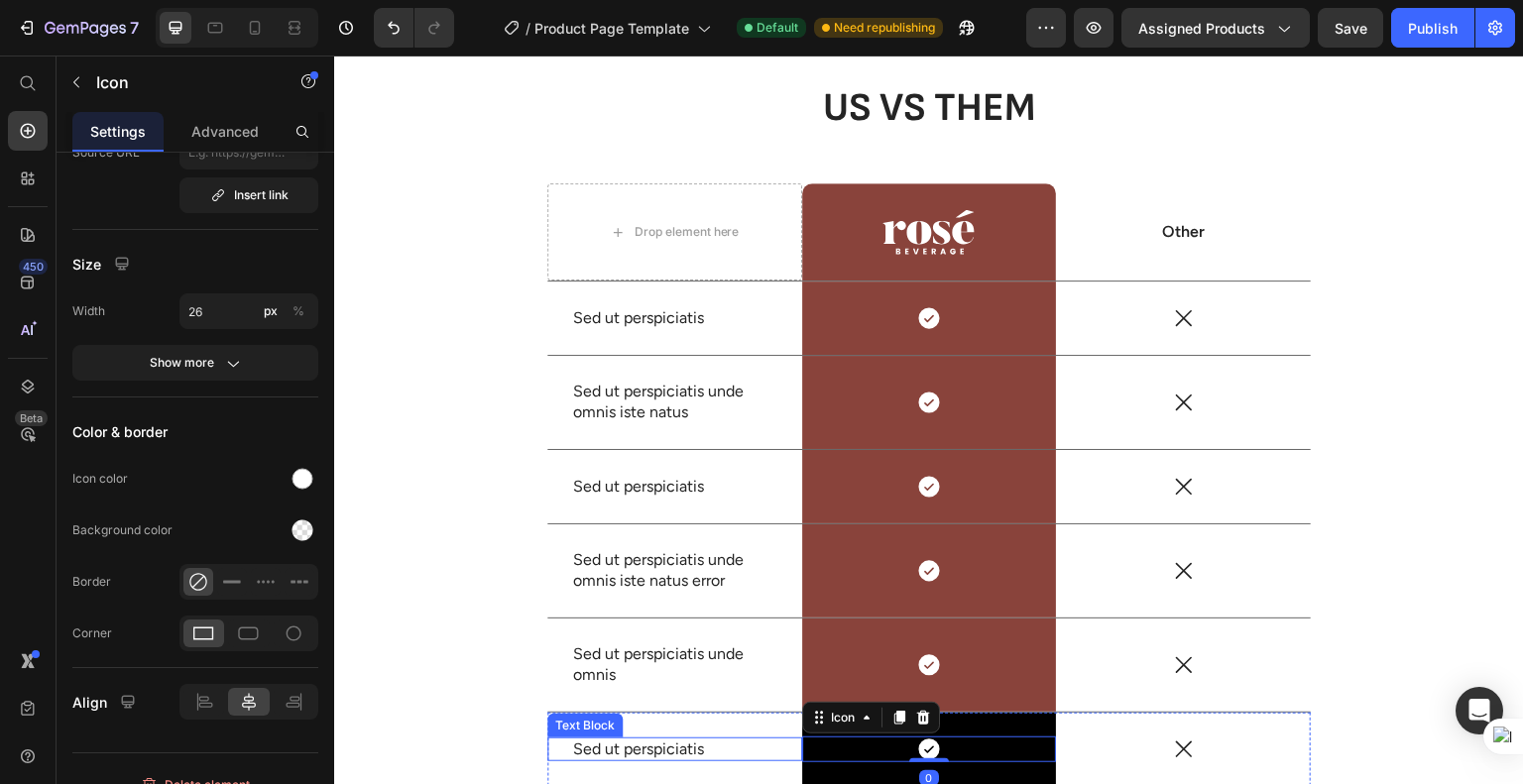 scroll, scrollTop: 0, scrollLeft: 0, axis: both 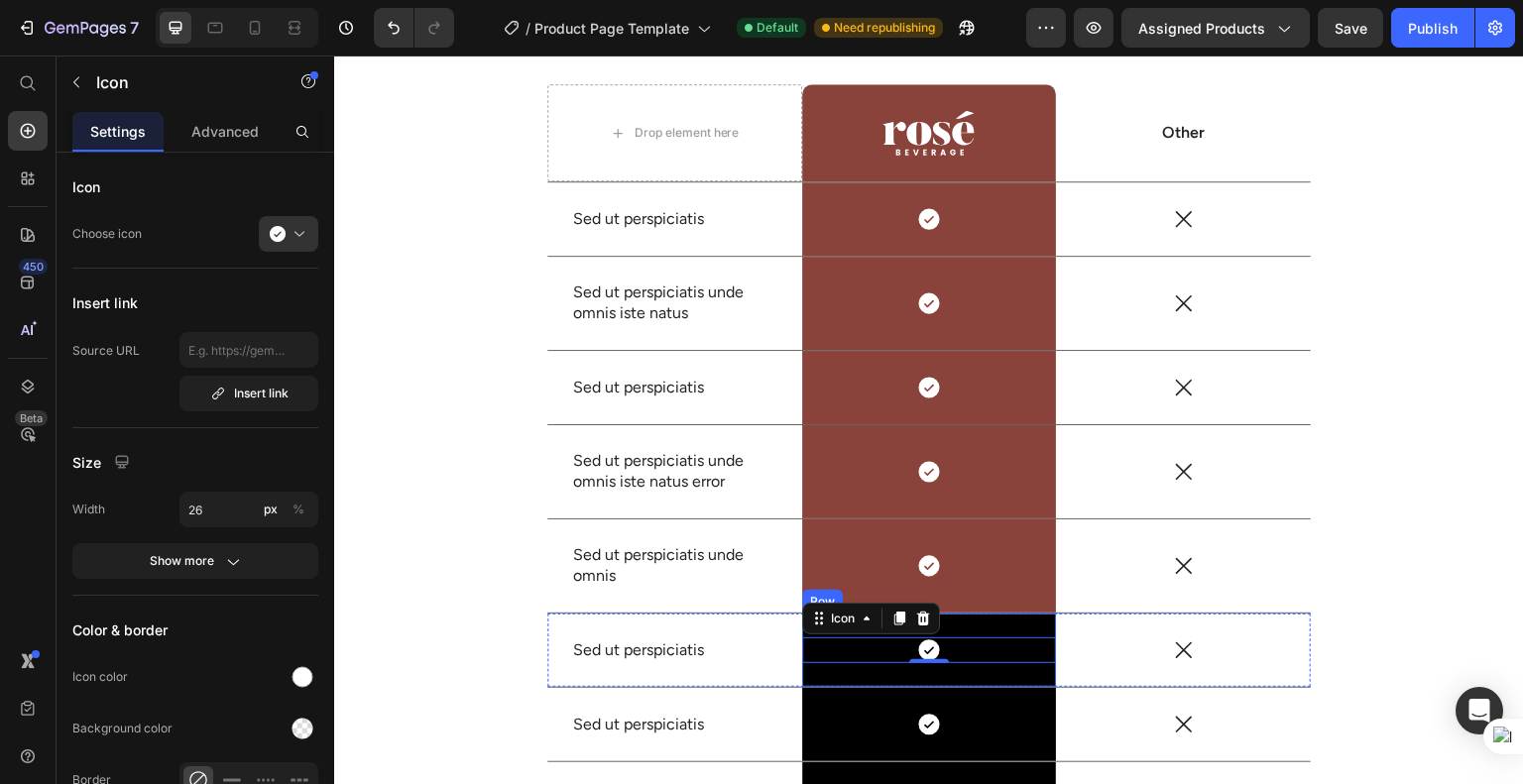 click on "Icon   0 Row" at bounding box center (929, 650) 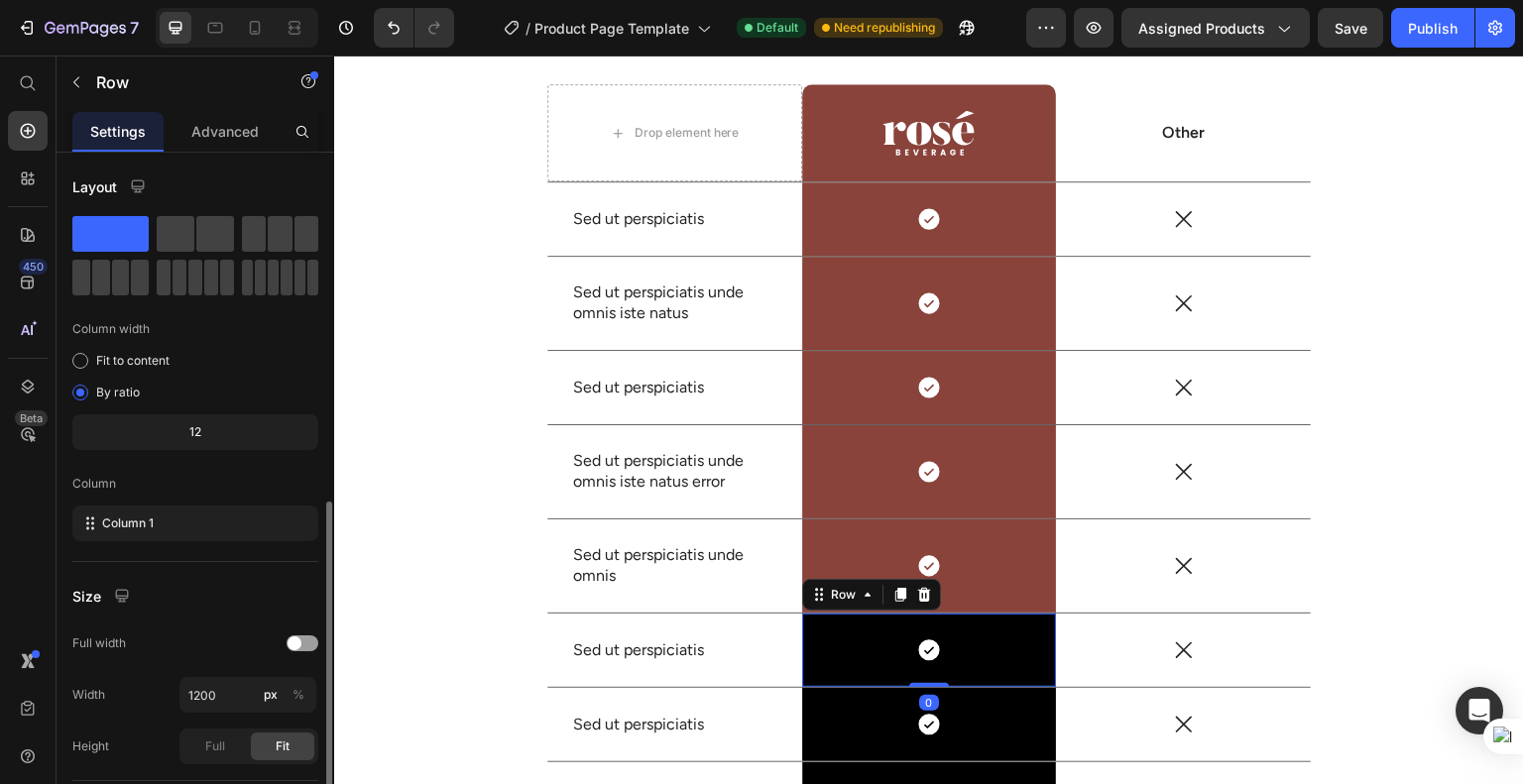 scroll, scrollTop: 198, scrollLeft: 0, axis: vertical 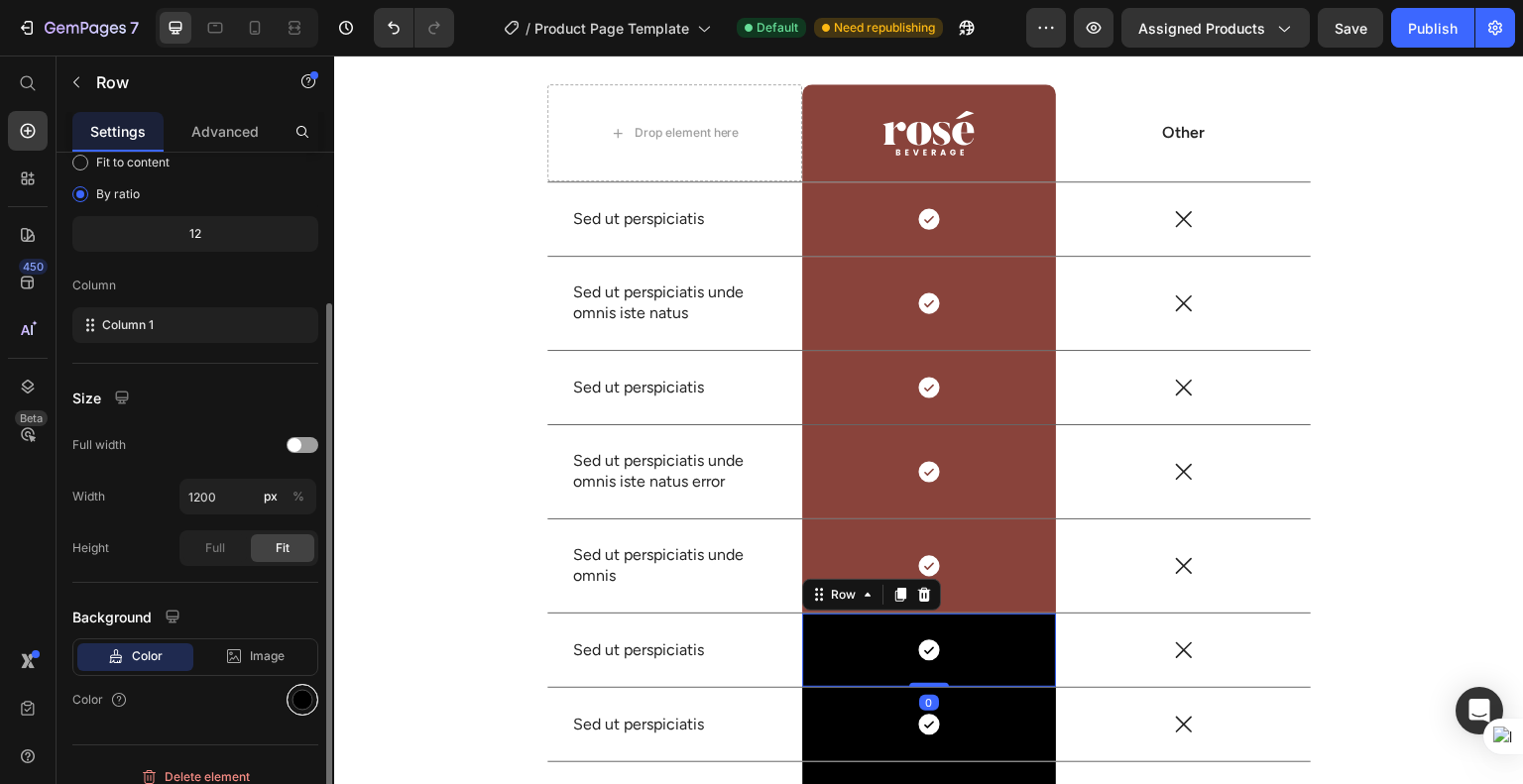 click at bounding box center (302, 700) 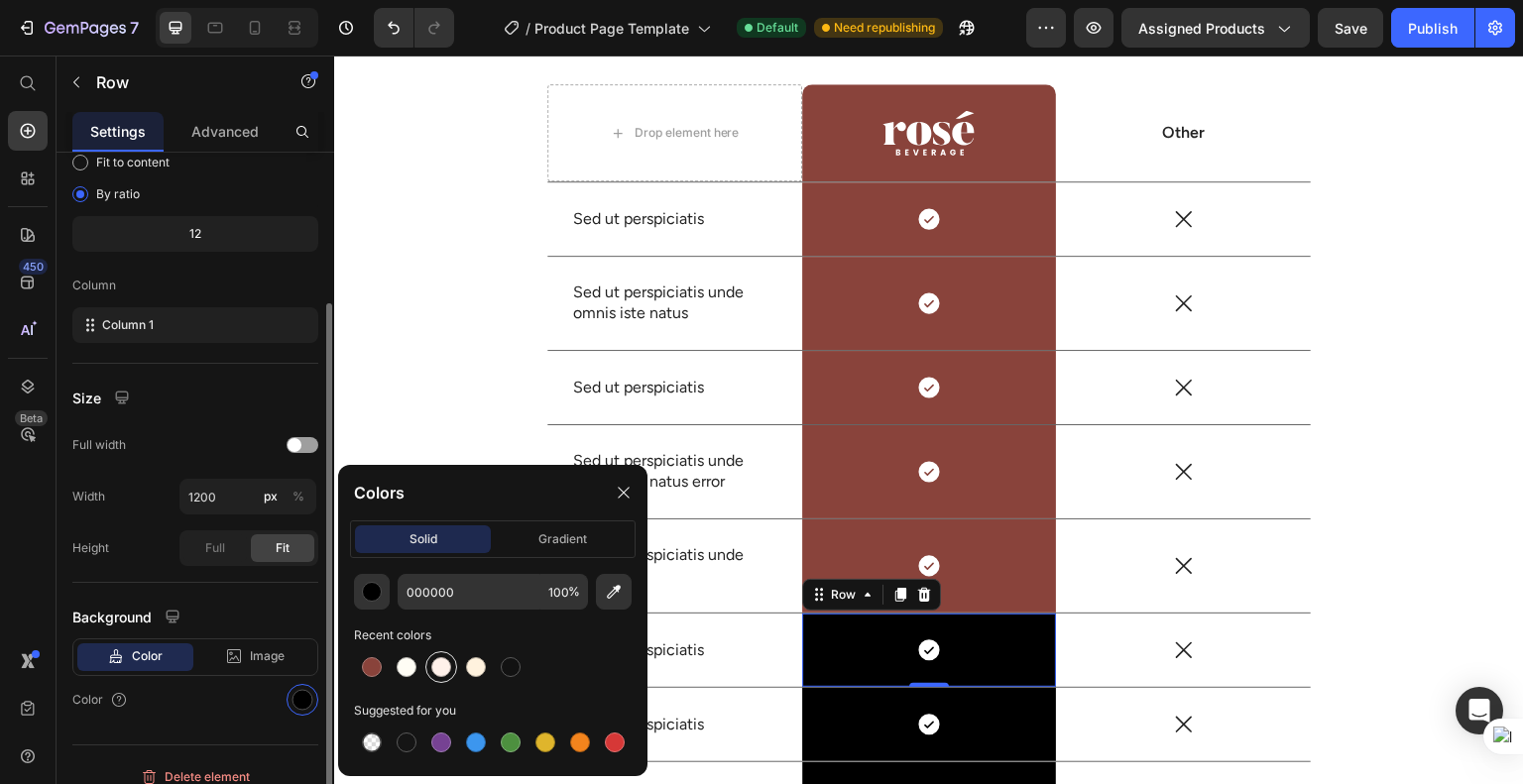 drag, startPoint x: 384, startPoint y: 665, endPoint x: 453, endPoint y: 678, distance: 70.21396 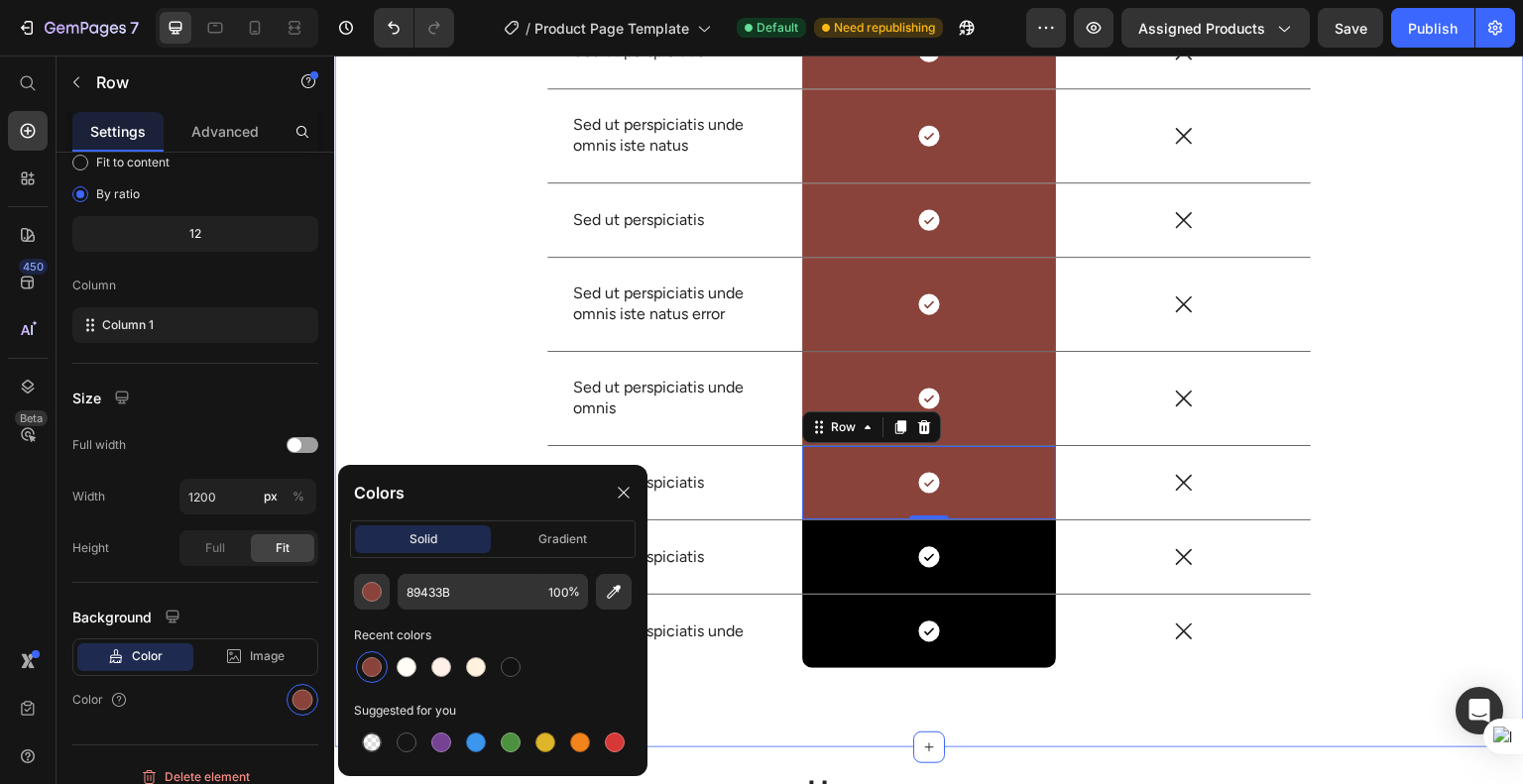 scroll, scrollTop: 2062, scrollLeft: 0, axis: vertical 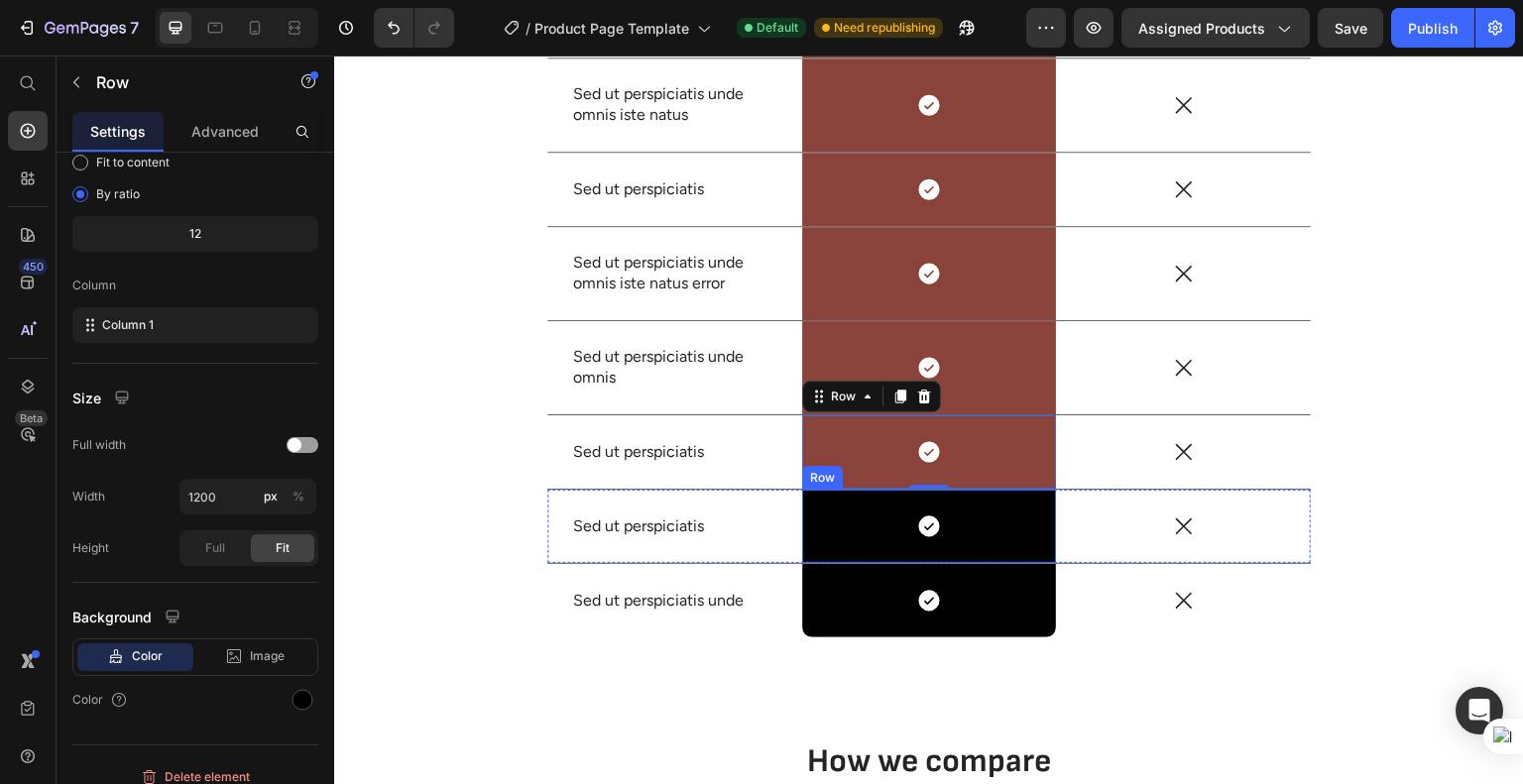 click on "Icon Row" at bounding box center [929, 526] 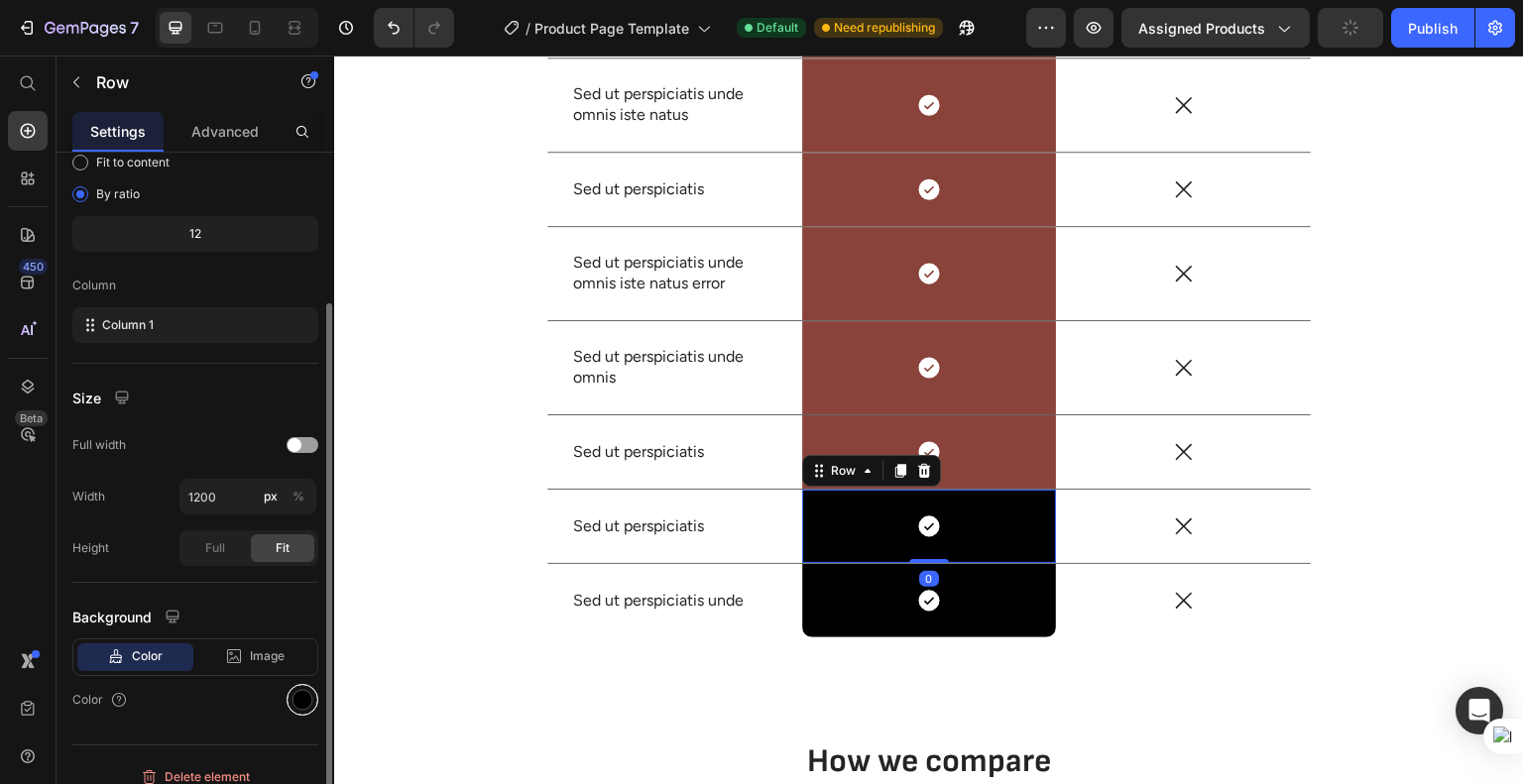 click at bounding box center (302, 700) 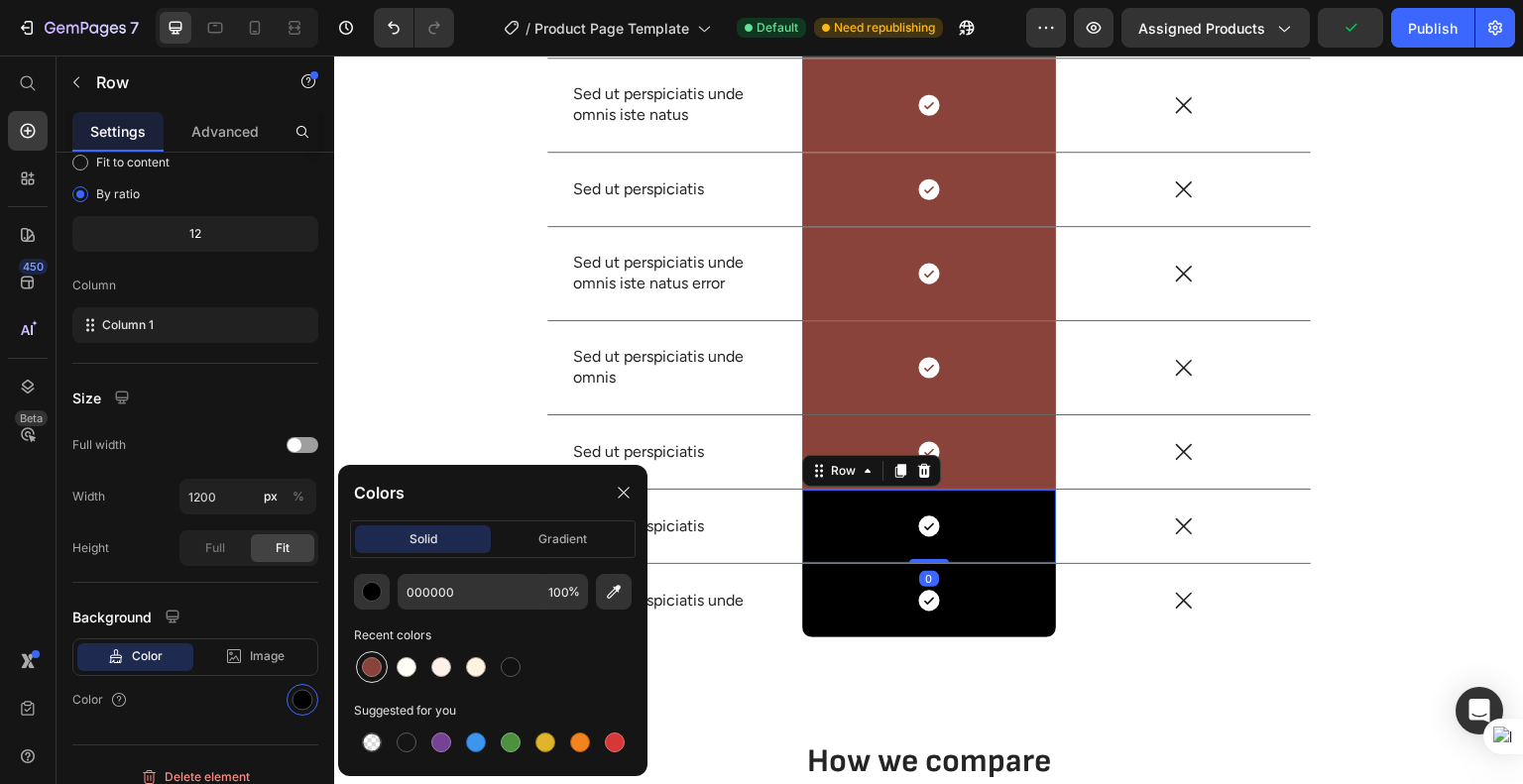 click at bounding box center (372, 667) 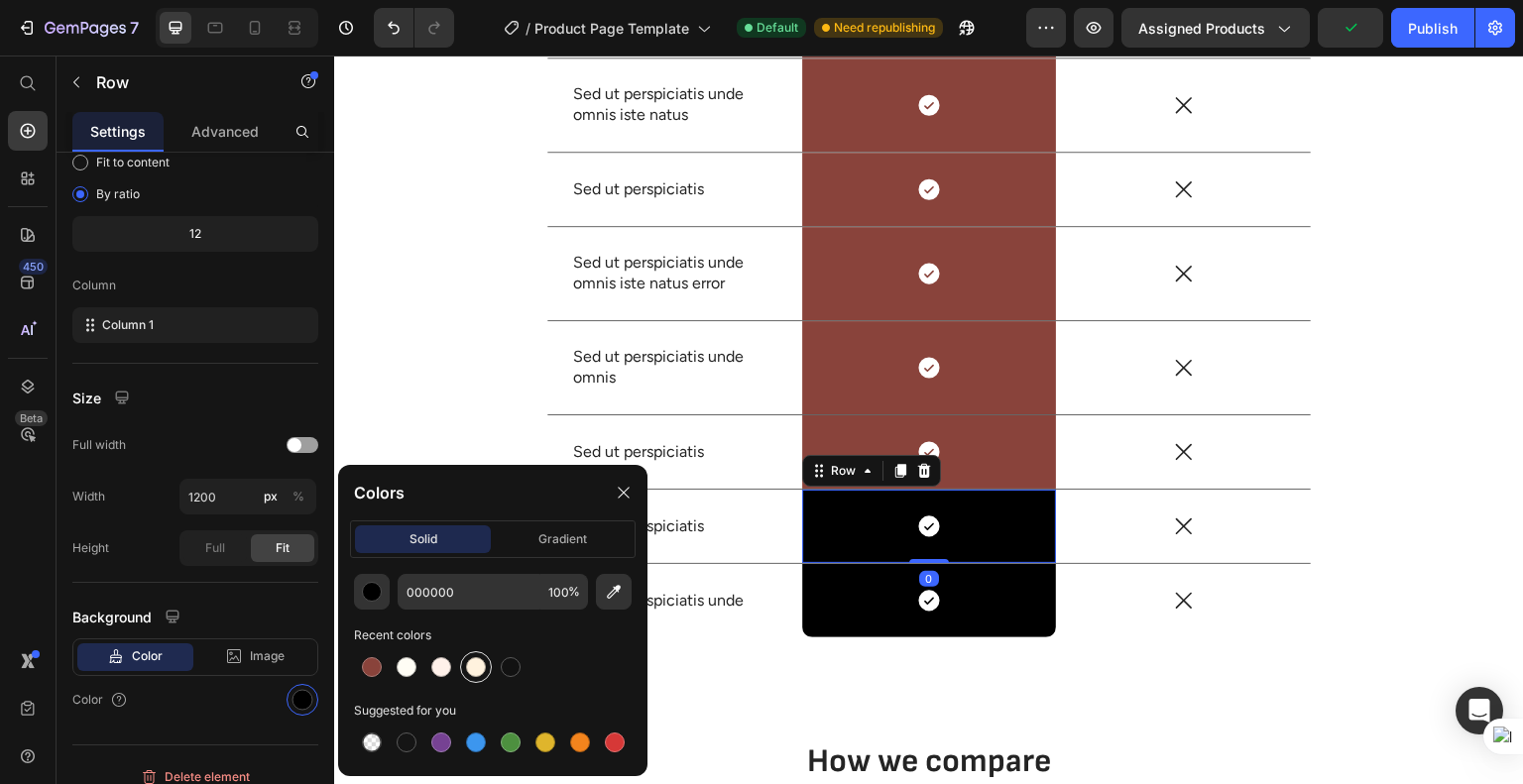 type on "89433B" 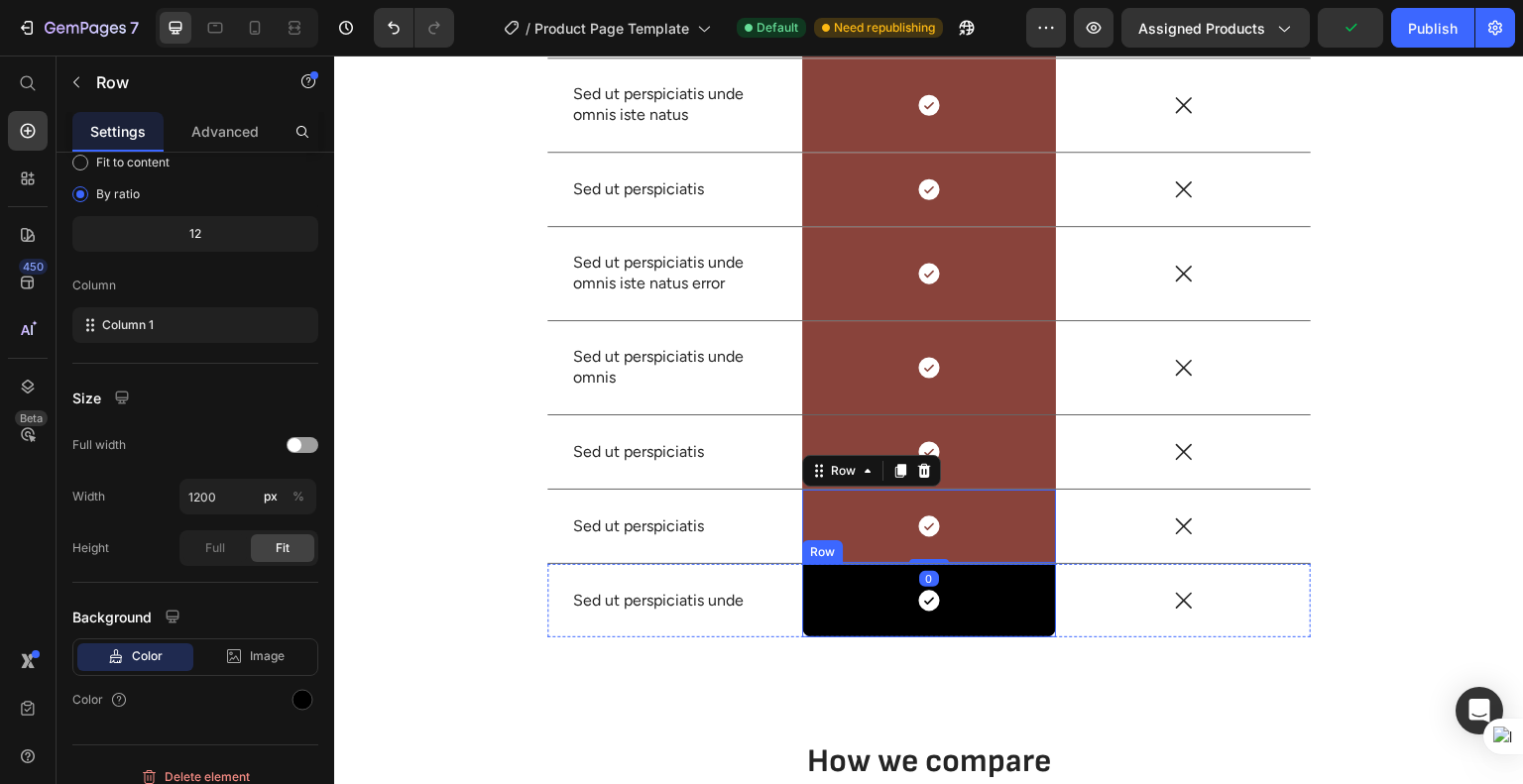 click on "Icon Row" at bounding box center [929, 601] 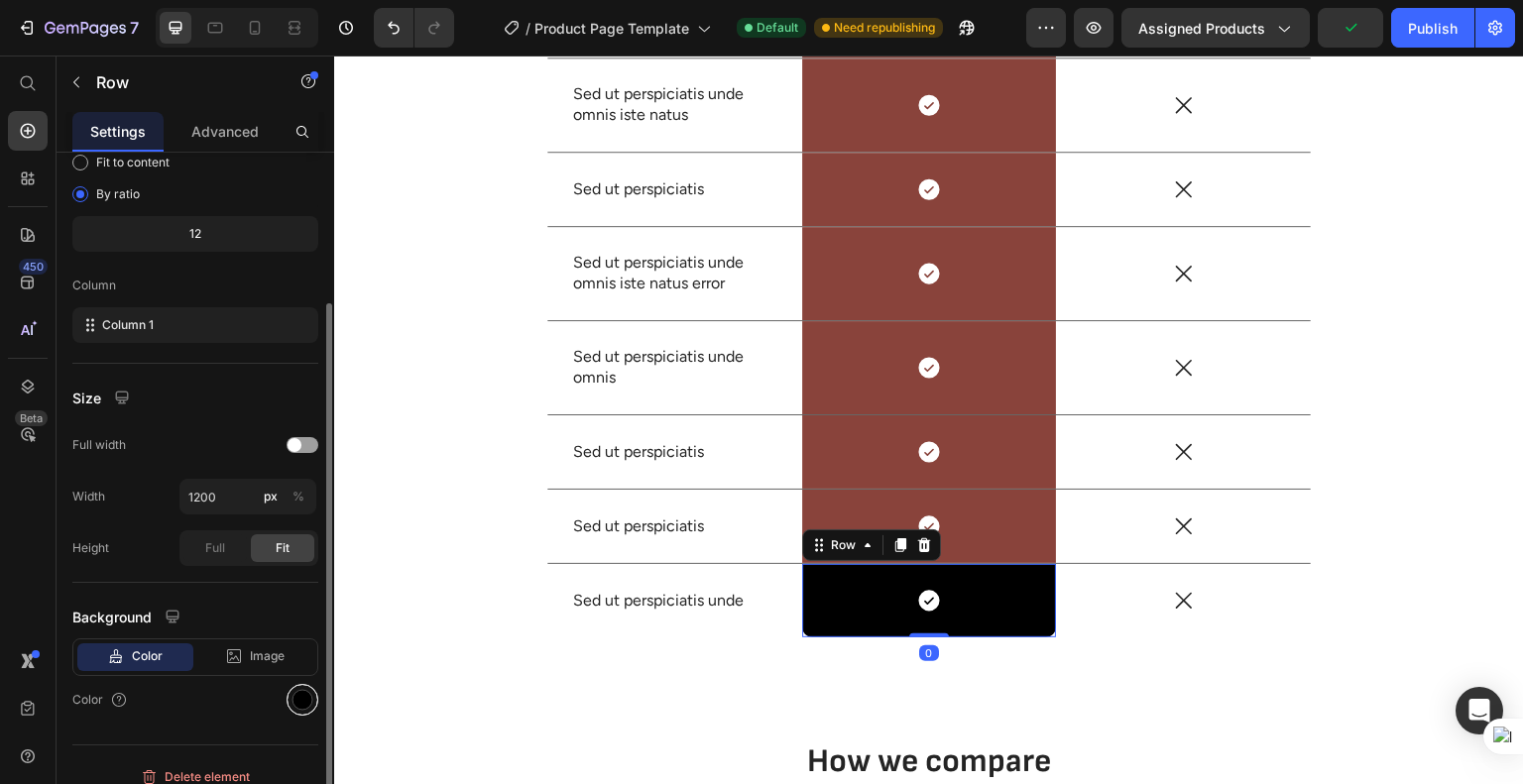 click at bounding box center [302, 700] 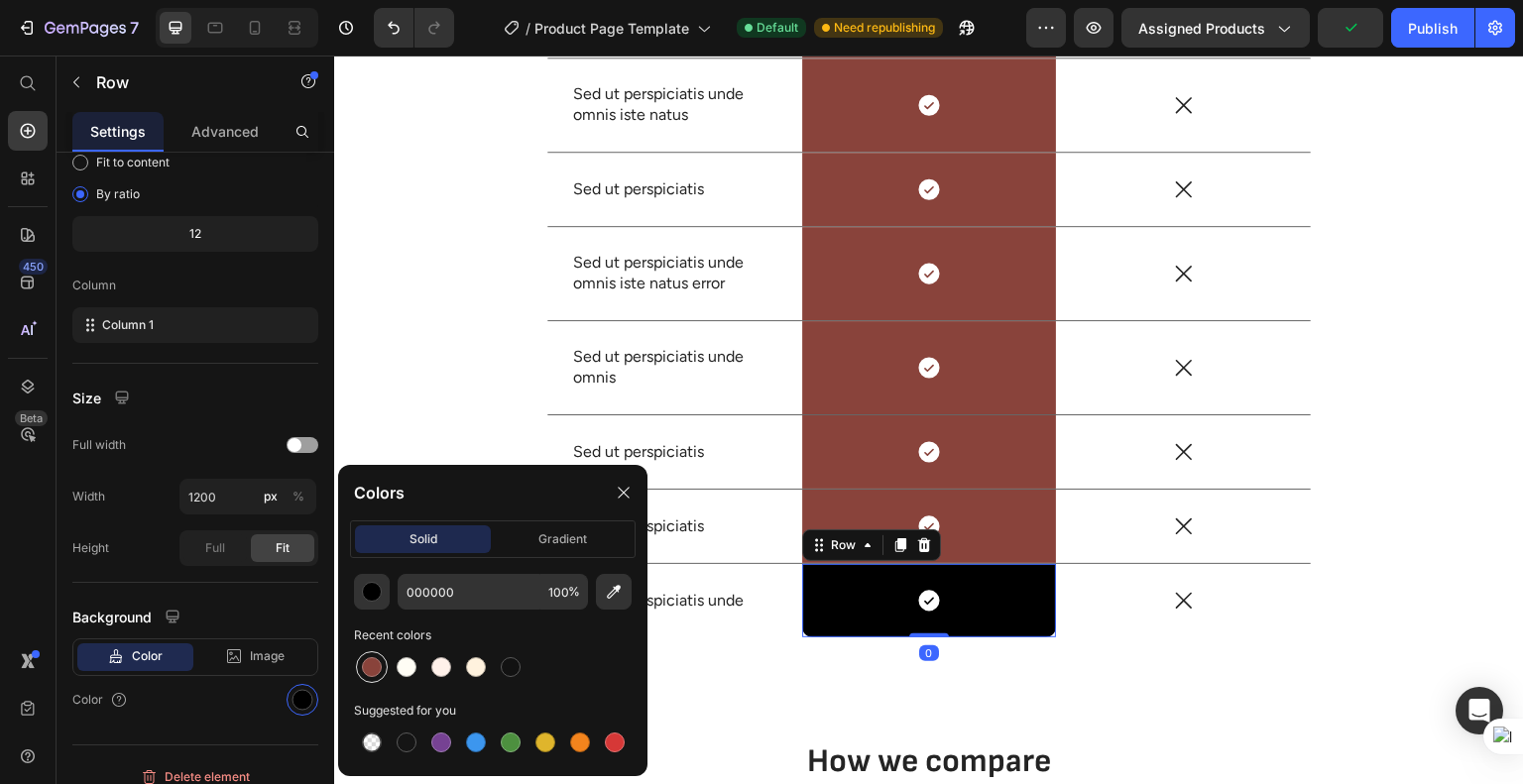 click at bounding box center (372, 667) 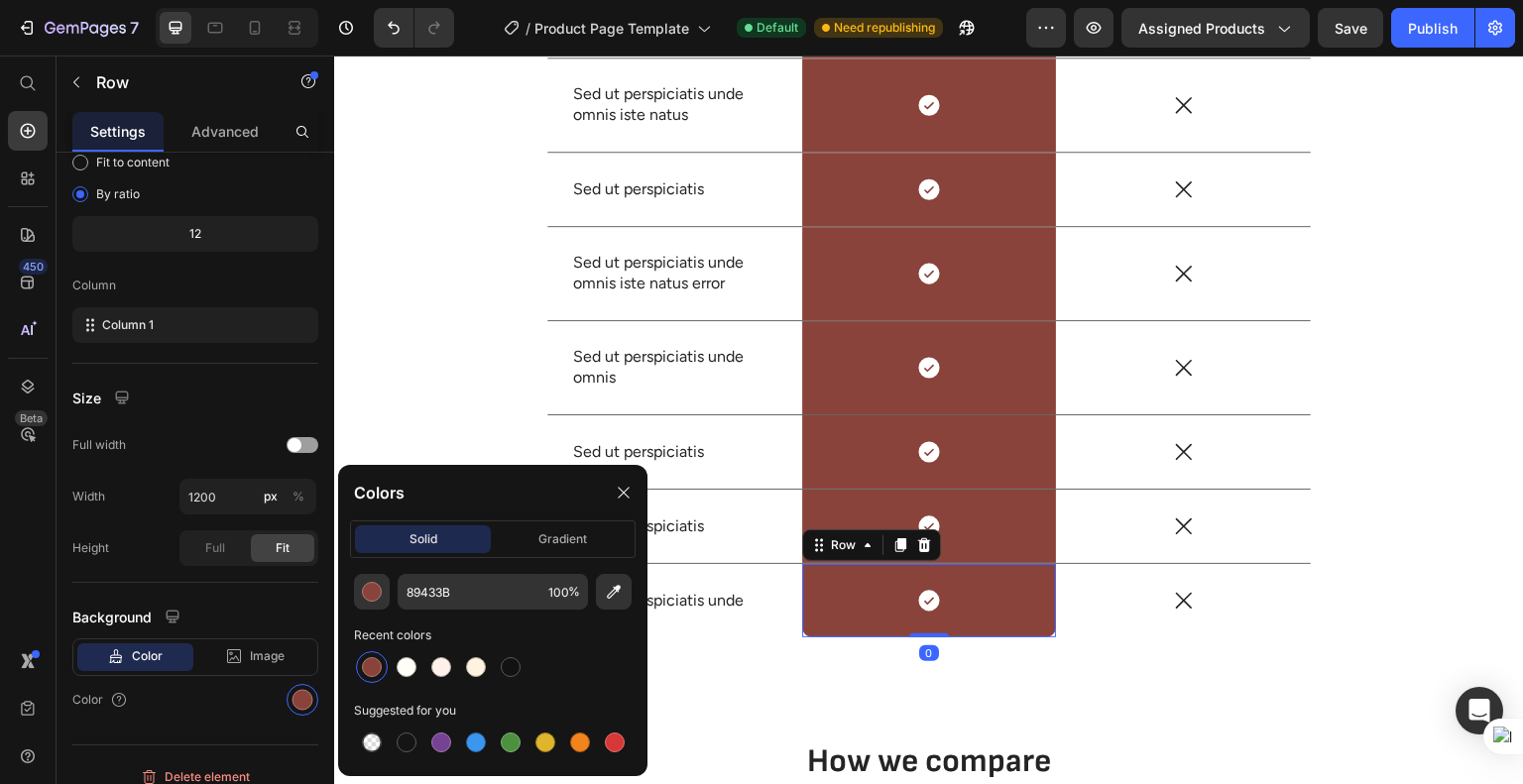 click at bounding box center [1522, 392] 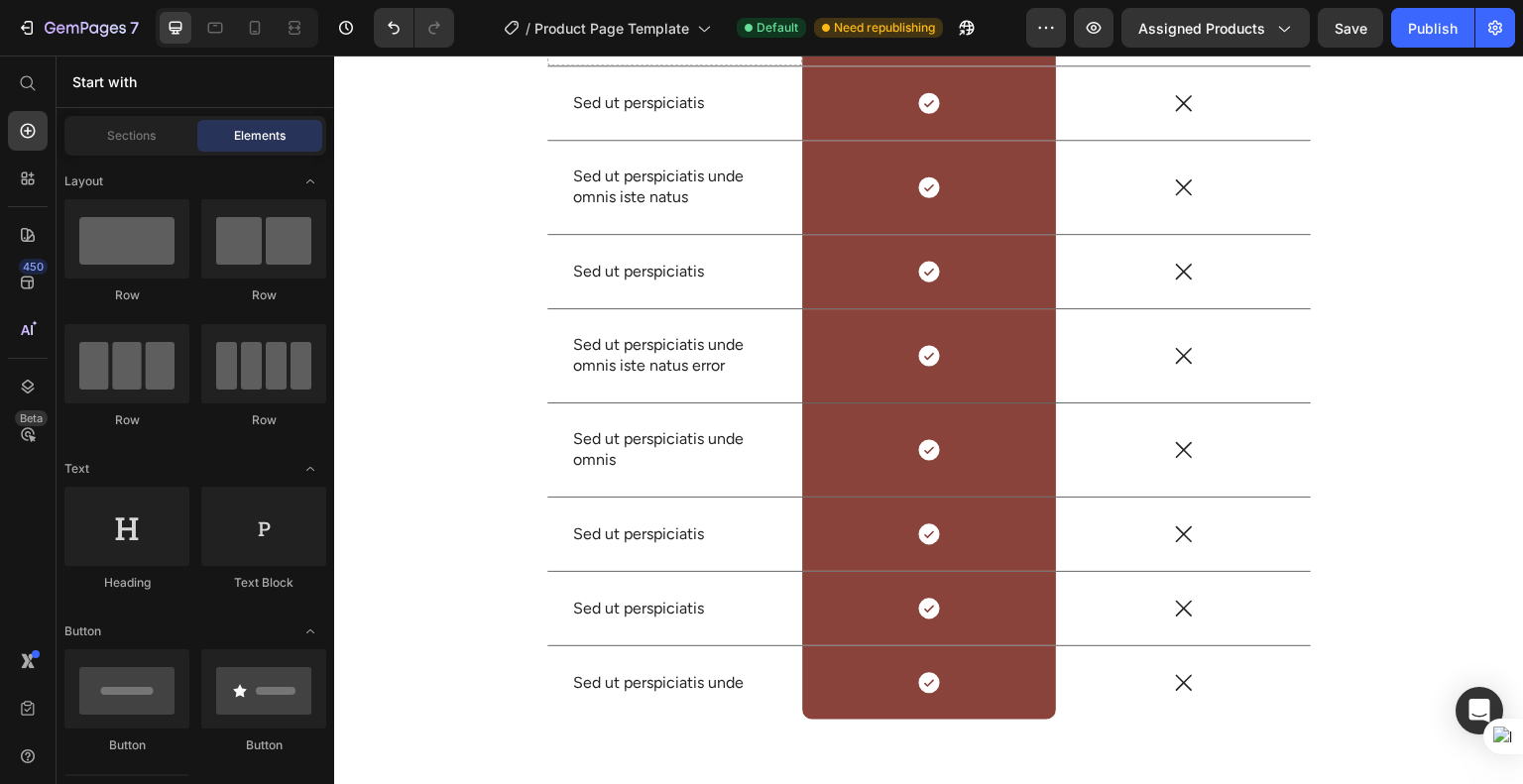 scroll, scrollTop: 1733, scrollLeft: 0, axis: vertical 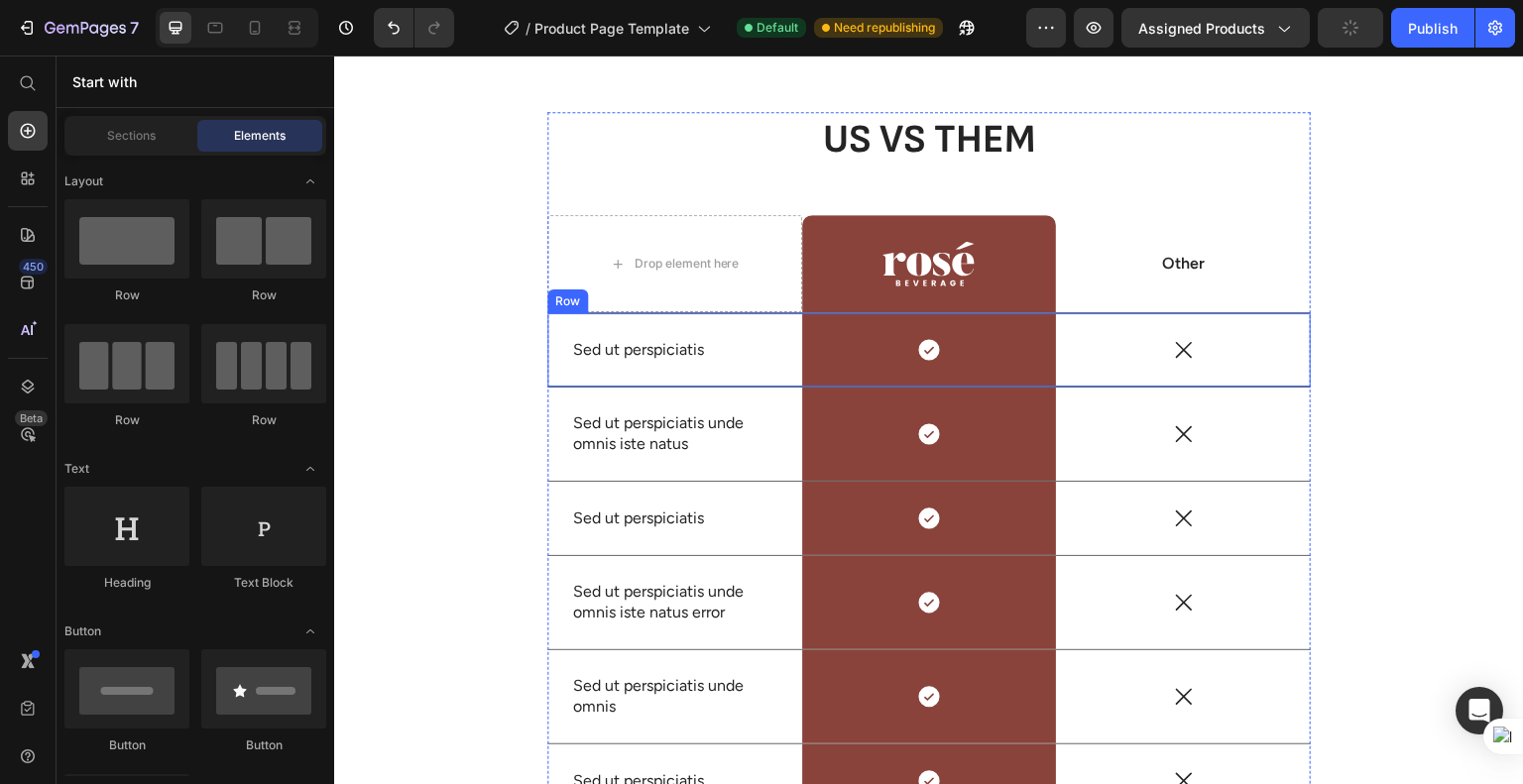click on "Sed ut perspiciatis" at bounding box center (674, 350) 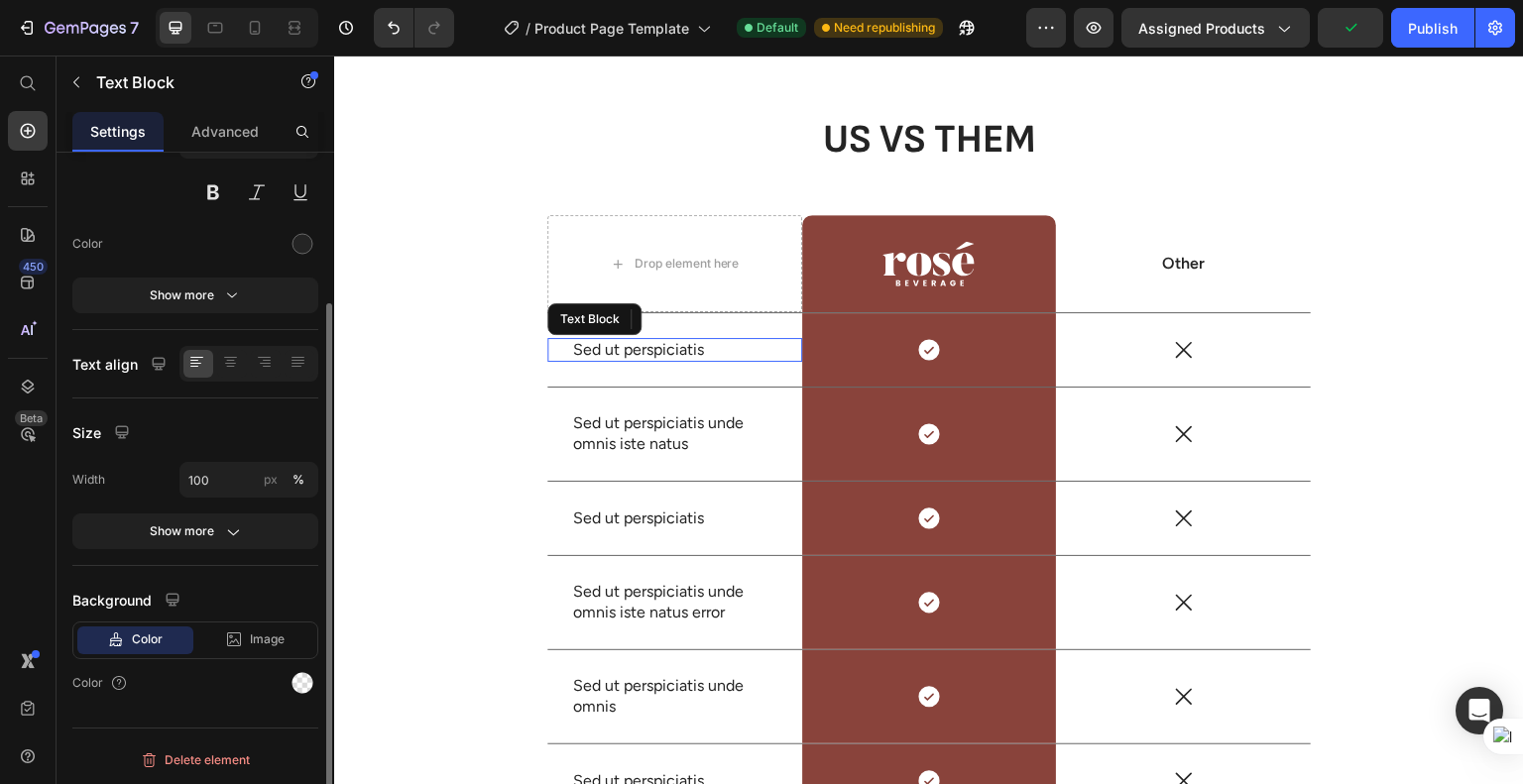 scroll, scrollTop: 0, scrollLeft: 0, axis: both 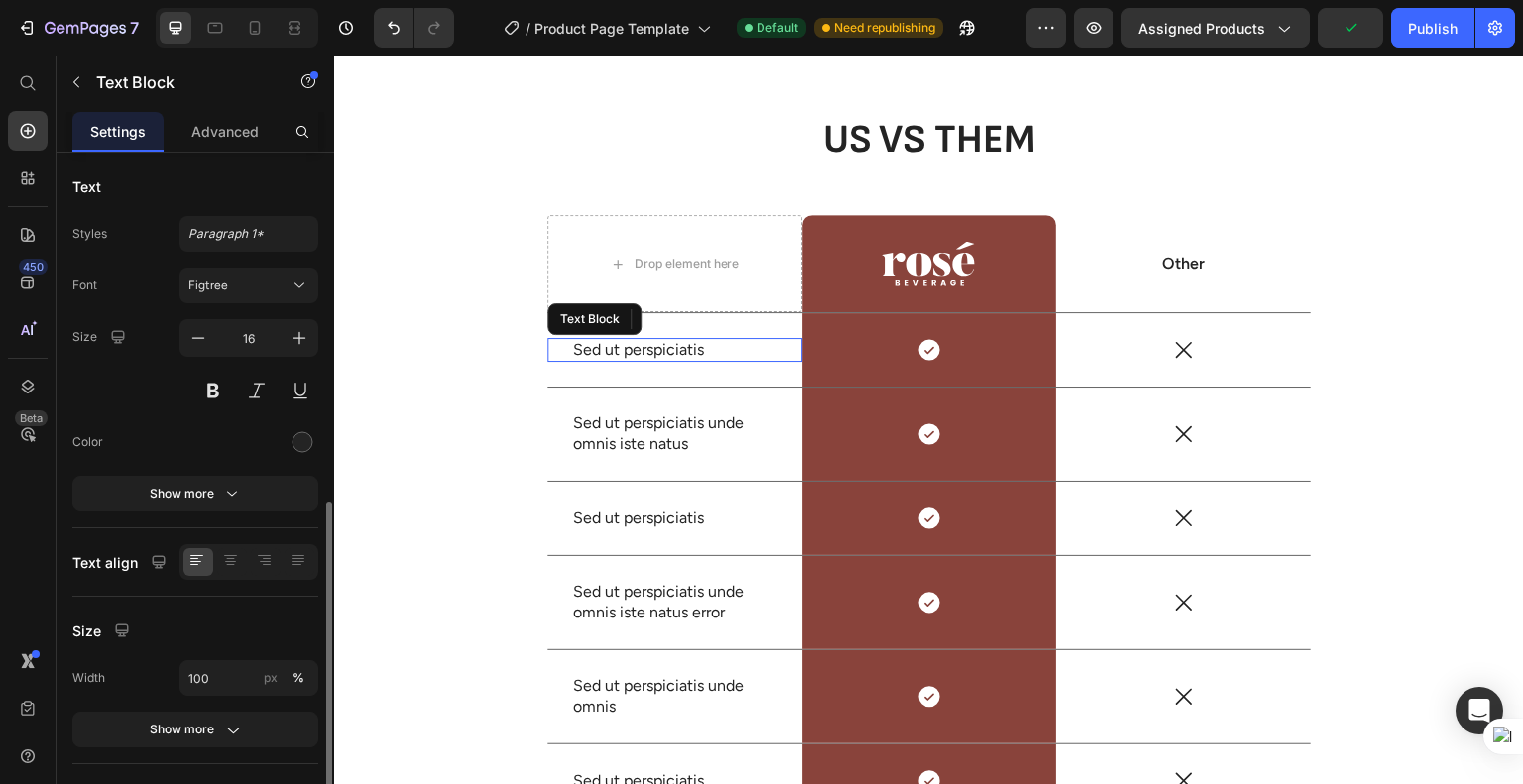 click on "Sed ut perspiciatis" at bounding box center [674, 350] 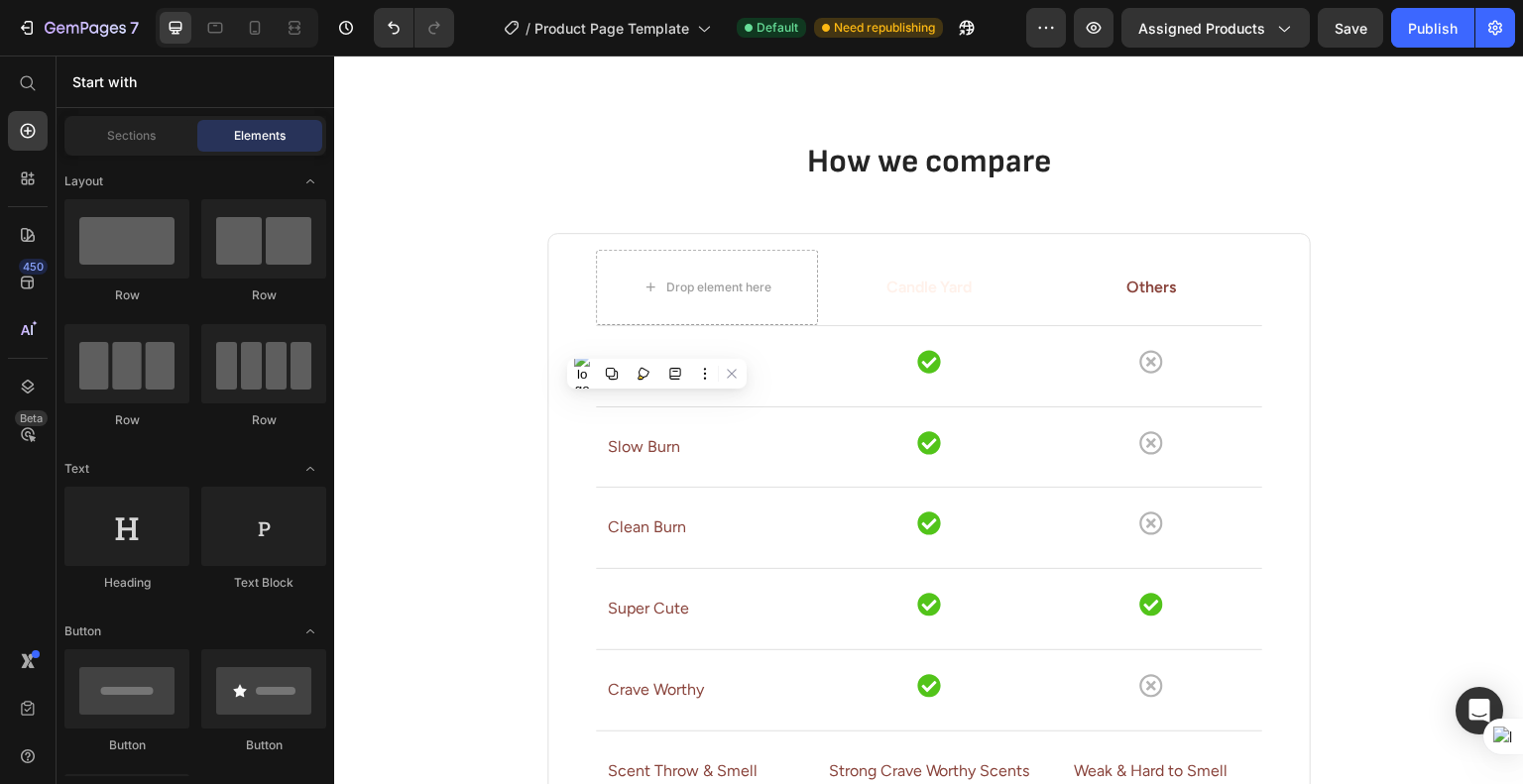 scroll, scrollTop: 2636, scrollLeft: 0, axis: vertical 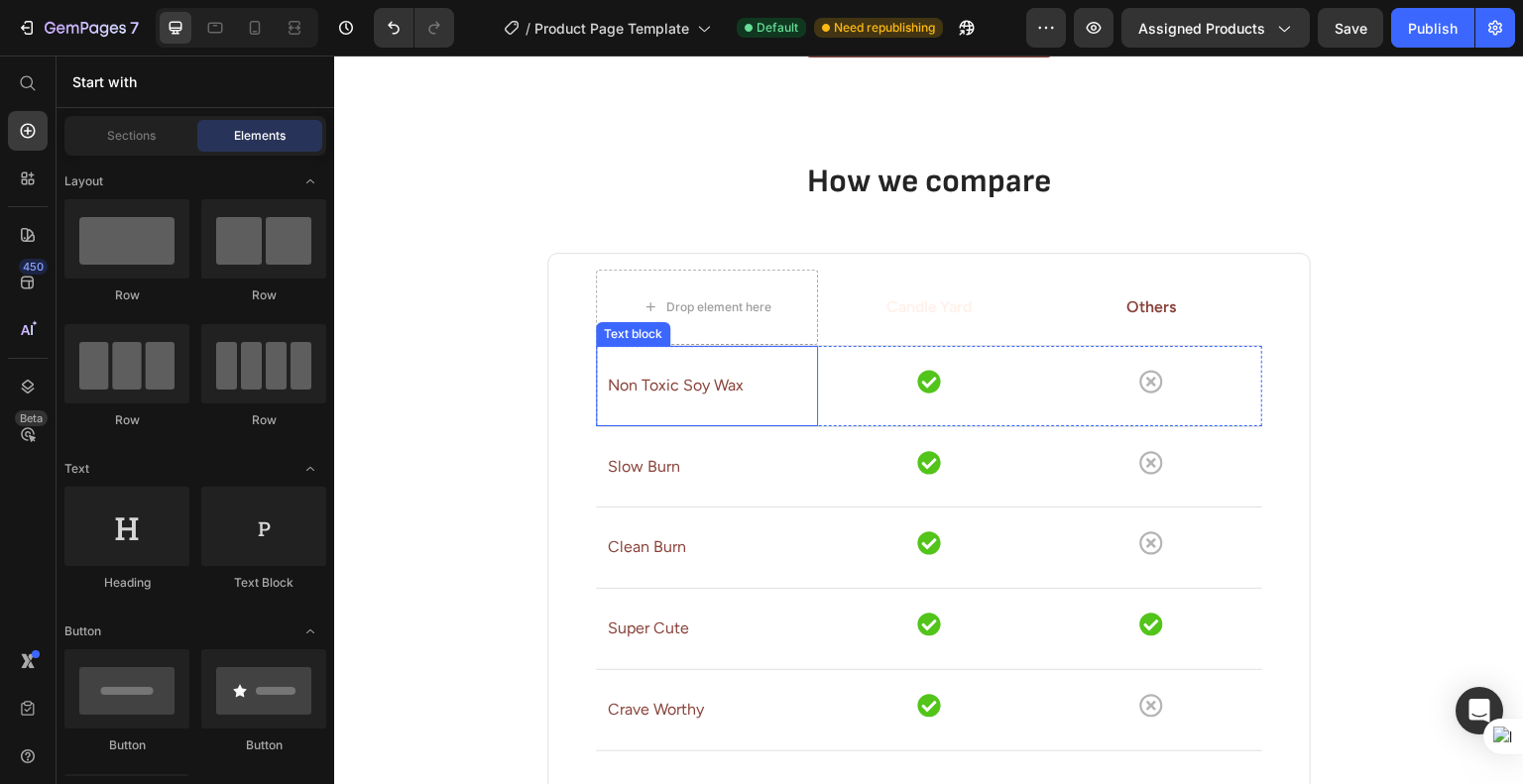 click on "Non Toxic Soy Wax" at bounding box center [707, 386] 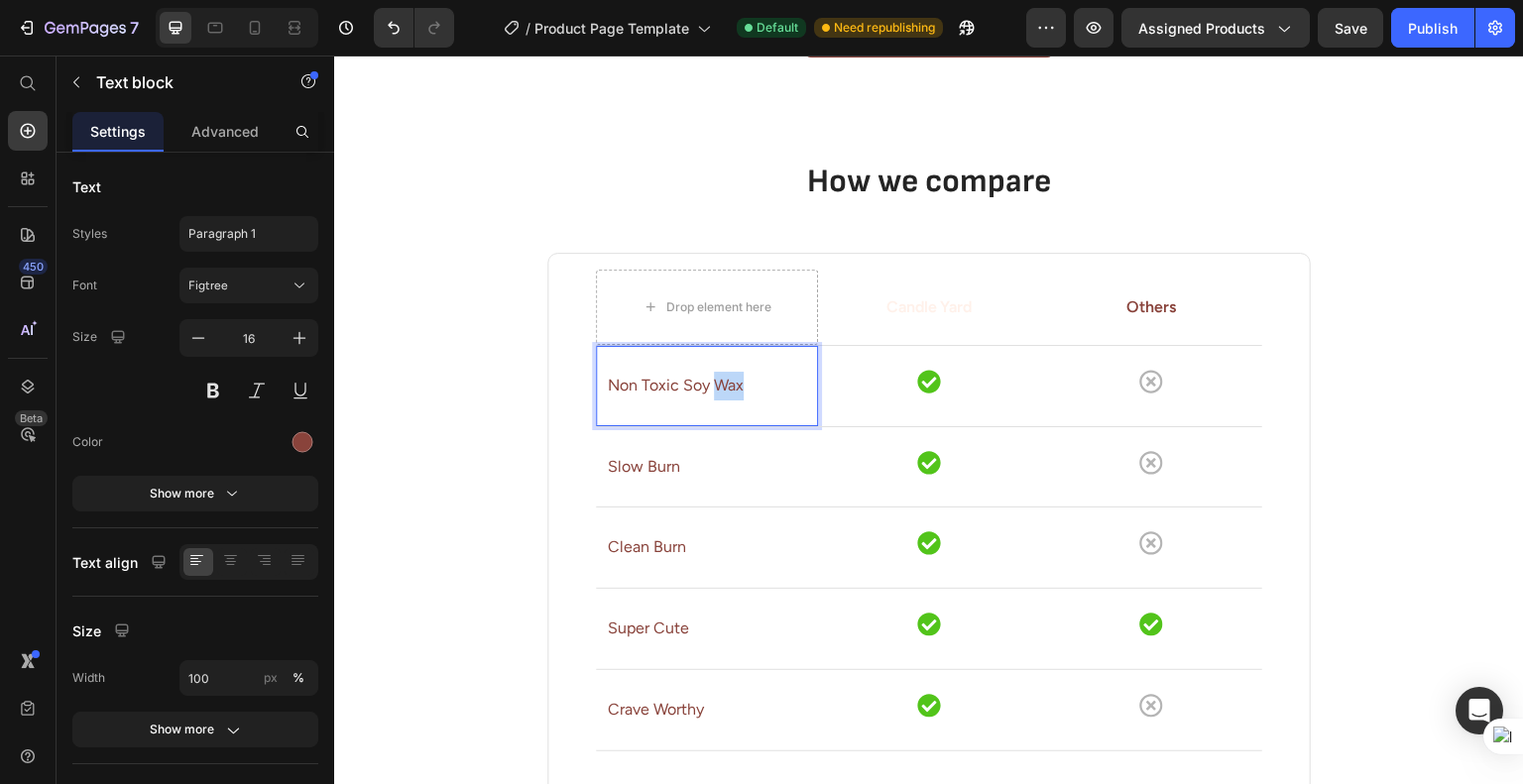 click on "Non Toxic Soy Wax" at bounding box center (707, 386) 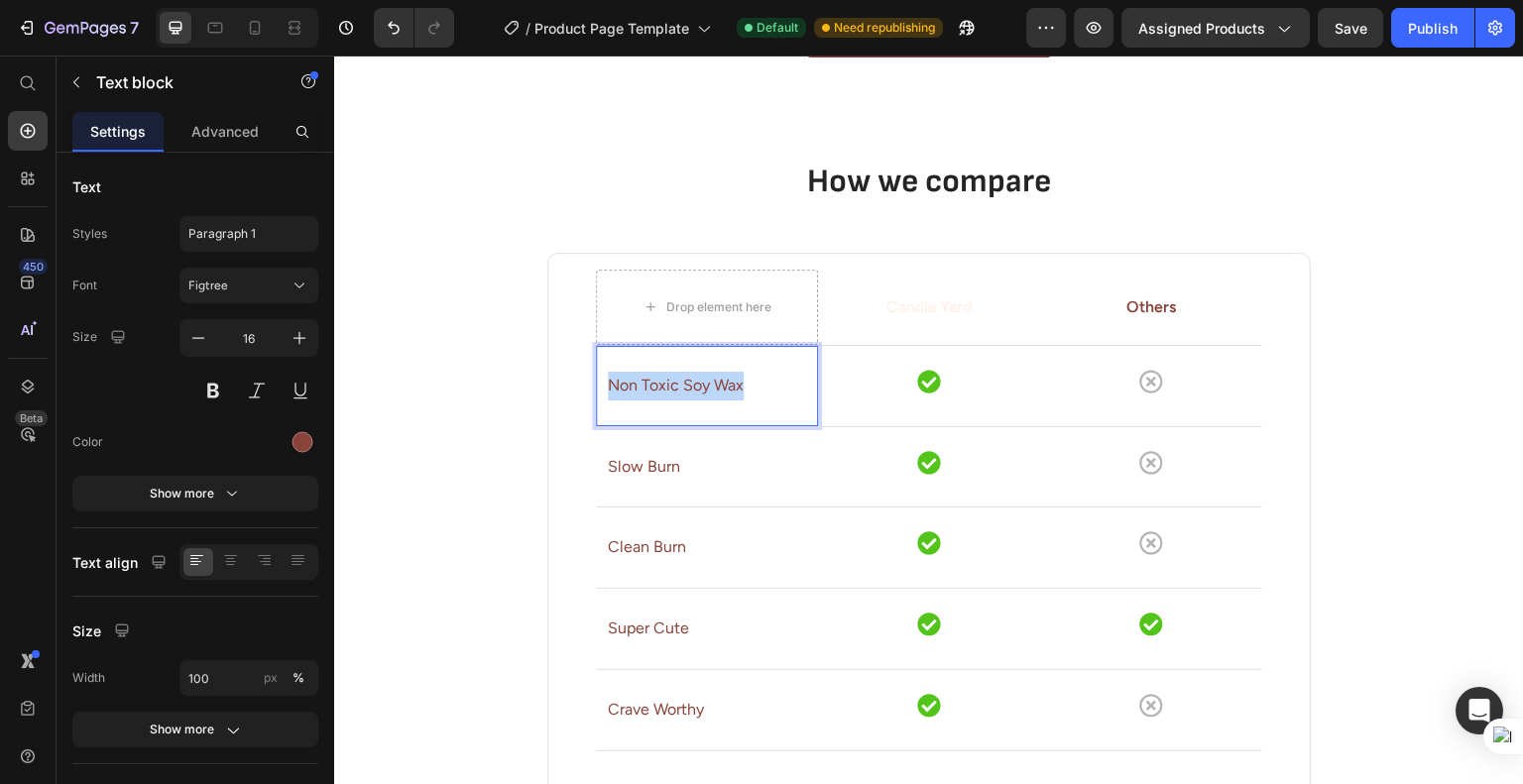 click on "Non Toxic Soy Wax" at bounding box center (707, 386) 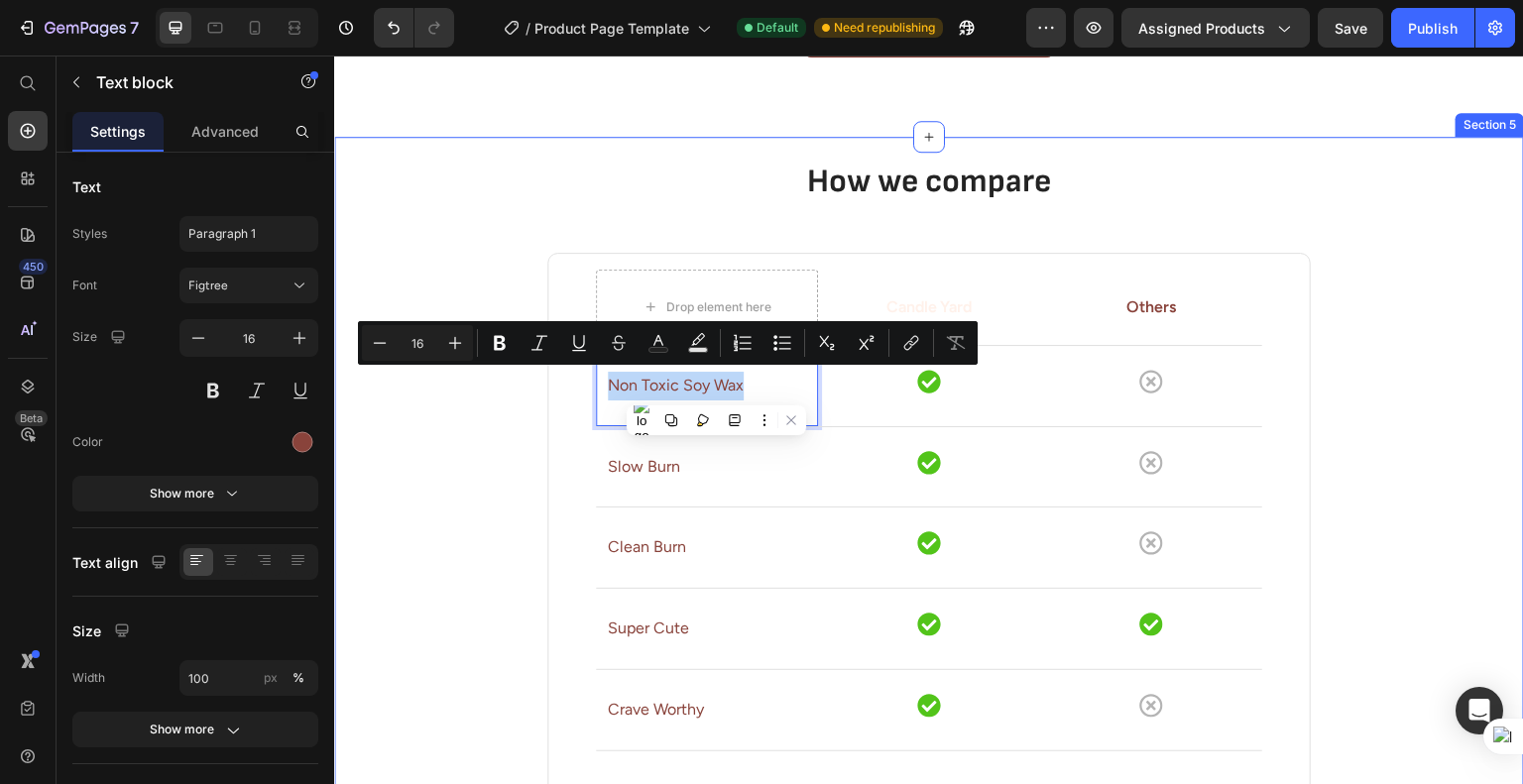 copy on "Non Toxic Soy Wax" 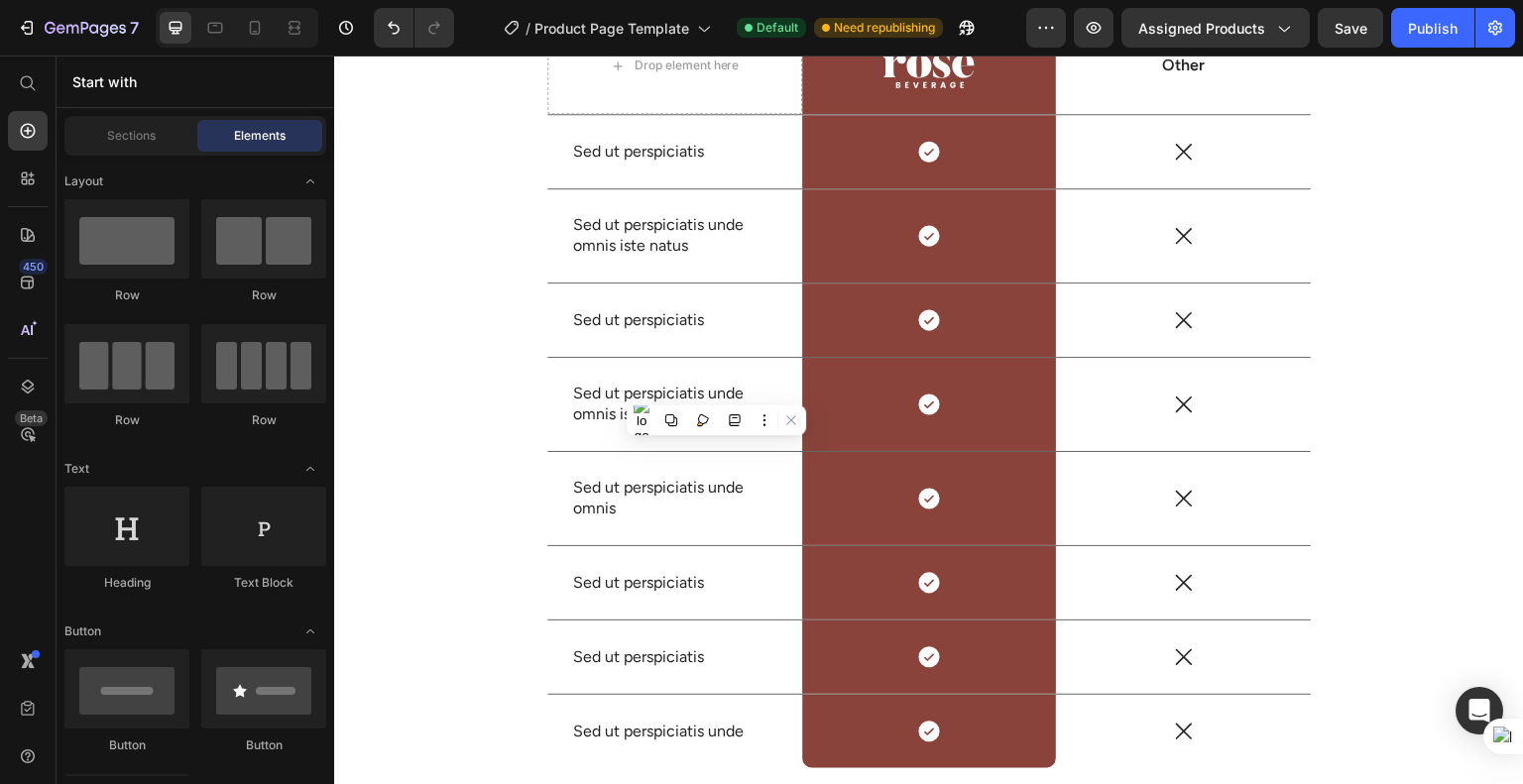scroll, scrollTop: 1885, scrollLeft: 0, axis: vertical 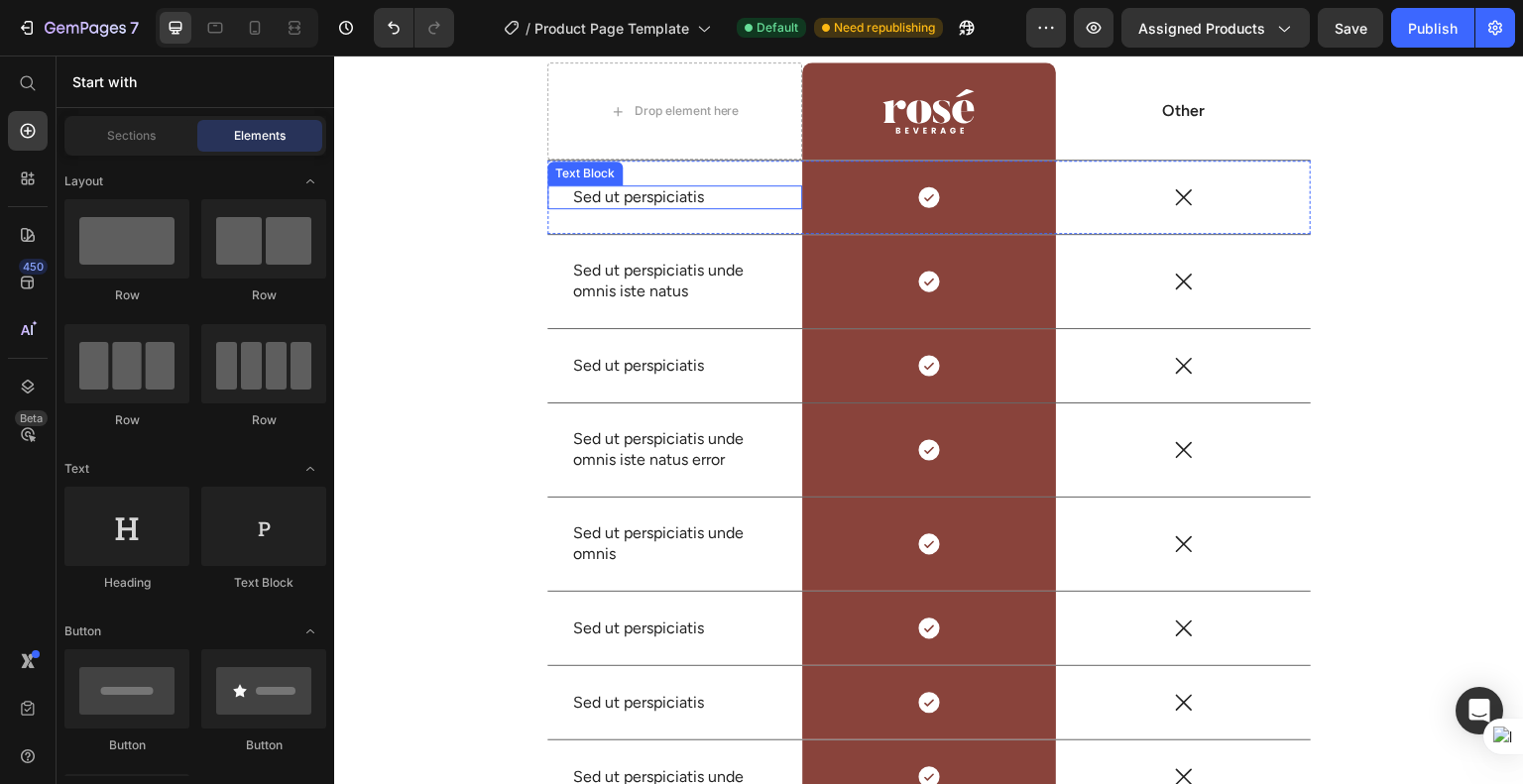 click on "Sed ut perspiciatis" at bounding box center [674, 197] 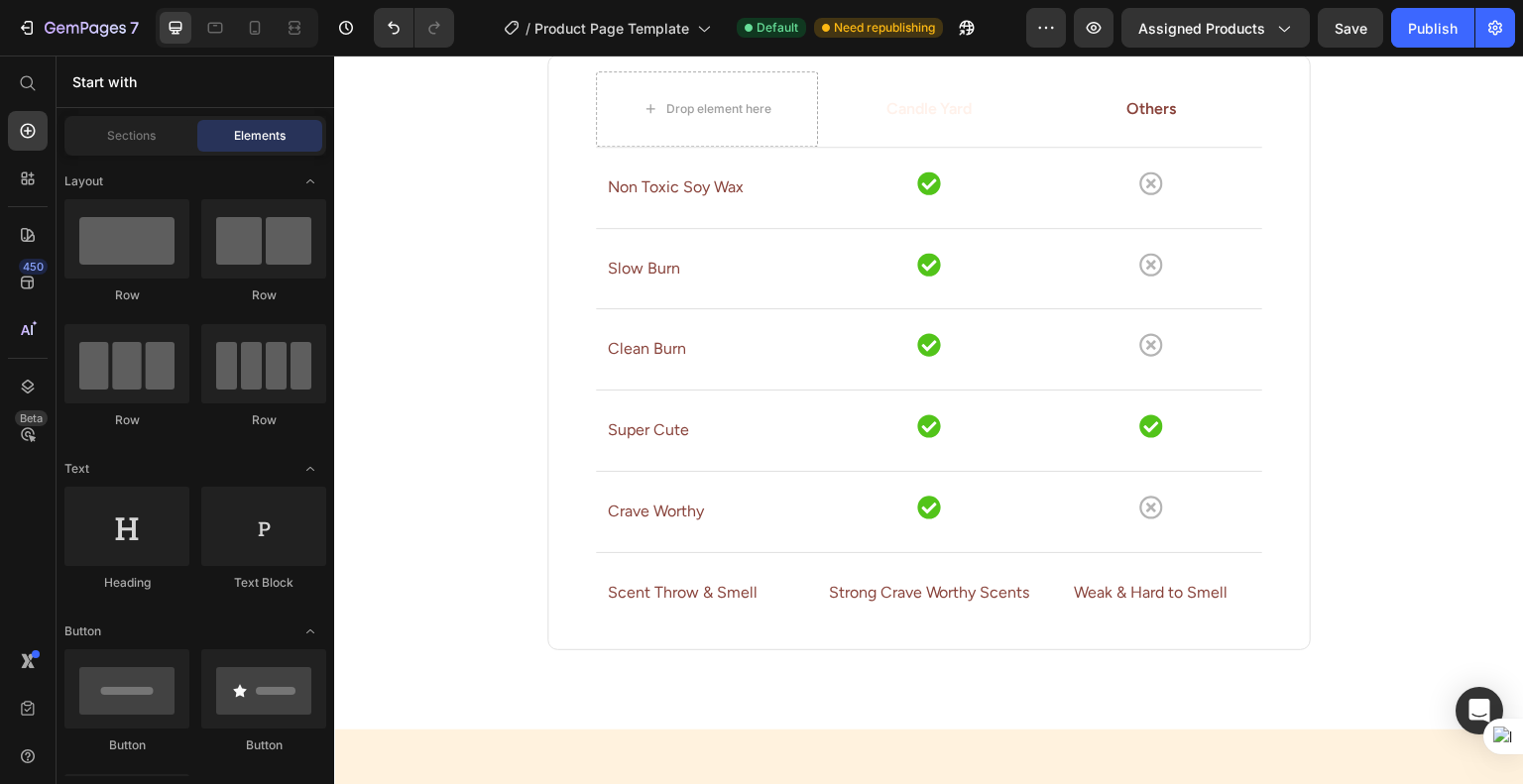 scroll, scrollTop: 2731, scrollLeft: 0, axis: vertical 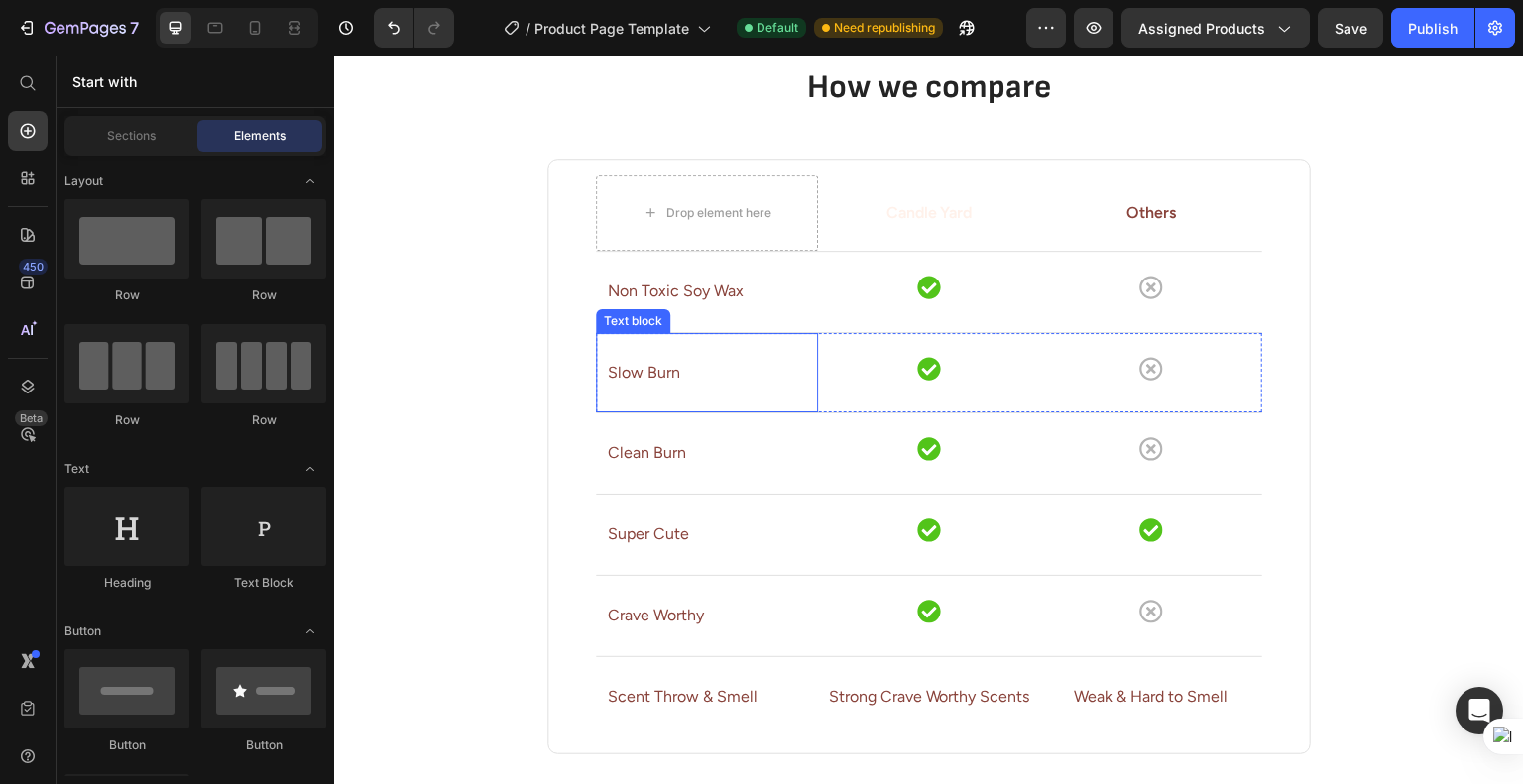 click on "Slow Burn" at bounding box center (707, 373) 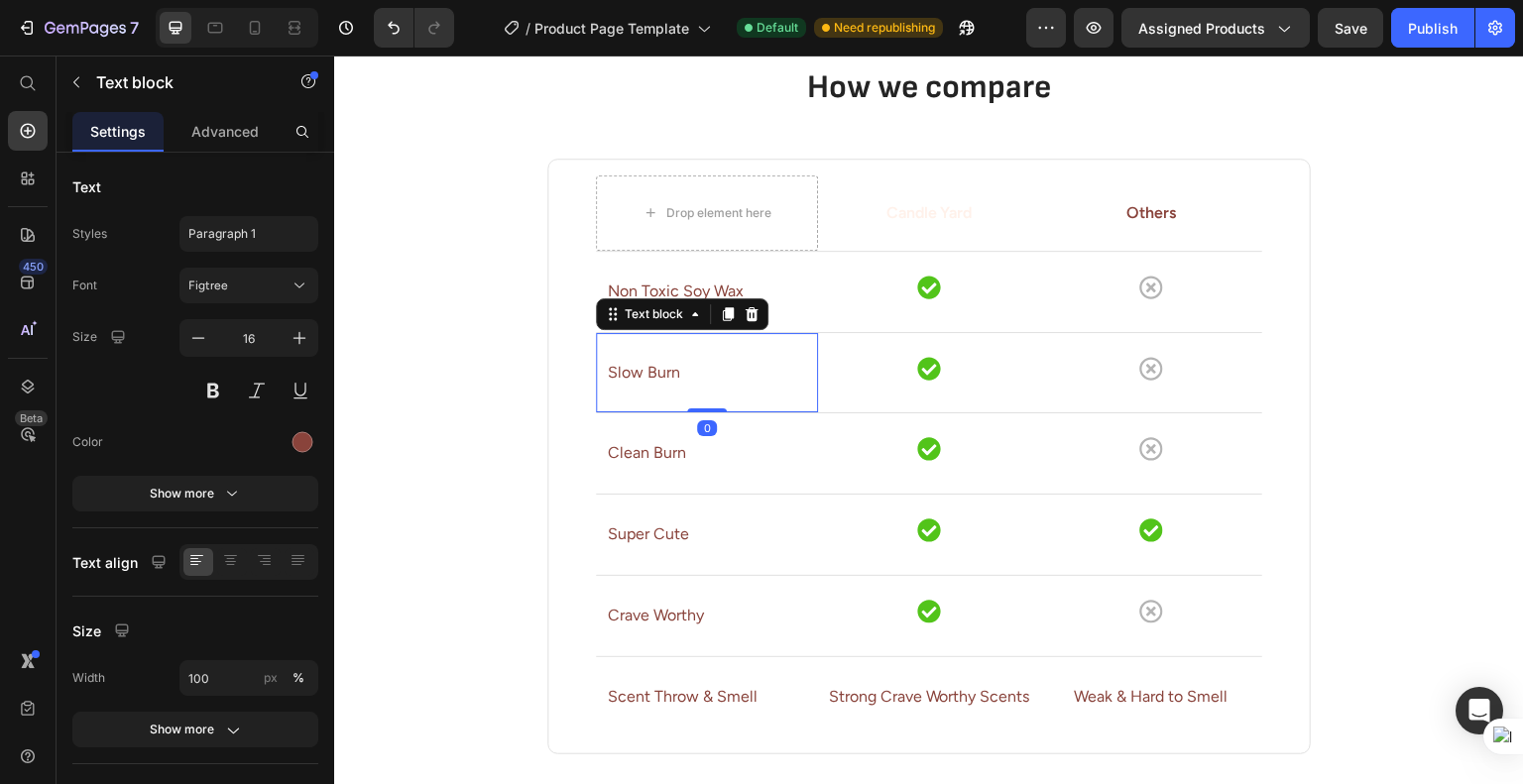 click on "Slow Burn" at bounding box center (707, 373) 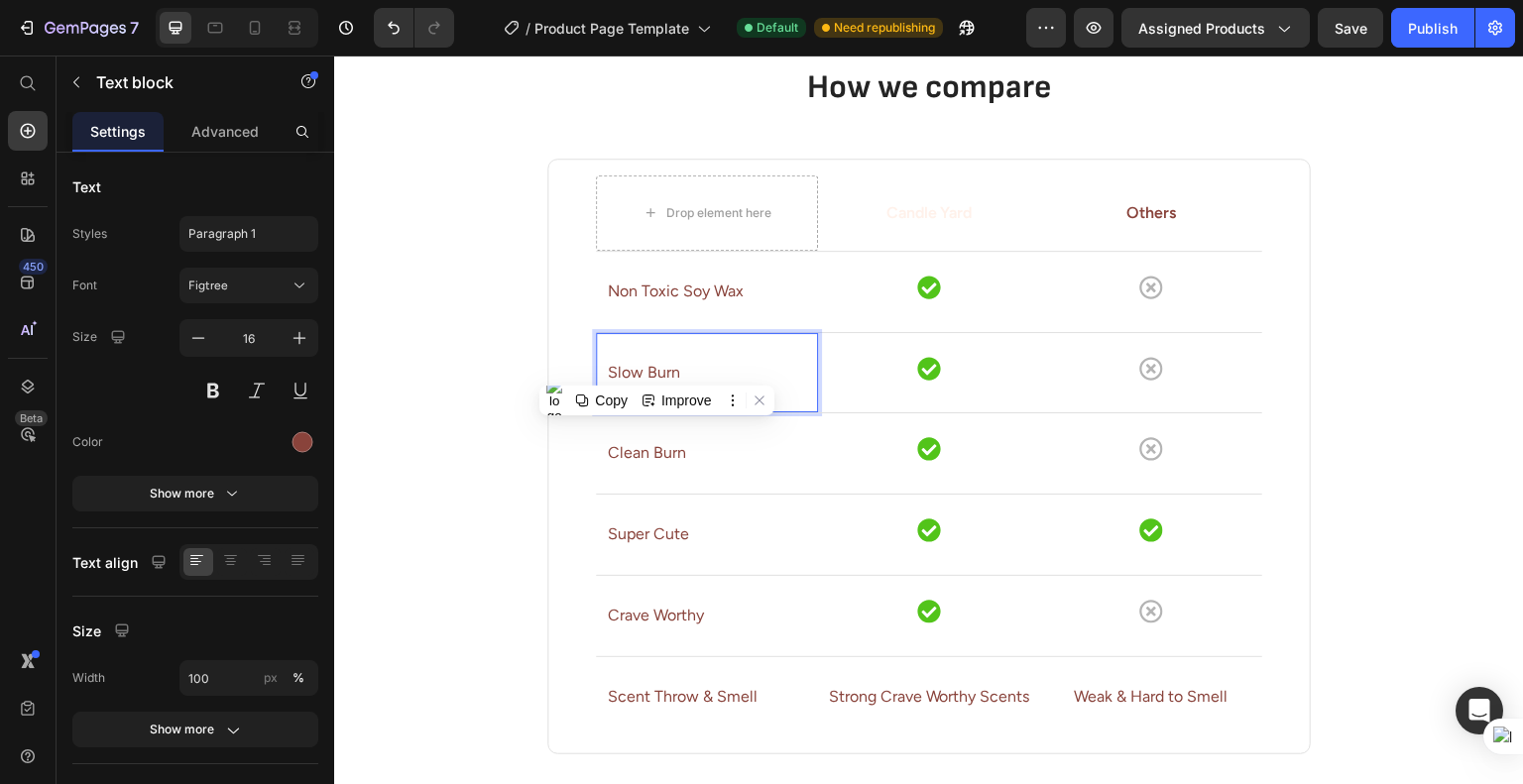 click on "Slow Burn" at bounding box center (707, 373) 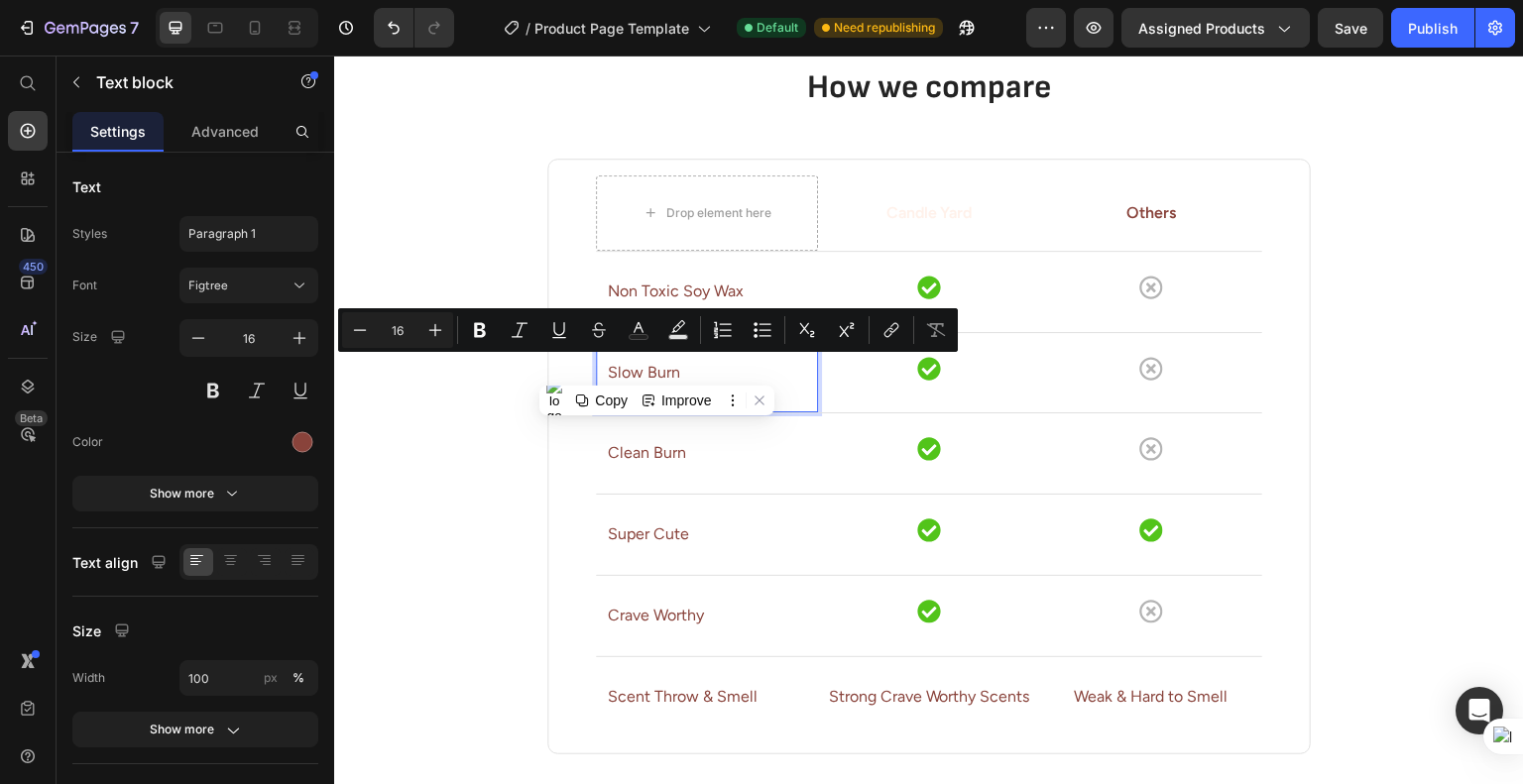 copy on "Slow Burn" 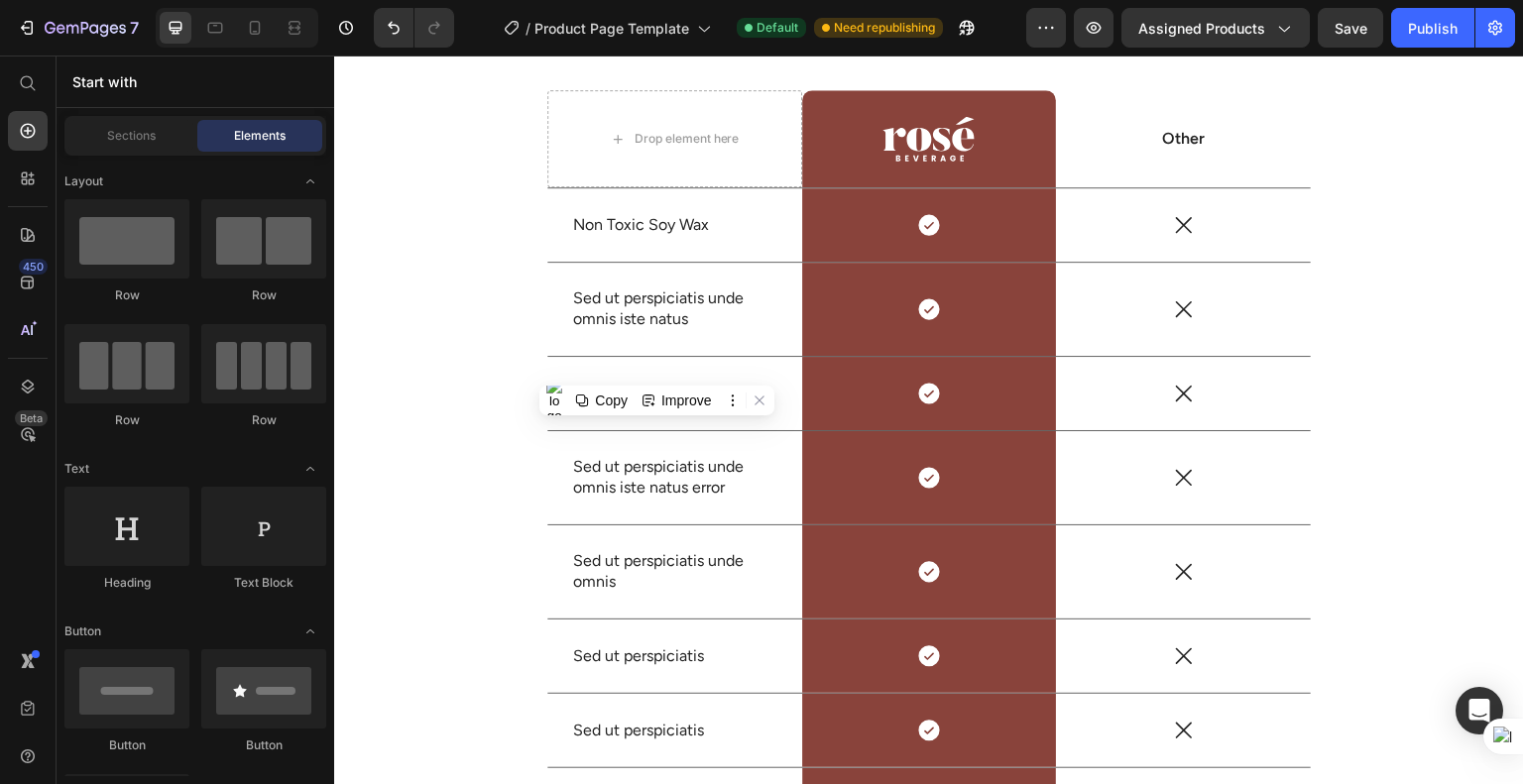 scroll, scrollTop: 1818, scrollLeft: 0, axis: vertical 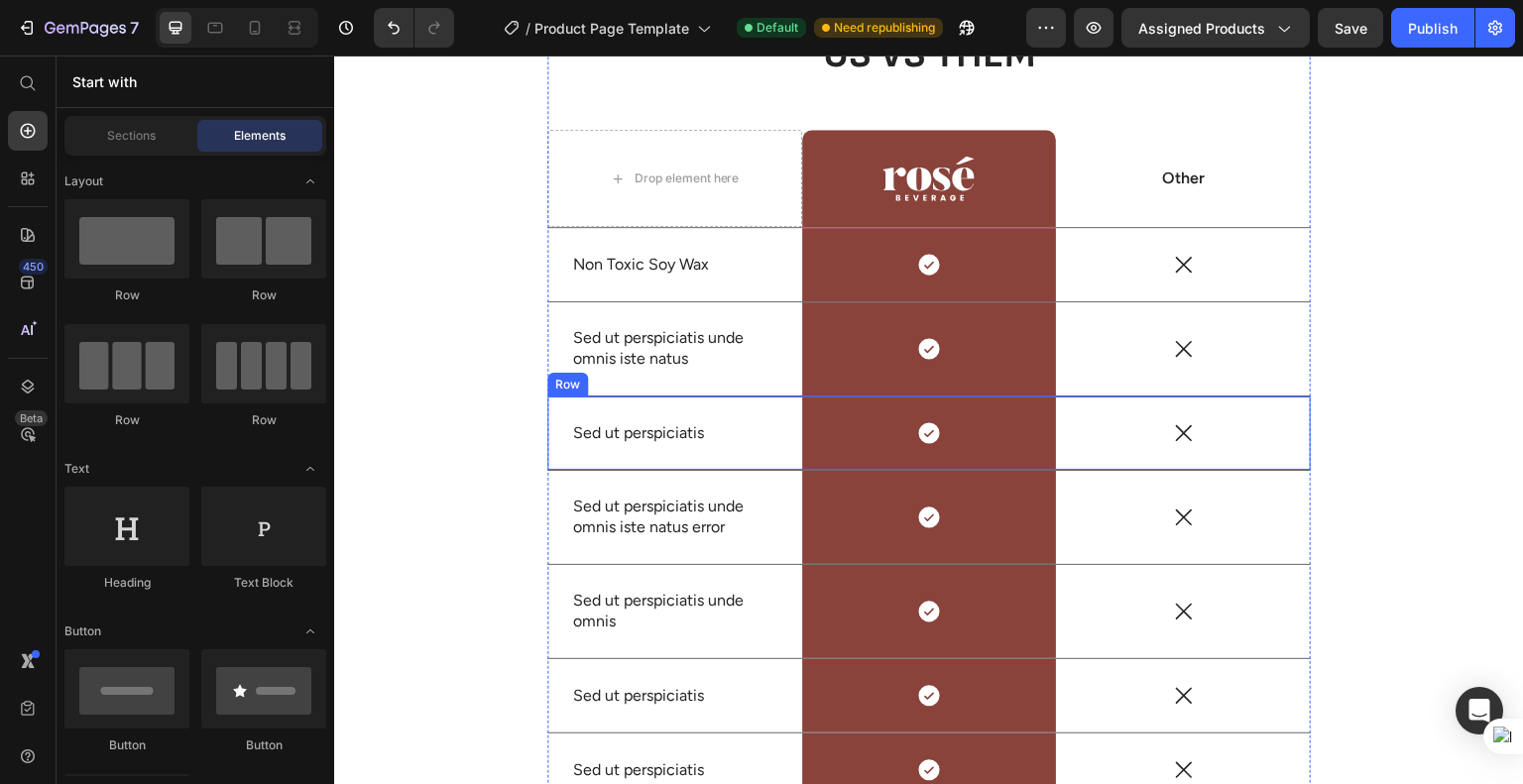 click on "Sed ut perspiciatis unde omnis iste natus" at bounding box center [674, 349] 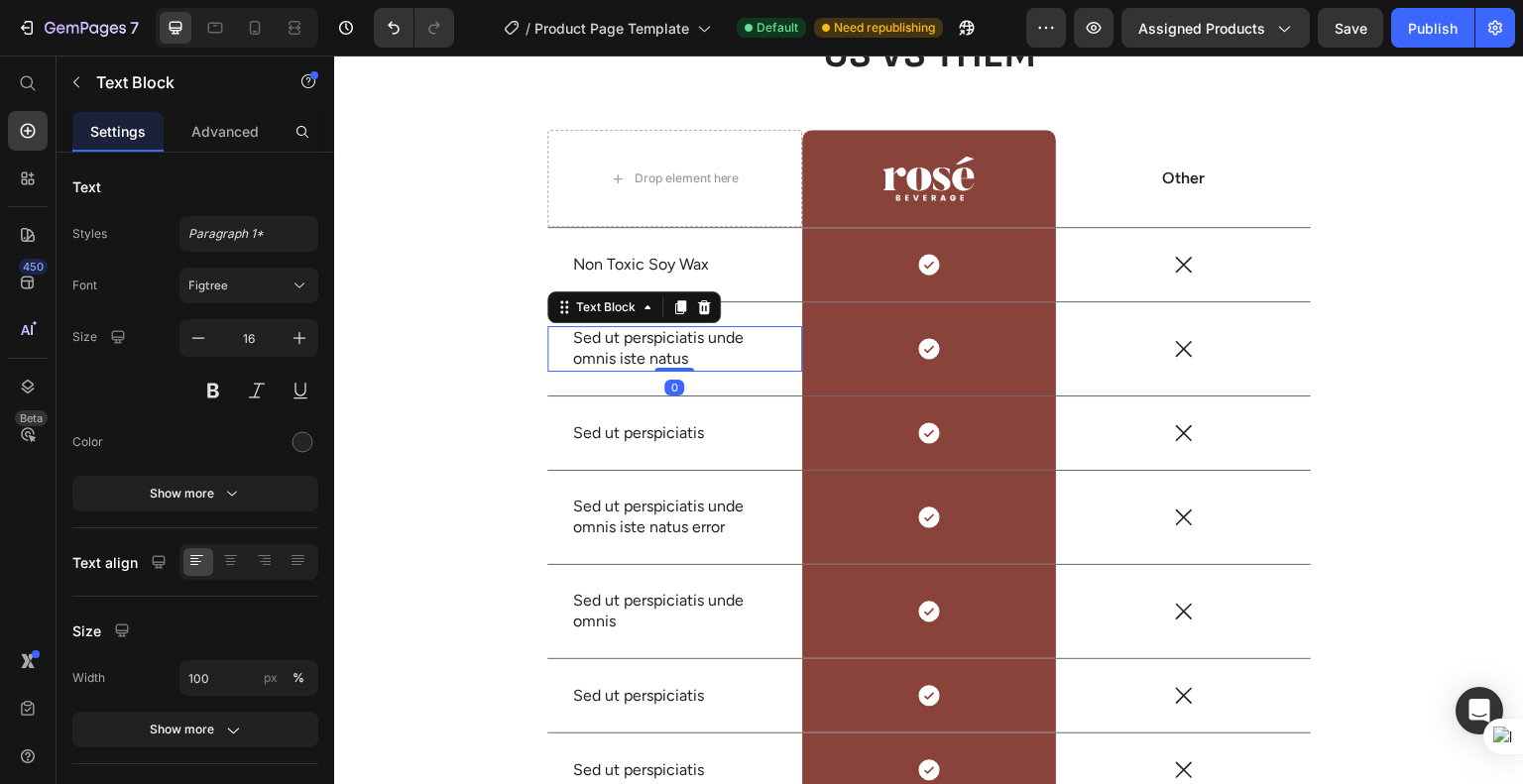 click on "Sed ut perspiciatis unde omnis iste natus" at bounding box center [674, 349] 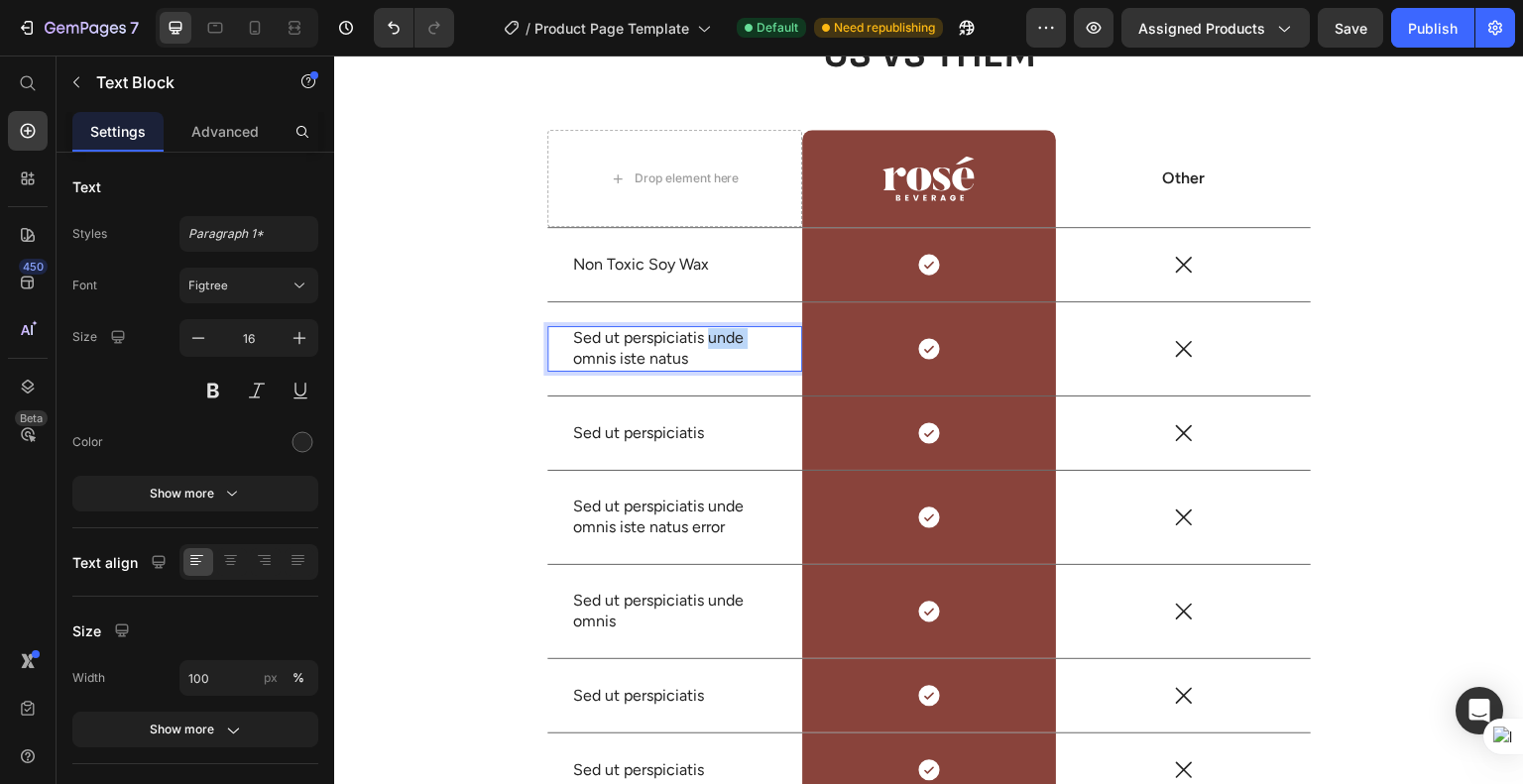 click on "Sed ut perspiciatis unde omnis iste natus" at bounding box center (674, 349) 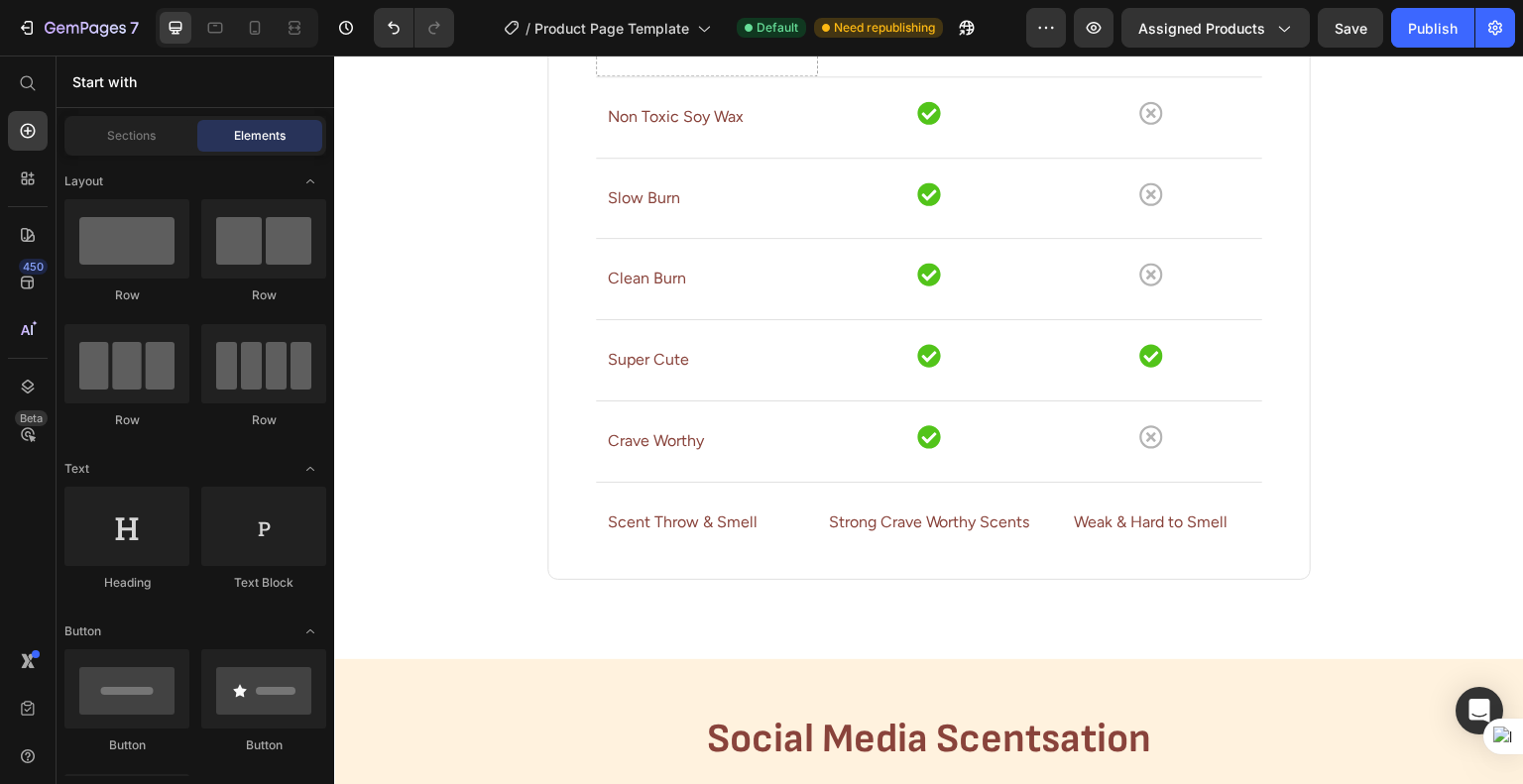 scroll, scrollTop: 2840, scrollLeft: 0, axis: vertical 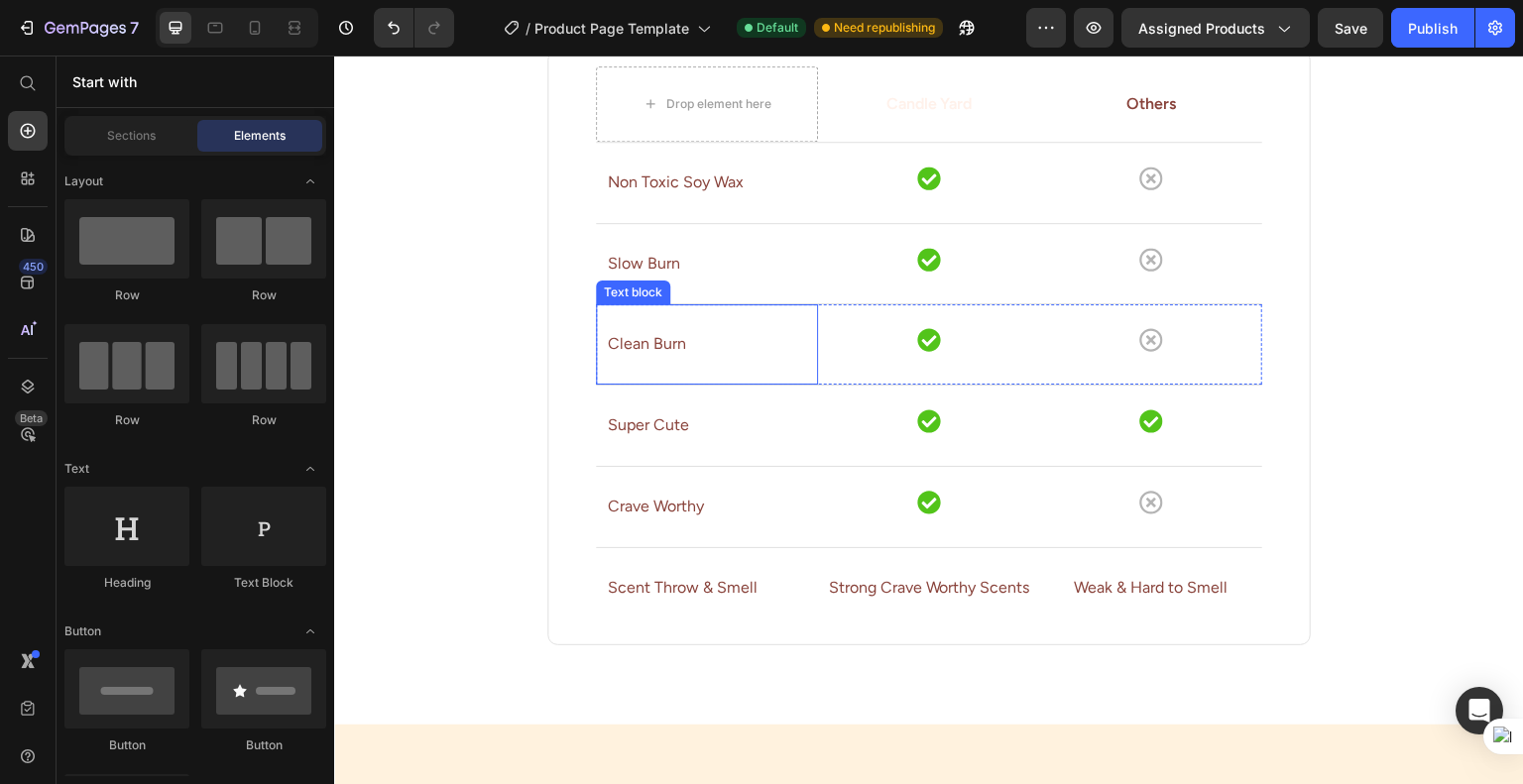 click on "Clean Burn" at bounding box center [707, 344] 